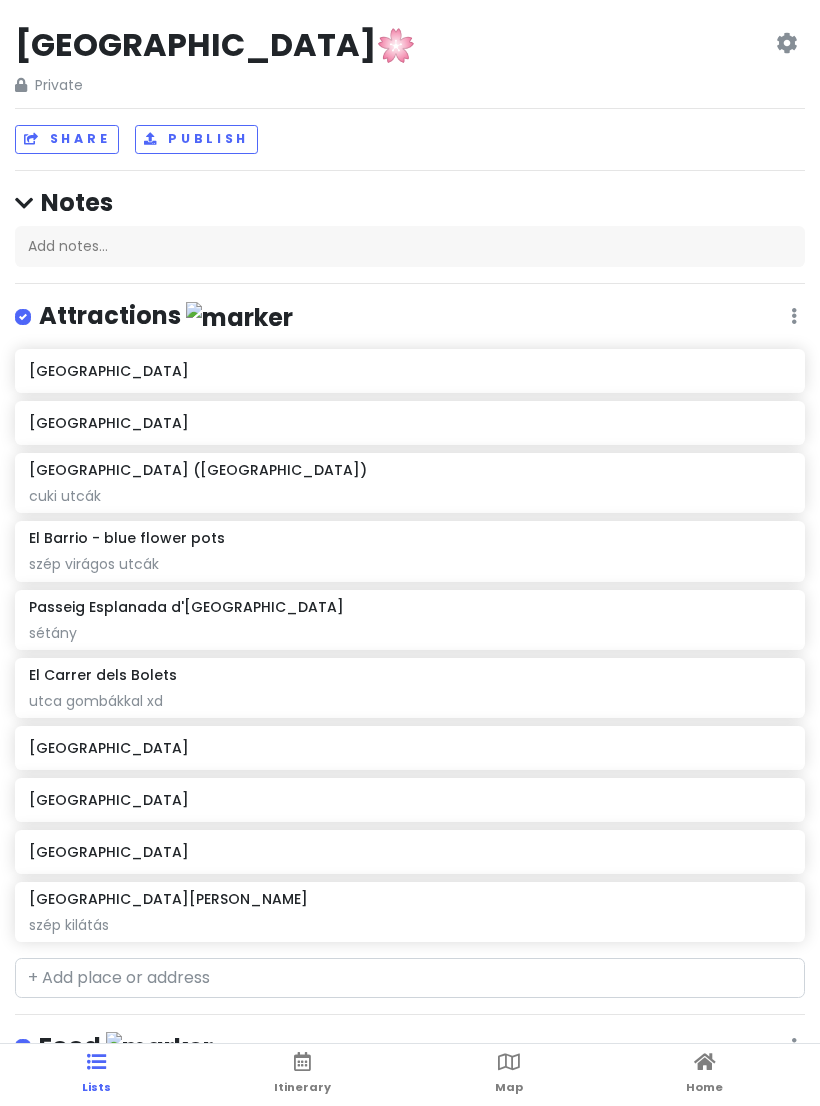 scroll, scrollTop: 0, scrollLeft: 0, axis: both 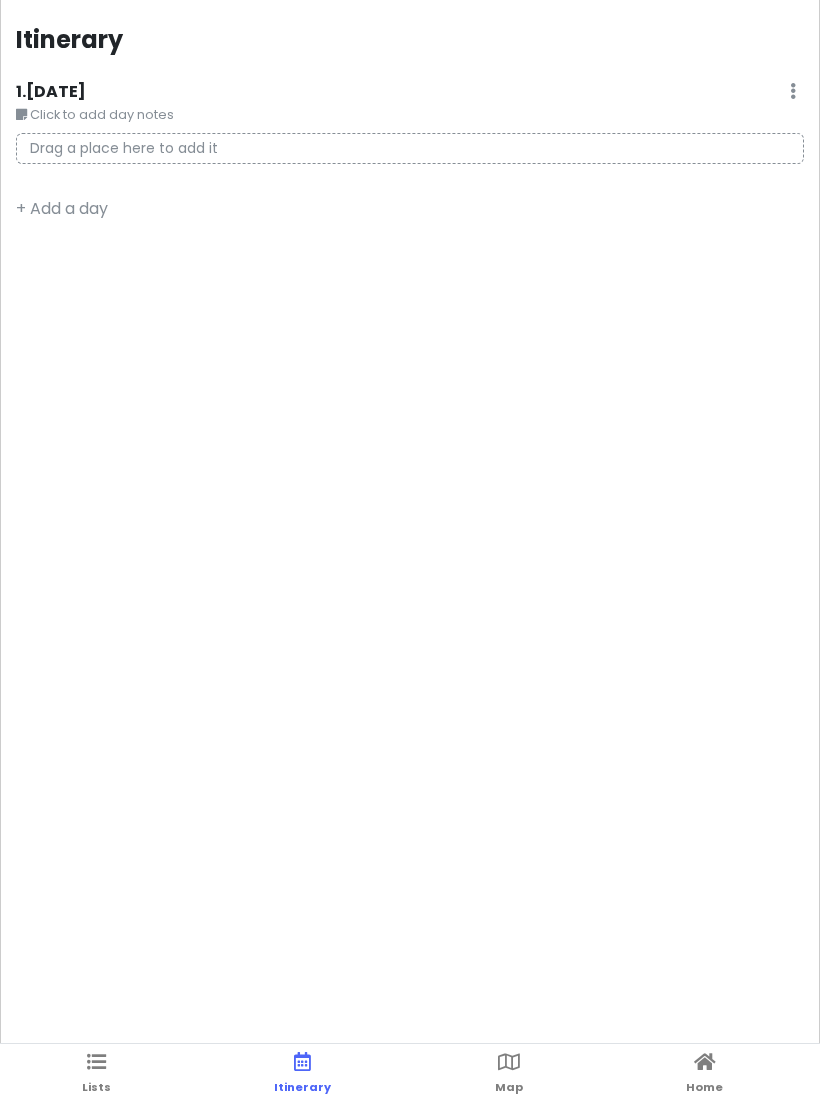 click on "Map" at bounding box center [509, 1075] 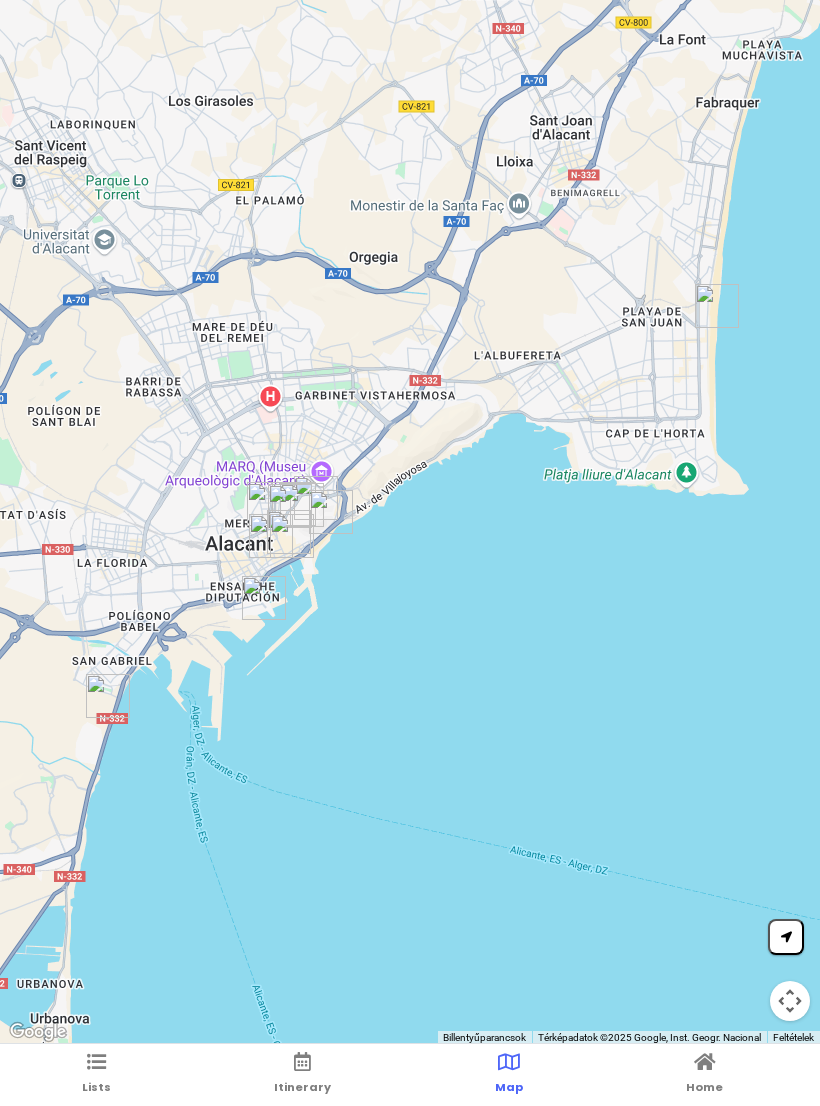 click on "Home" at bounding box center [704, 1075] 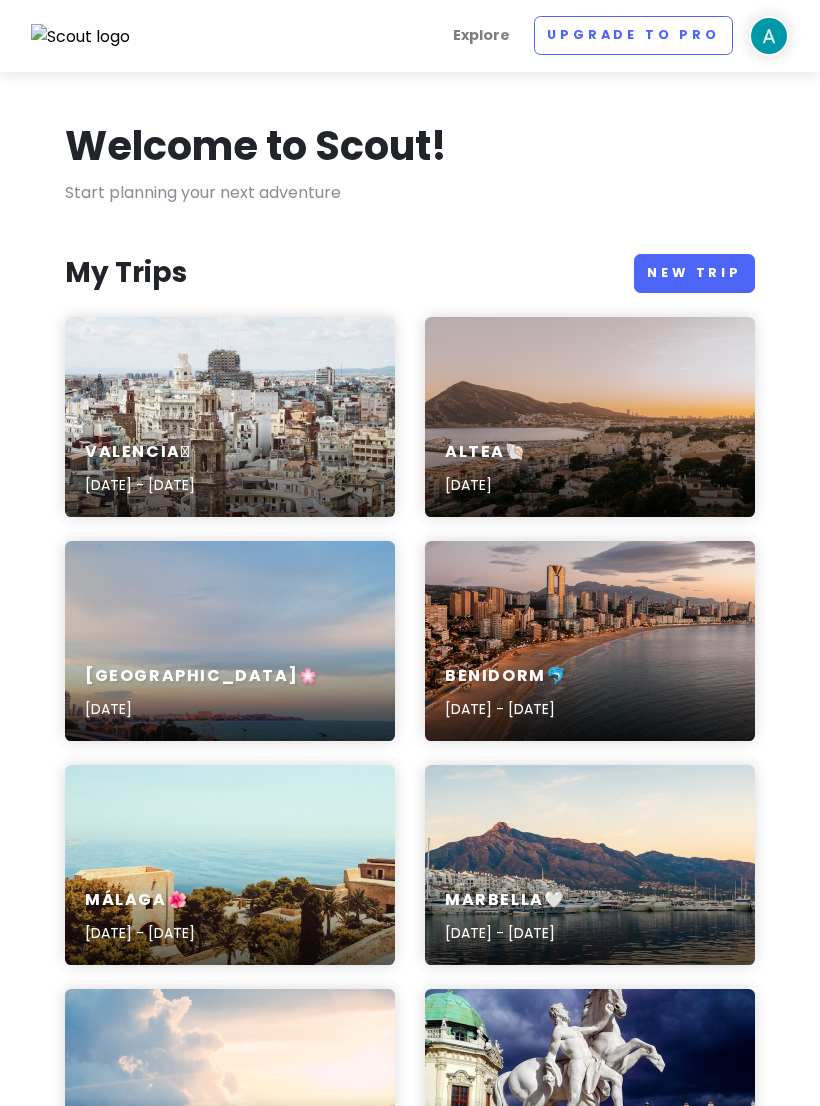 click on "New Trip" at bounding box center (694, 273) 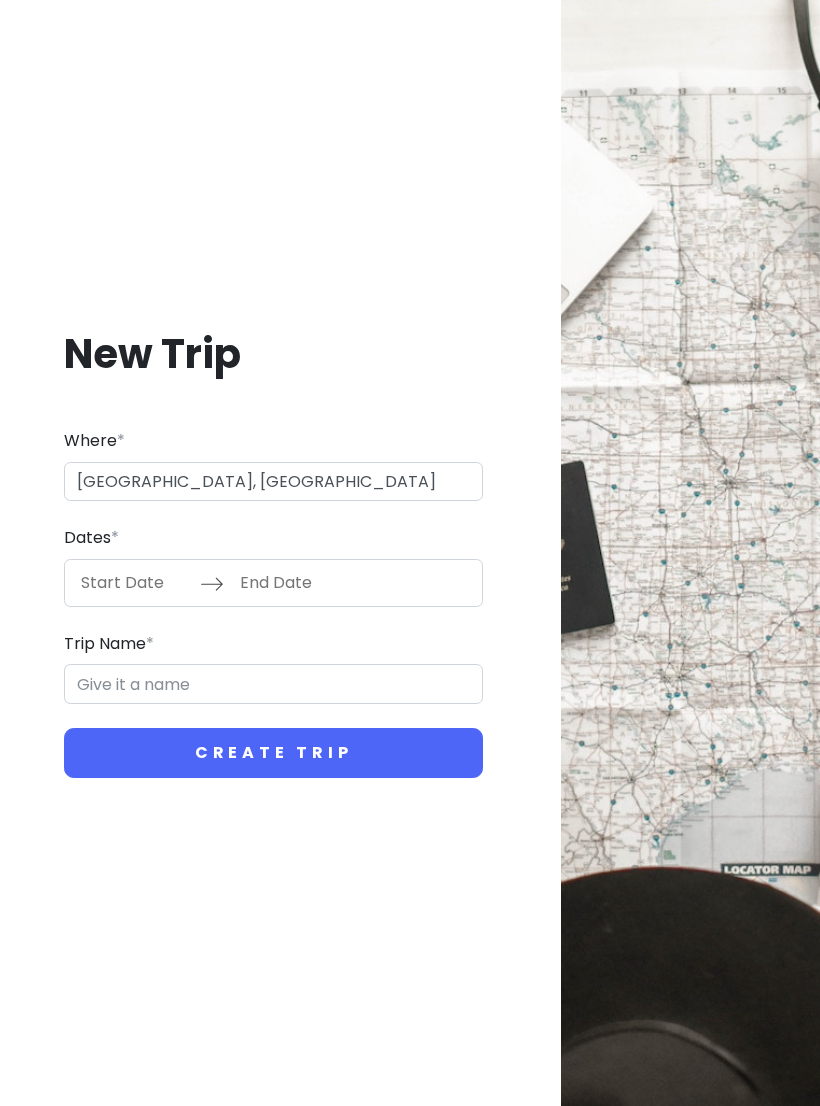 type on "03724 [GEOGRAPHIC_DATA], [GEOGRAPHIC_DATA], [GEOGRAPHIC_DATA]" 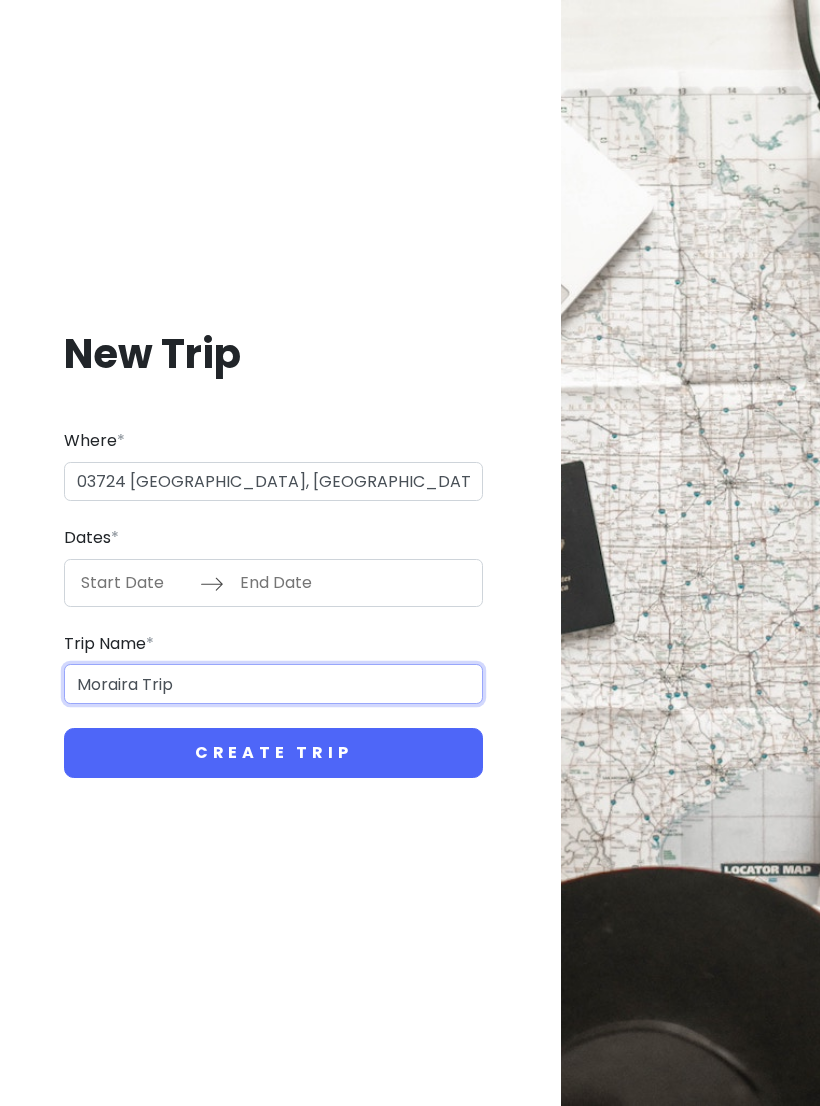 click on "Moraira Trip" at bounding box center (273, 684) 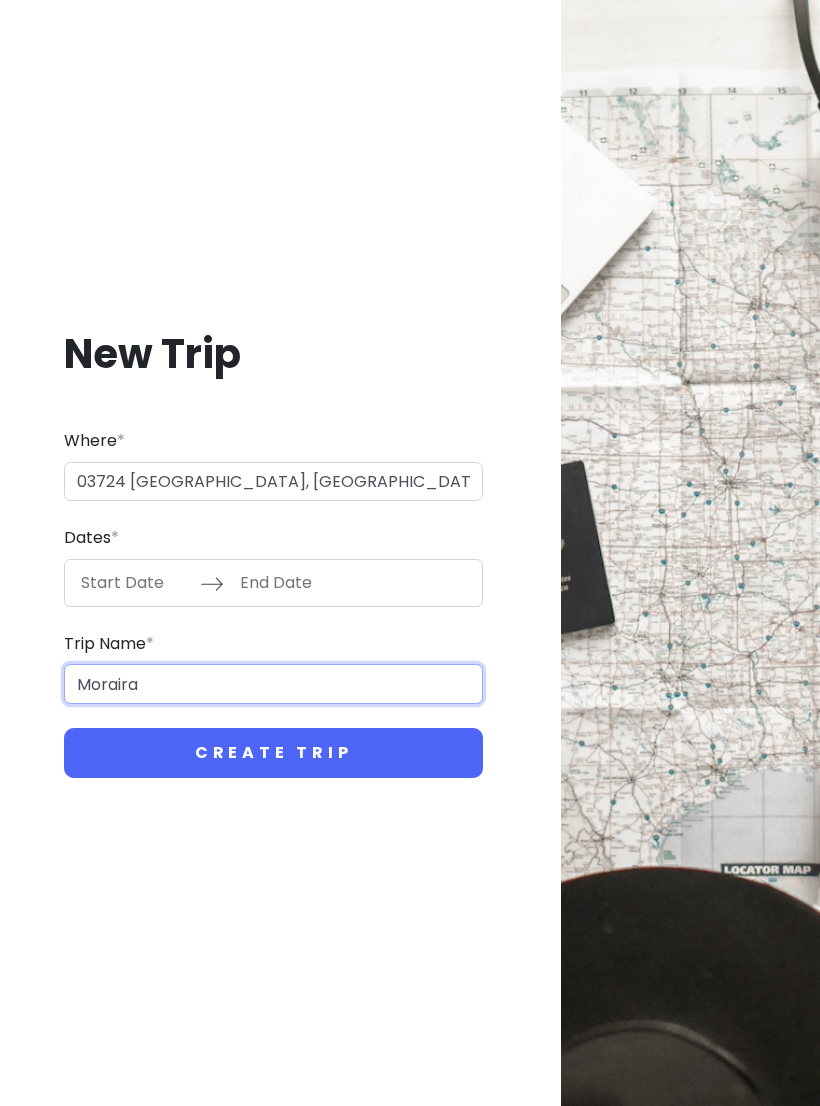 type on "Moraira" 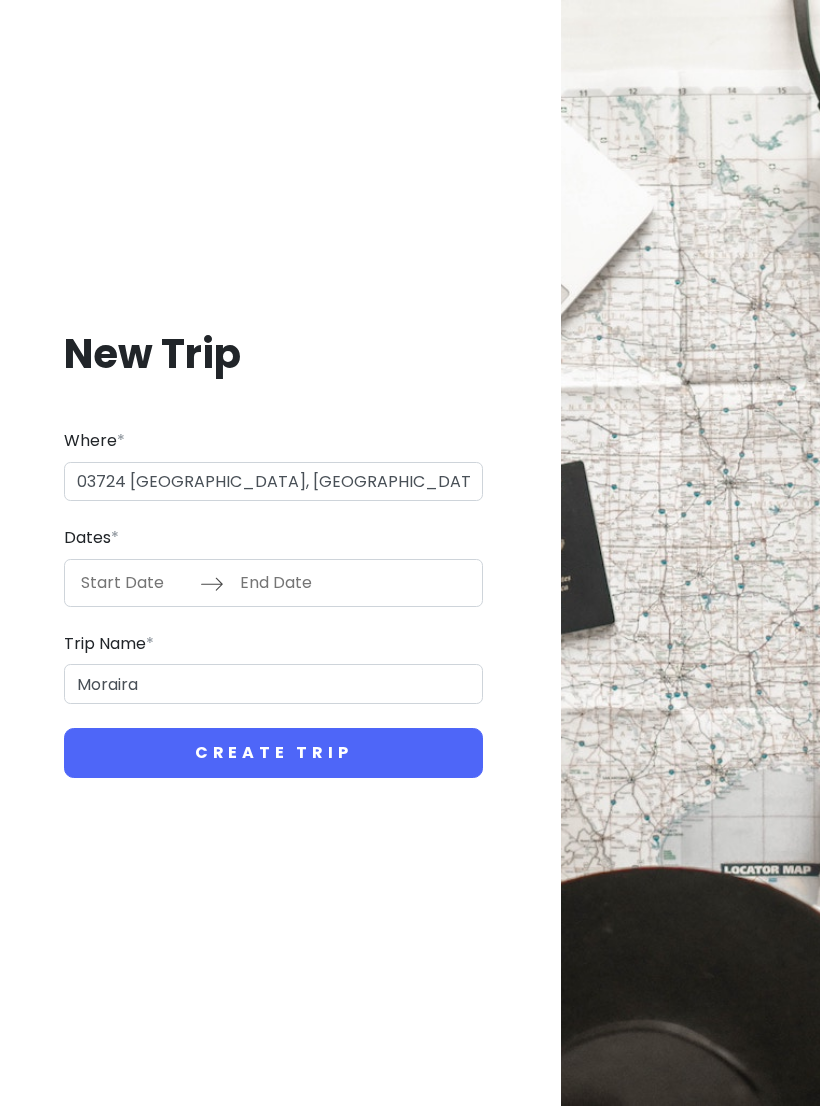 click at bounding box center (135, 583) 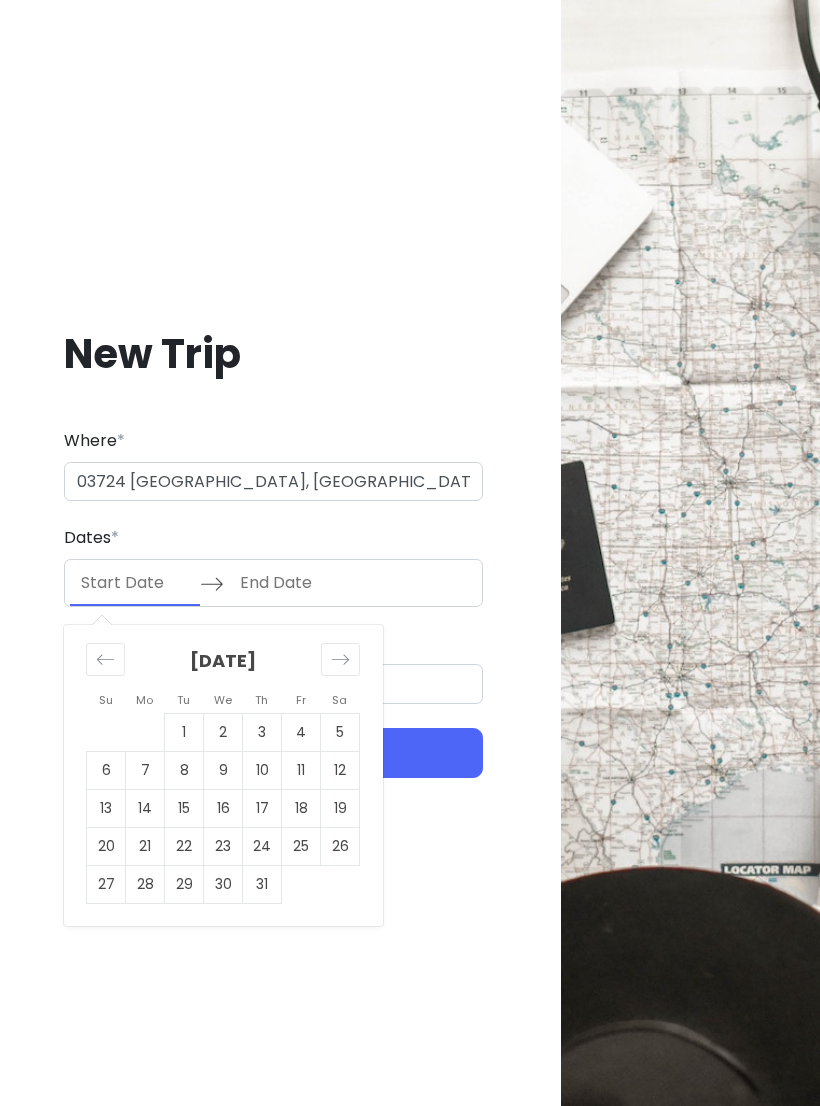 click on "29" at bounding box center [184, 884] 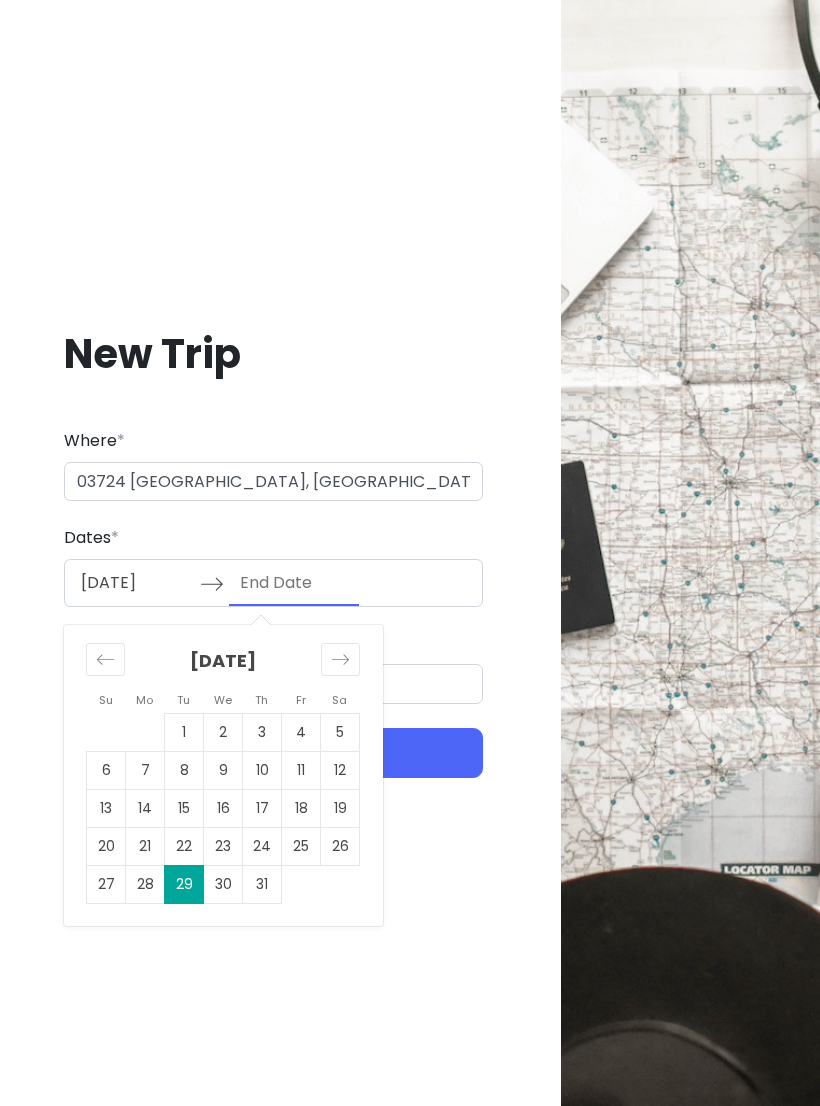 type on "[DATE]" 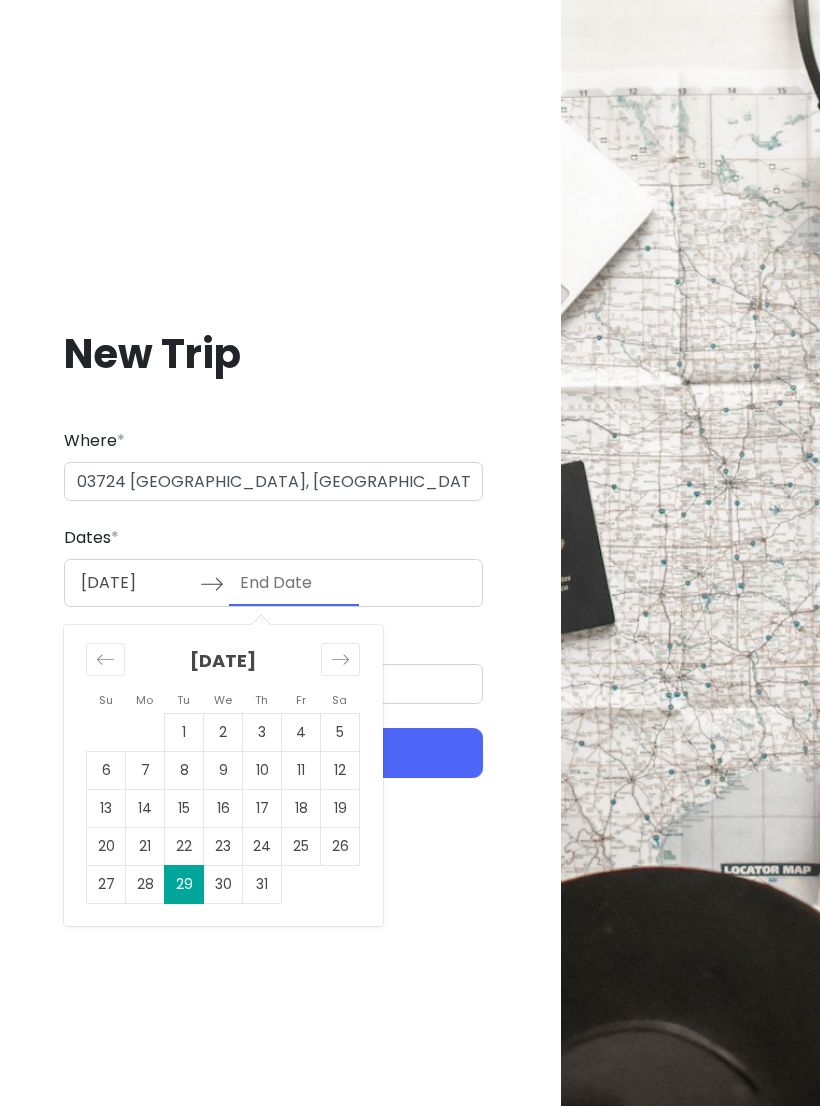 click on "29" at bounding box center [184, 884] 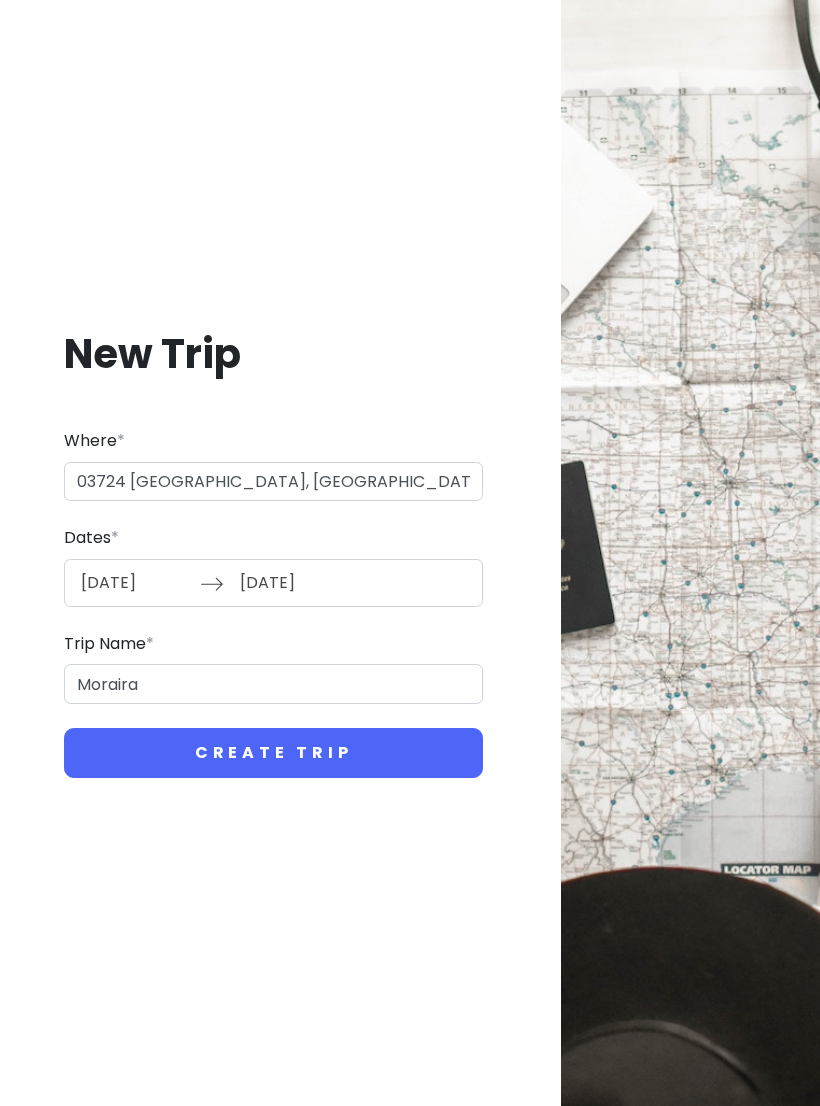 click on "Create Trip" at bounding box center [273, 753] 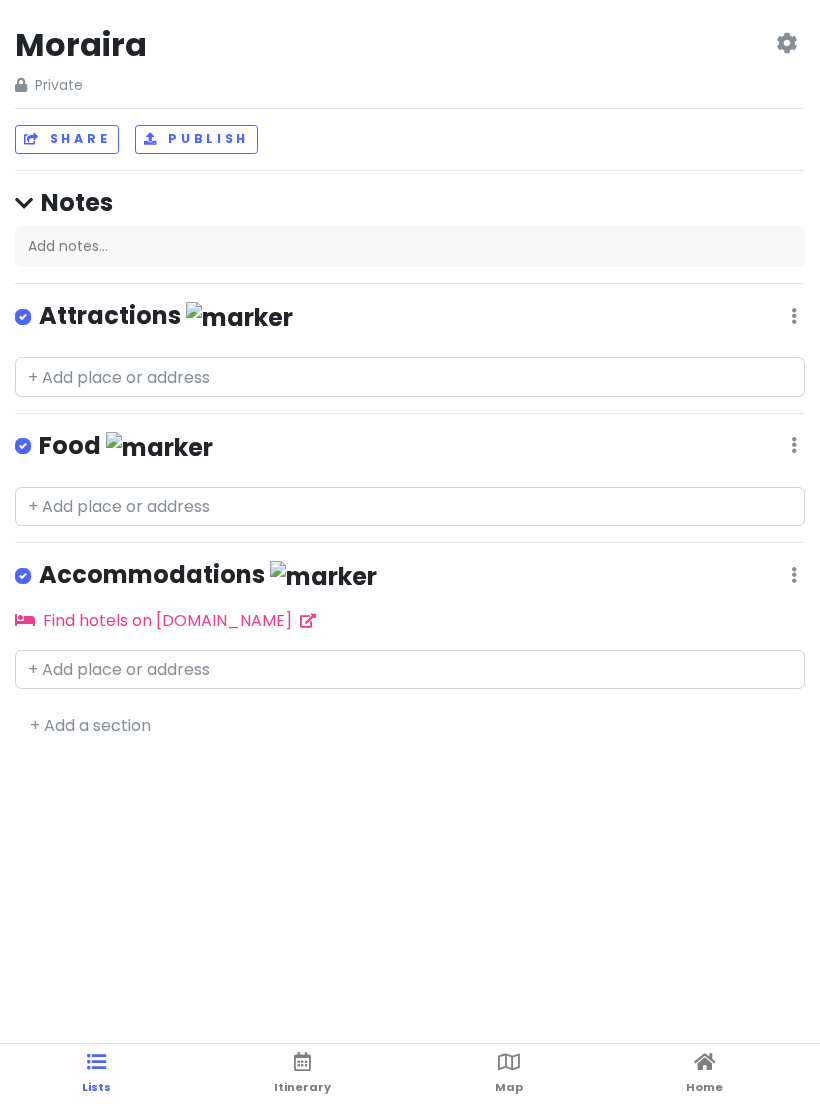 click on "Home" at bounding box center [704, 1075] 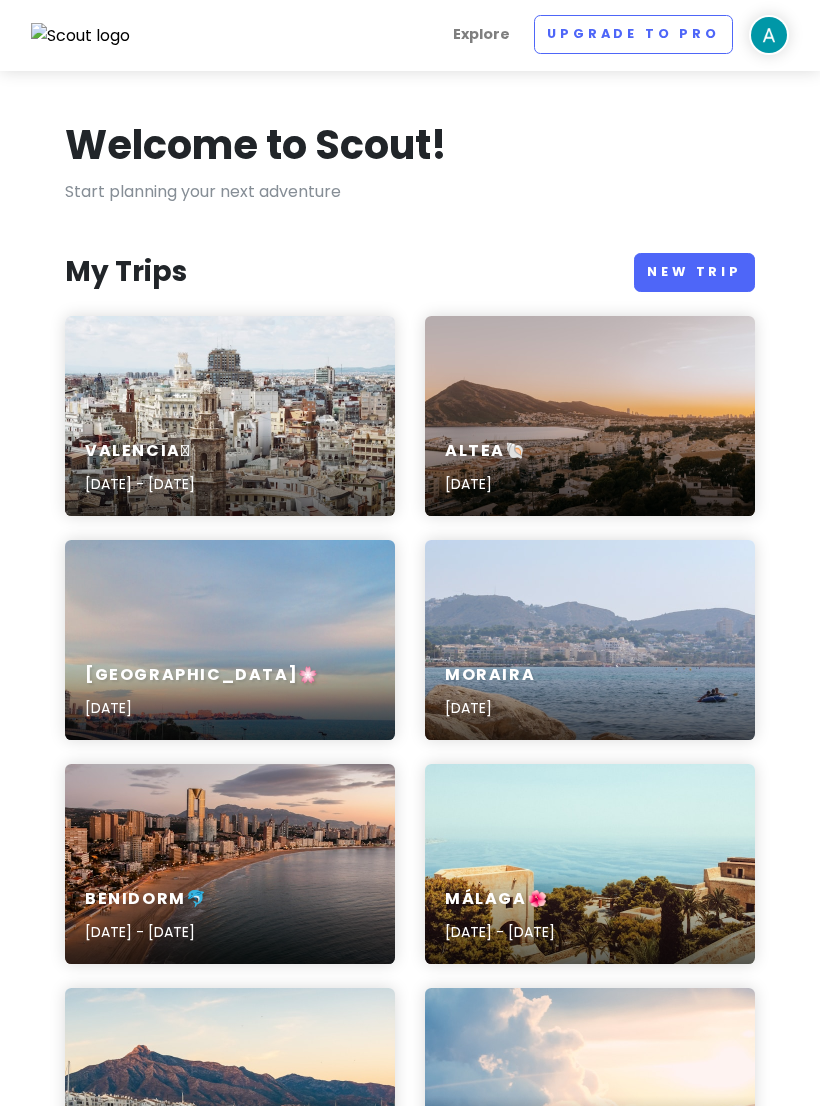 scroll, scrollTop: 0, scrollLeft: 0, axis: both 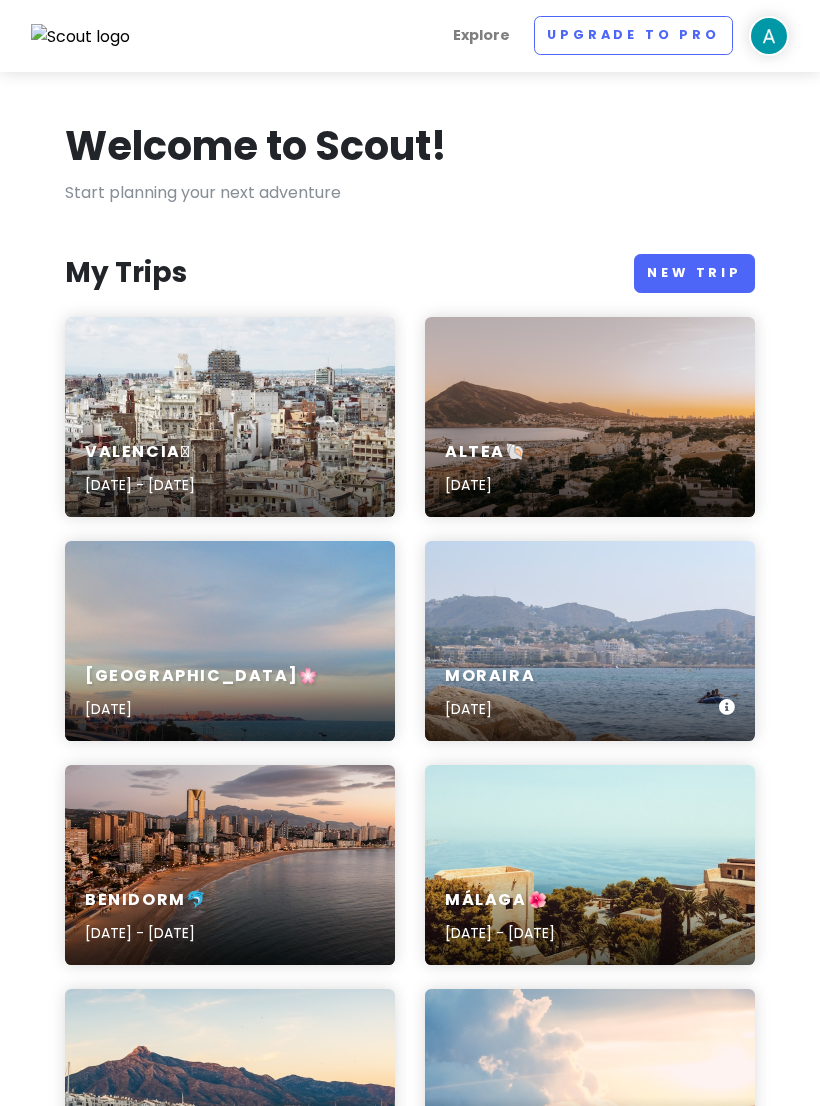 click on "Moraira [DATE]" at bounding box center (590, 693) 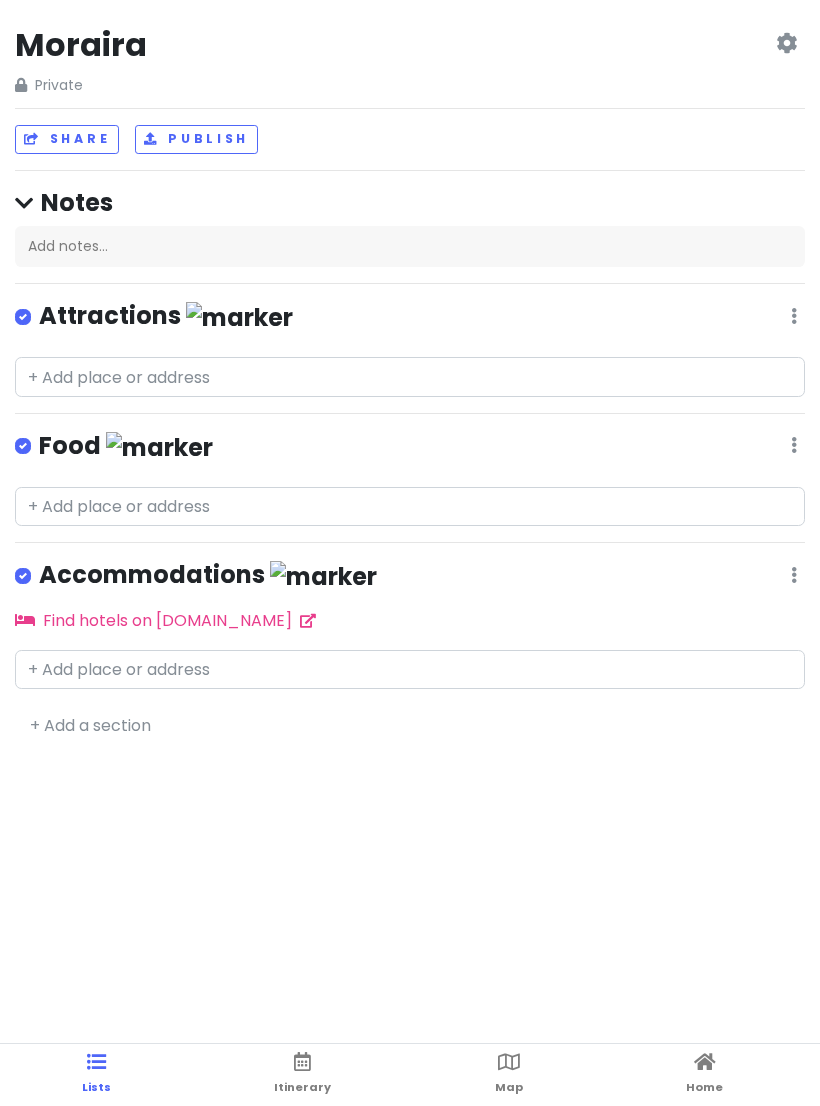 click on "Moraira Private Change Dates Make a Copy Delete Trip Go Pro ⚡️ Give Feedback 💡 Support Scout ☕️" at bounding box center [410, 60] 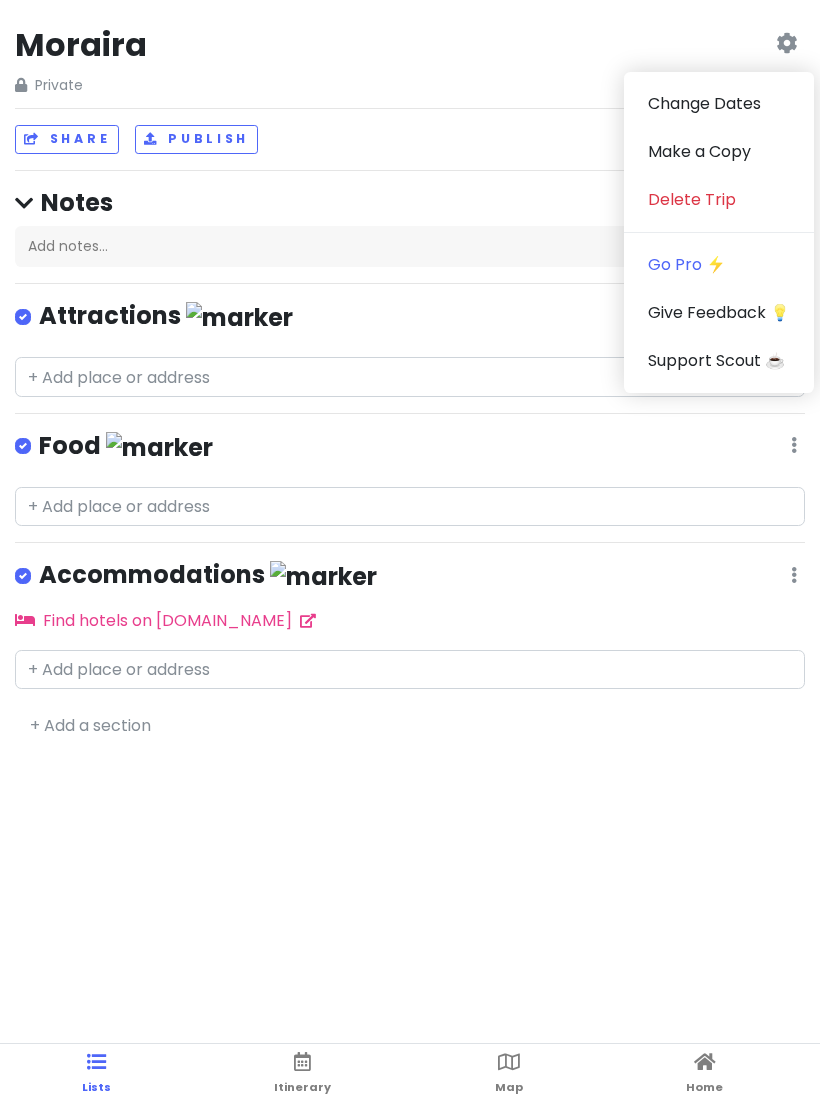 click on "Change Dates" at bounding box center [719, 104] 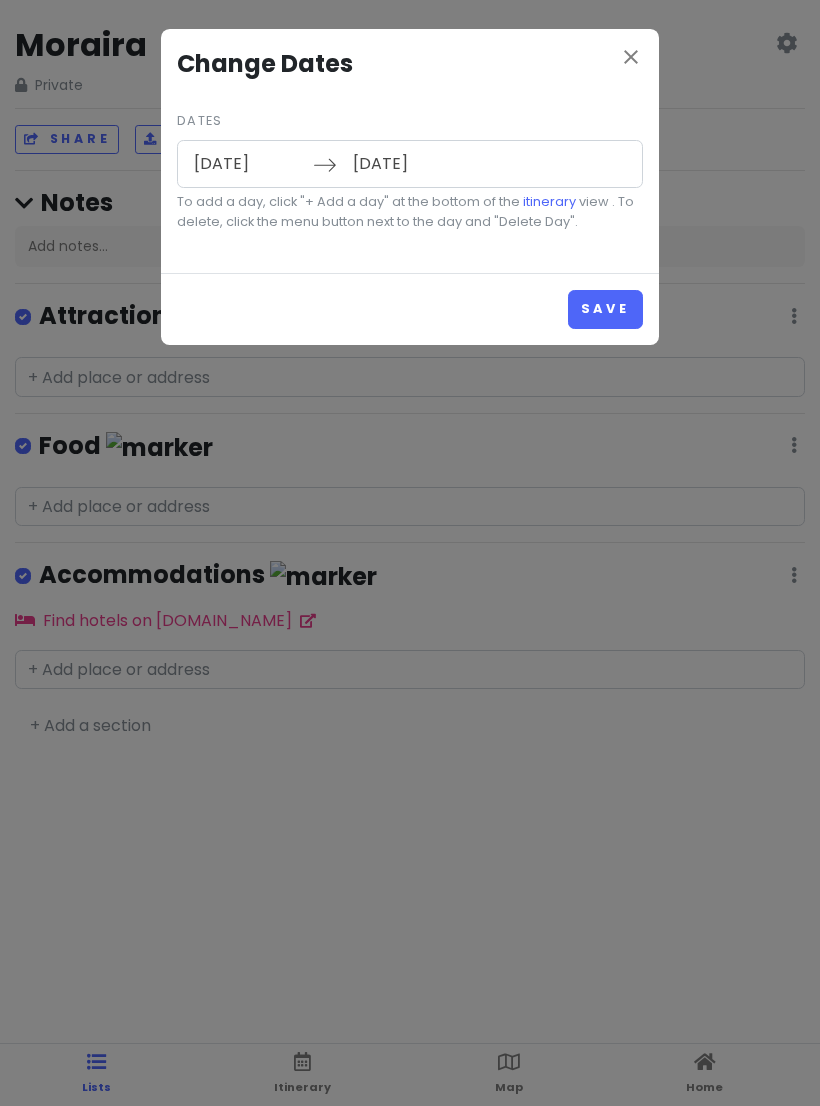 click on "close" at bounding box center [631, 57] 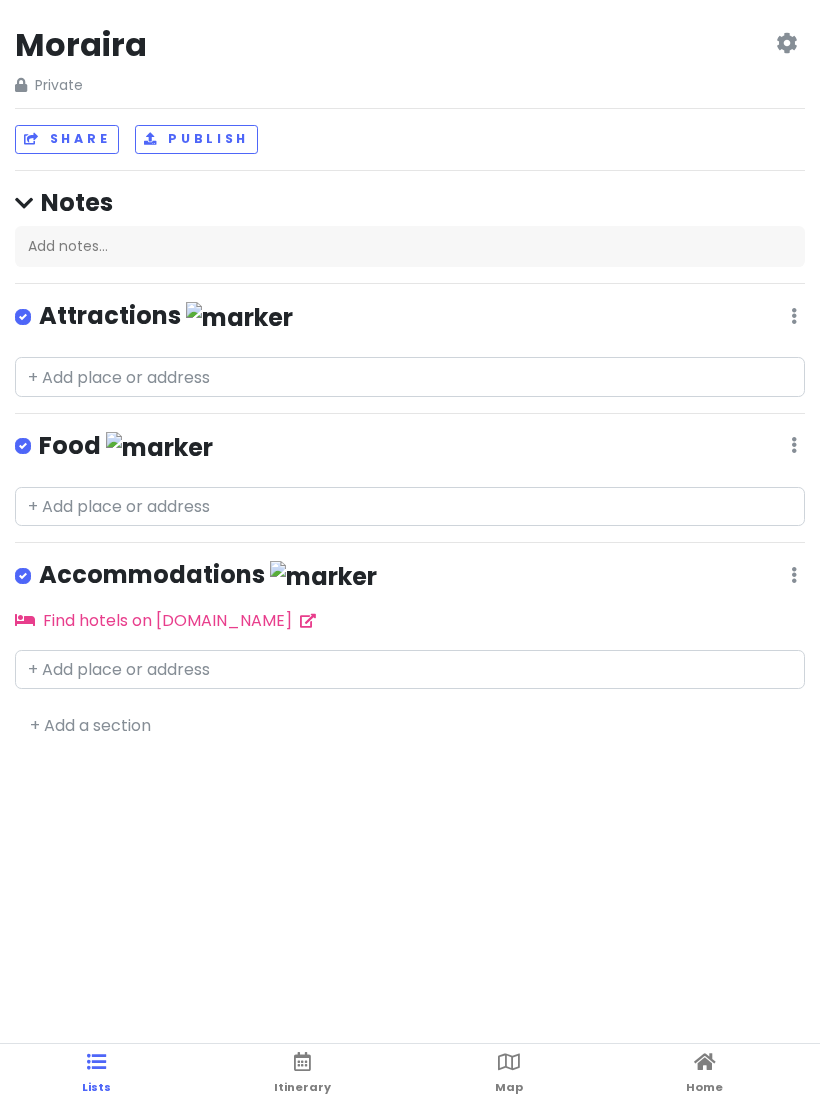 click at bounding box center (786, 43) 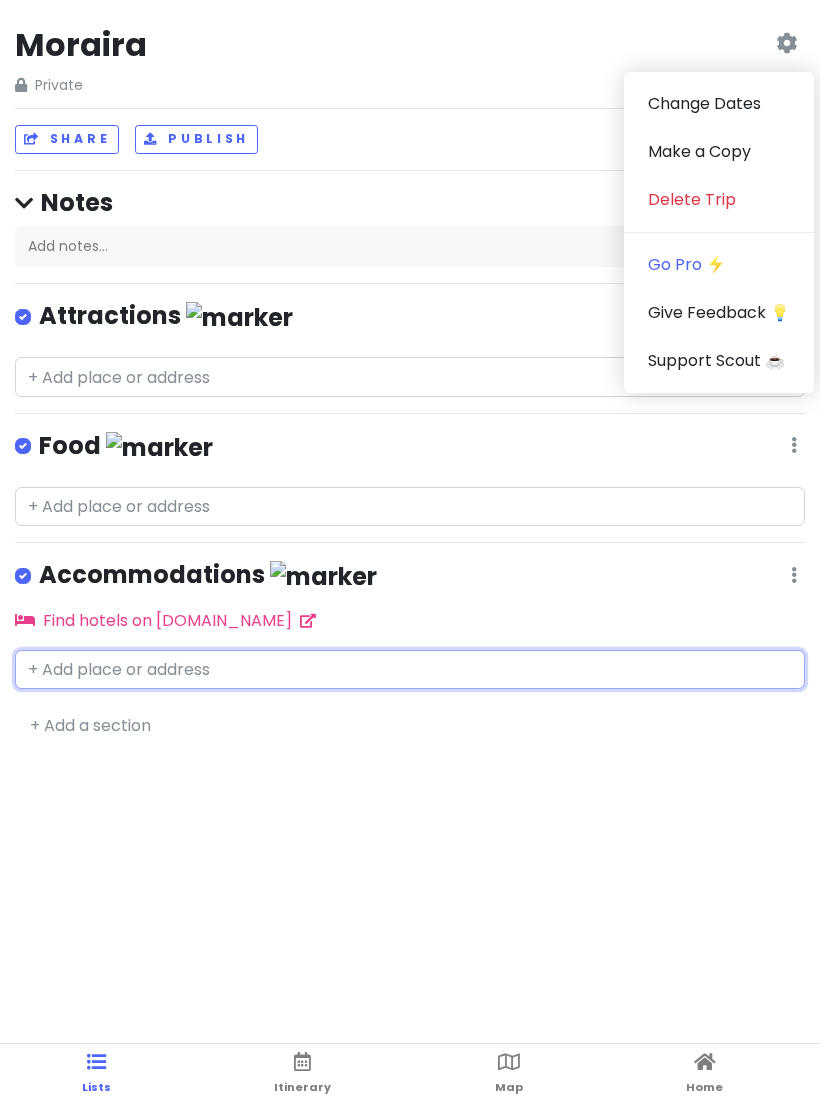 click at bounding box center [410, 670] 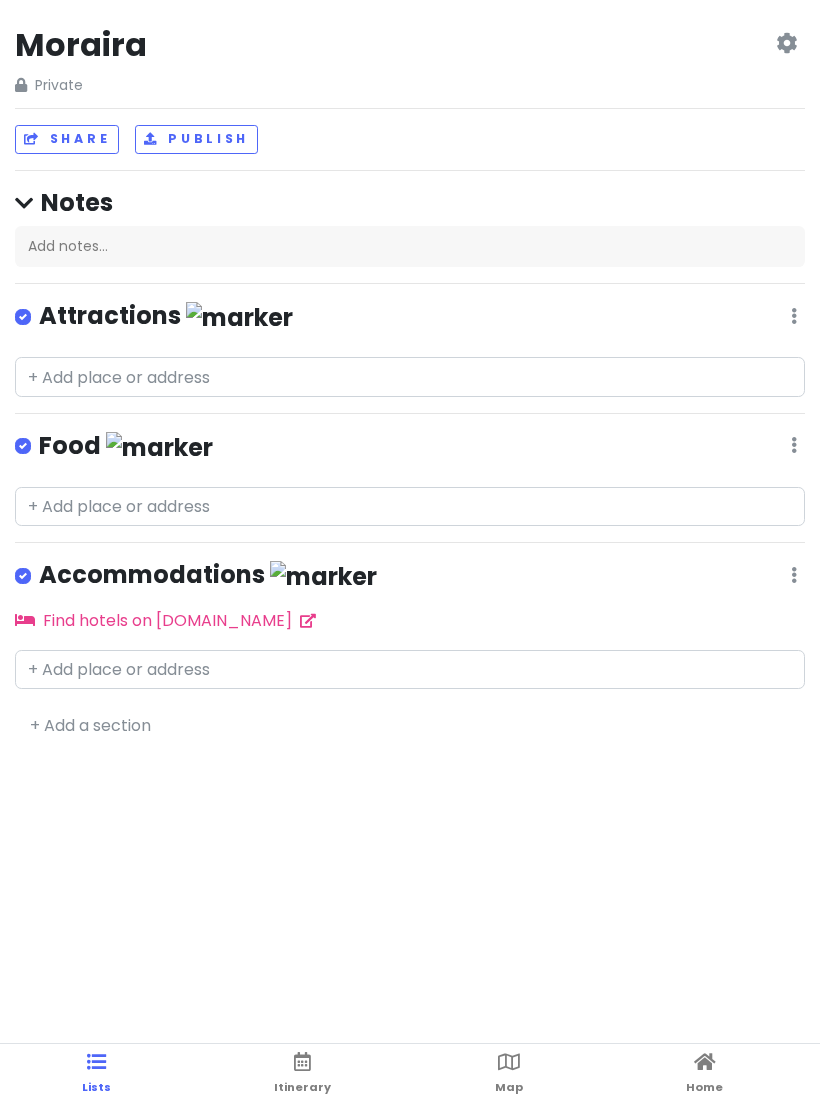 click on "+ Add a section" at bounding box center (410, 726) 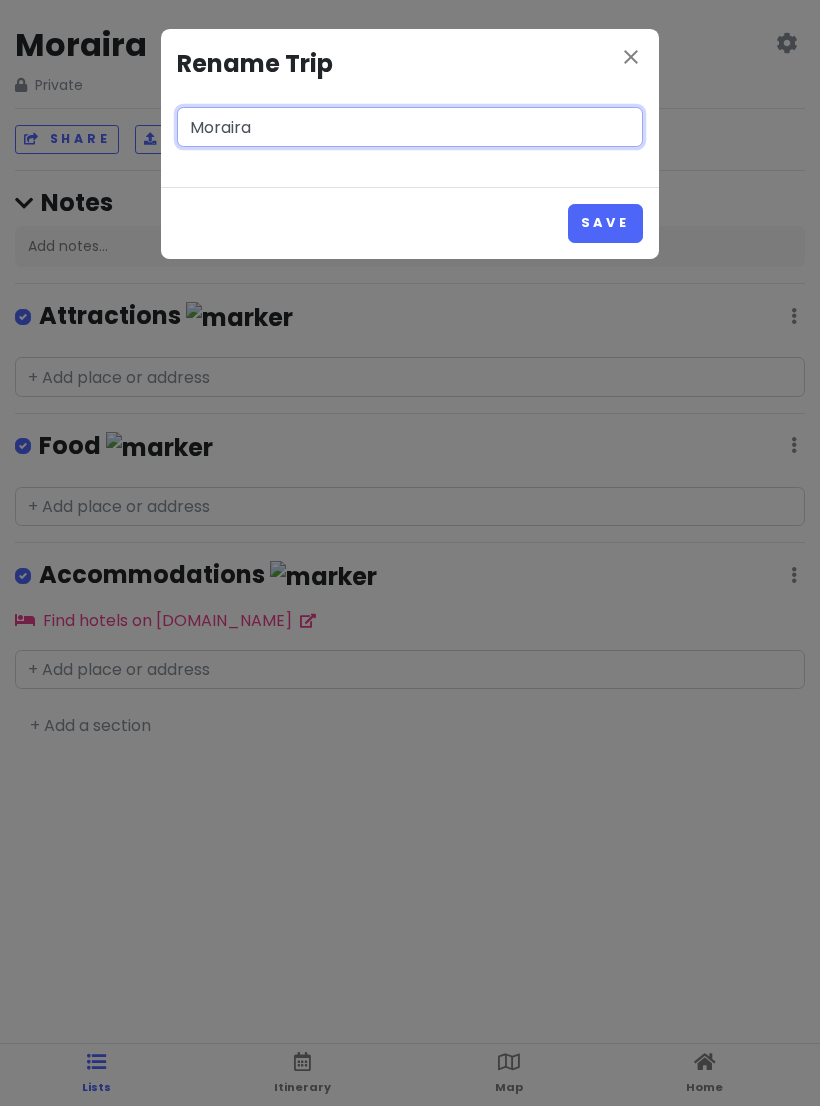 click on "Moraira" at bounding box center (410, 127) 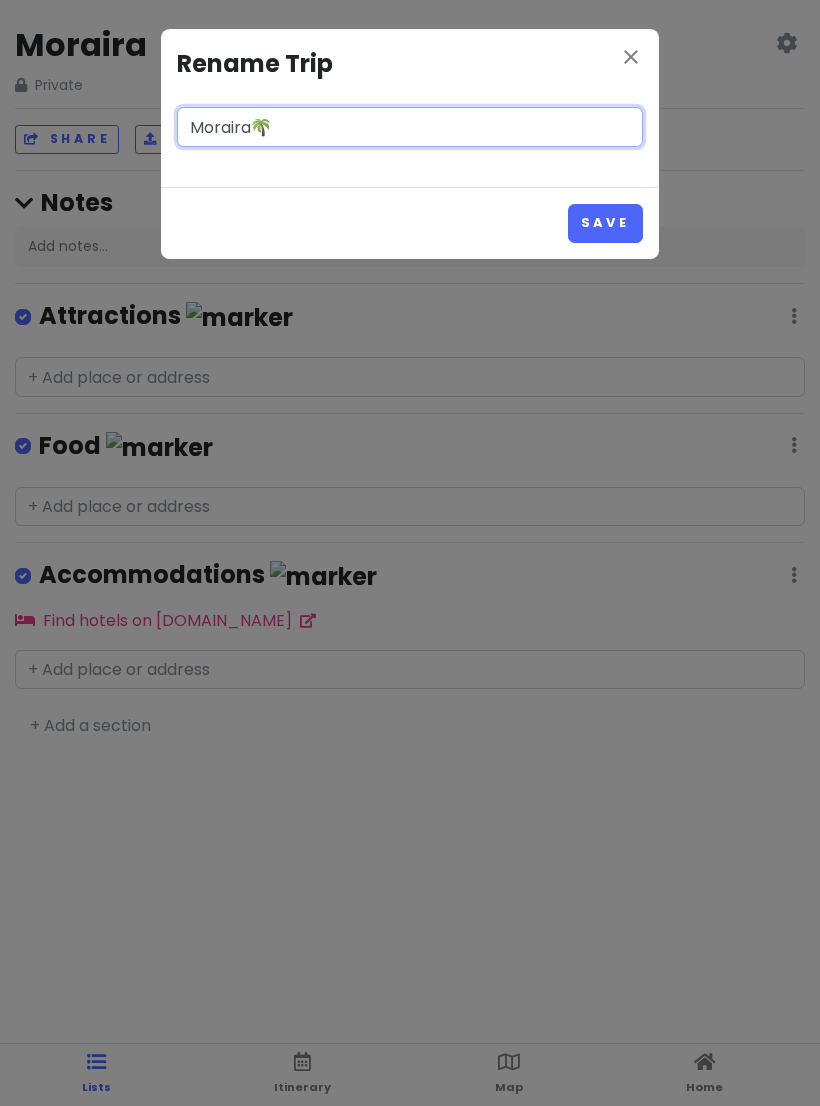 type on "Moraira🌴" 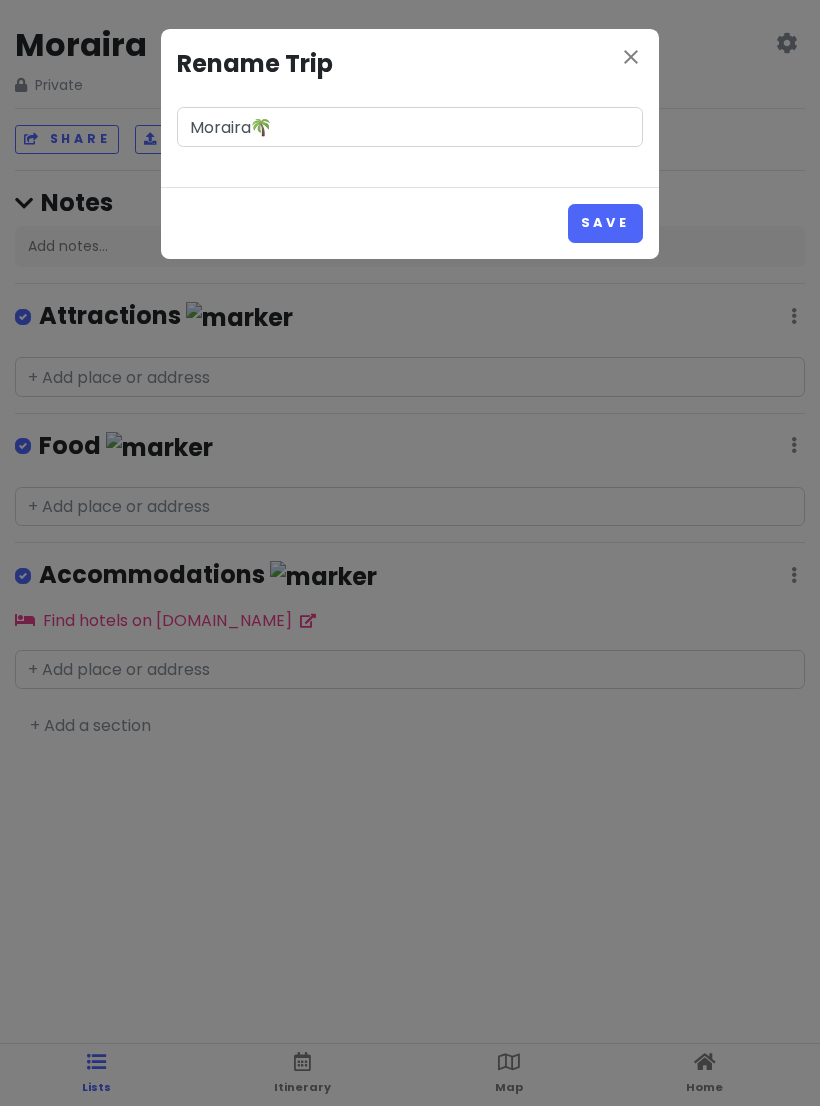 click on "Save" at bounding box center [605, 223] 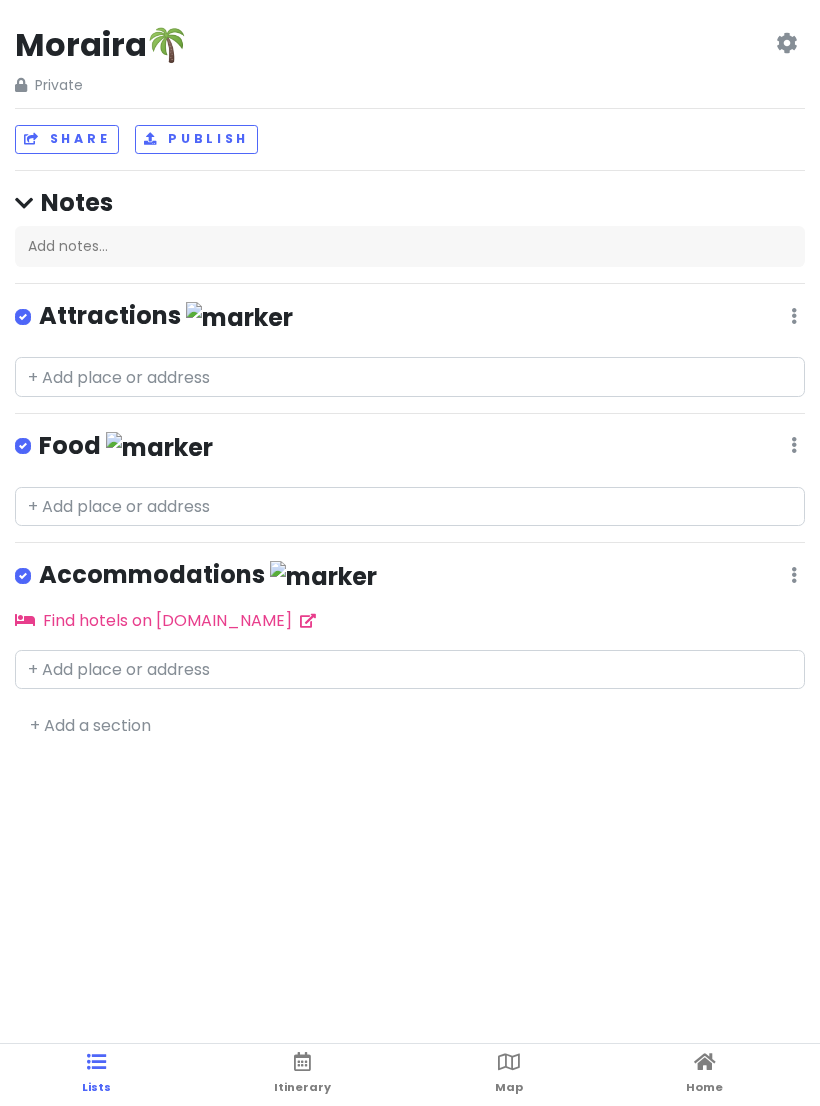 click on "Home" at bounding box center (704, 1087) 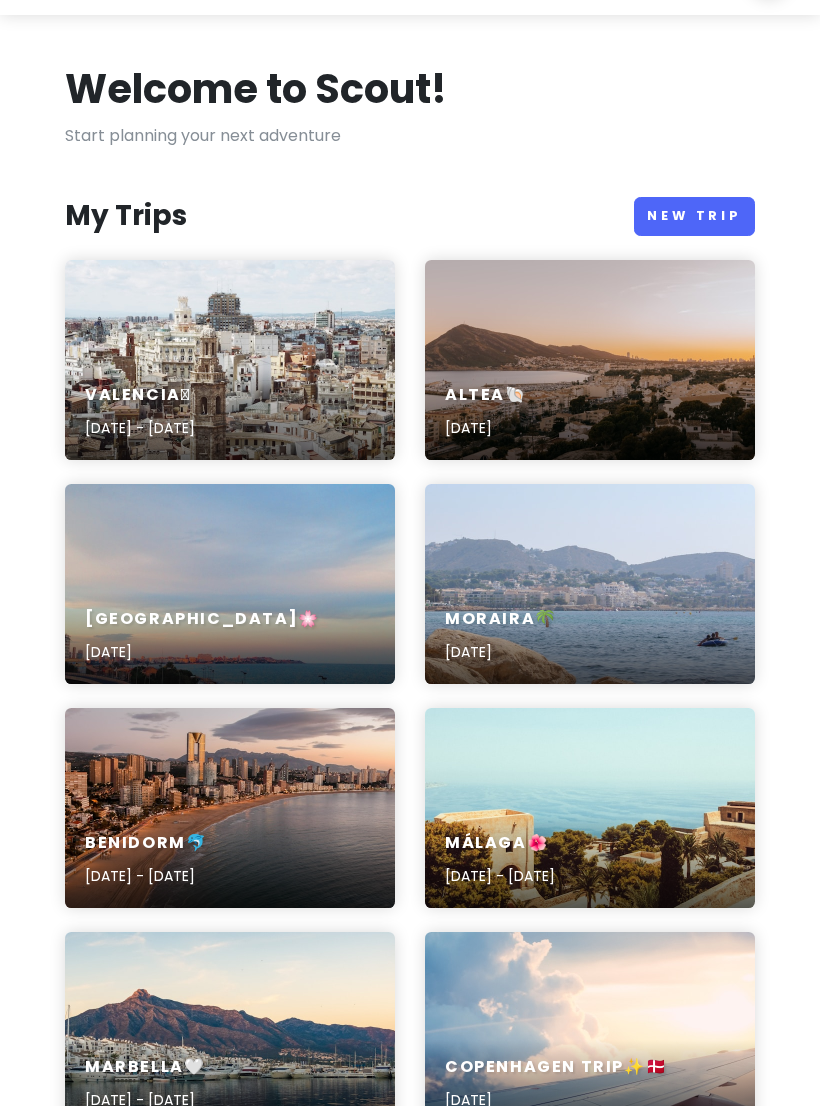 scroll, scrollTop: 0, scrollLeft: 0, axis: both 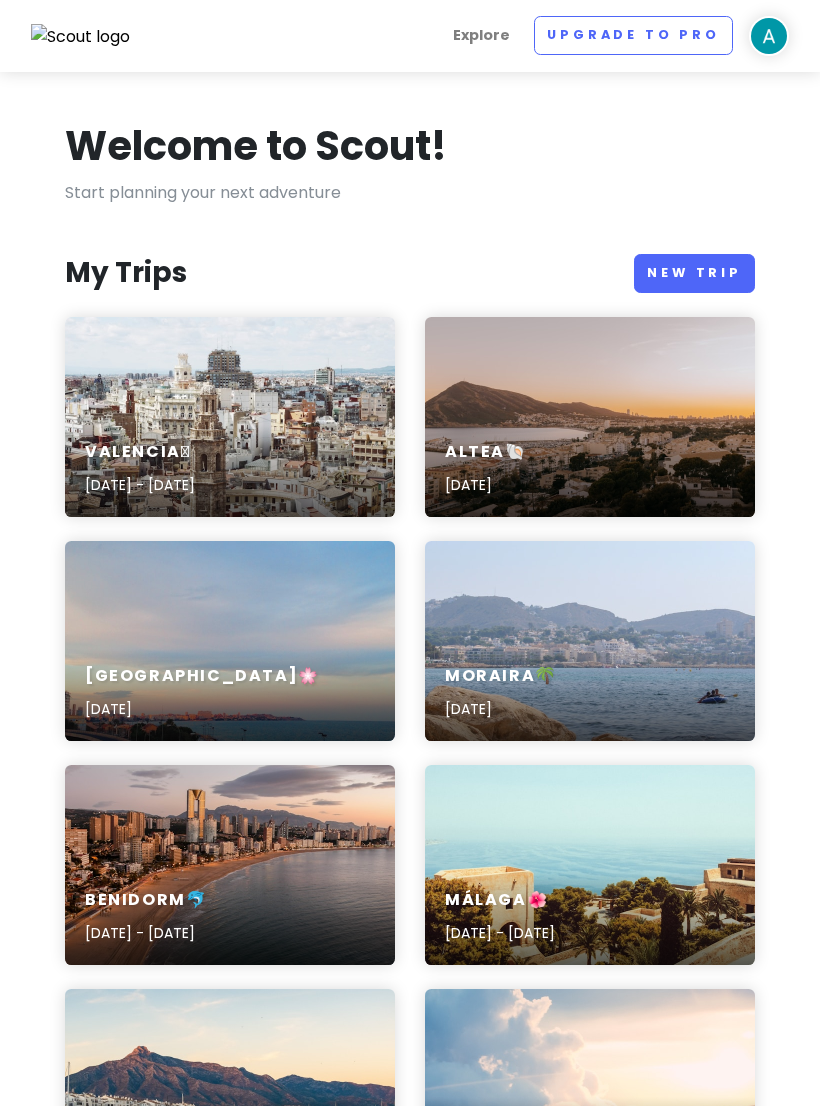 click on "Altea🐚 [DATE]" at bounding box center [590, 469] 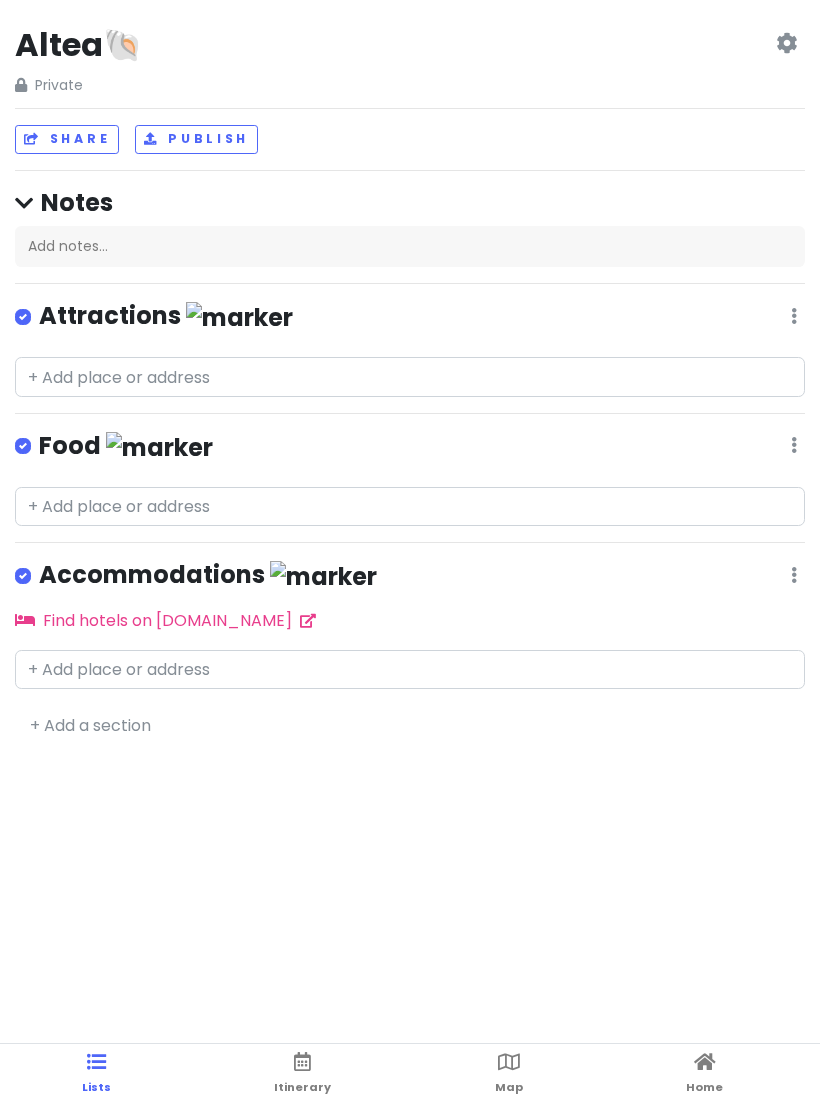 click on "Attractions   Edit Reorder Delete List" at bounding box center (410, 320) 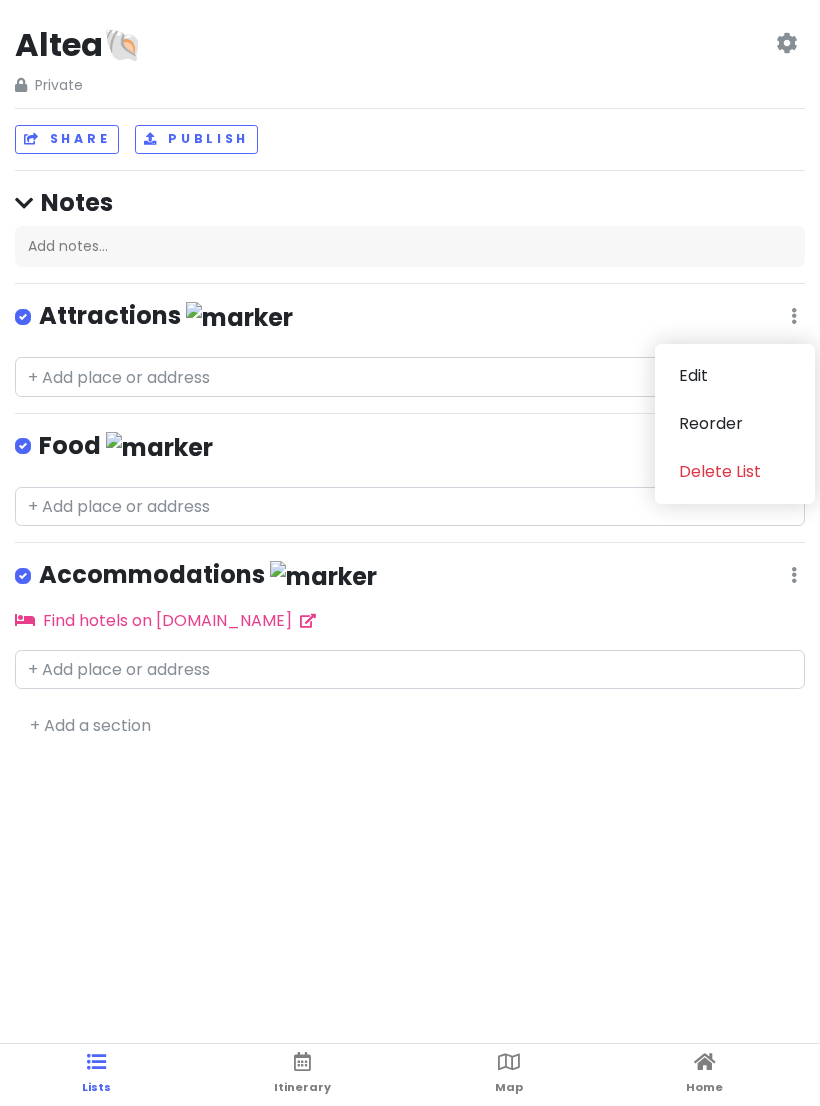 click on "Edit" at bounding box center [735, 376] 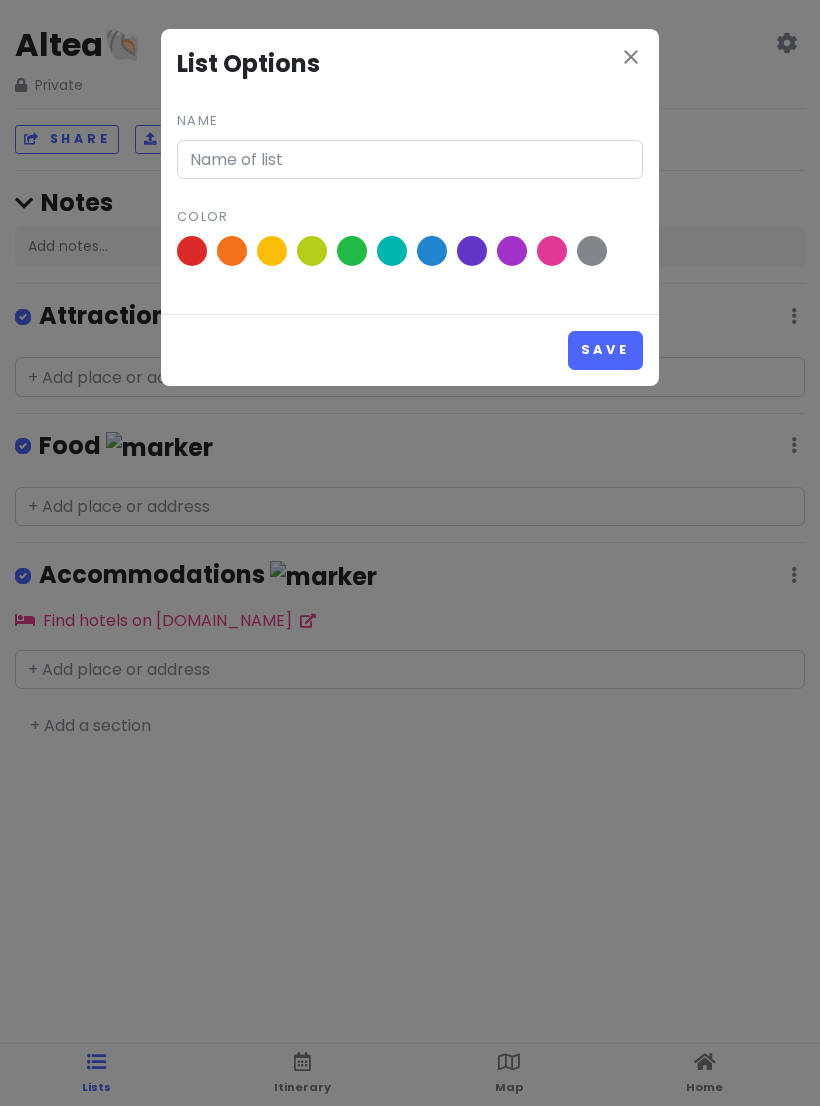 type on "Attractions" 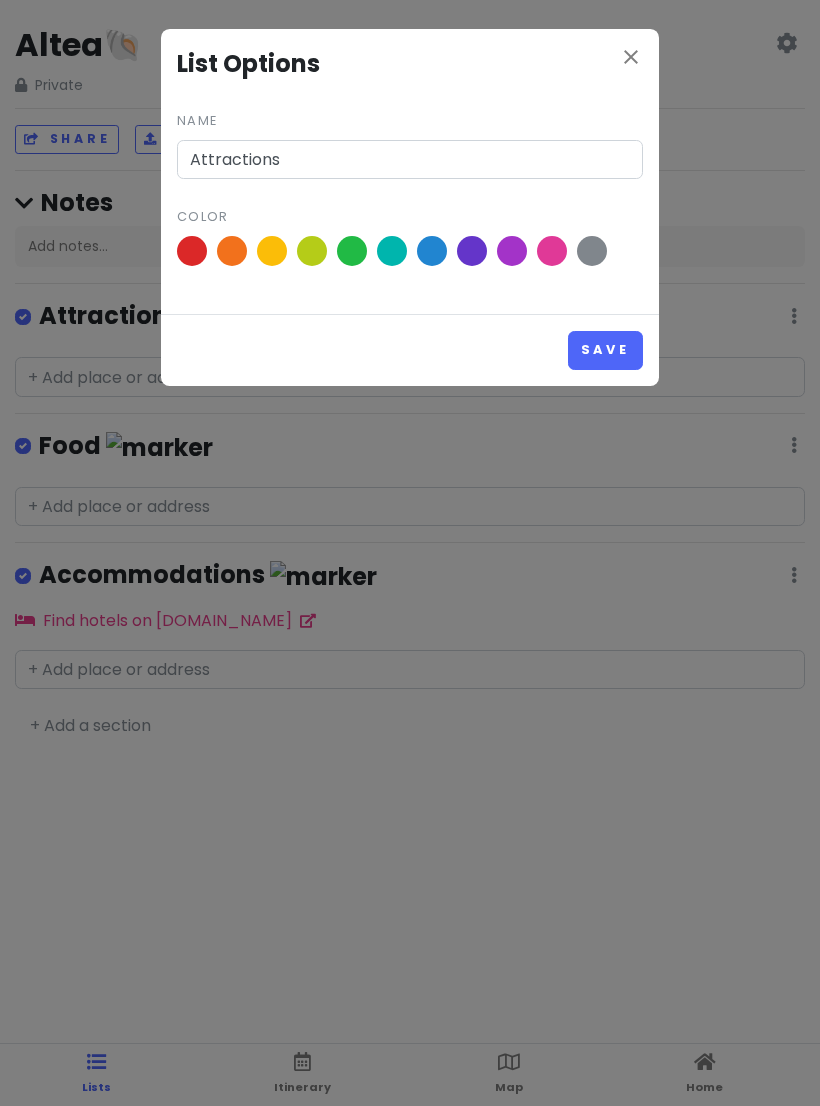 click at bounding box center (552, 251) 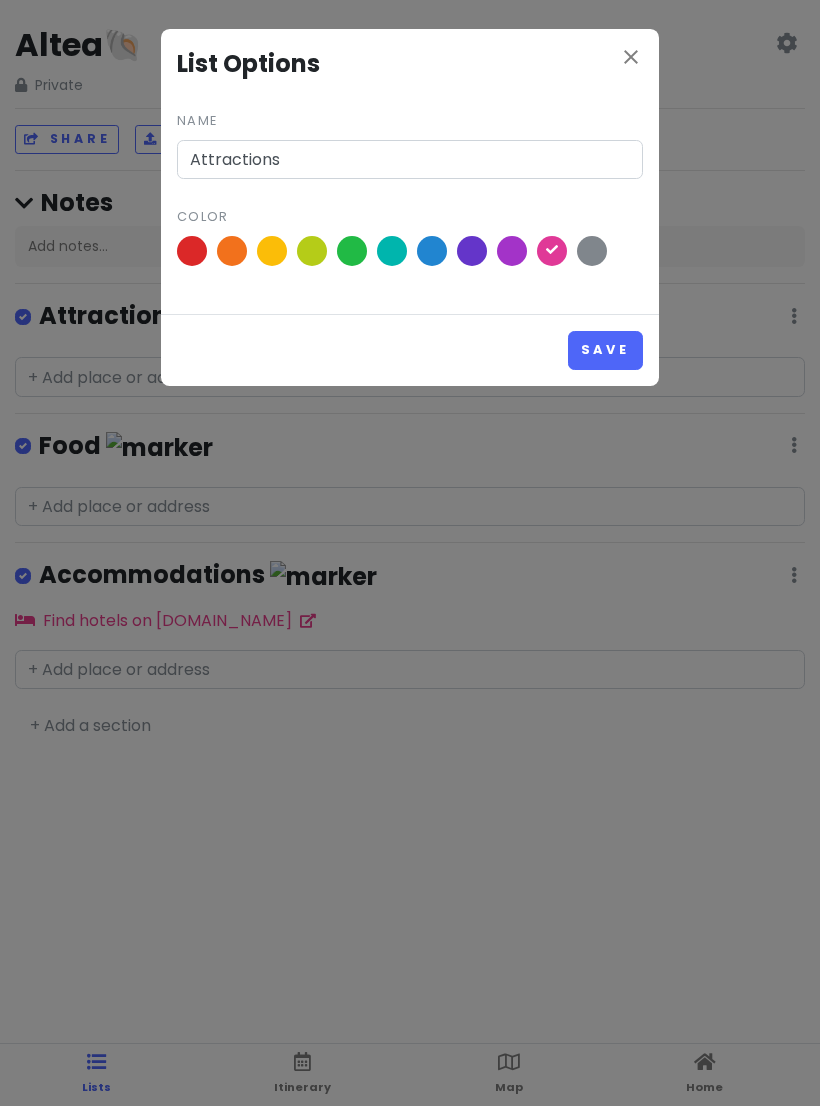 click on "Save" at bounding box center (605, 350) 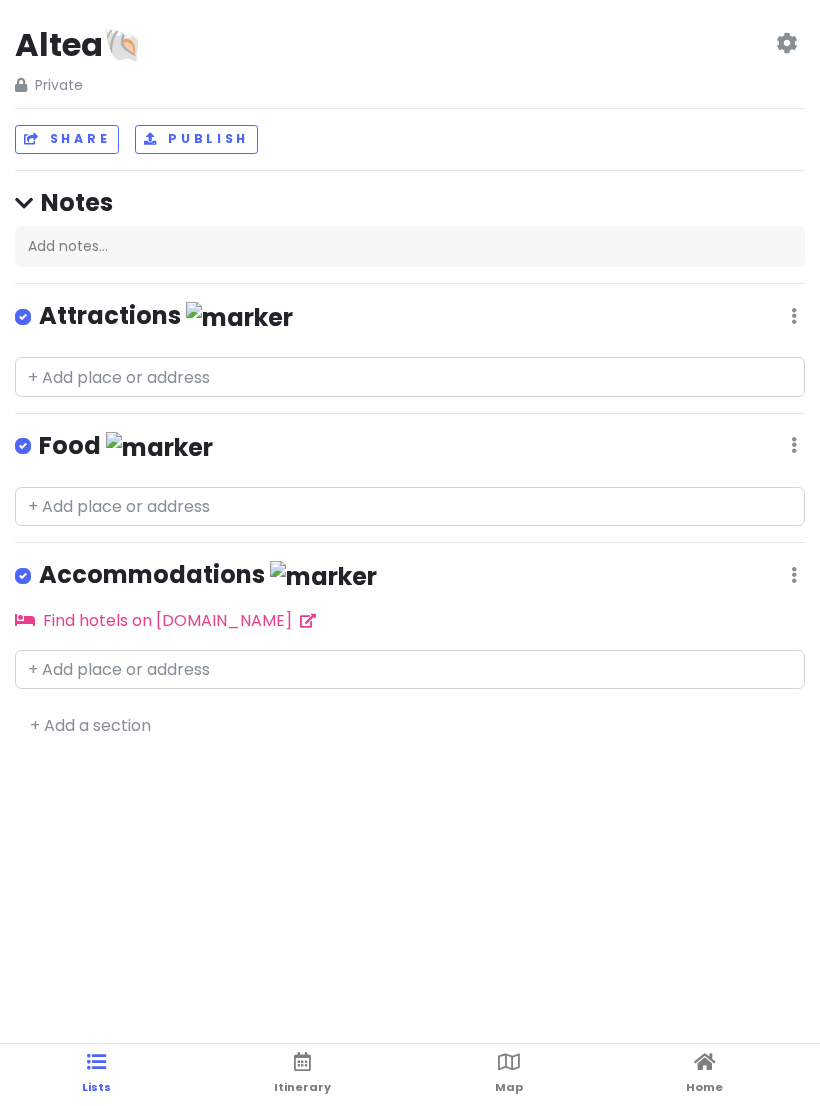 click on "Food   Edit Reorder Delete List" at bounding box center [410, 450] 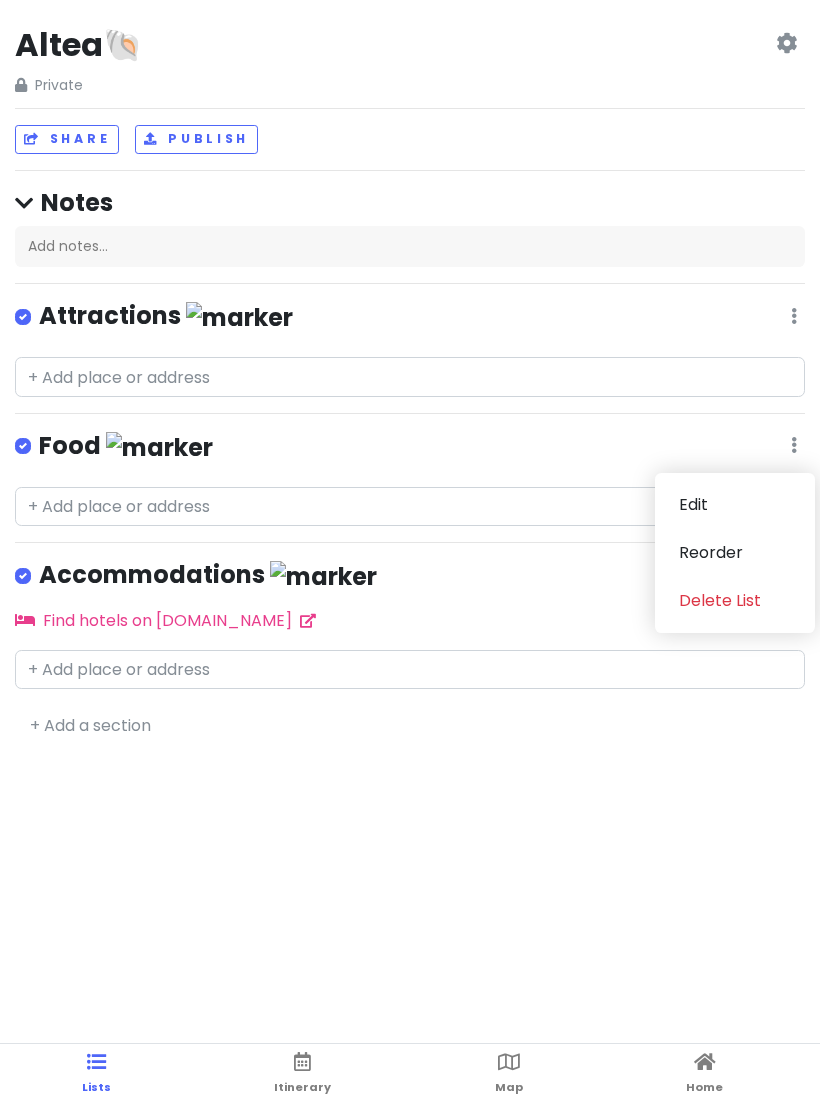 click on "Edit" at bounding box center [735, 505] 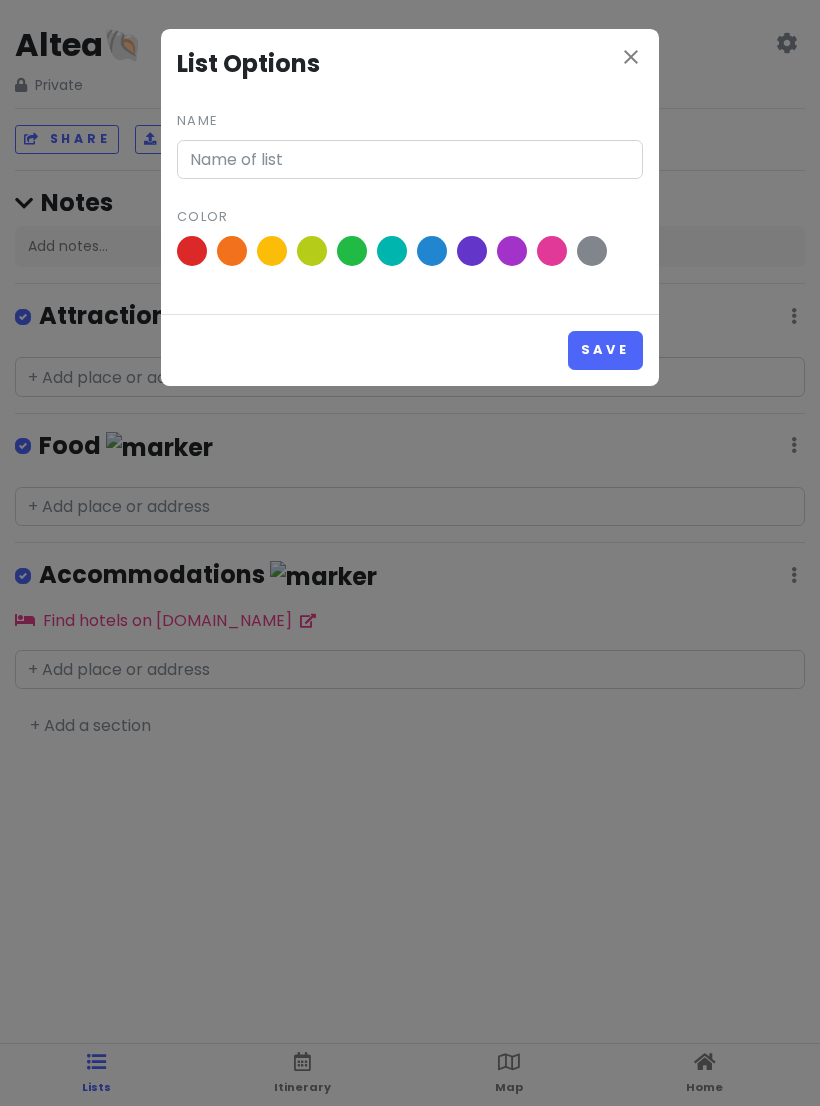 type on "Food" 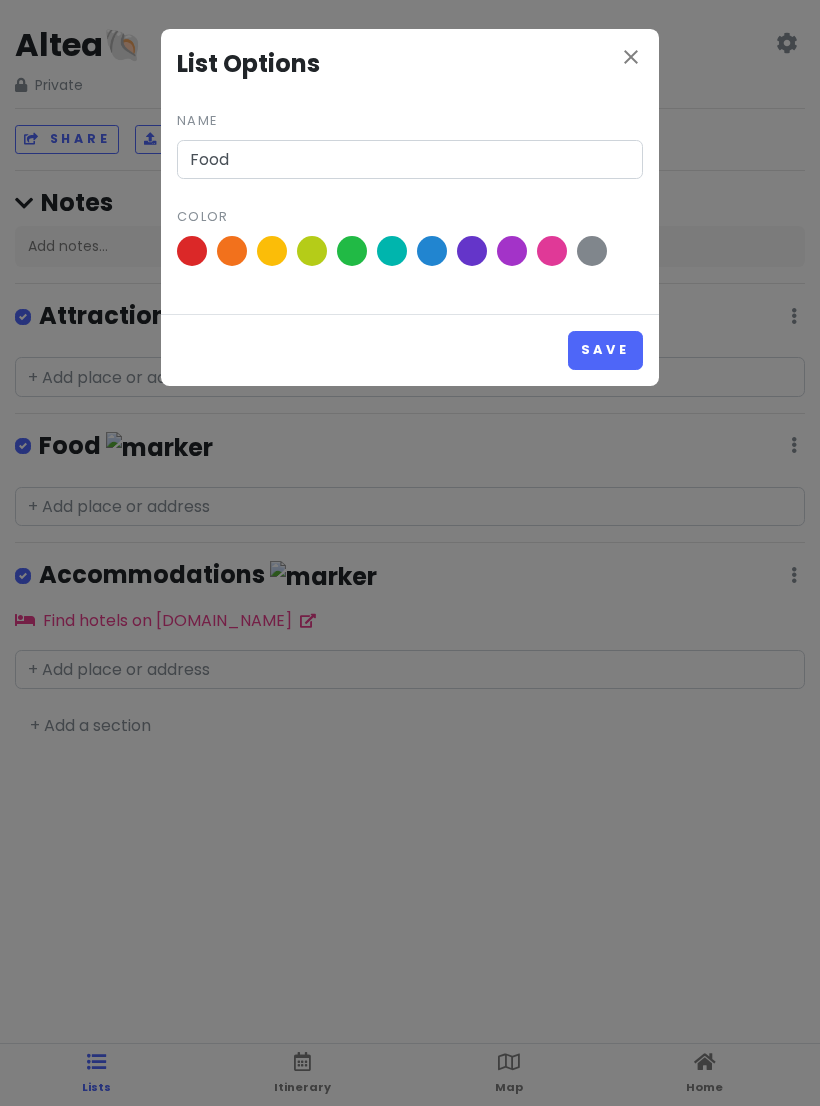 click at bounding box center [592, 251] 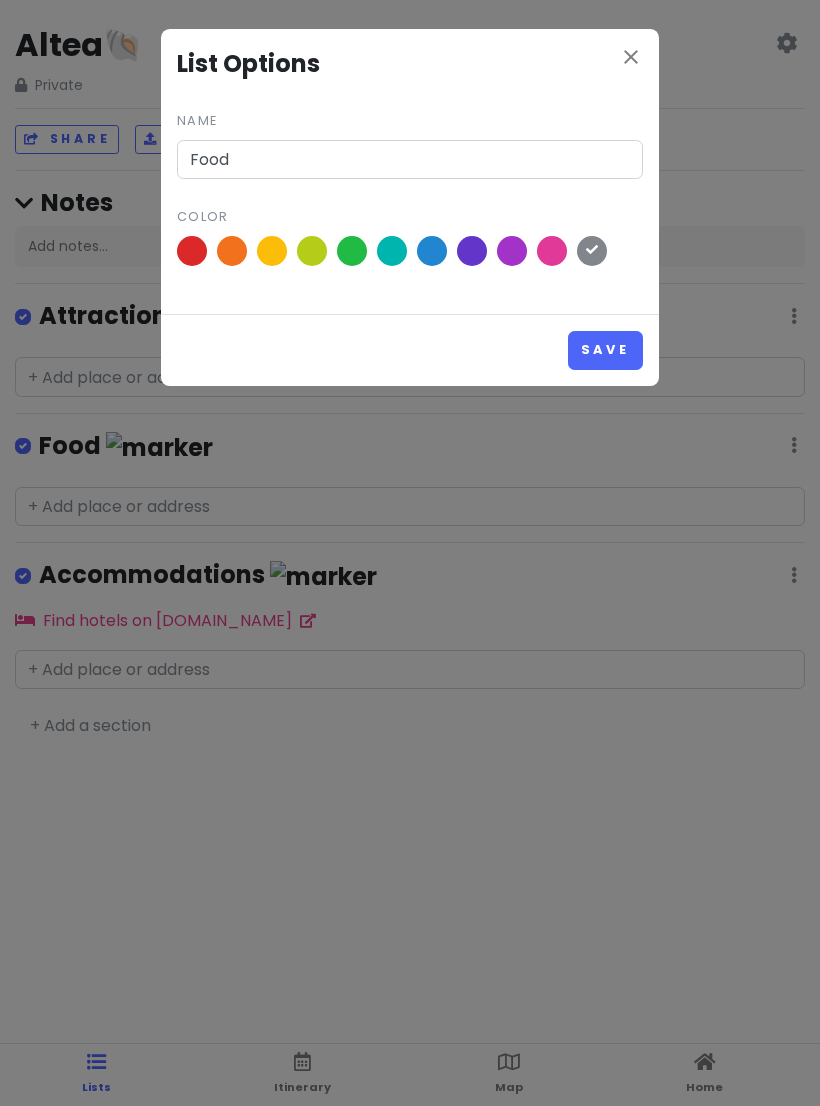 click on "Save" at bounding box center [605, 350] 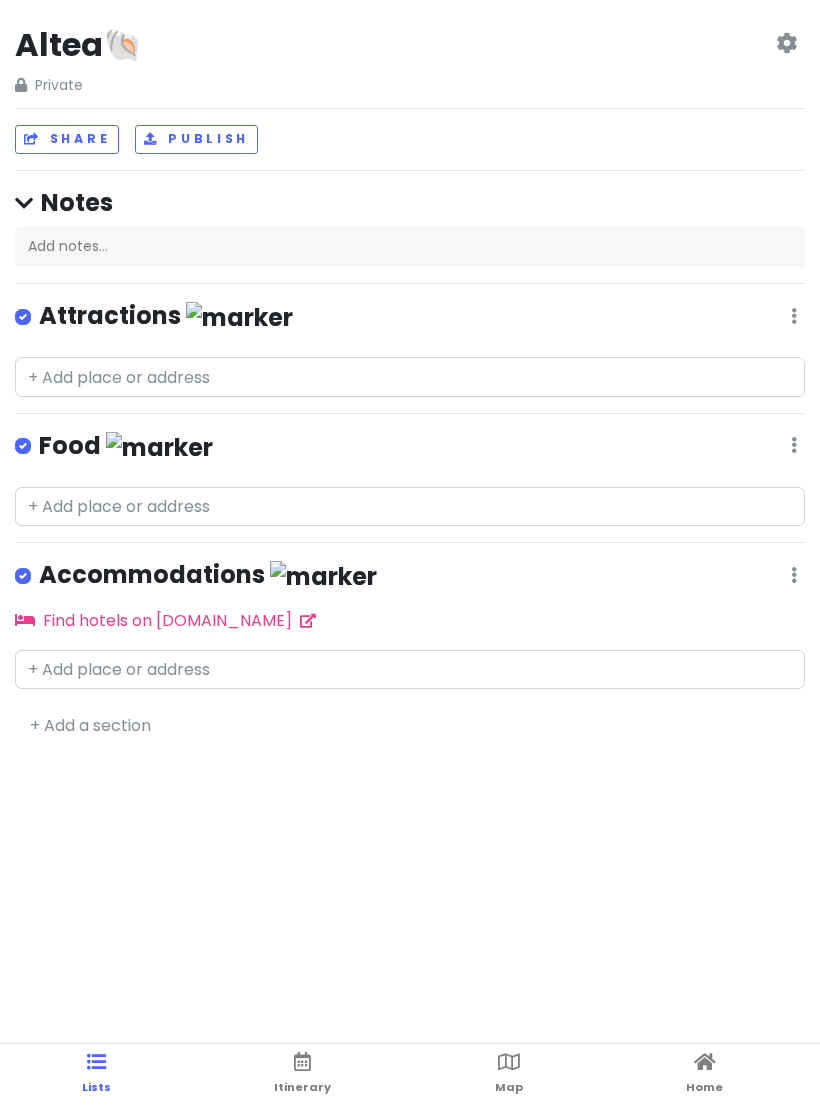 click at bounding box center (794, 316) 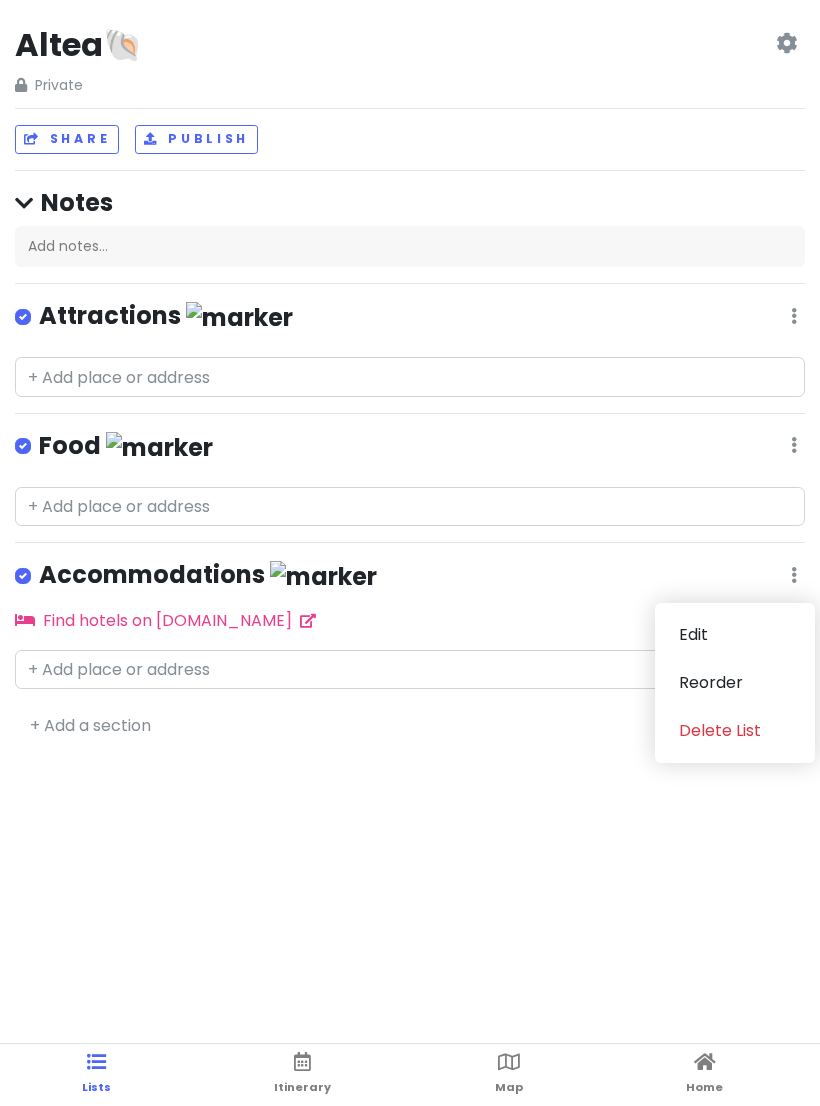 click on "Edit" at bounding box center (735, 635) 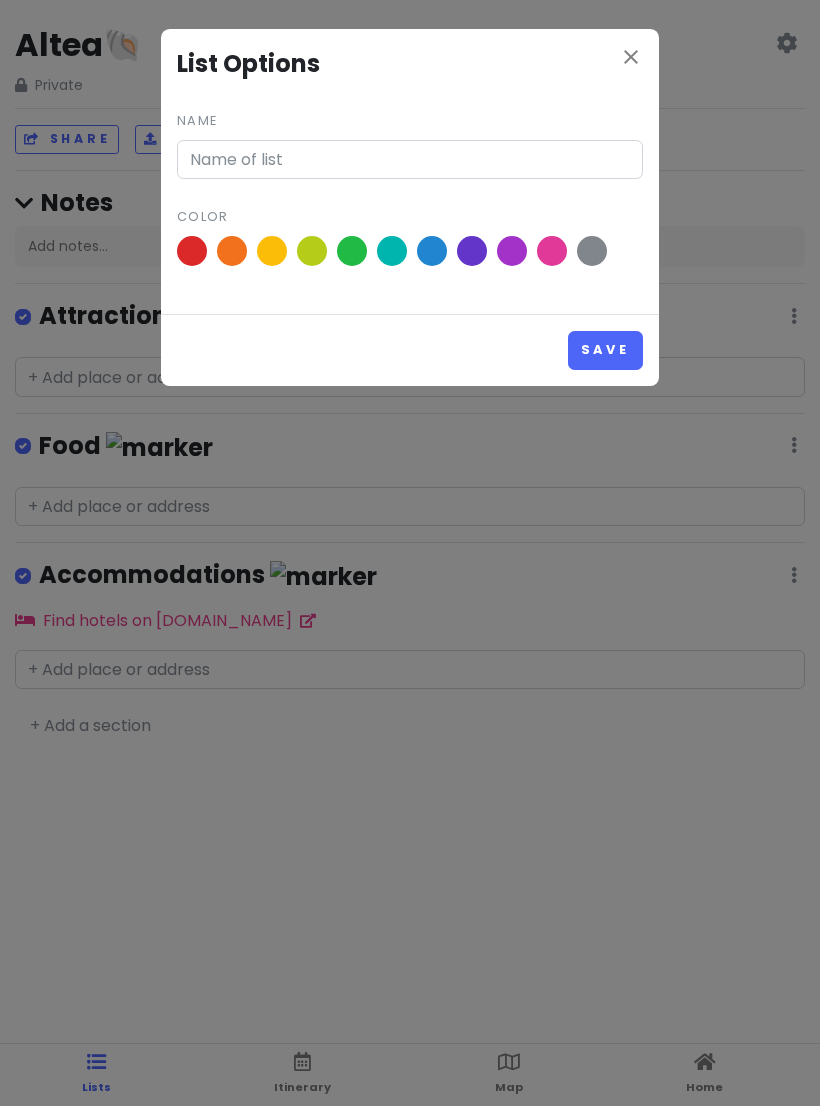 type on "Accommodations" 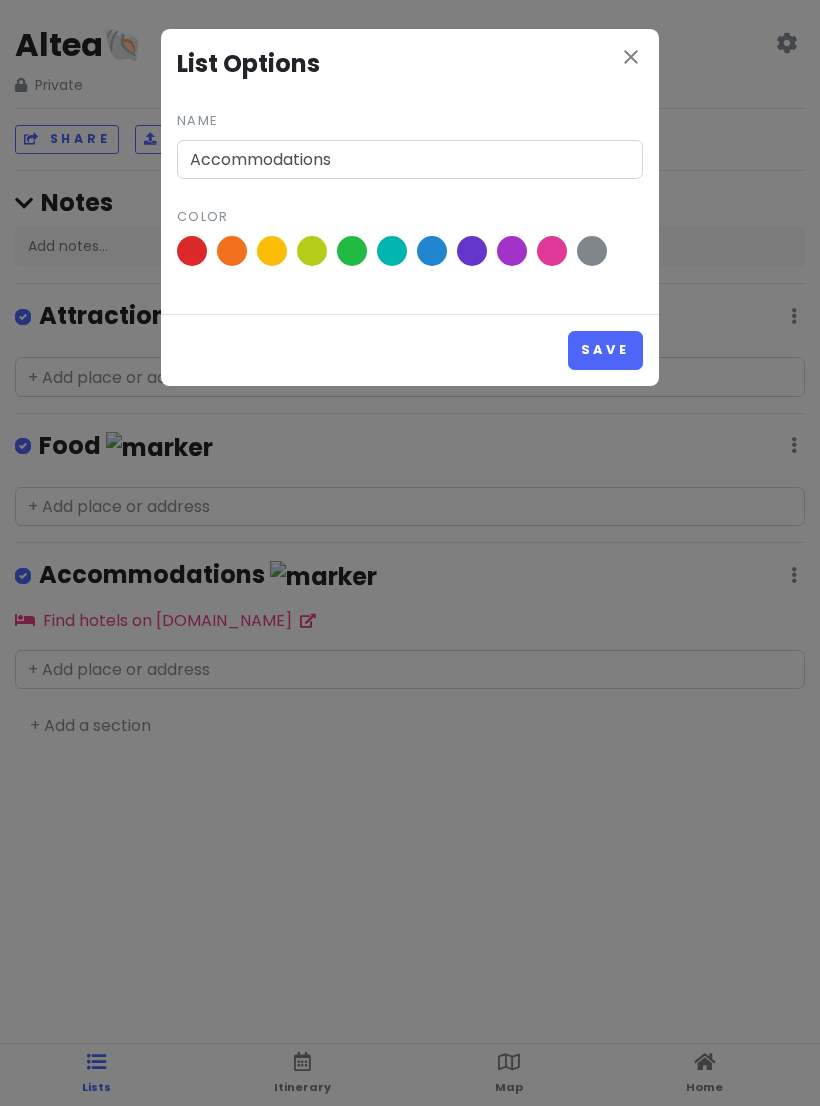 click at bounding box center (192, 251) 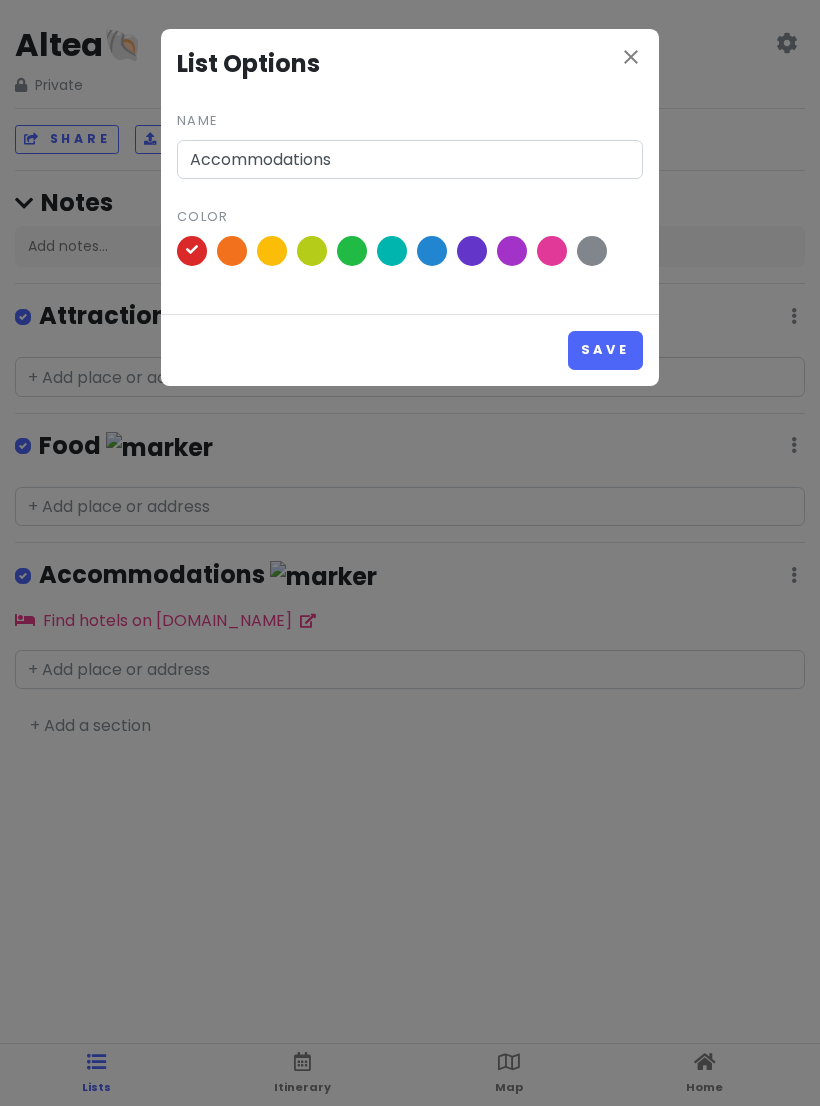 click on "Save" at bounding box center (605, 350) 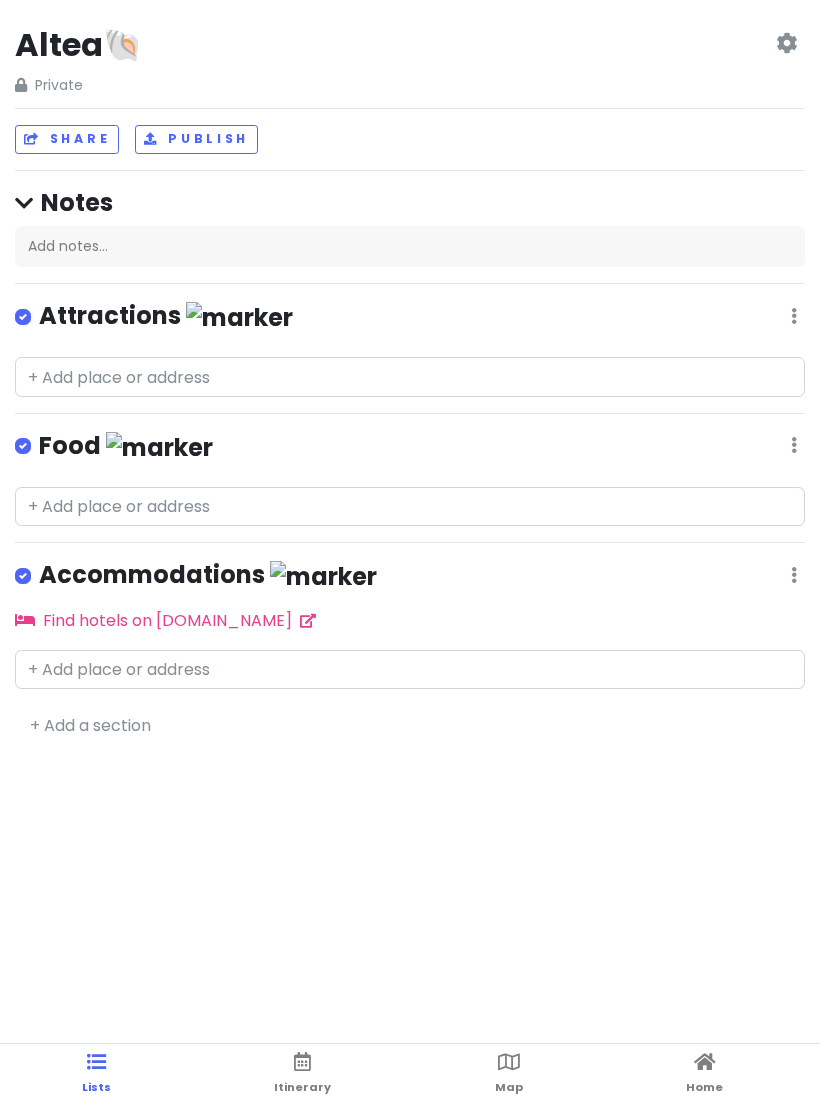 click at bounding box center [509, 1062] 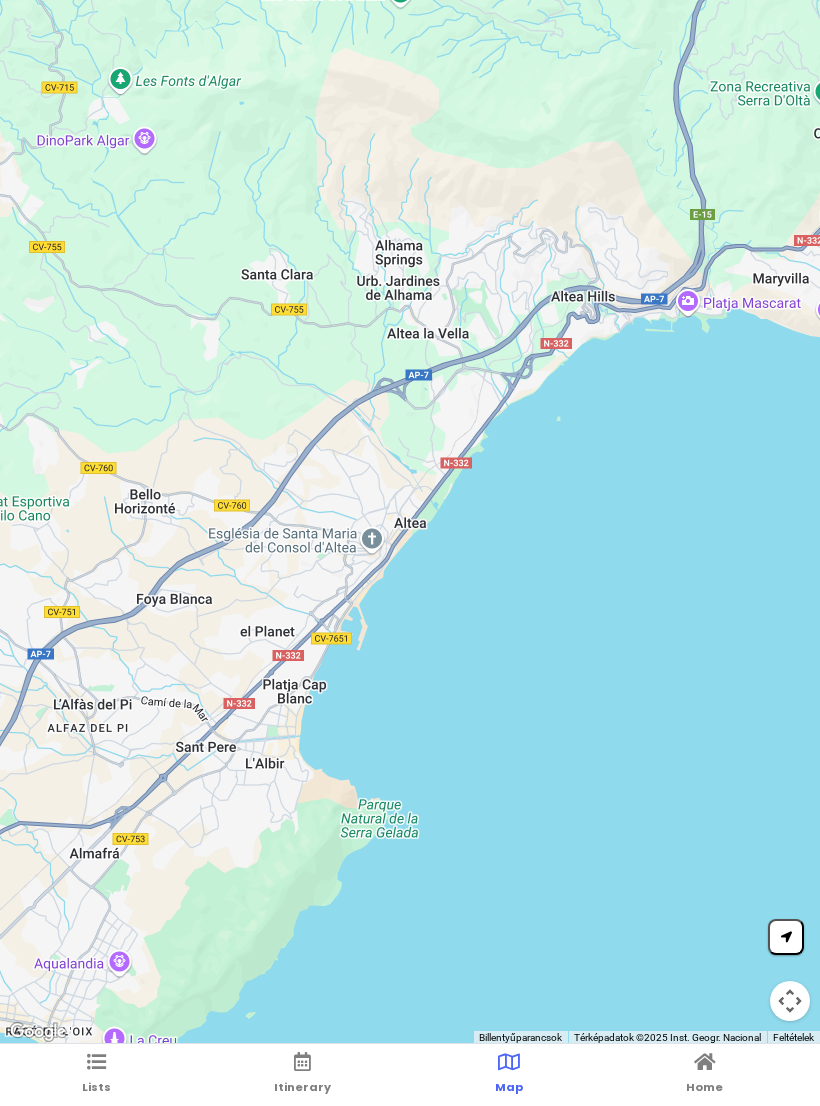 click on "Lists" at bounding box center (96, 1087) 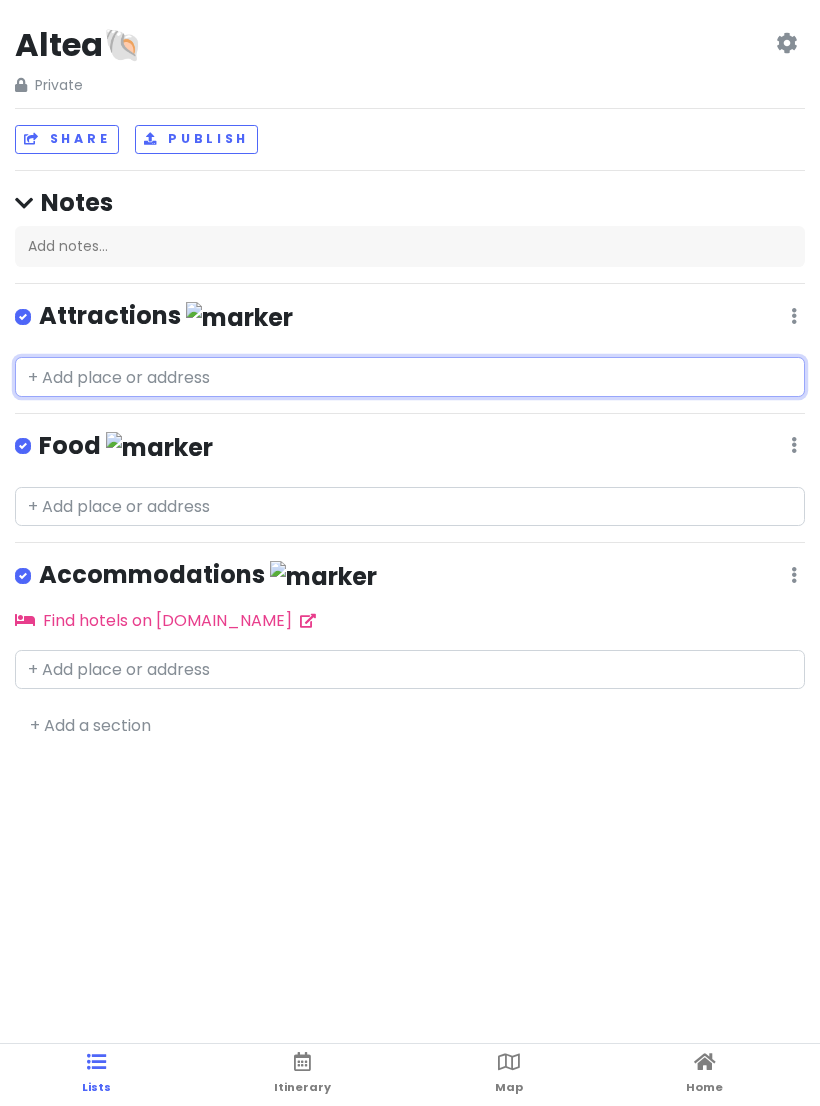click at bounding box center (410, 377) 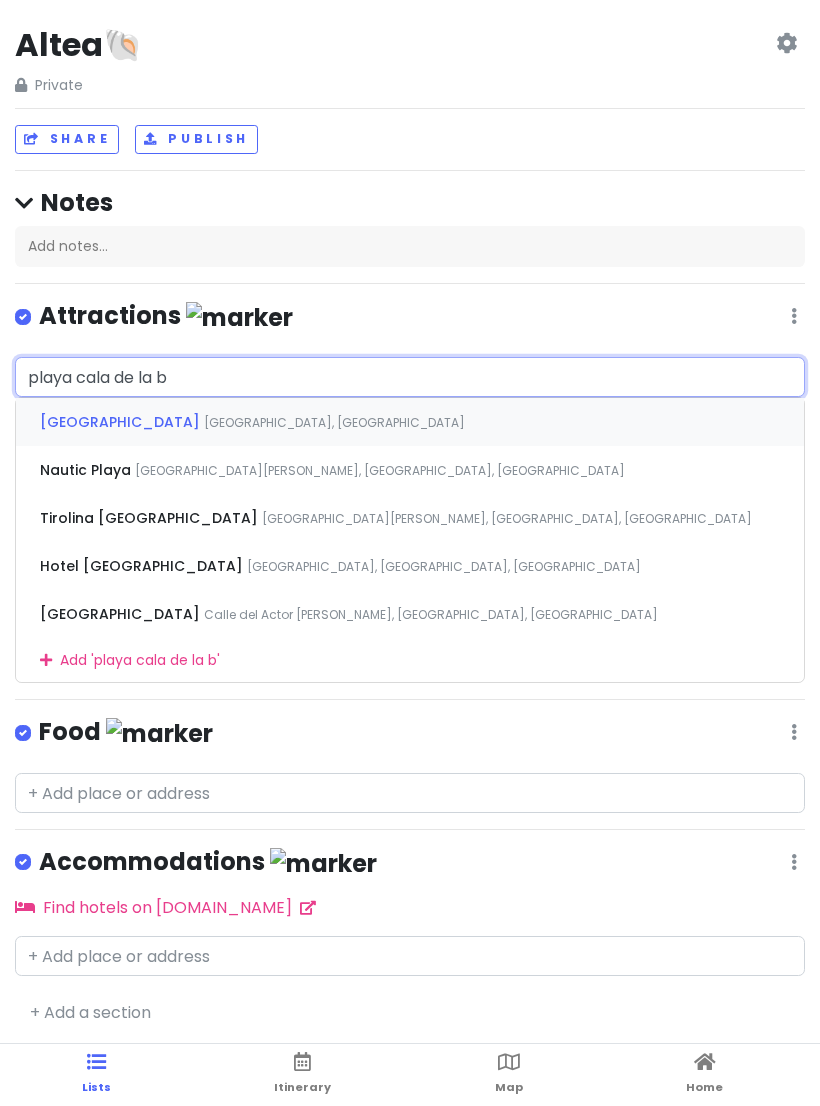 type on "playa [GEOGRAPHIC_DATA]" 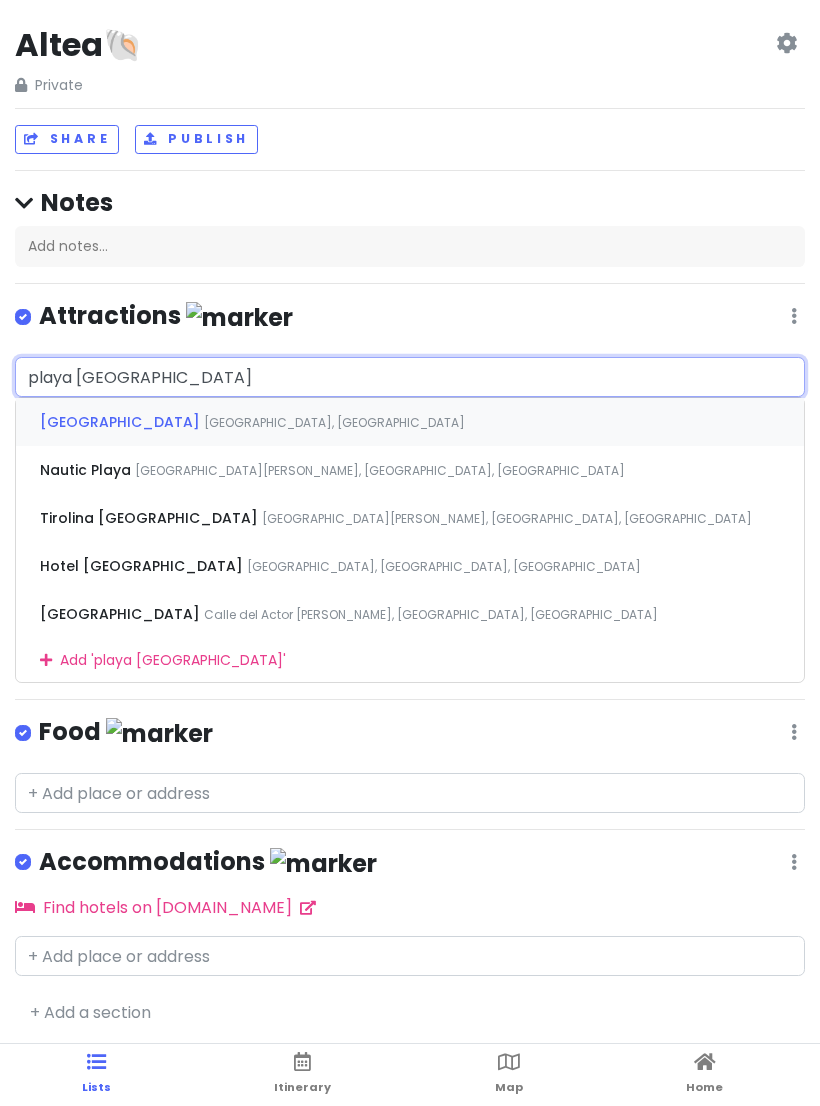 click on "Cala [GEOGRAPHIC_DATA], [GEOGRAPHIC_DATA]" at bounding box center (410, 422) 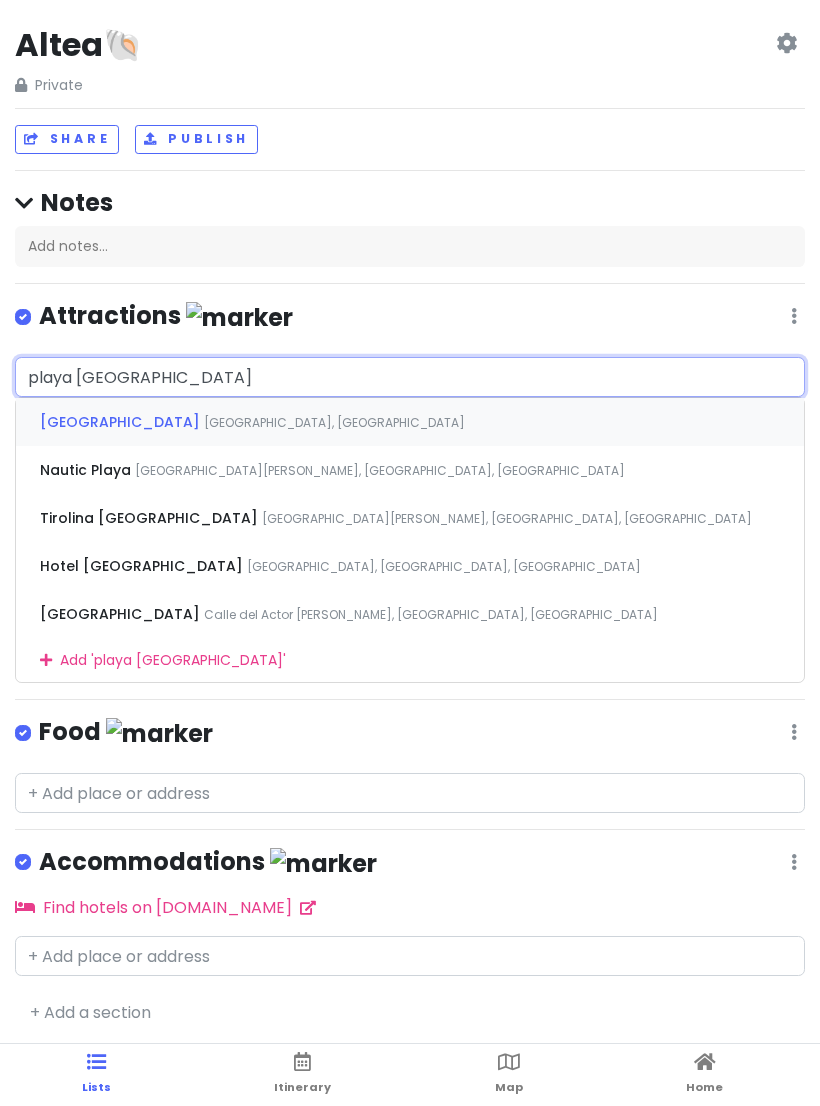 type 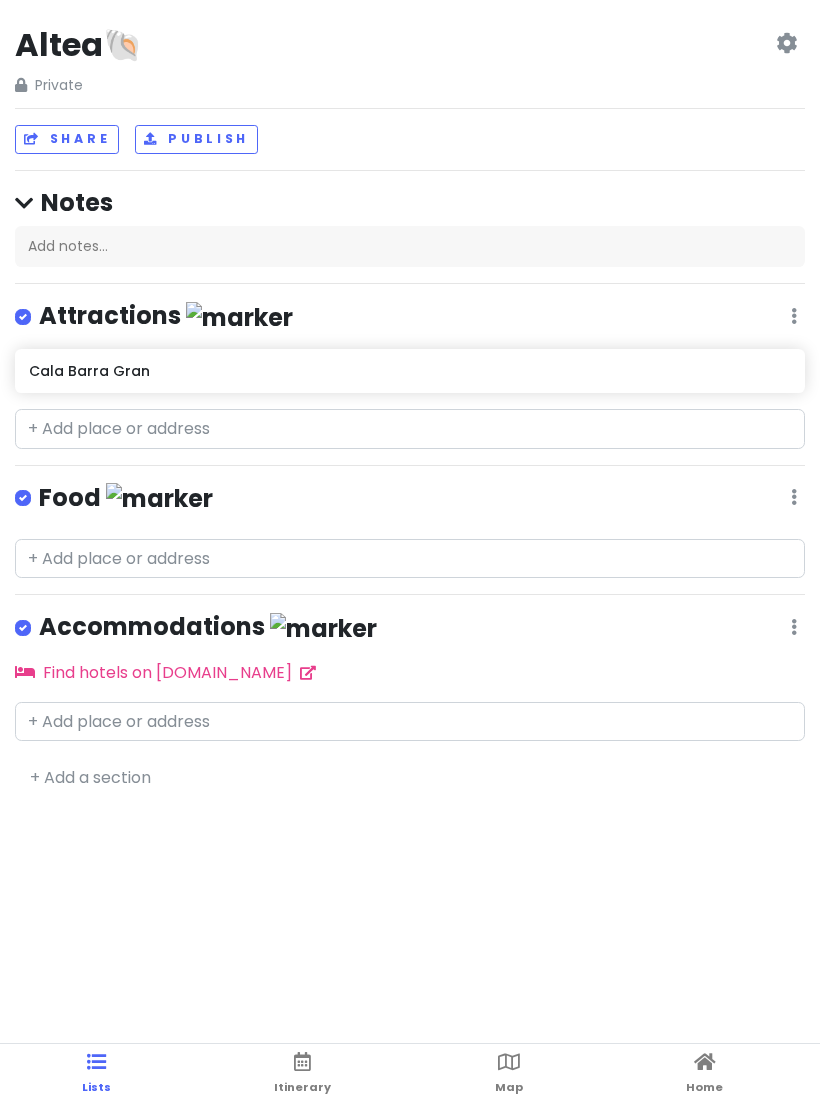 click on "Altea🐚 Private Change Dates Make a Copy Delete Trip Go Pro ⚡️ Give Feedback 💡 Support Scout ☕️ Share Publish Notes Add notes... Attractions   Edit Reorder Delete List Cala Barra Gran Food   Edit Reorder Delete List Accommodations   Edit Reorder Delete List Find hotels on [DOMAIN_NAME] + Add a section" at bounding box center (410, 553) 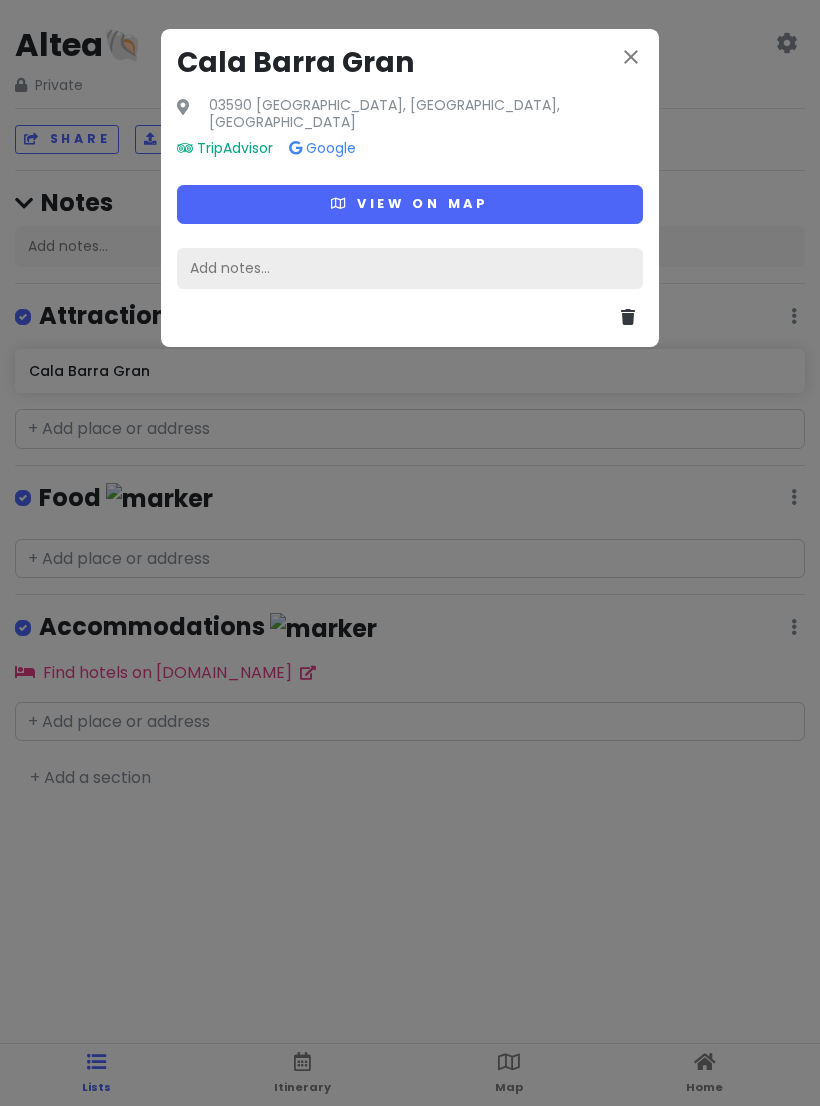 click on "Add notes..." at bounding box center [410, 269] 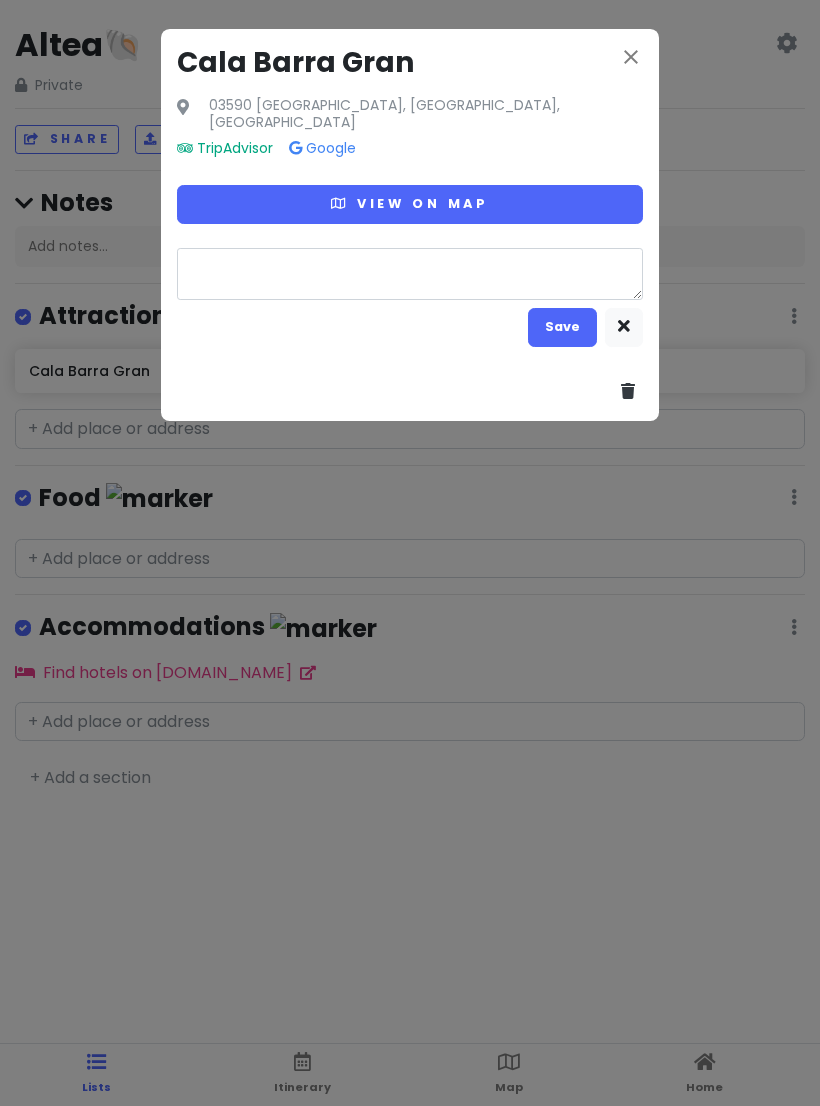 type on "x" 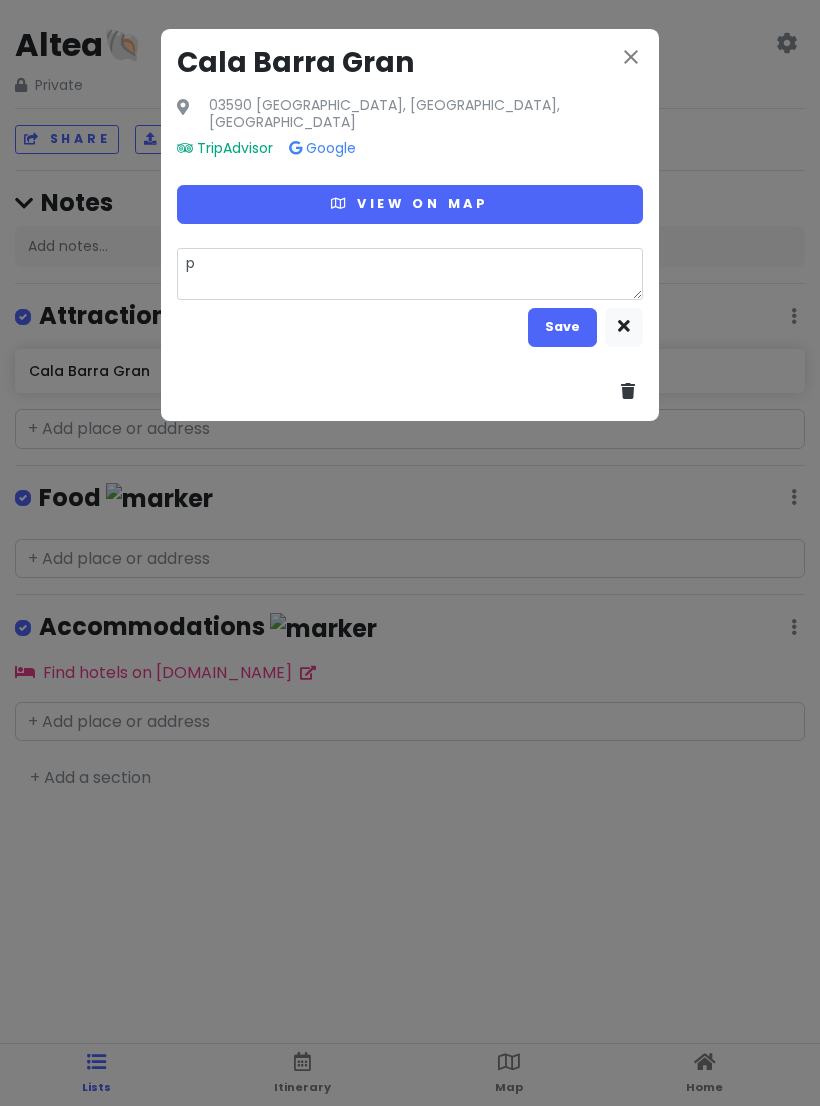 type on "pr" 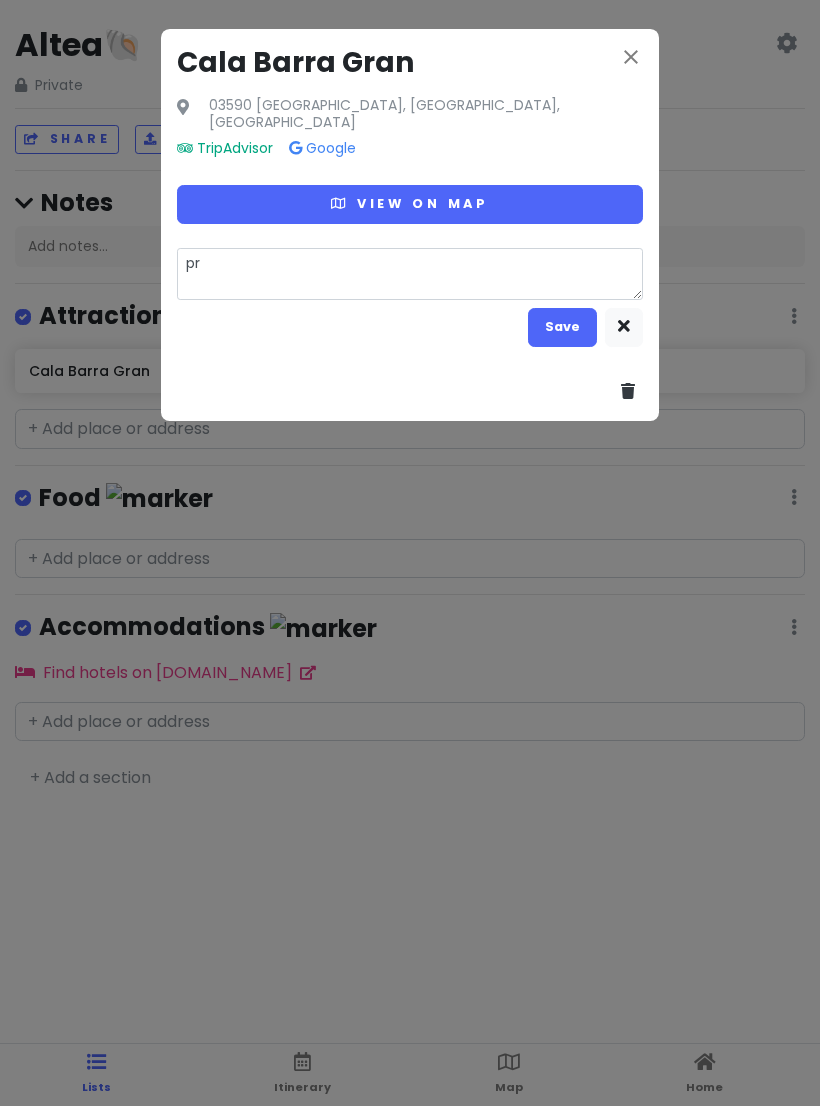 type on "x" 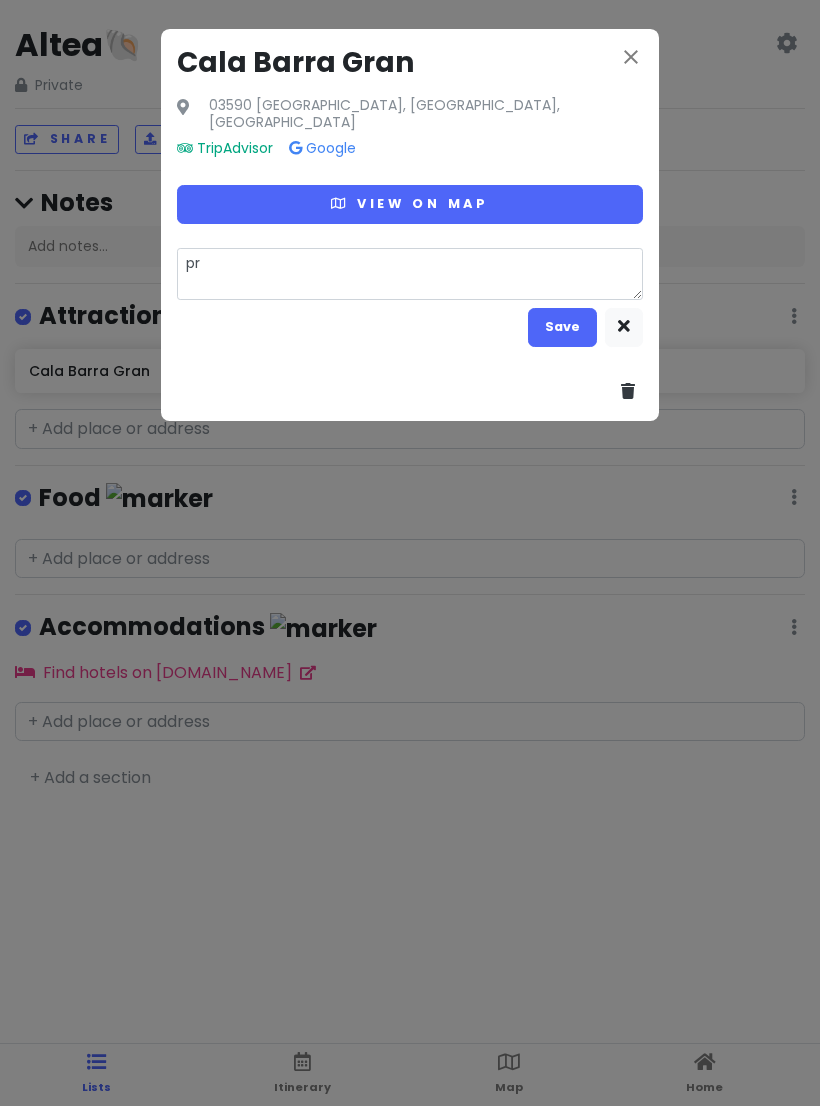 type on "prt" 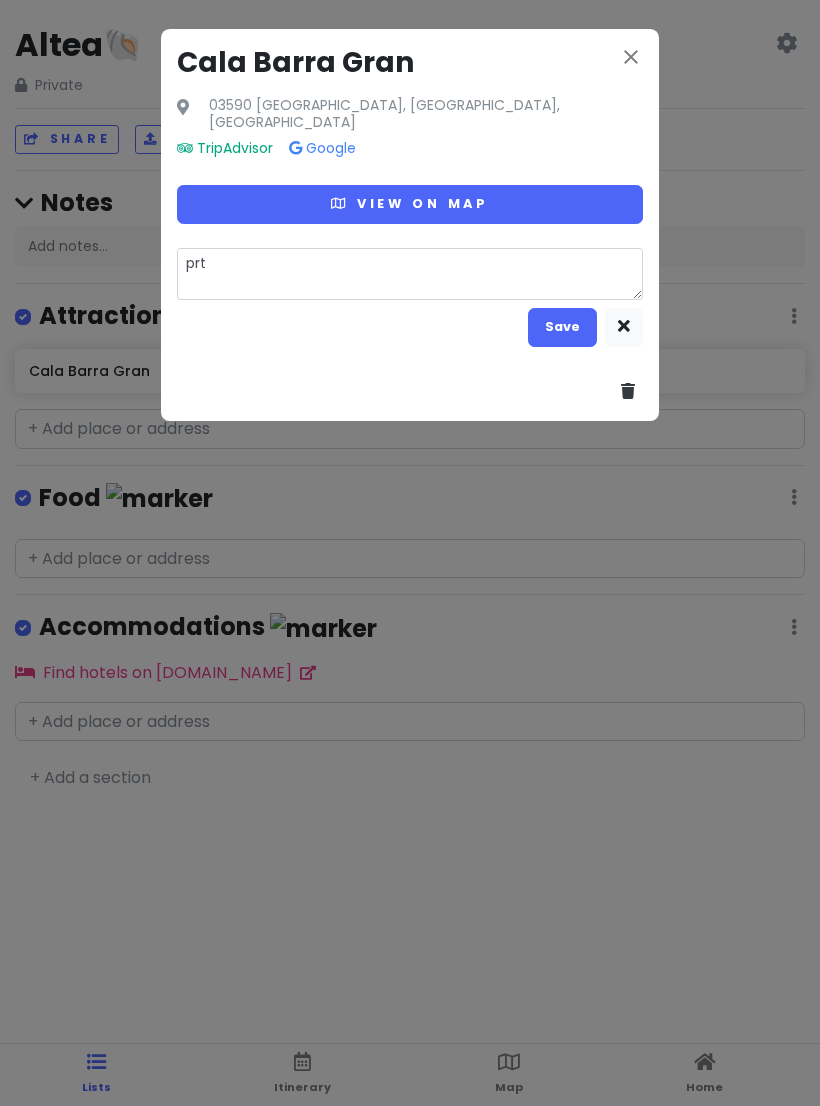 type on "x" 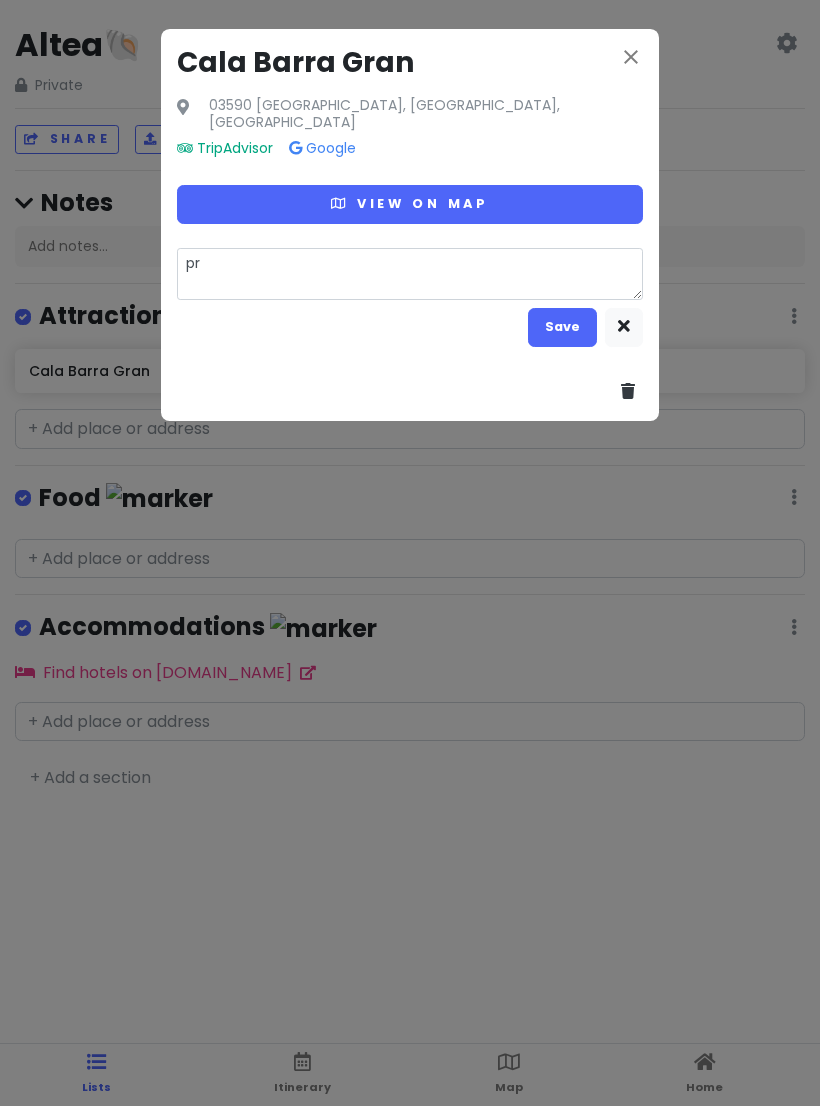 type on "x" 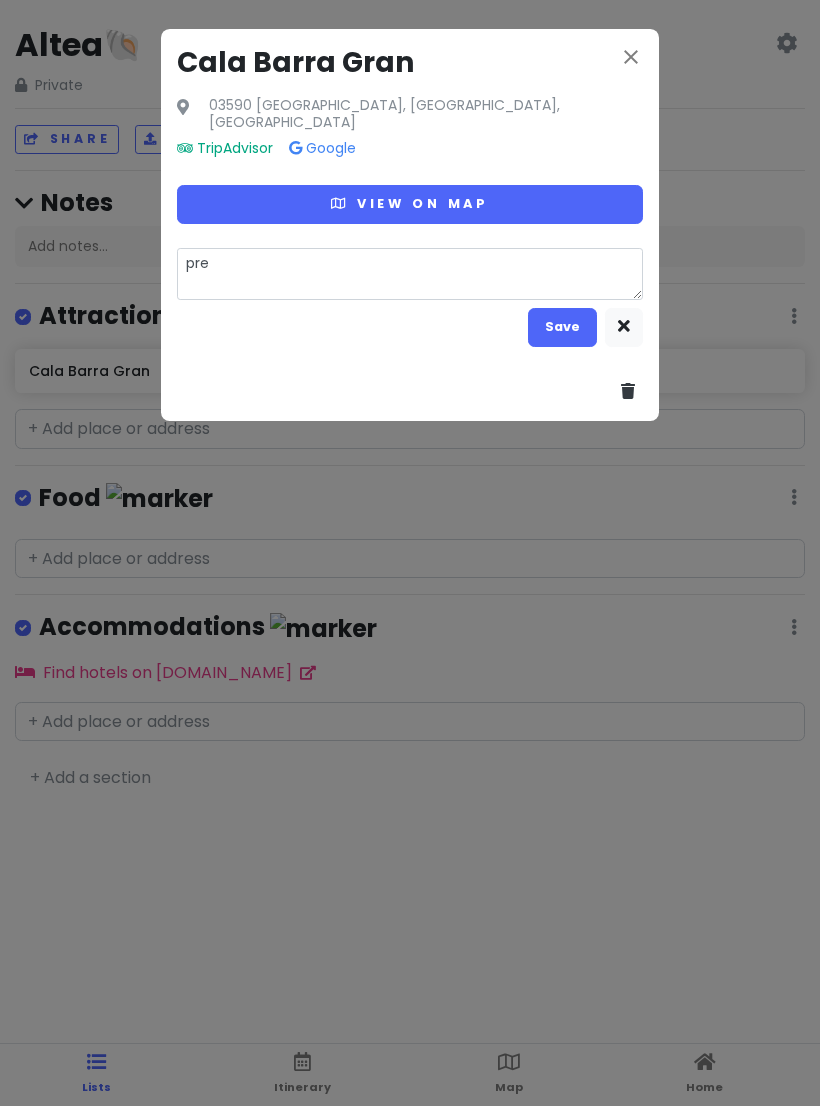 type on "pret" 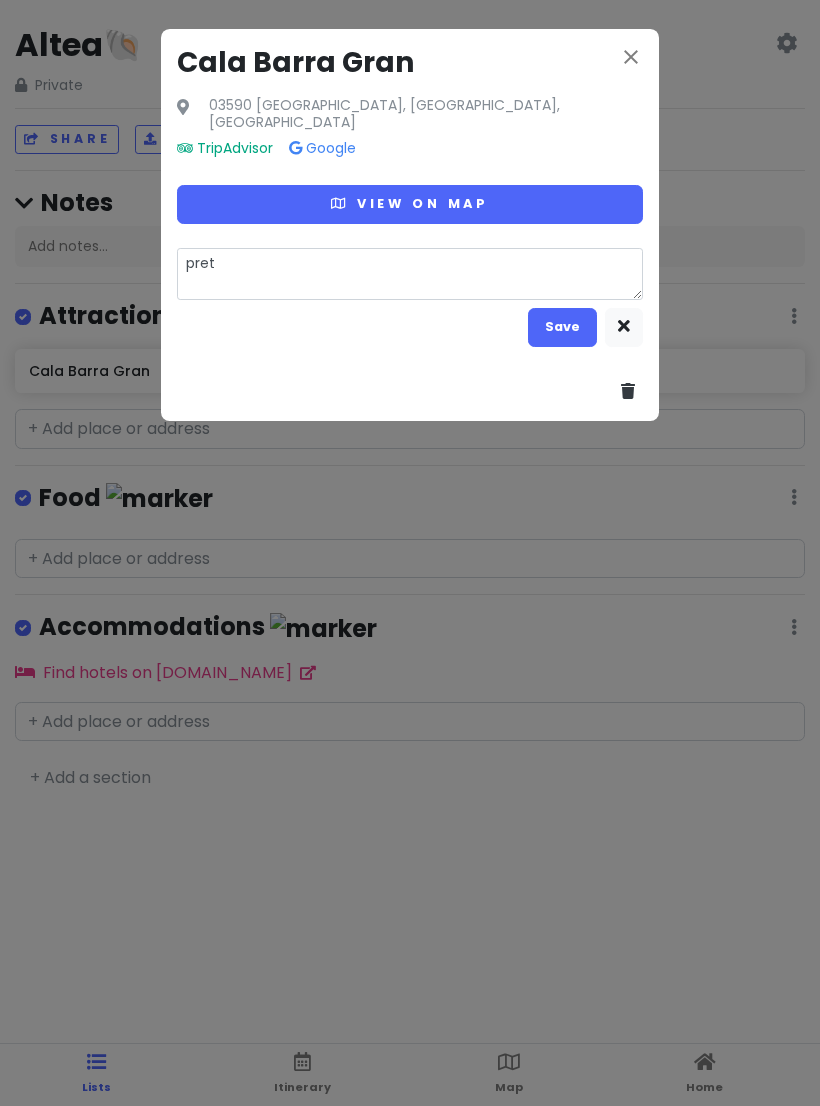 type on "x" 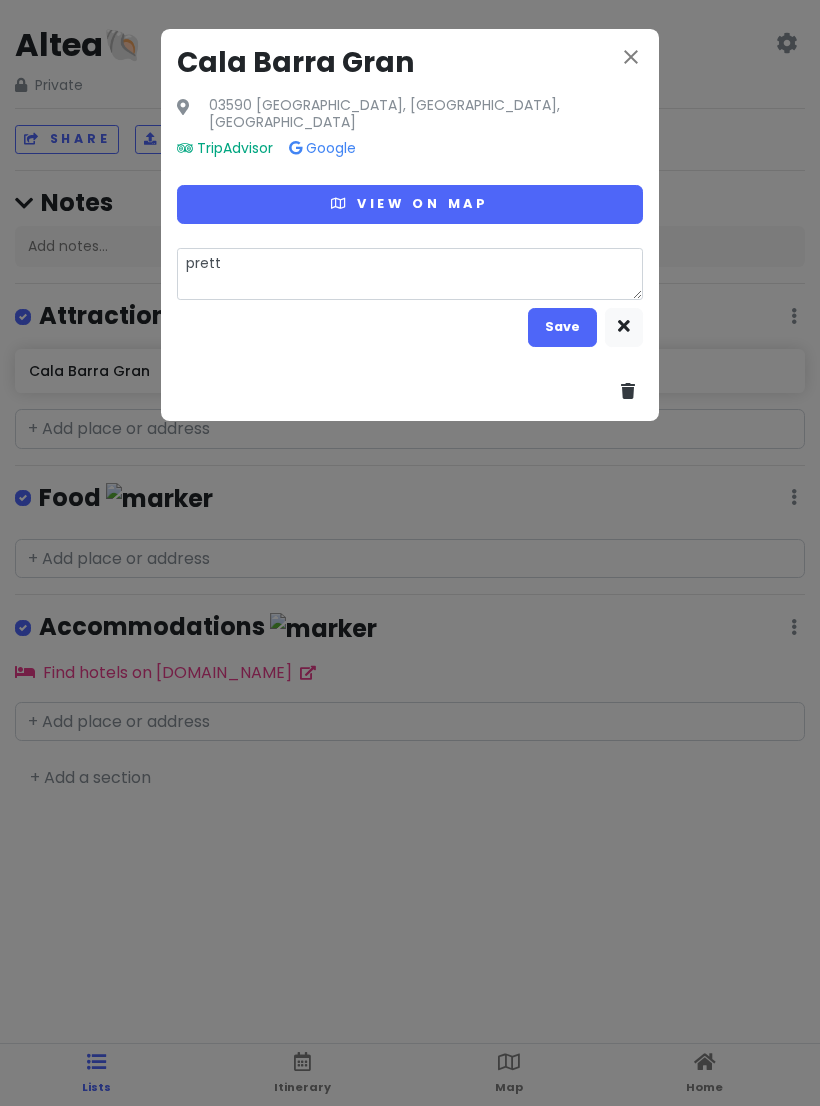 type on "x" 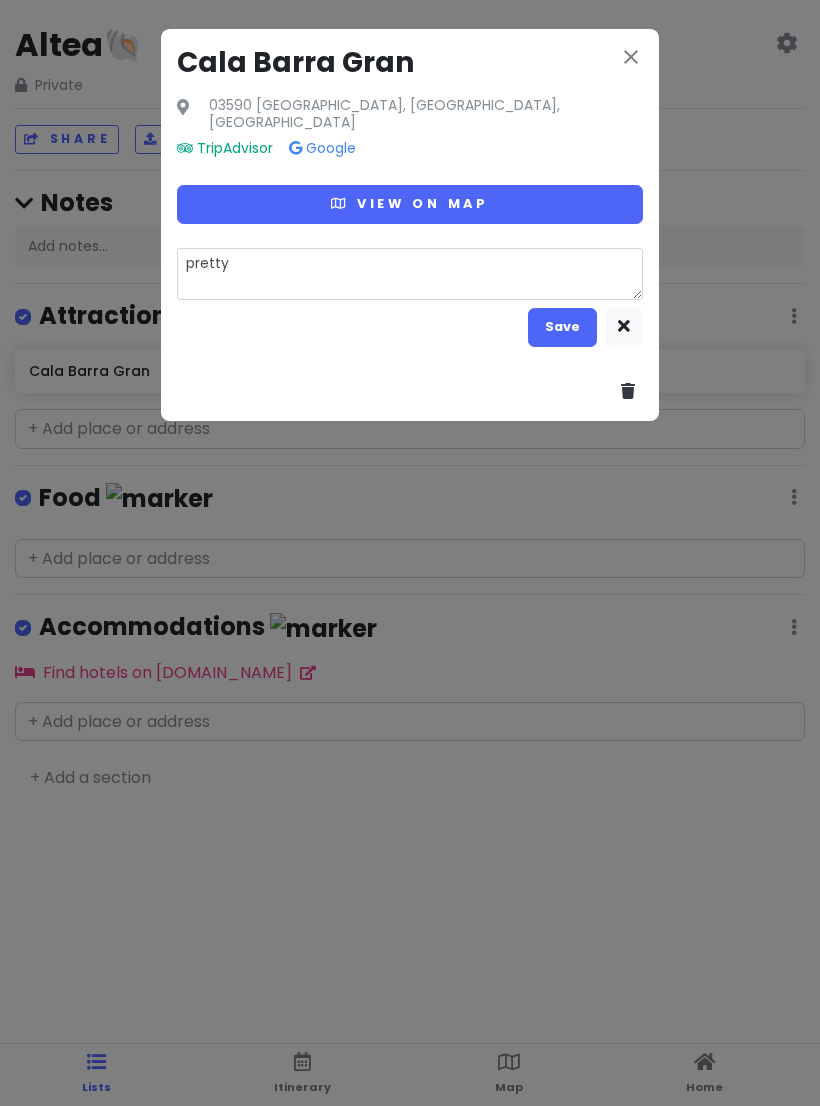 type on "x" 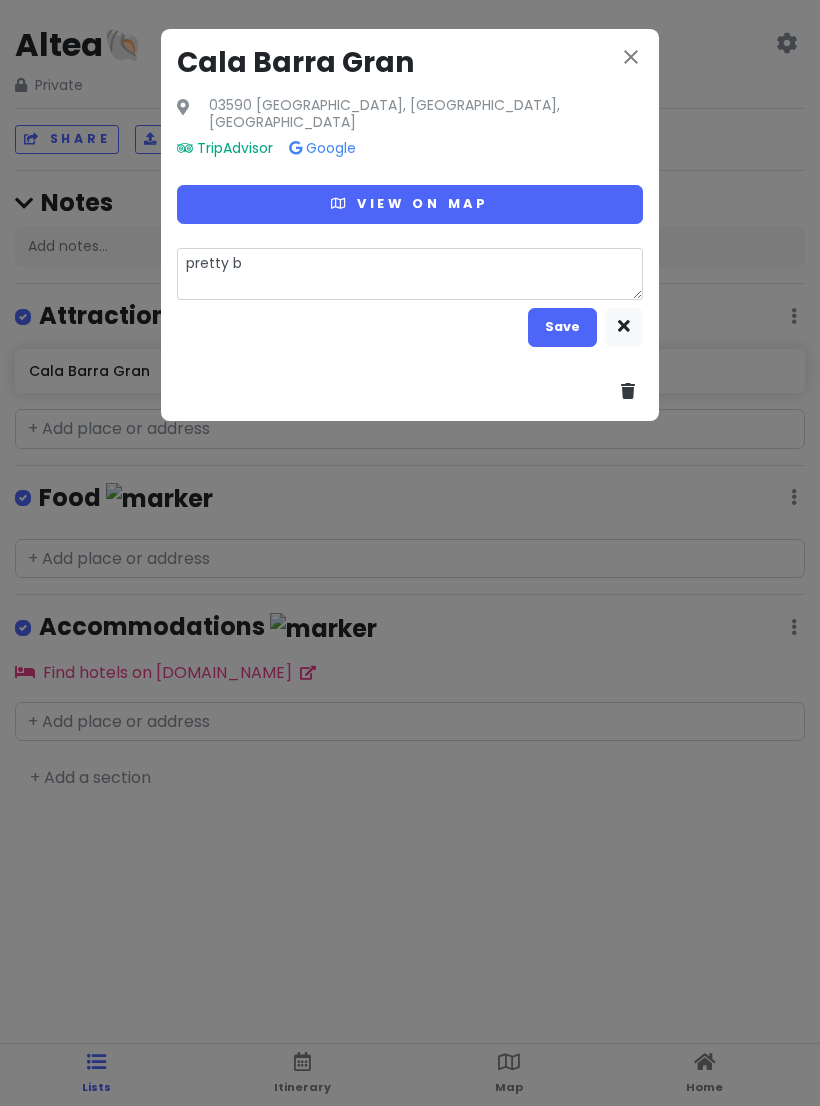 type on "x" 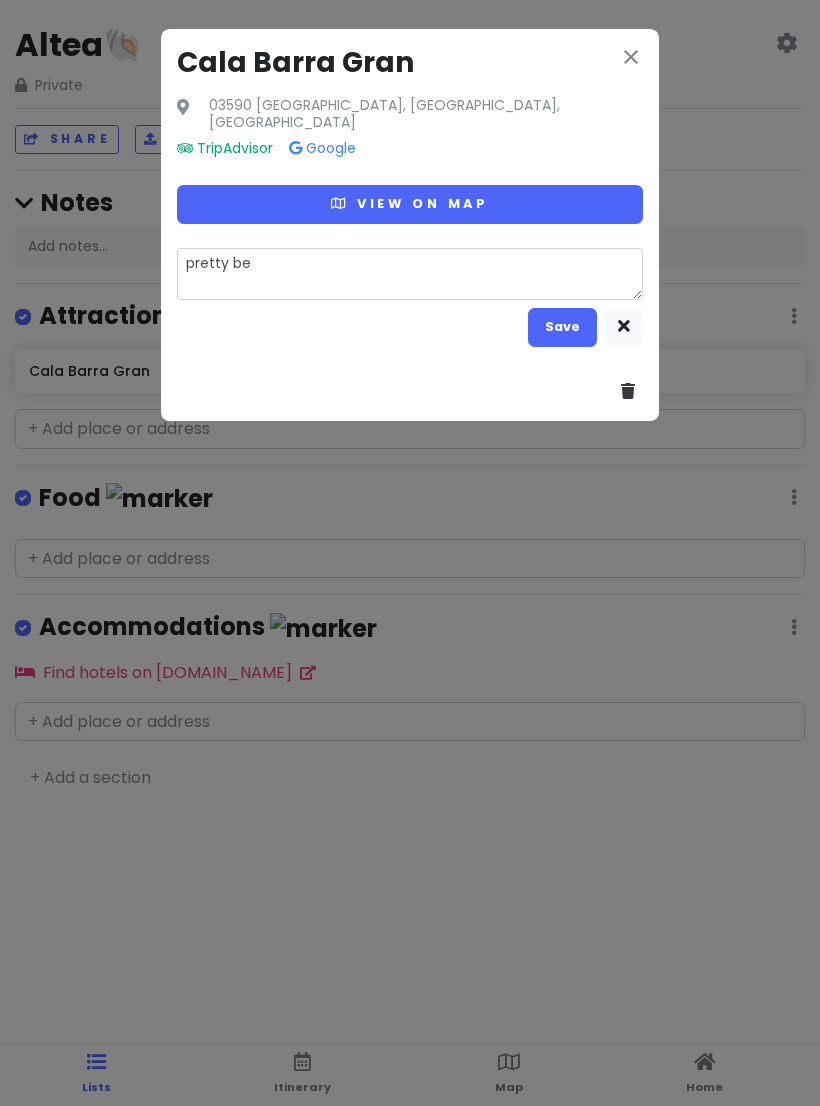 type on "x" 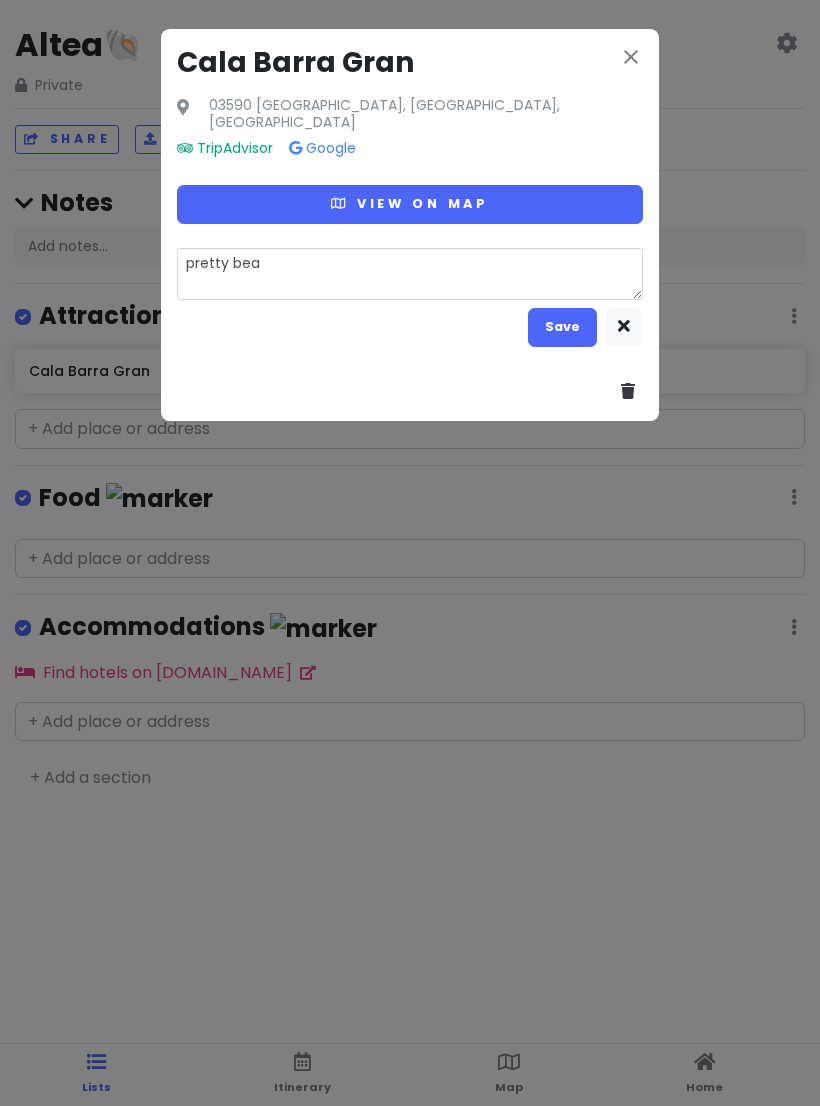 type on "x" 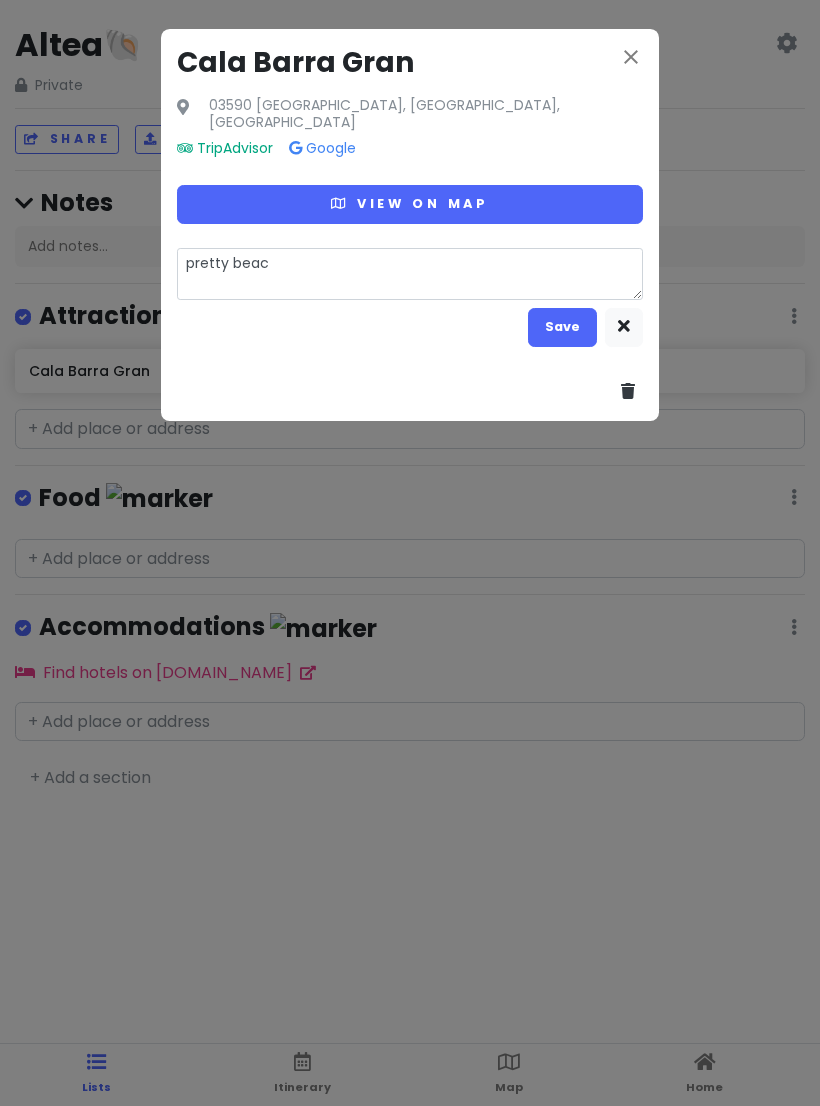 type on "x" 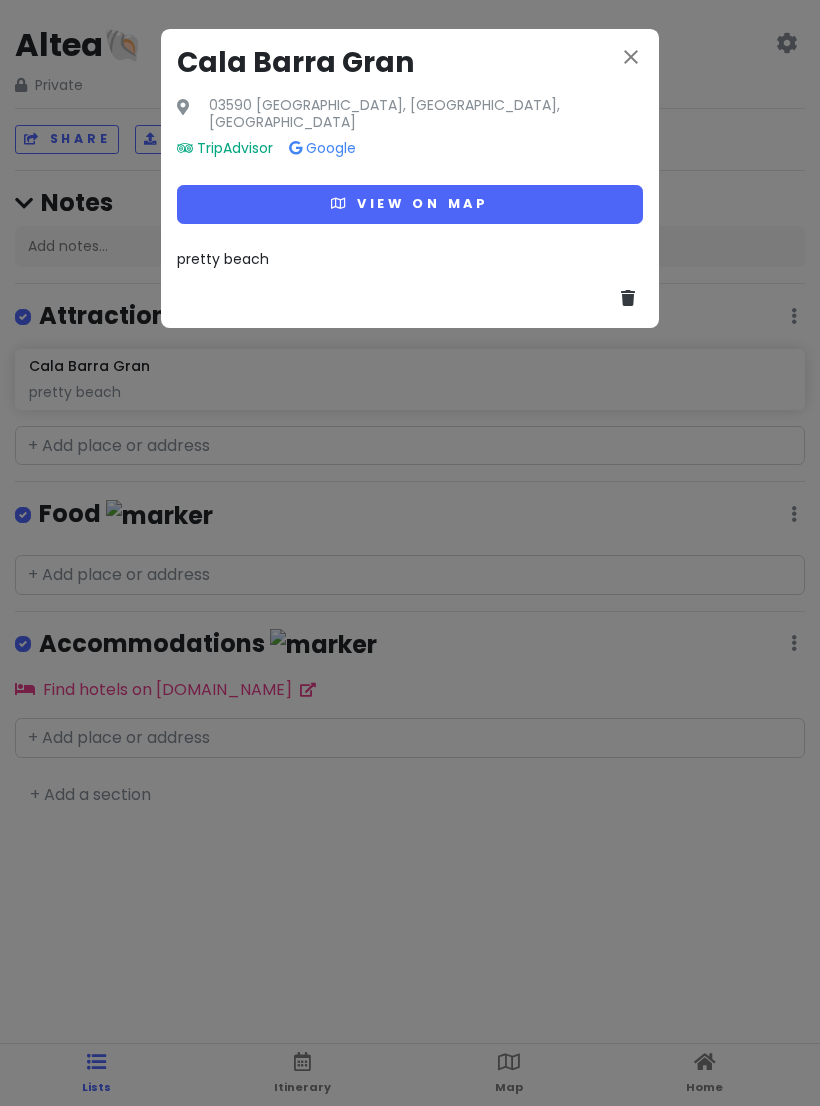 click on "close" at bounding box center [631, 59] 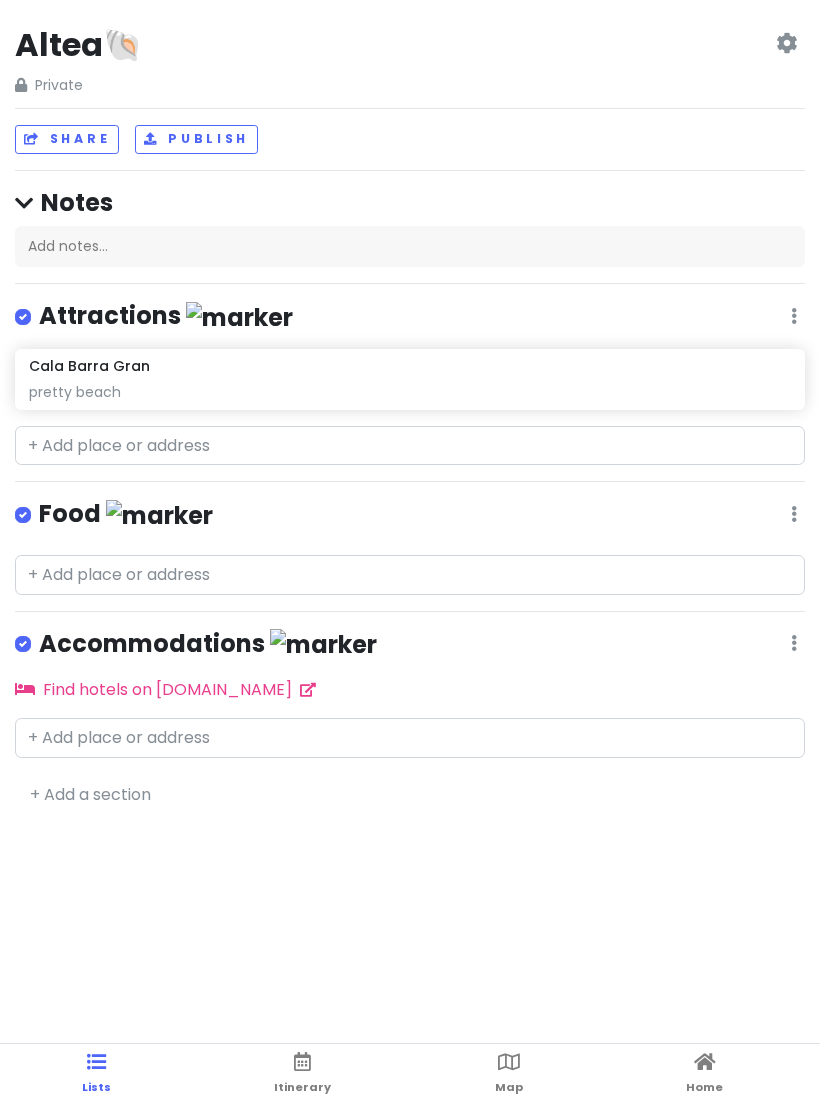 click on "Altea🐚 Private Change Dates Make a Copy Delete Trip Go Pro ⚡️ Give Feedback 💡 Support Scout ☕️ Share Publish Notes Add notes... Attractions   Edit Reorder Delete List Cala Barra Gran pretty beach Food   Edit Reorder Delete List Accommodations   Edit Reorder Delete List Find hotels on [DOMAIN_NAME] + Add a section" at bounding box center (410, 553) 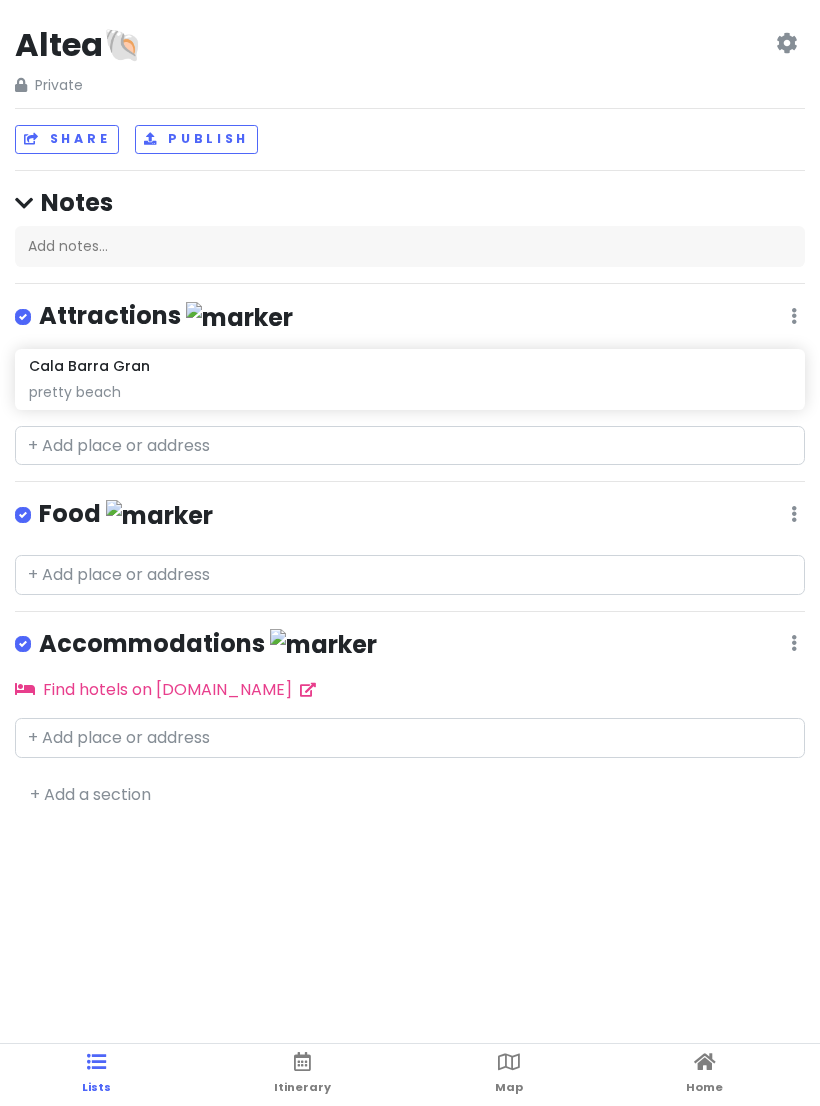 click on "Map" at bounding box center [509, 1075] 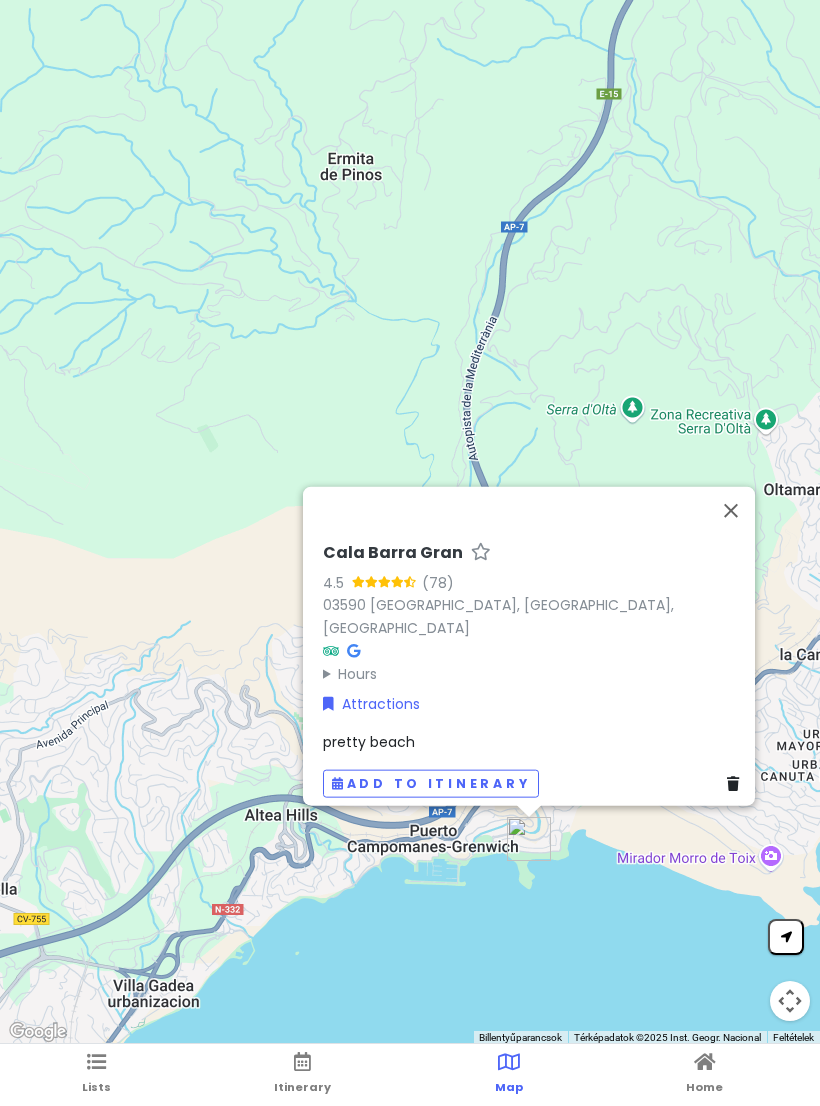 click at bounding box center (731, 510) 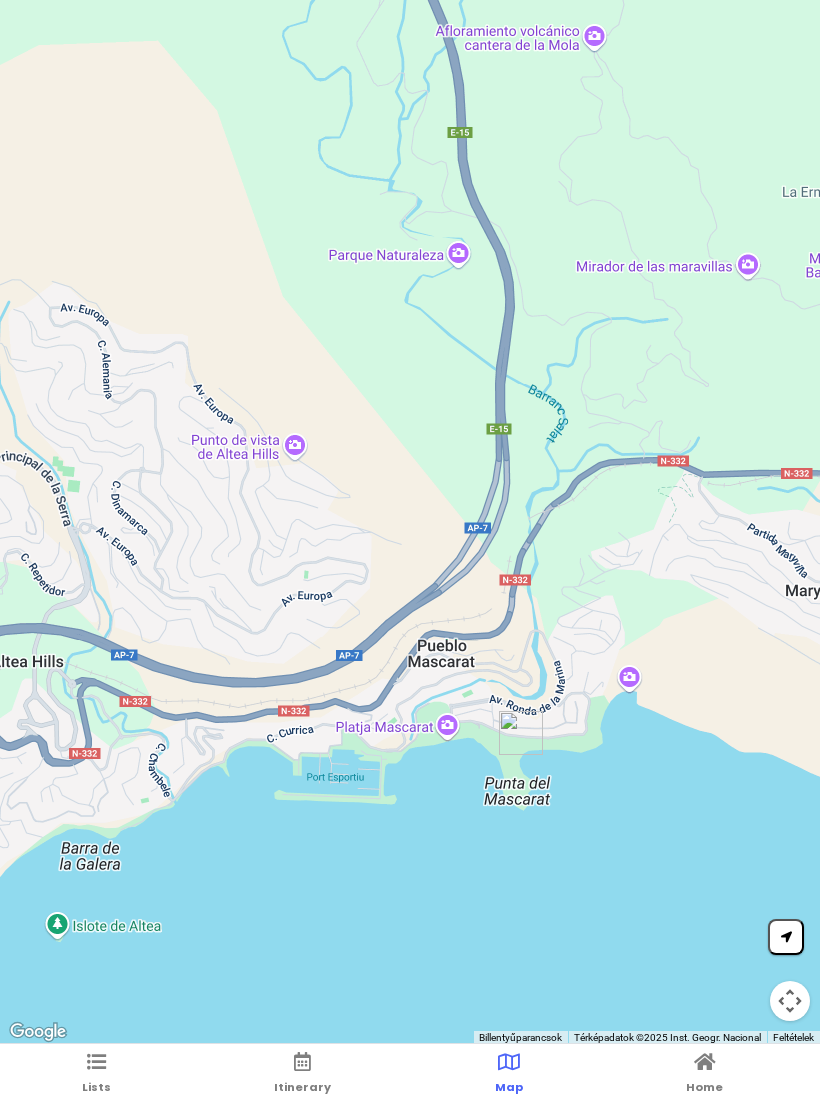 click on "Lists" at bounding box center [96, 1075] 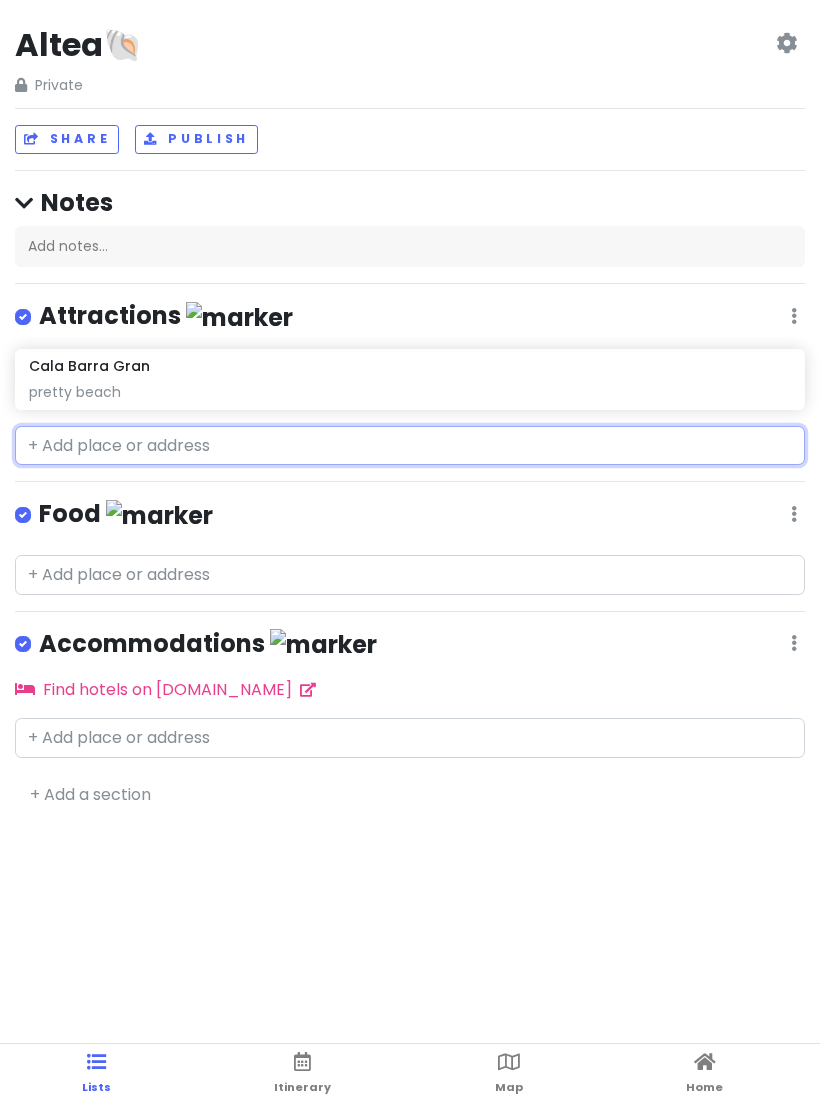 click at bounding box center [410, 446] 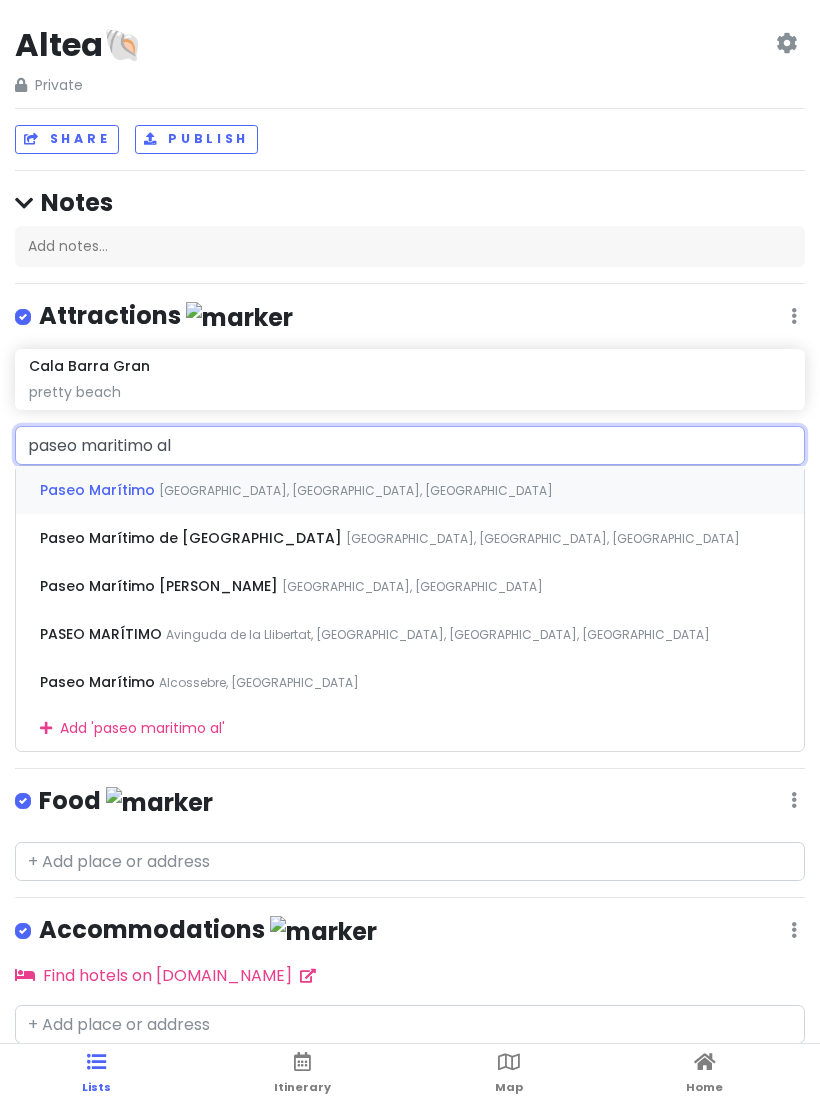 type on "paseo maritimo alt" 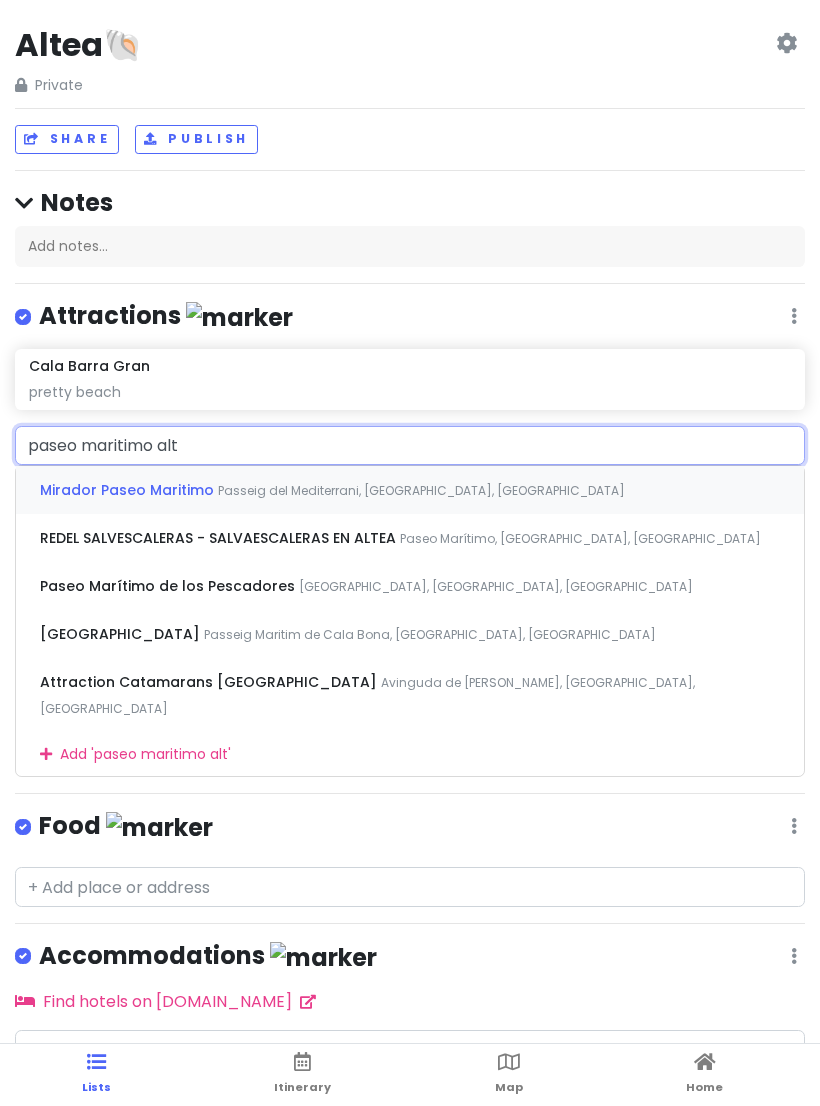 click on "Passeig del Mediterrani, [GEOGRAPHIC_DATA], [GEOGRAPHIC_DATA]" at bounding box center (421, 490) 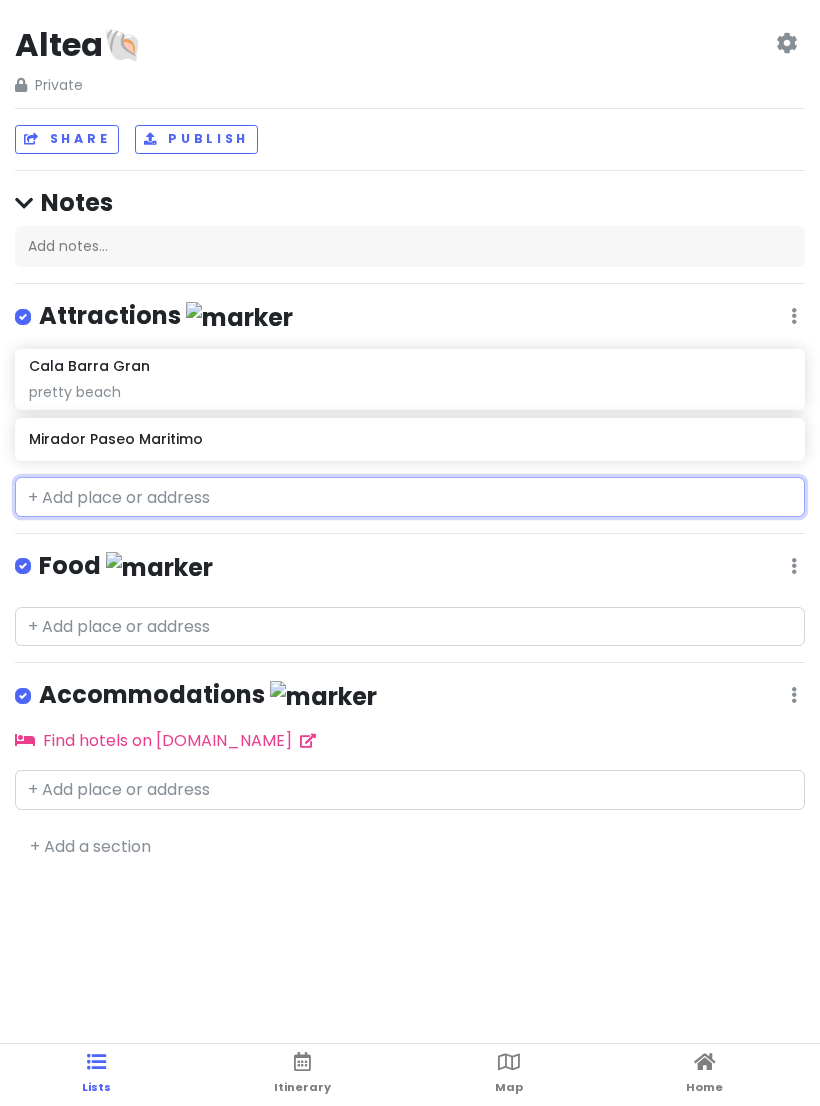 click on "Mirador Paseo Maritimo" at bounding box center [410, 440] 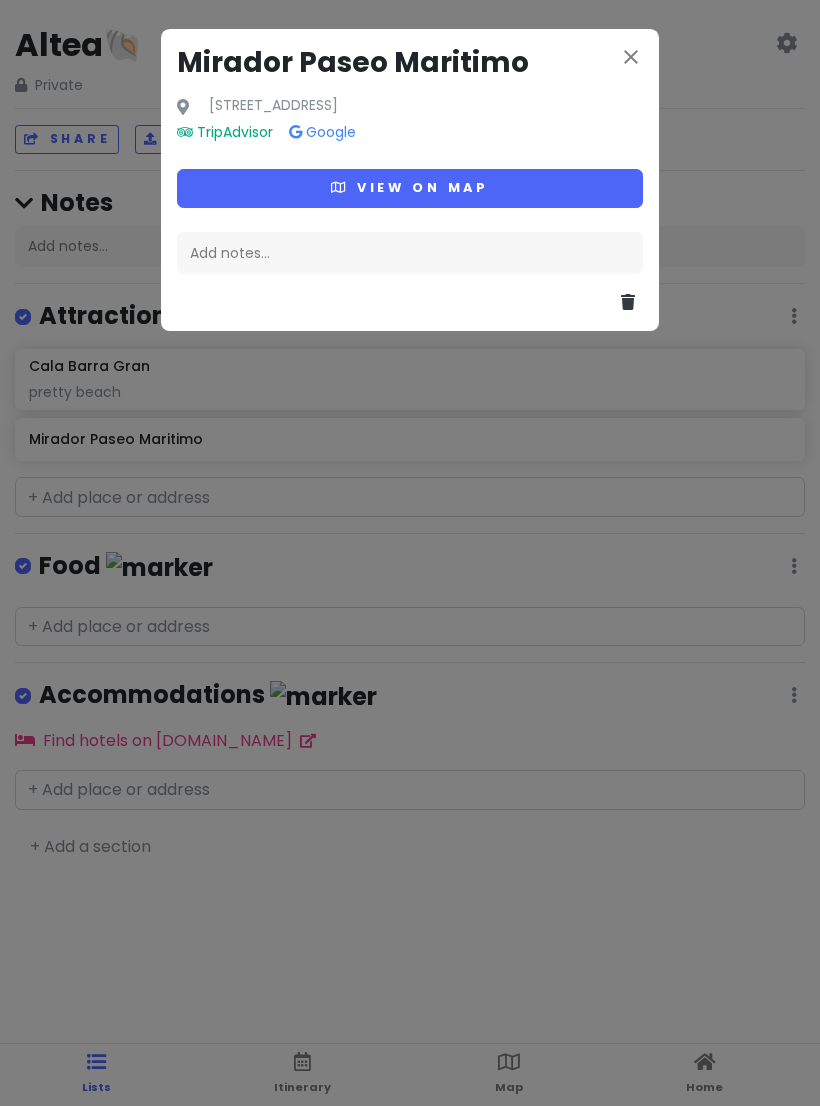 click on "View on map" at bounding box center [410, 188] 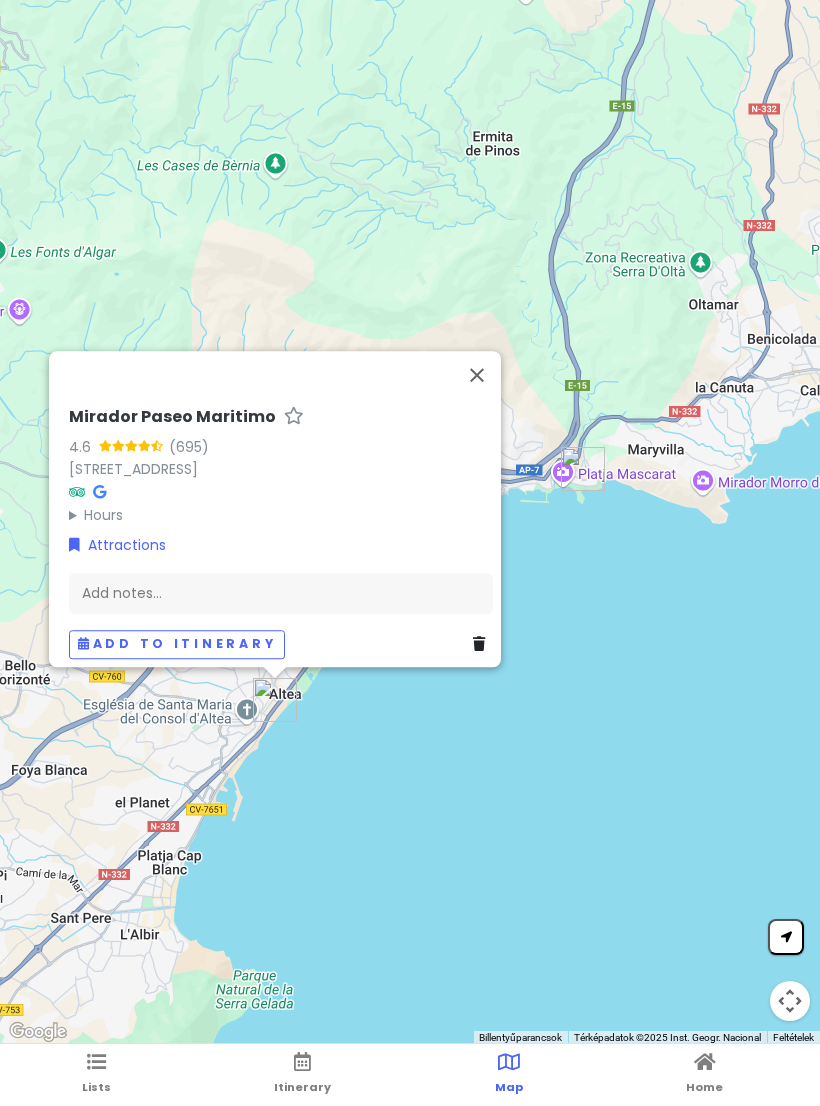 click at bounding box center (477, 375) 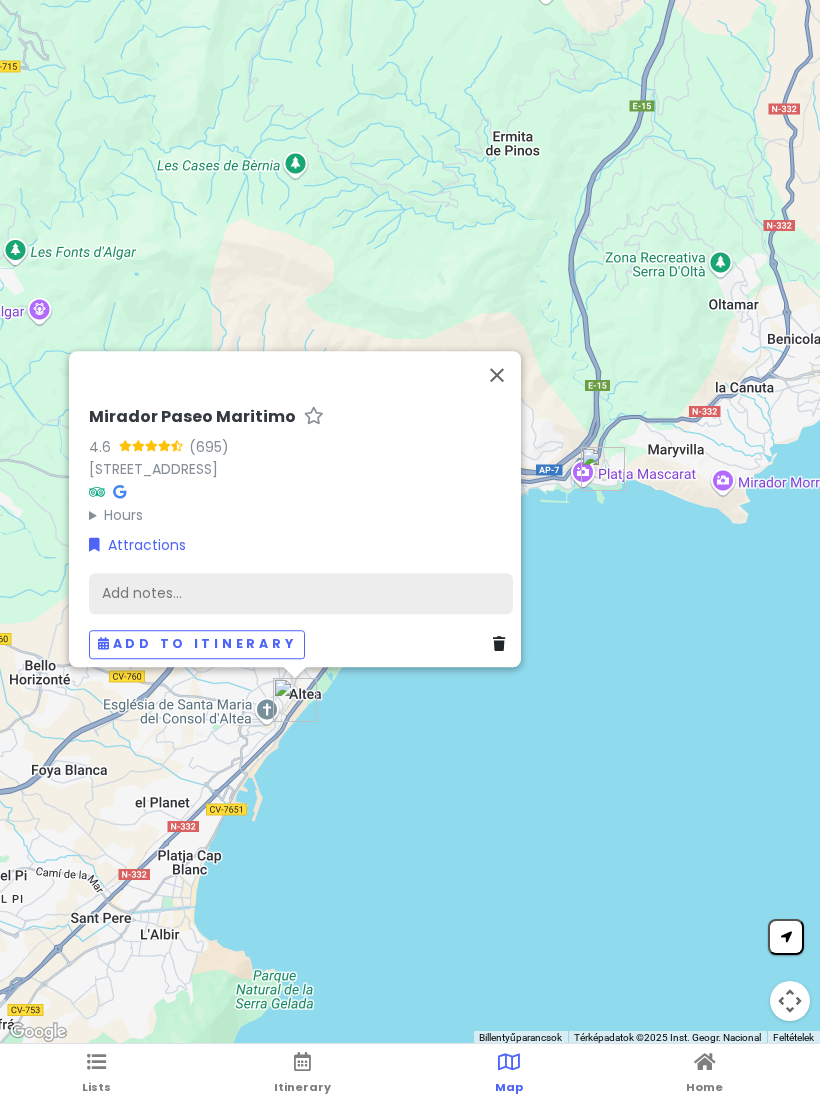 click on "Add notes..." at bounding box center [301, 593] 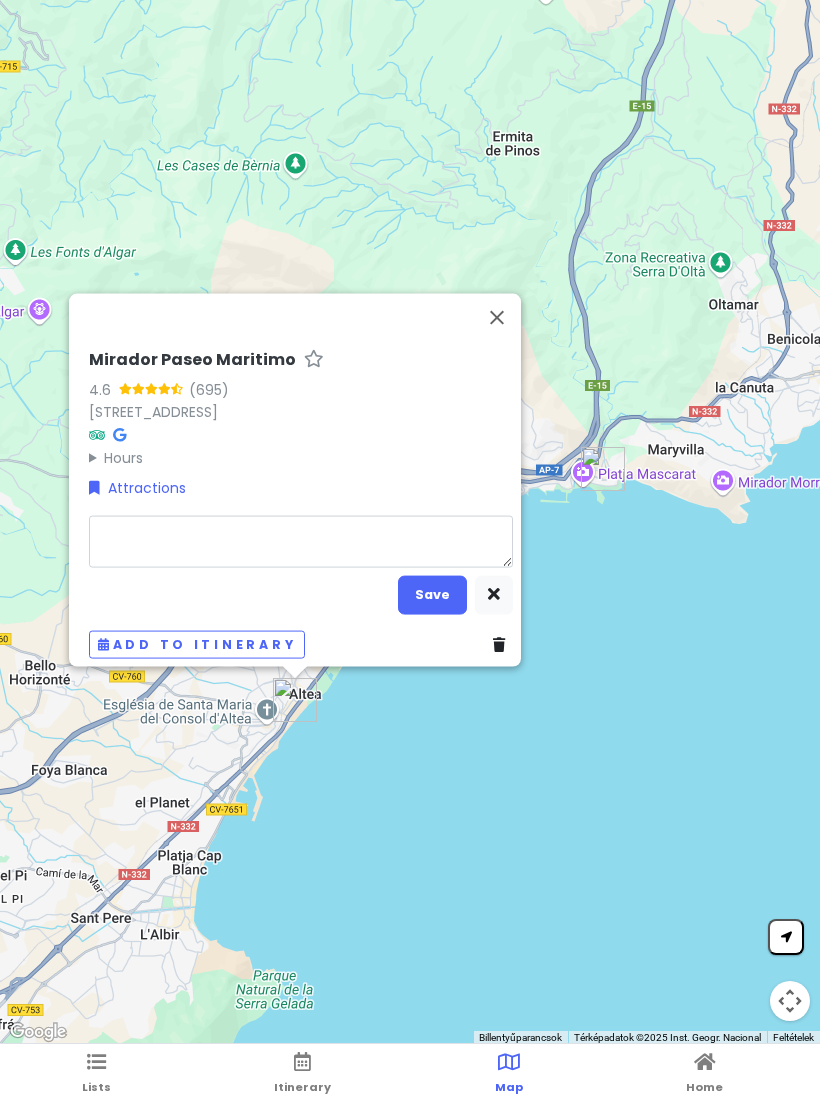 type on "x" 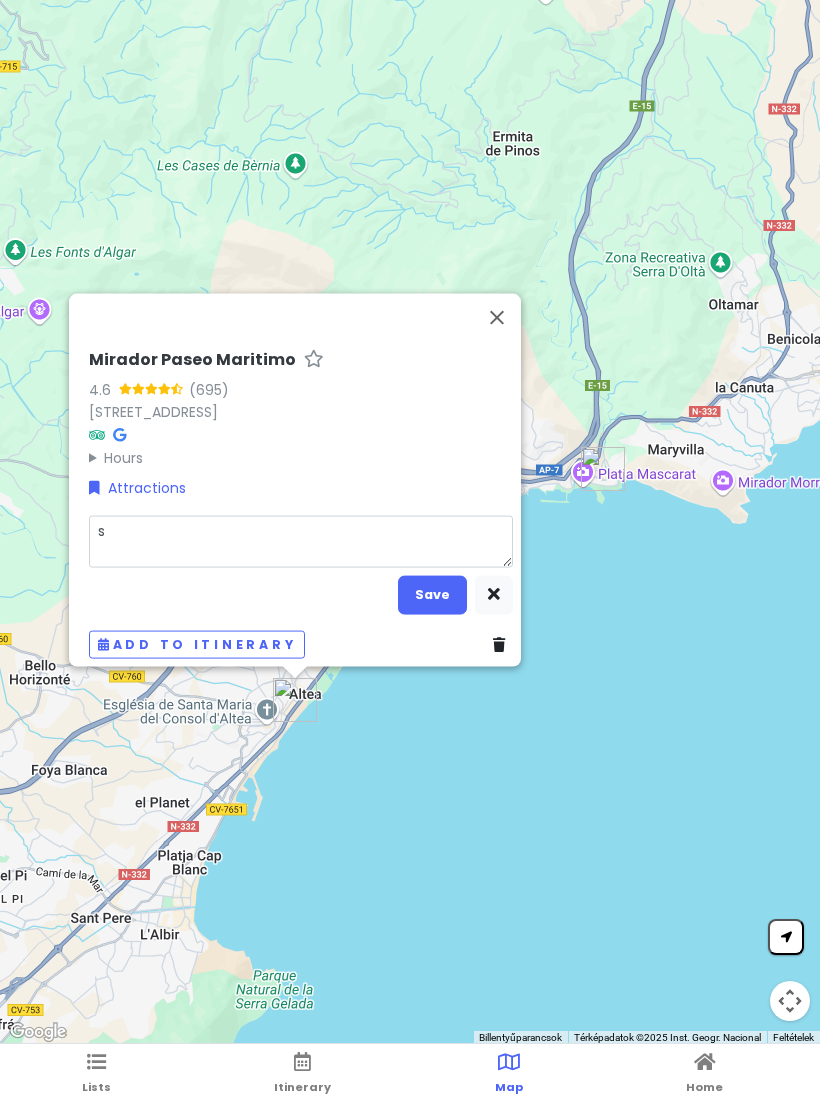 type on "x" 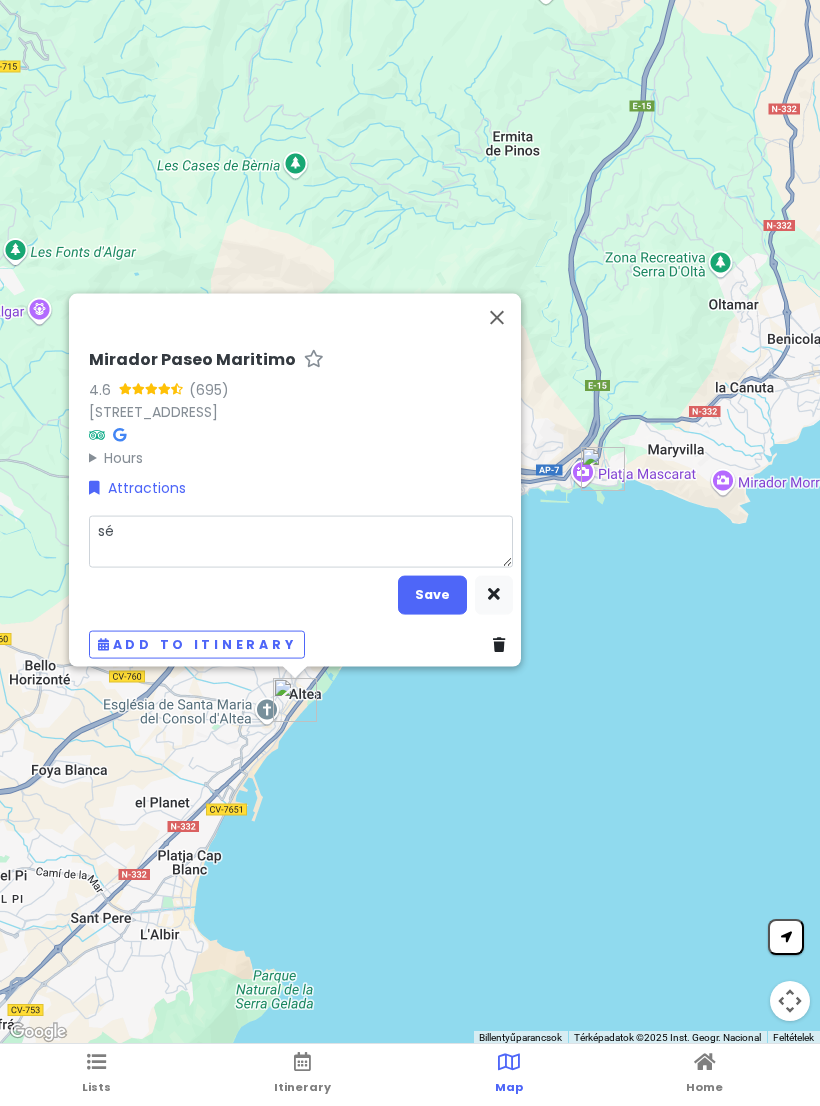 type on "sét" 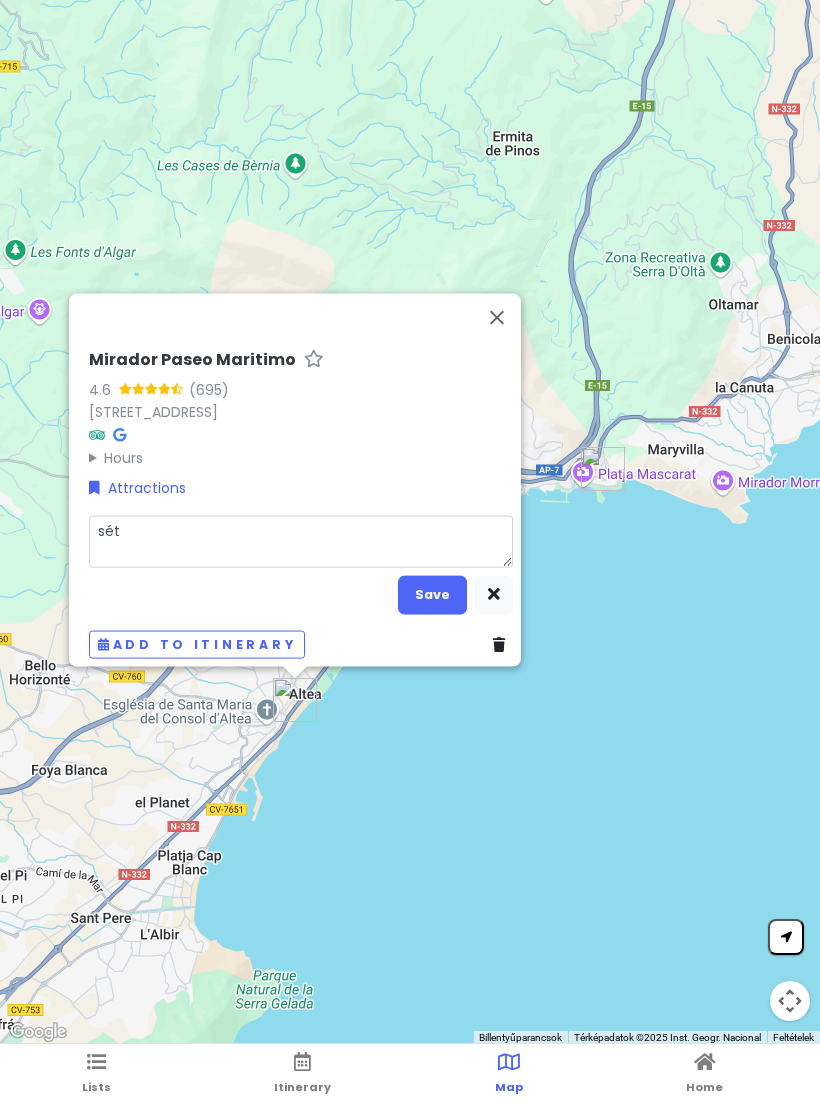 type on "x" 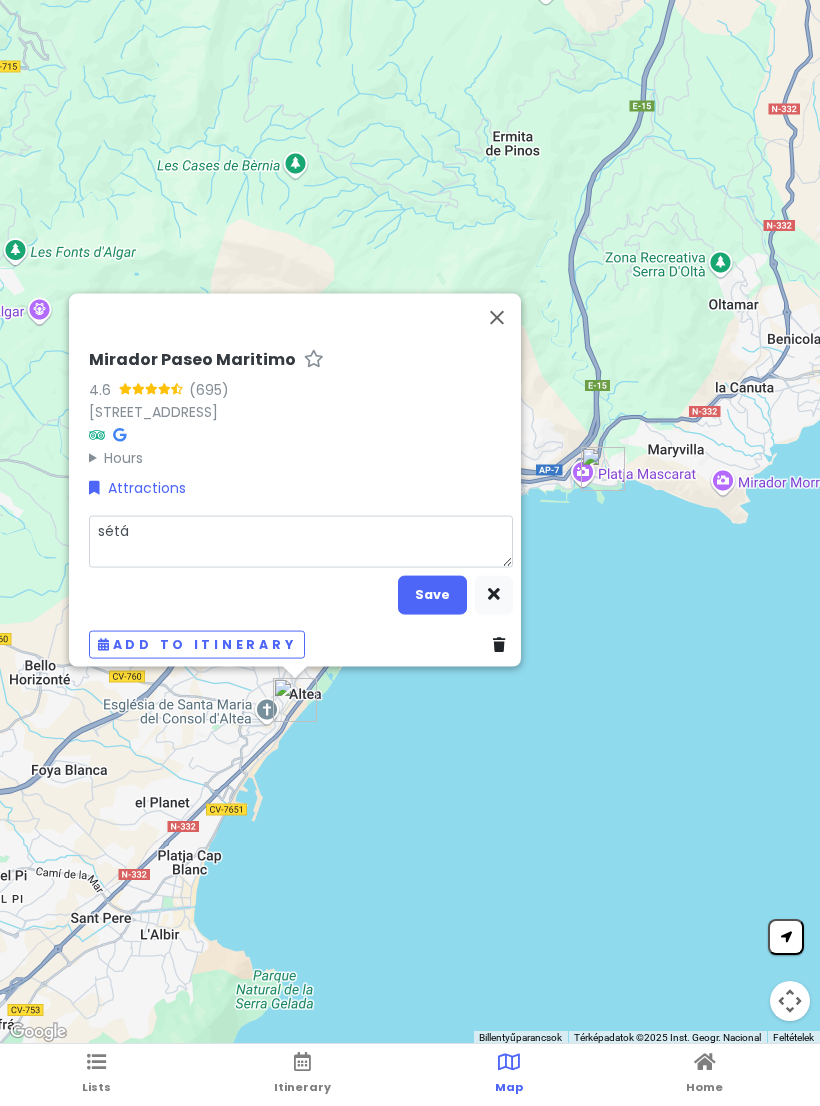 type on "x" 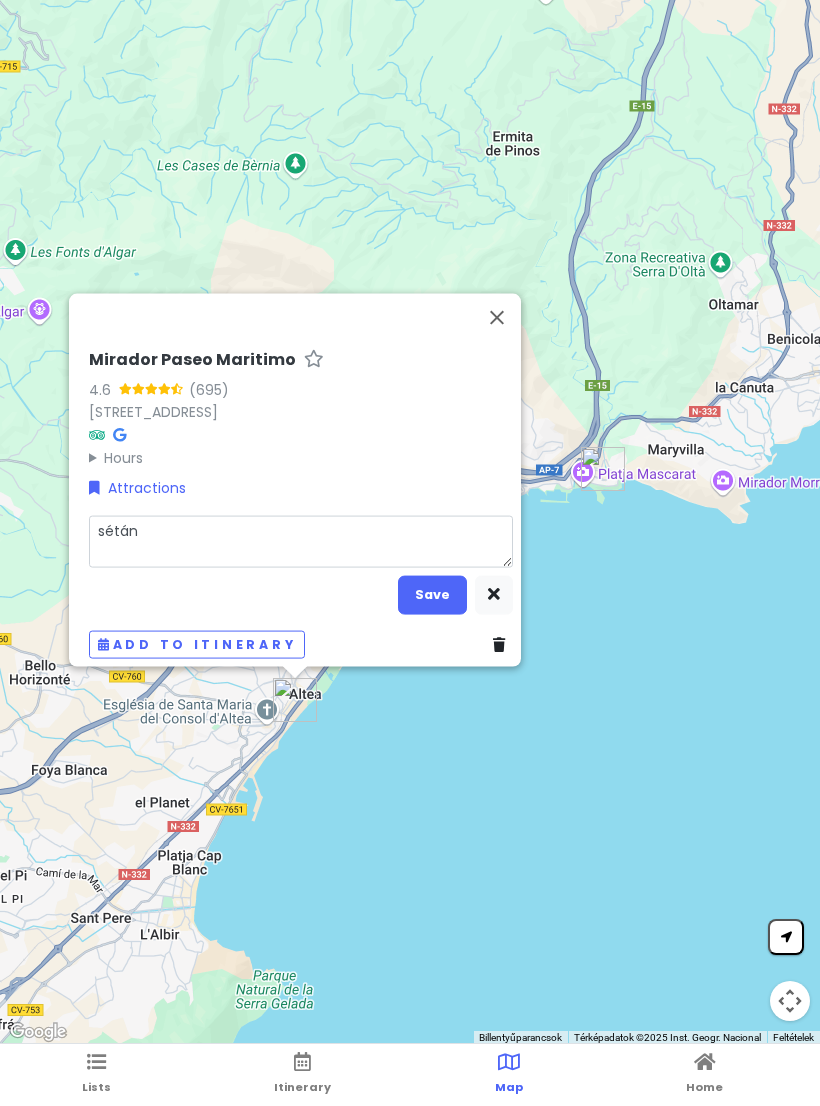 type on "sétány" 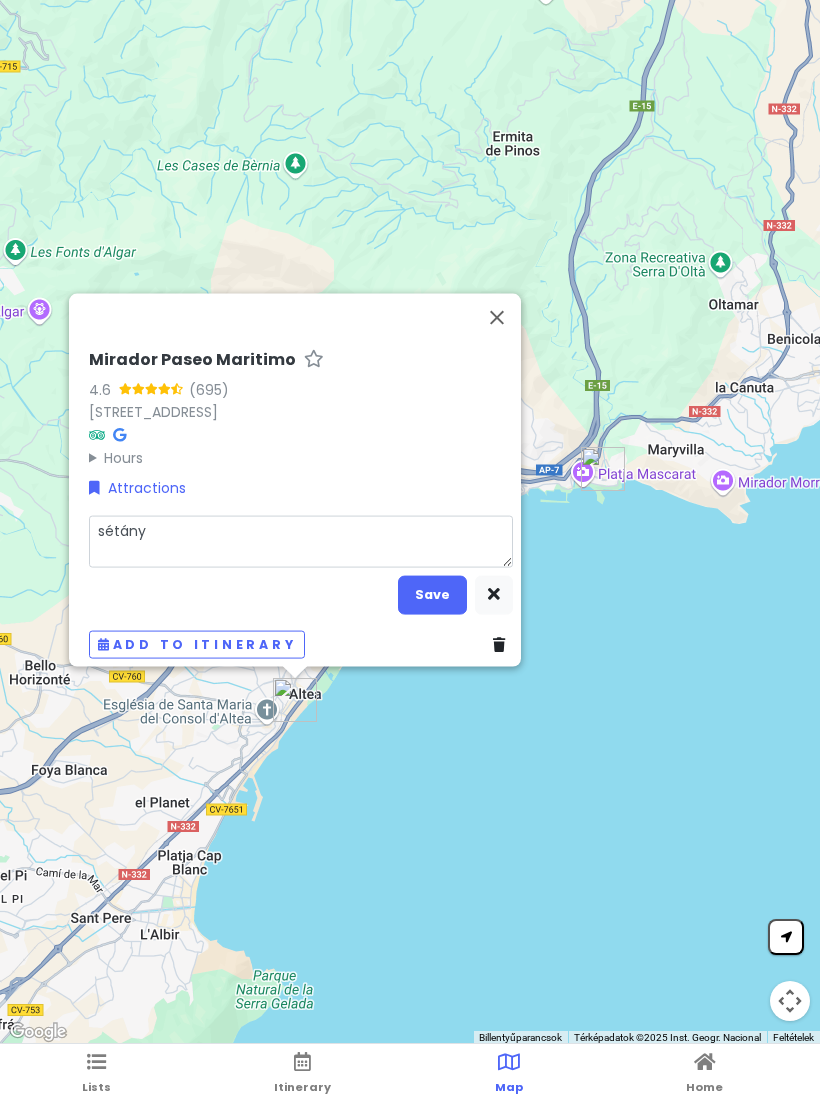 type on "x" 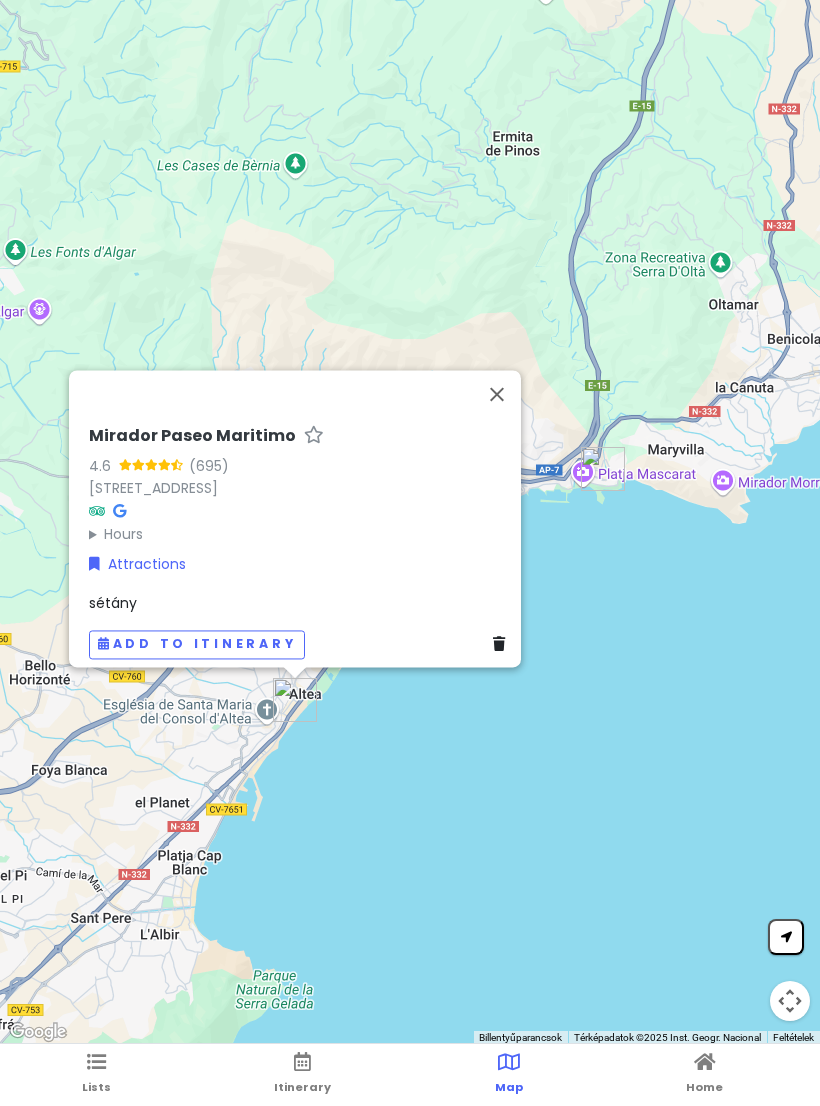 click at bounding box center (497, 394) 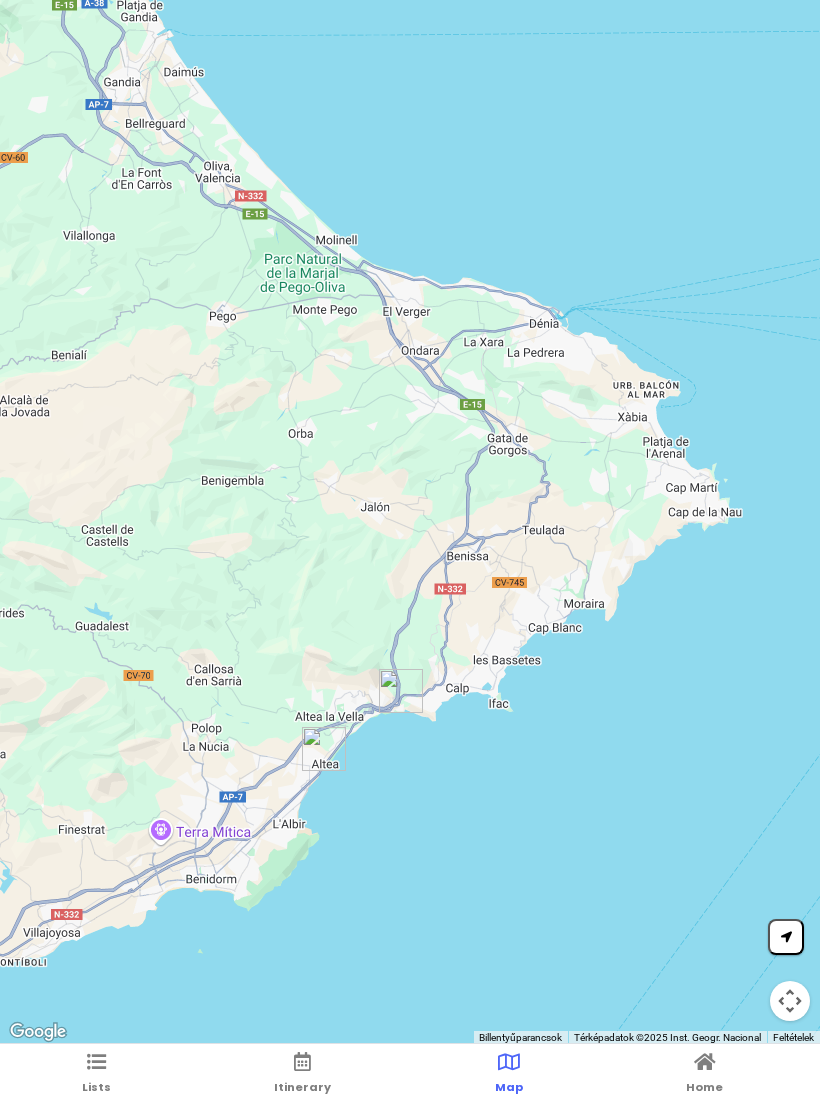 click at bounding box center [96, 1062] 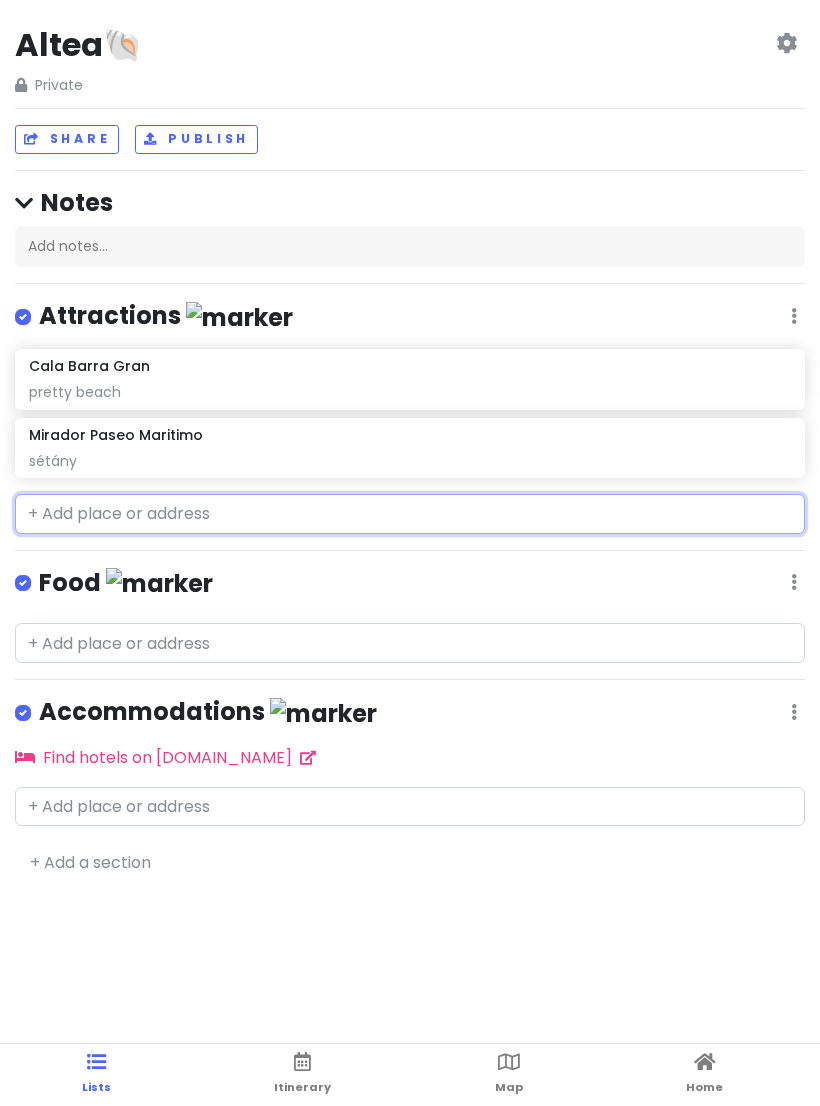 click at bounding box center [410, 514] 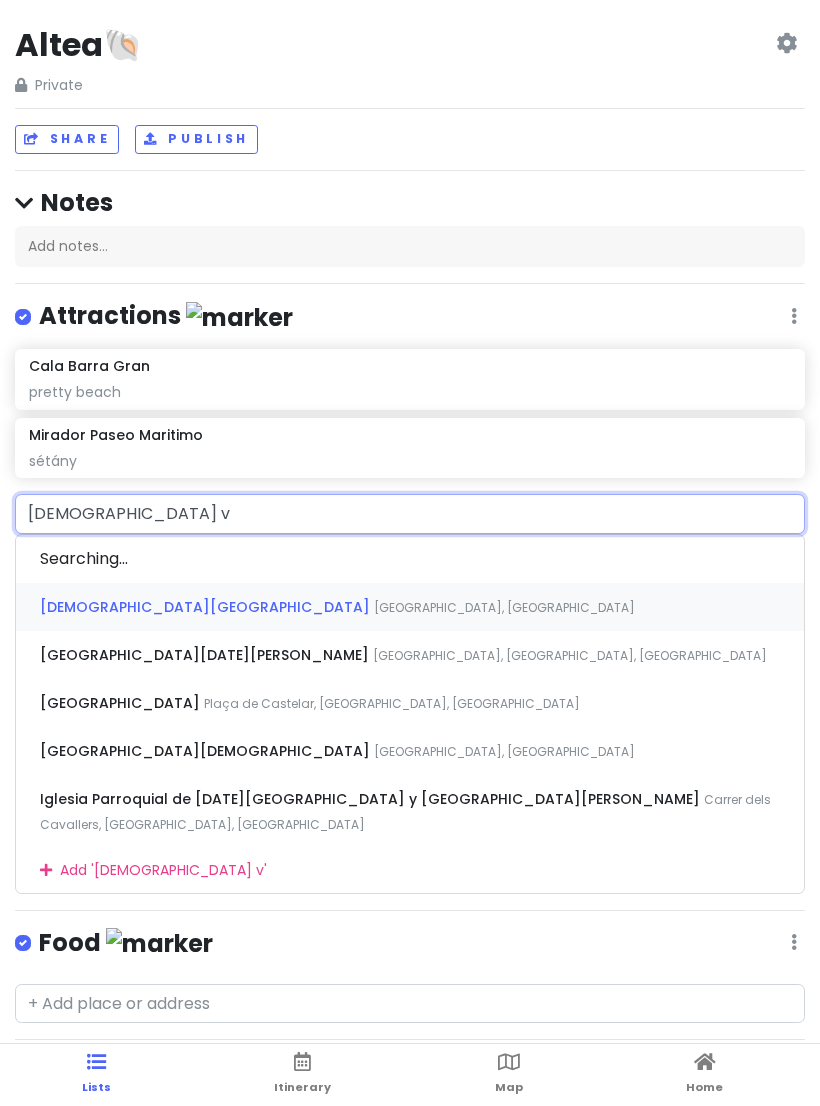 type on "[DEMOGRAPHIC_DATA] vi" 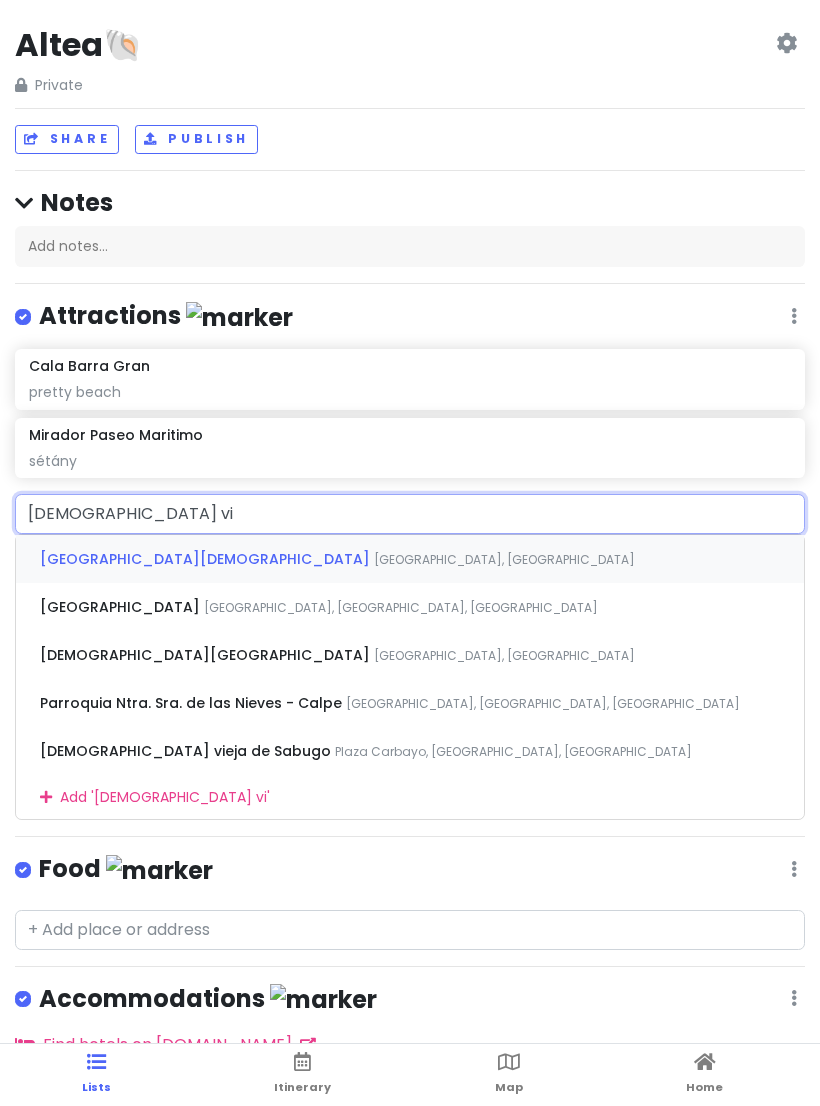 click on "[GEOGRAPHIC_DATA], [GEOGRAPHIC_DATA]" at bounding box center [504, 559] 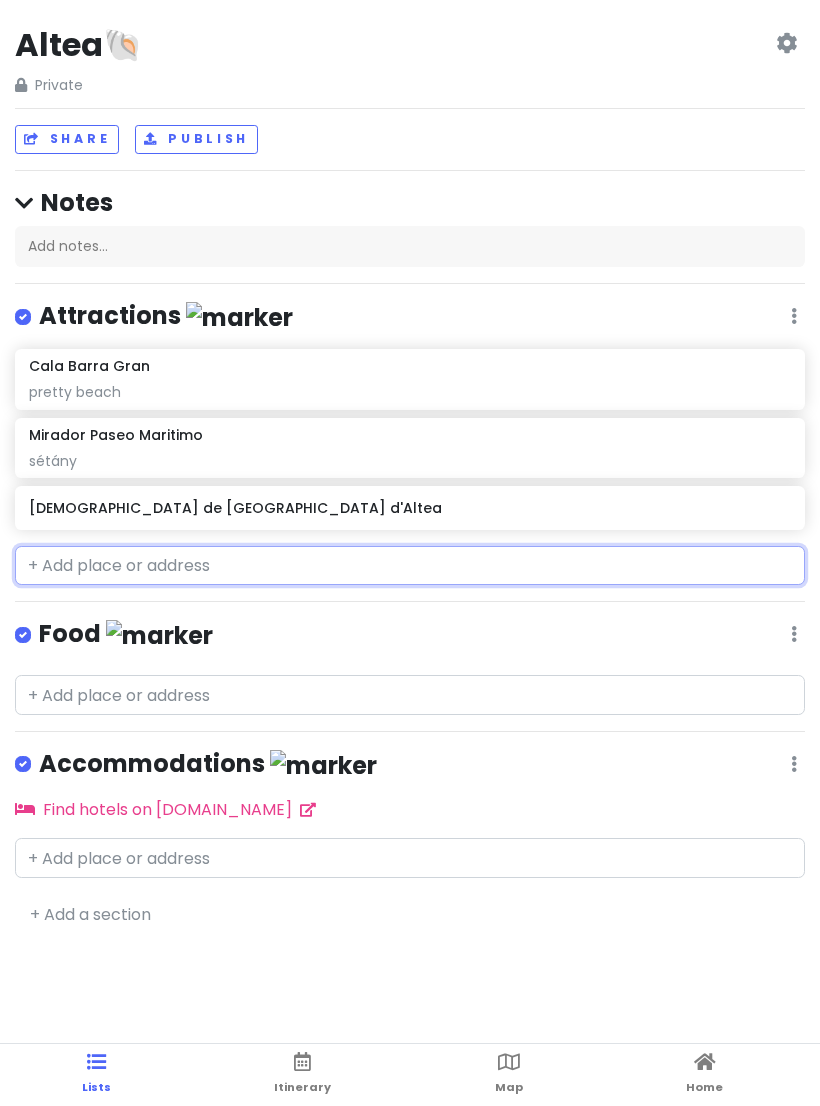 click on "[DEMOGRAPHIC_DATA] de [GEOGRAPHIC_DATA] d'Altea" at bounding box center (409, 508) 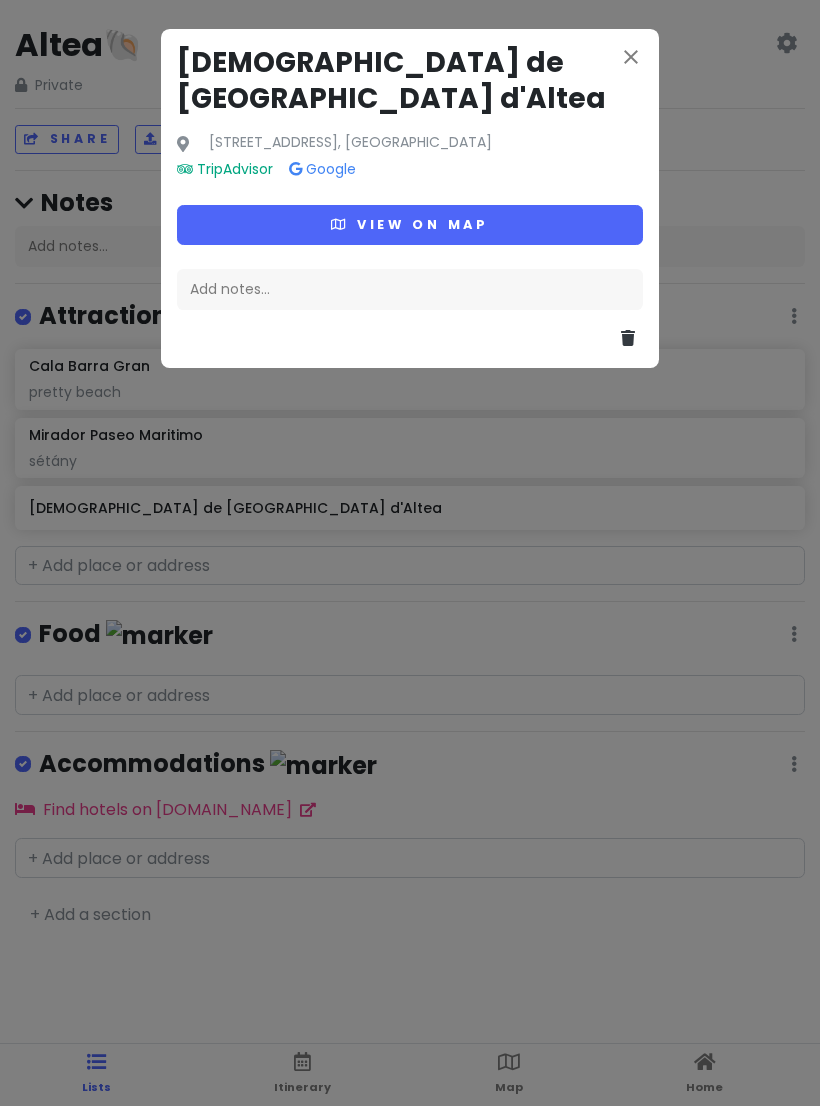 click on "View on map" at bounding box center [410, 224] 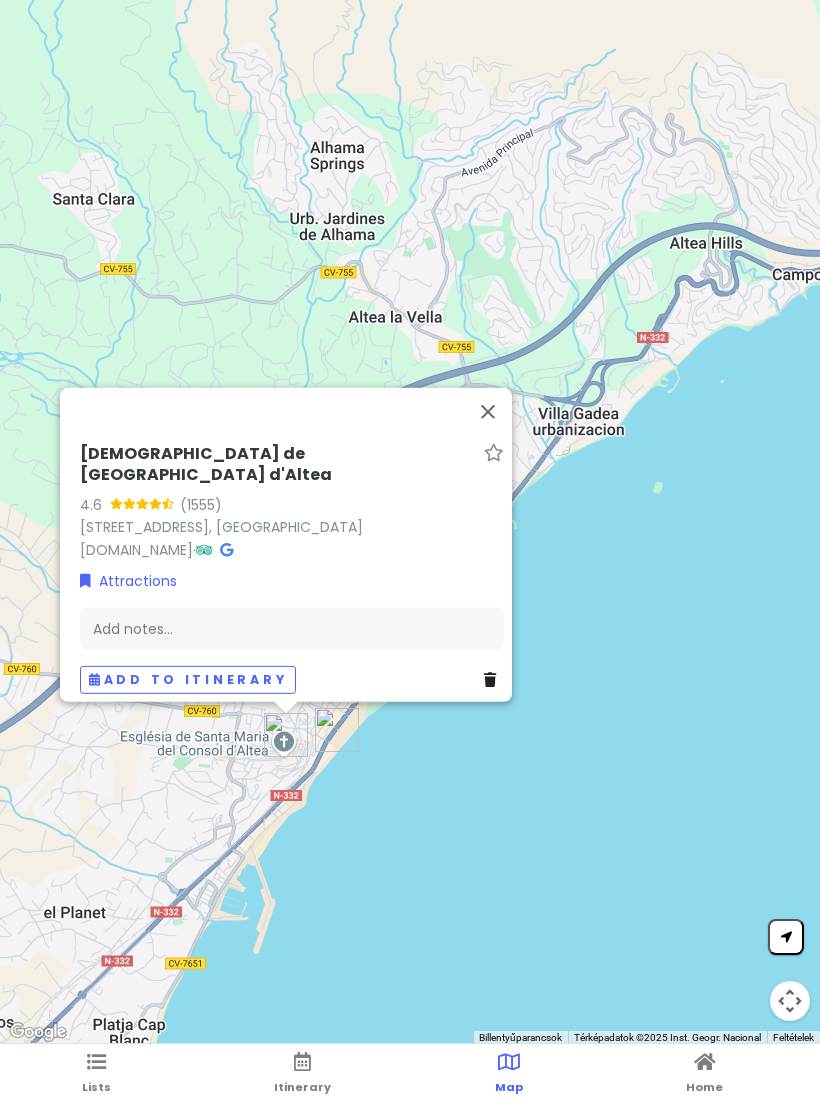 click at bounding box center (488, 411) 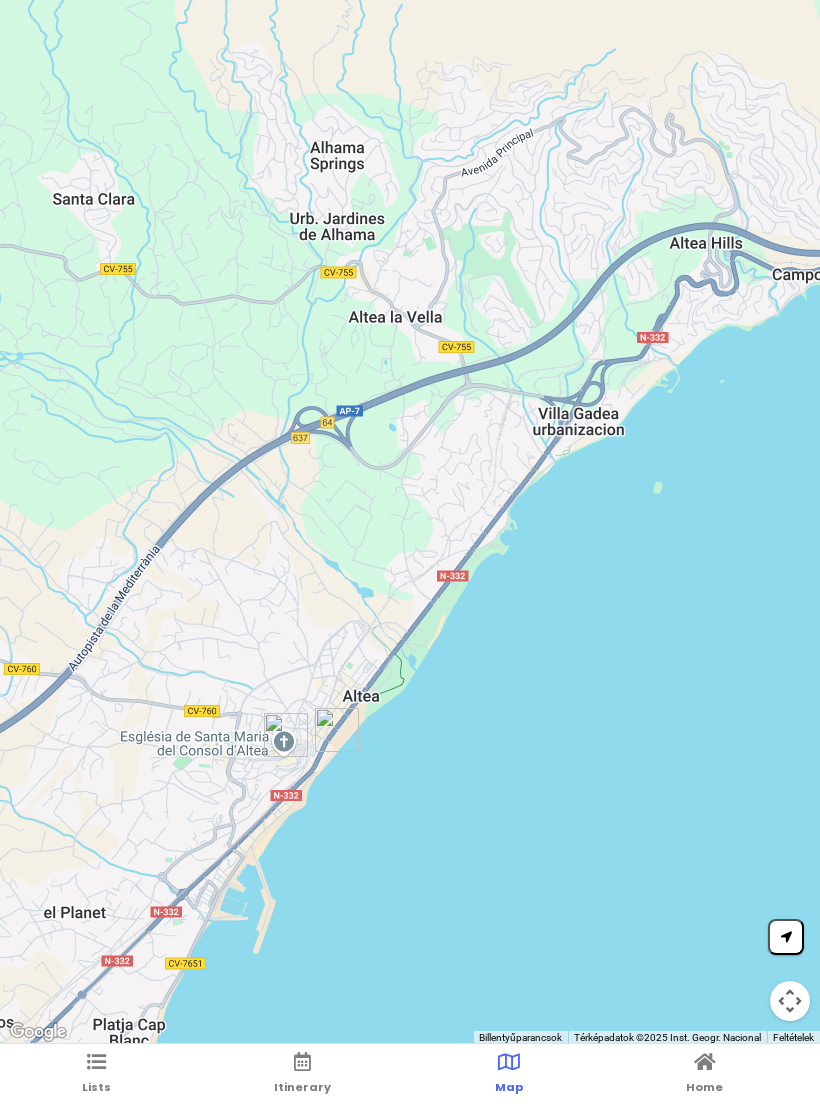 click on "Lists" at bounding box center (96, 1075) 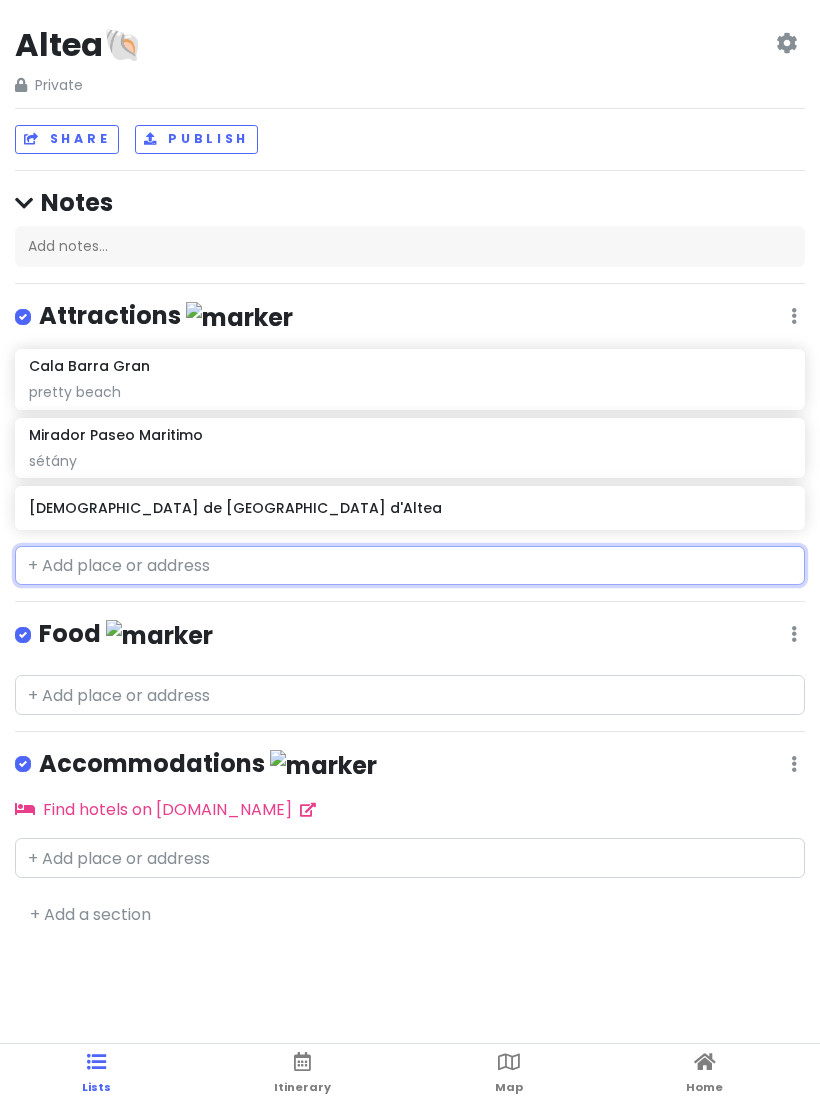 click at bounding box center (410, 566) 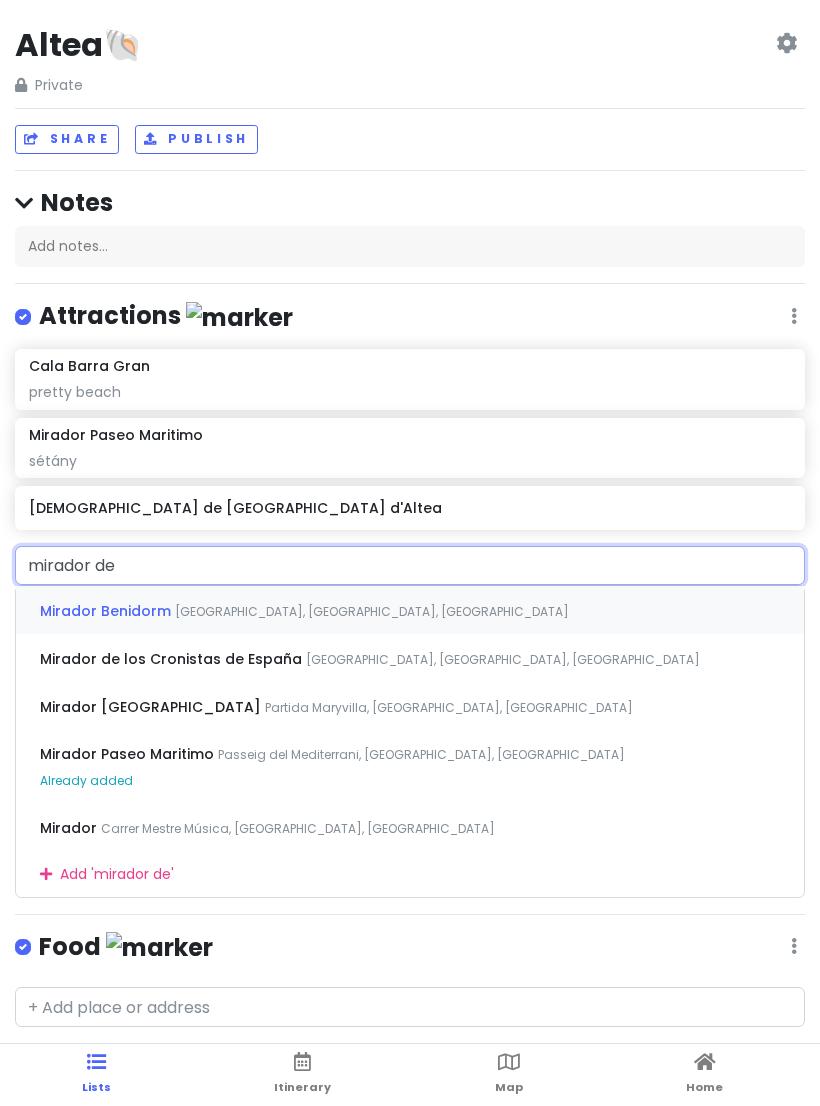 type on "mirador de" 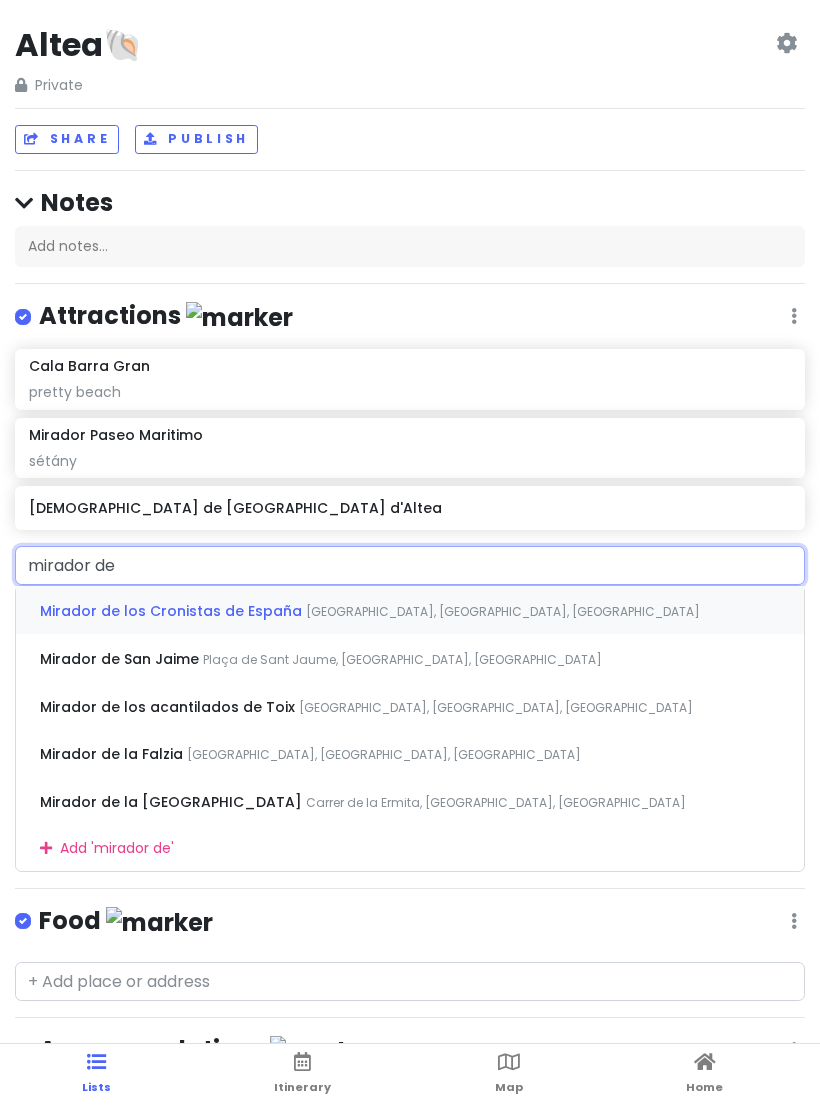 click on "[GEOGRAPHIC_DATA], [GEOGRAPHIC_DATA], [GEOGRAPHIC_DATA]" at bounding box center (503, 611) 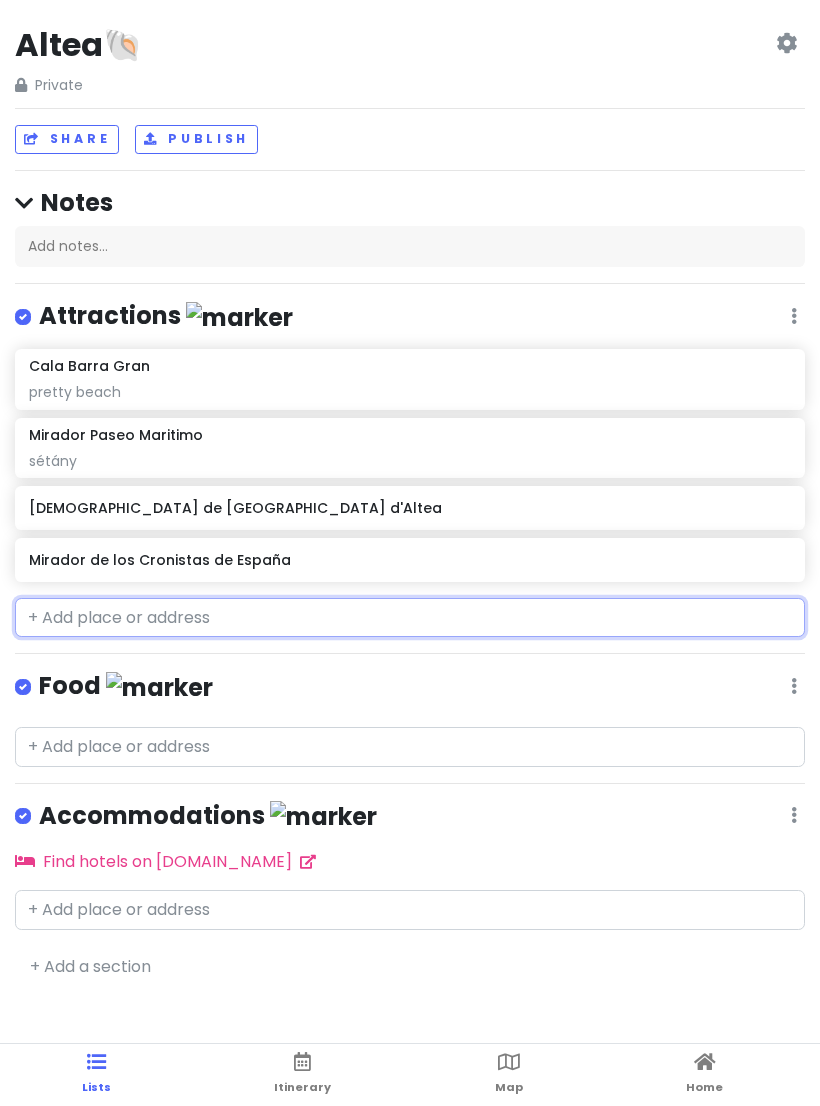 click on "Mirador de los Cronistas de España" at bounding box center [409, 560] 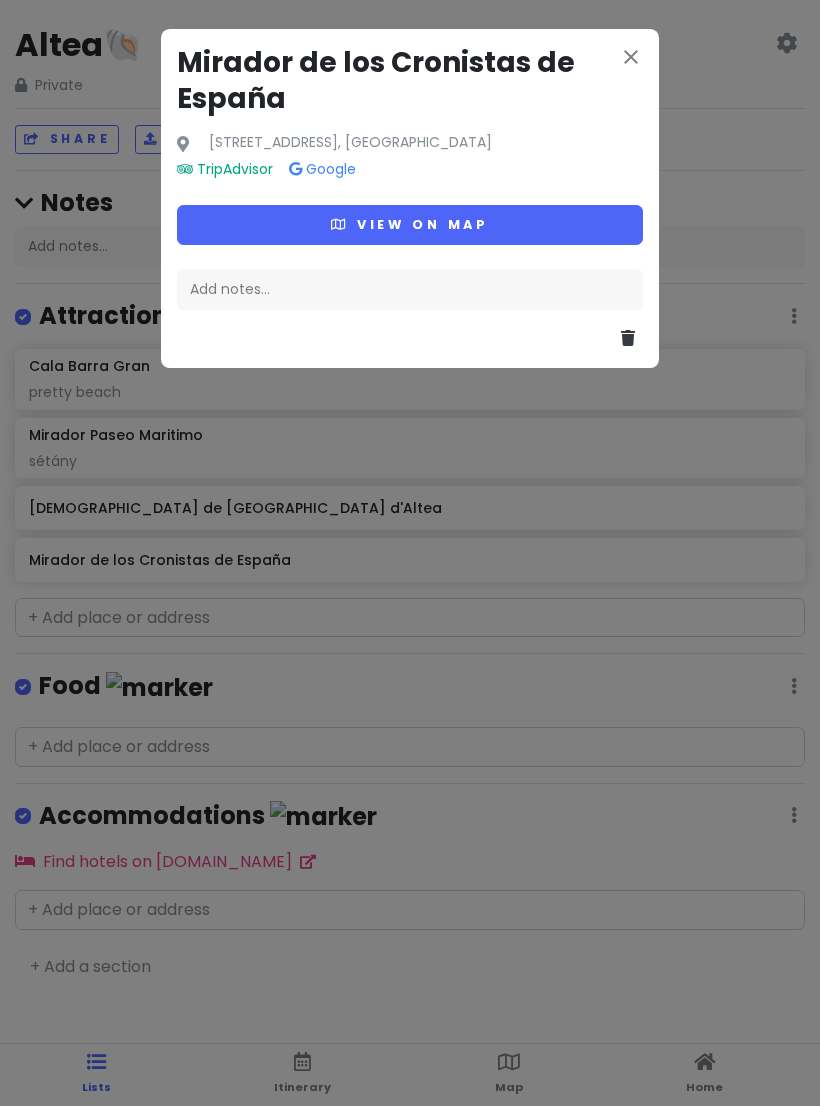 click on "View on map" at bounding box center (410, 224) 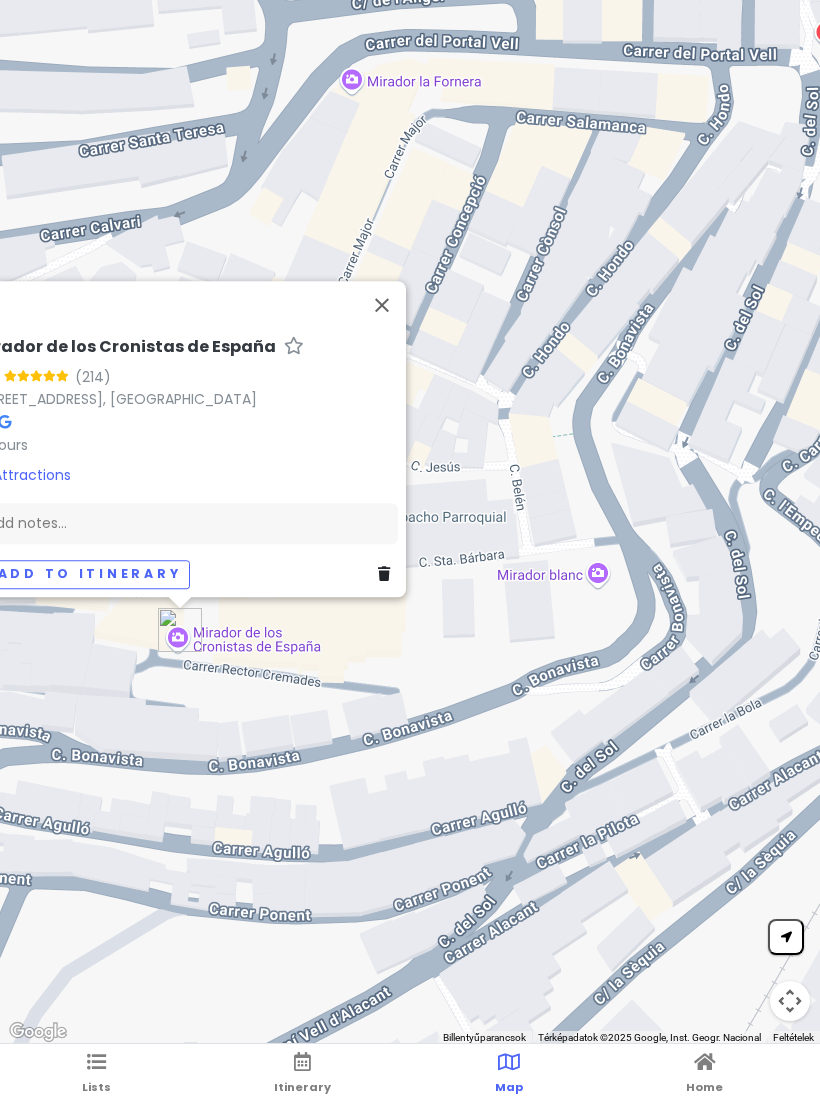 click at bounding box center (382, 305) 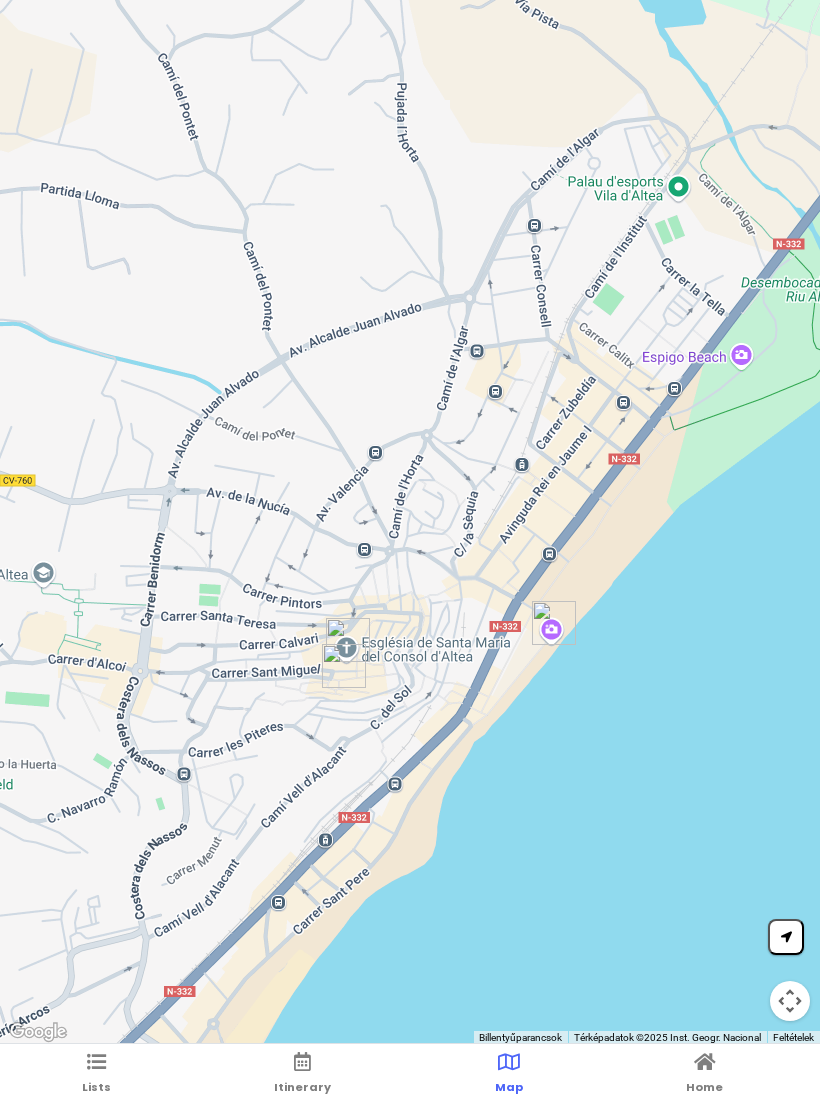 click on "Lists" at bounding box center (96, 1075) 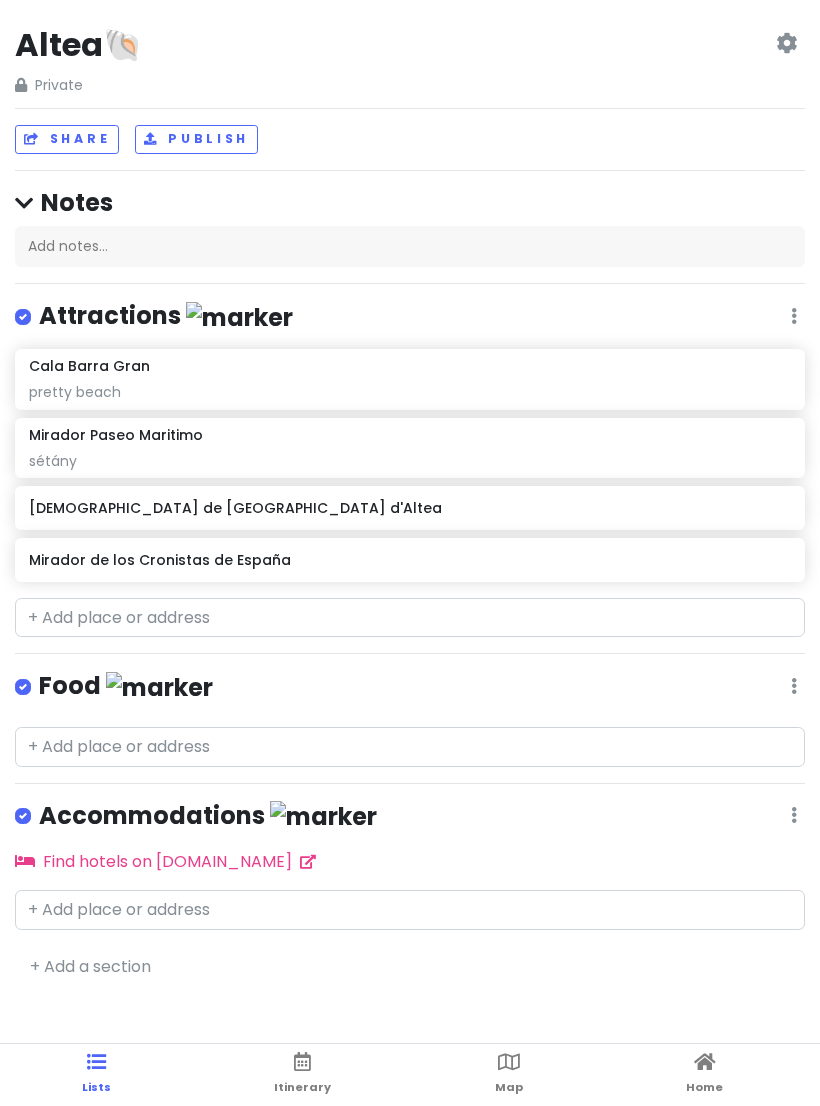 click on "Mirador de los Cronistas de España" at bounding box center (409, 560) 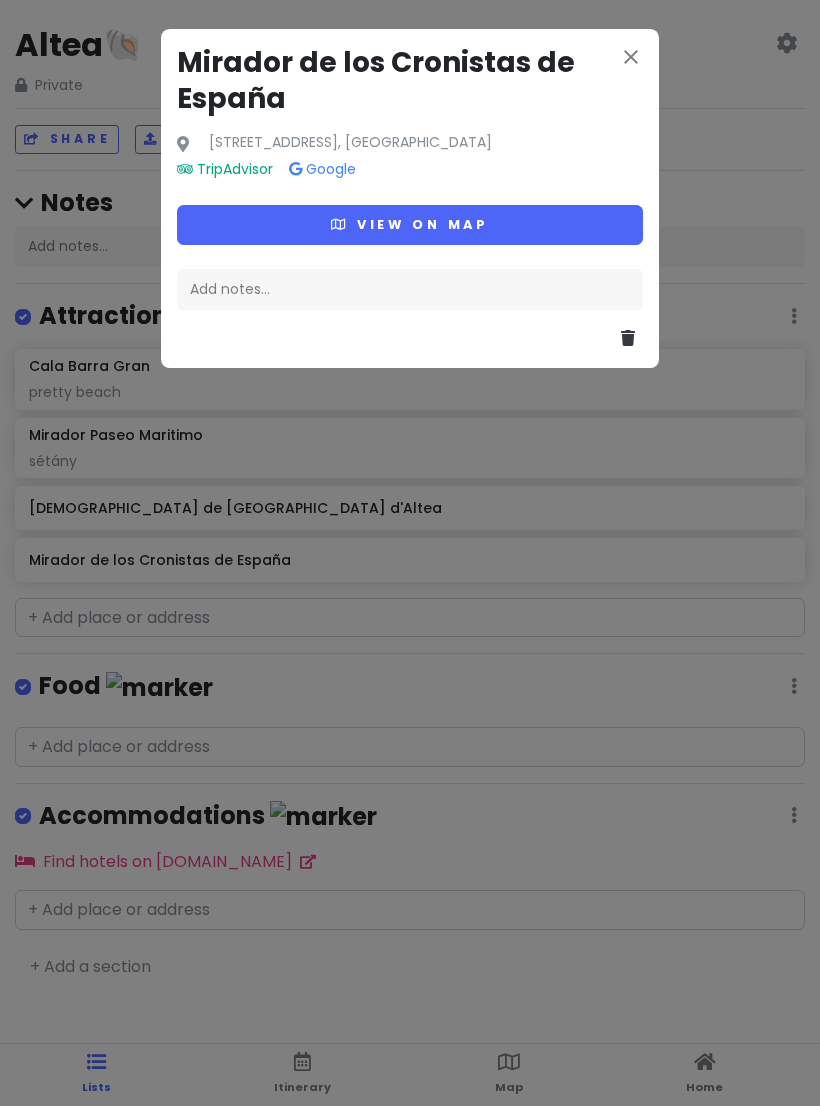 click on "Add notes..." at bounding box center (410, 290) 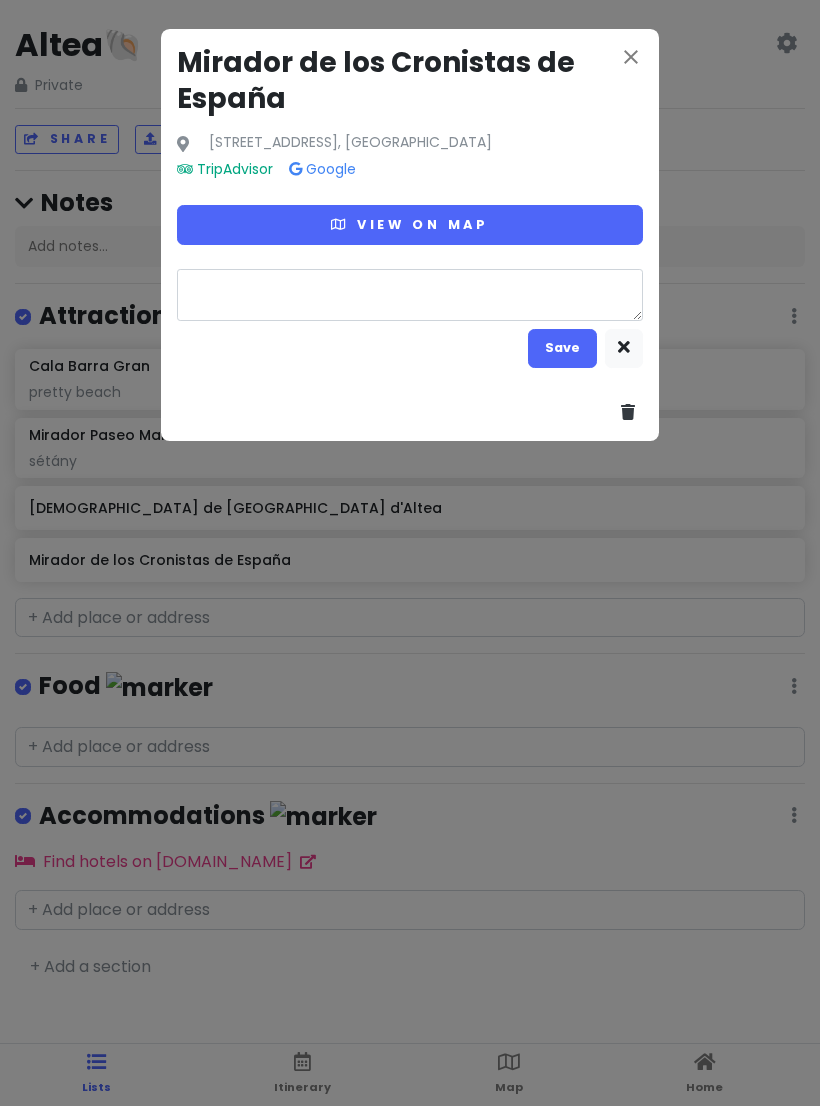type on "x" 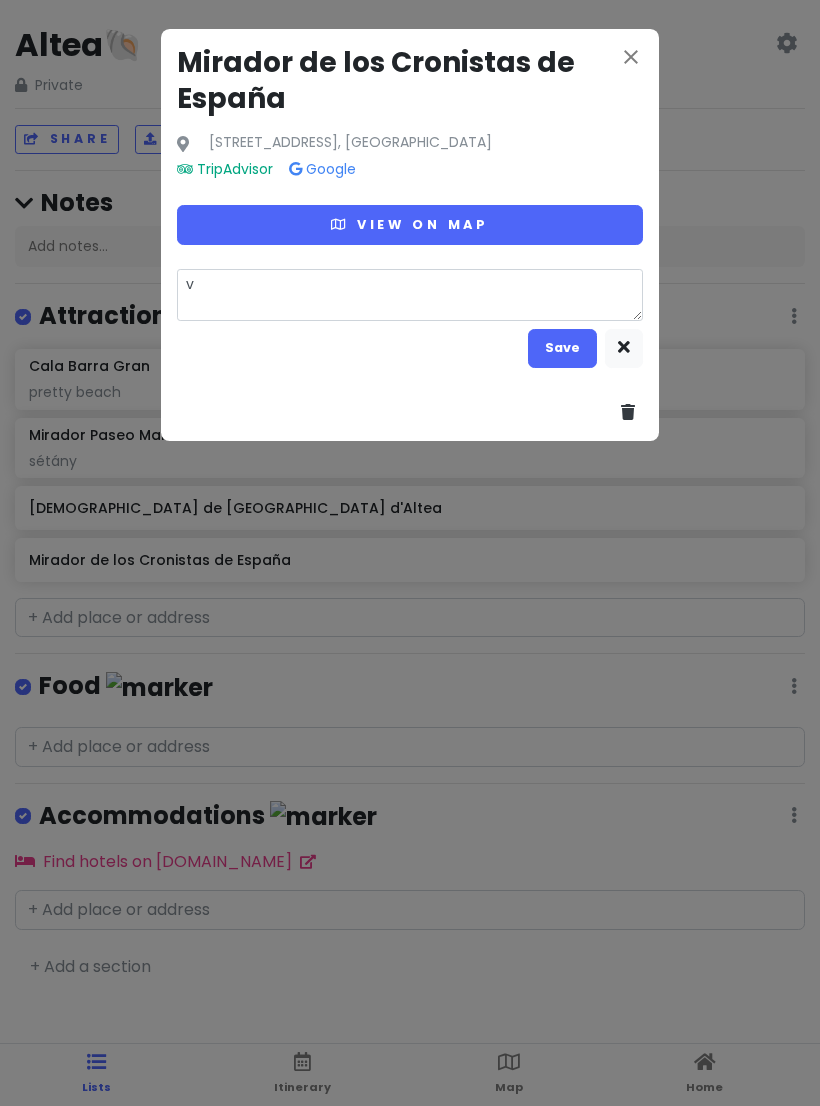 type on "vi" 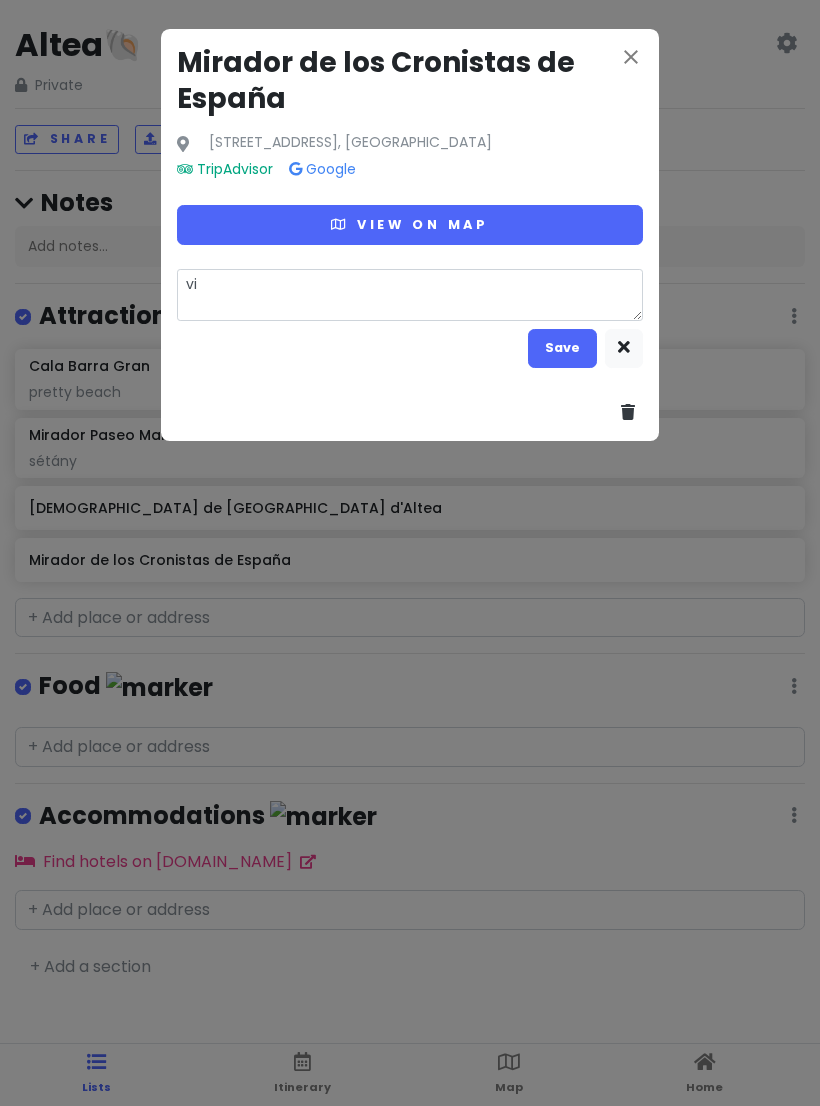 type on "x" 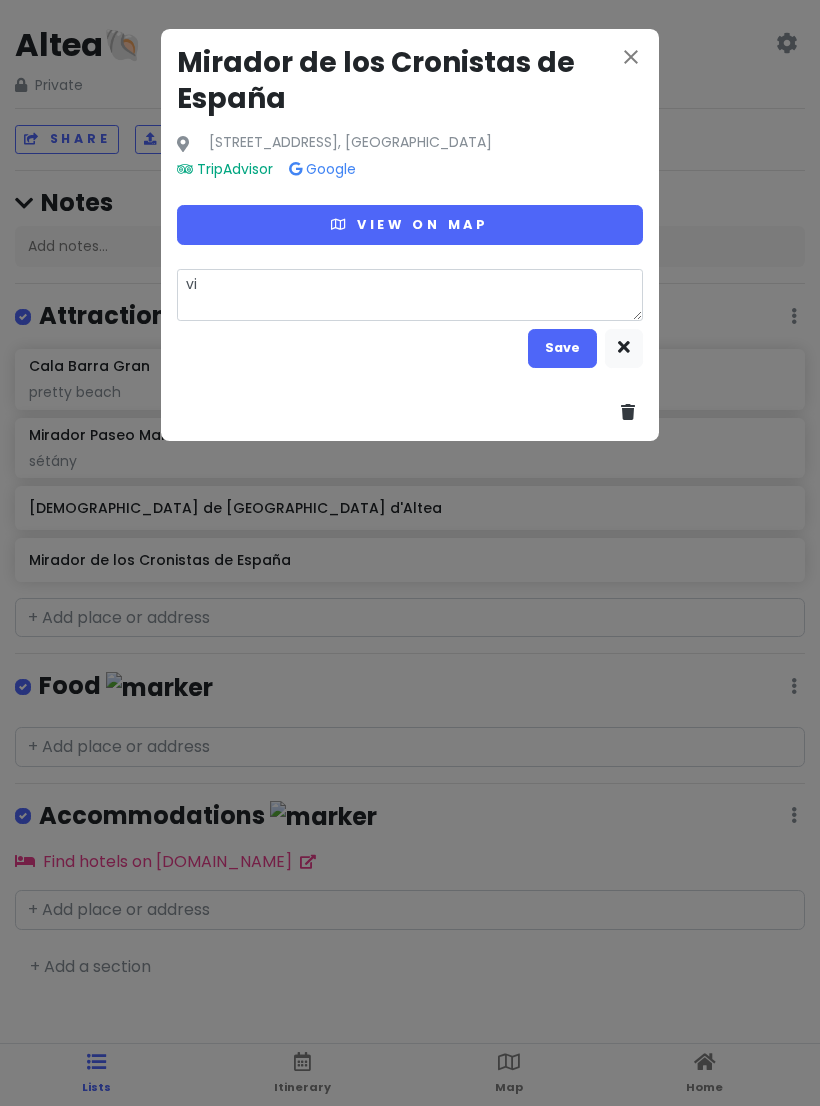 type on "vie" 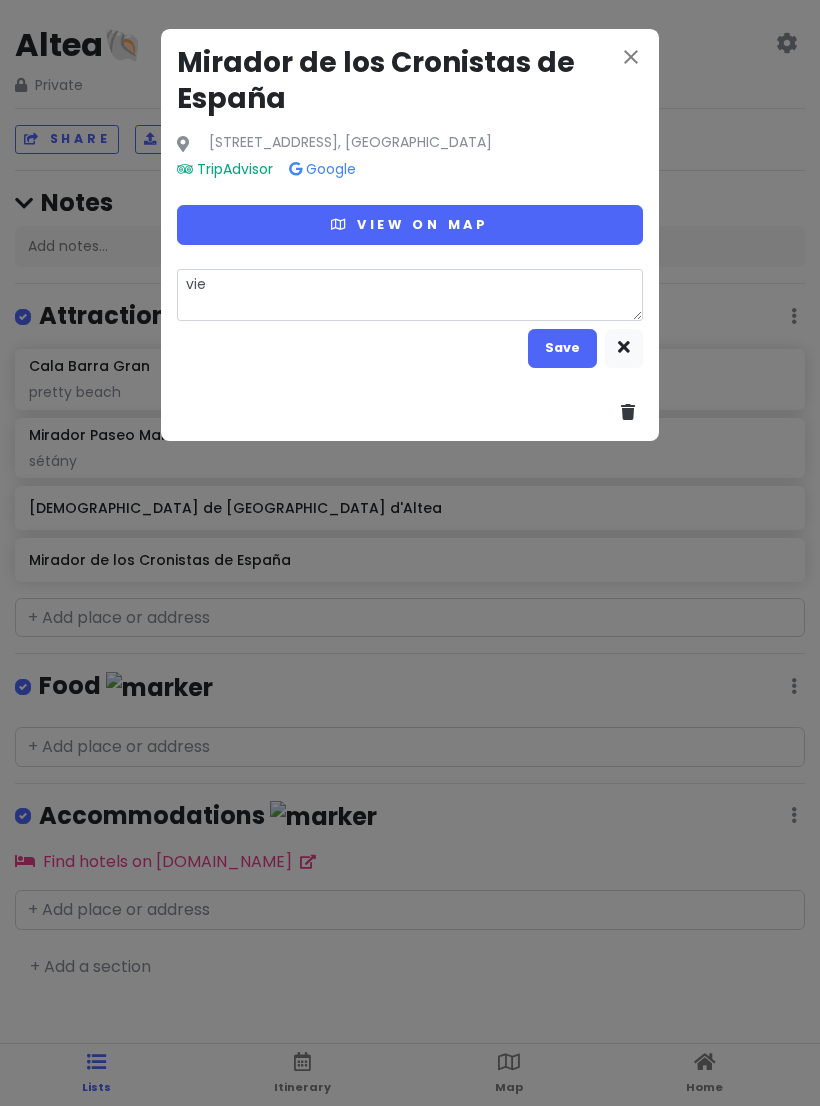 type on "x" 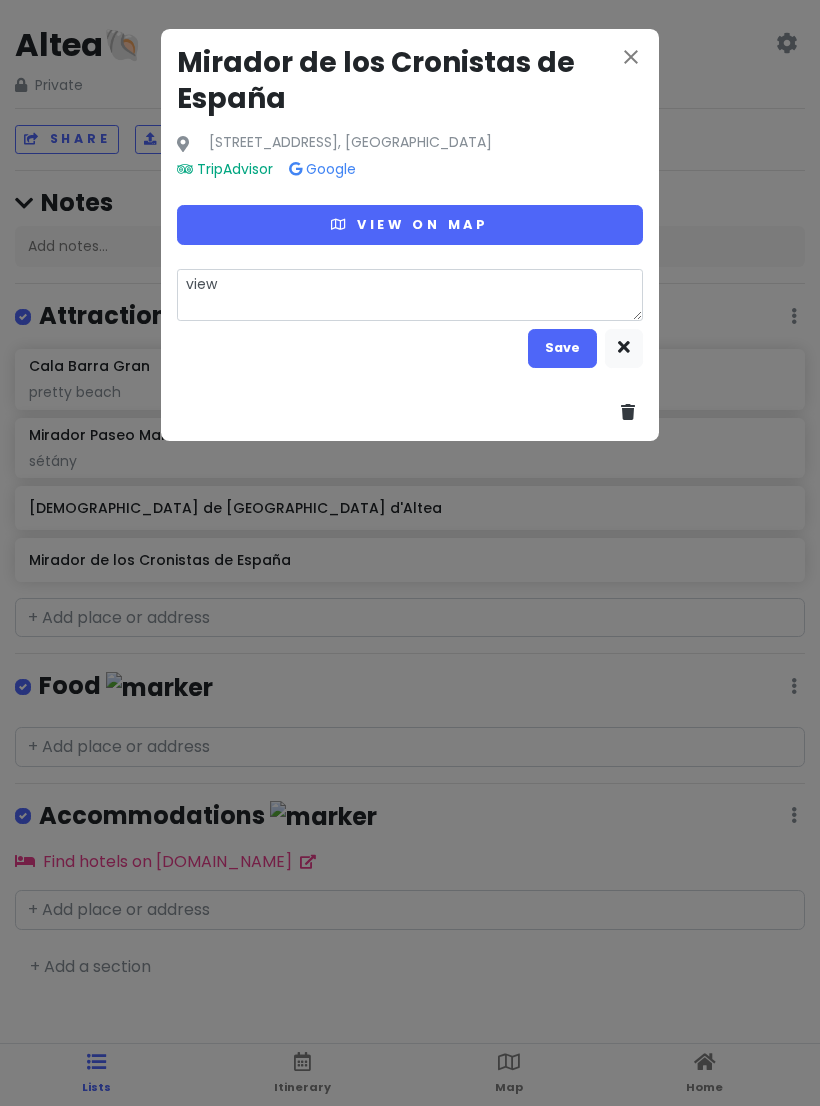 type on "x" 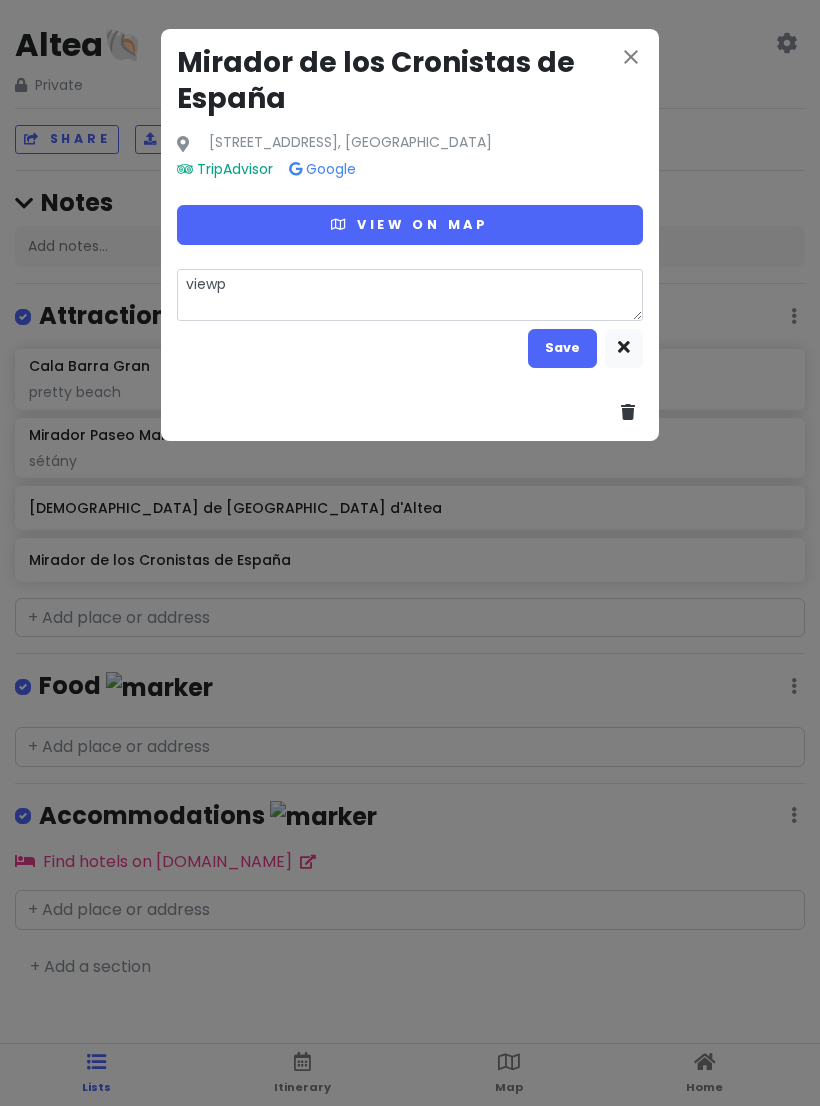type on "x" 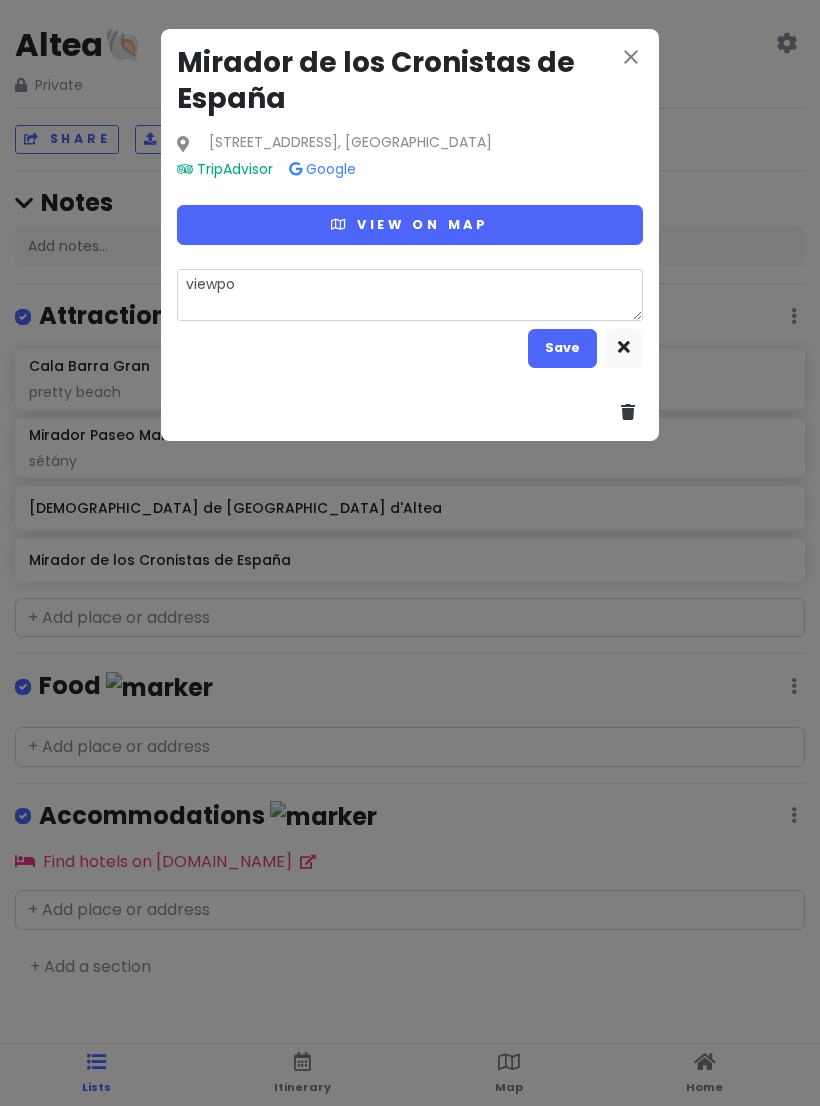 type on "viewpoi" 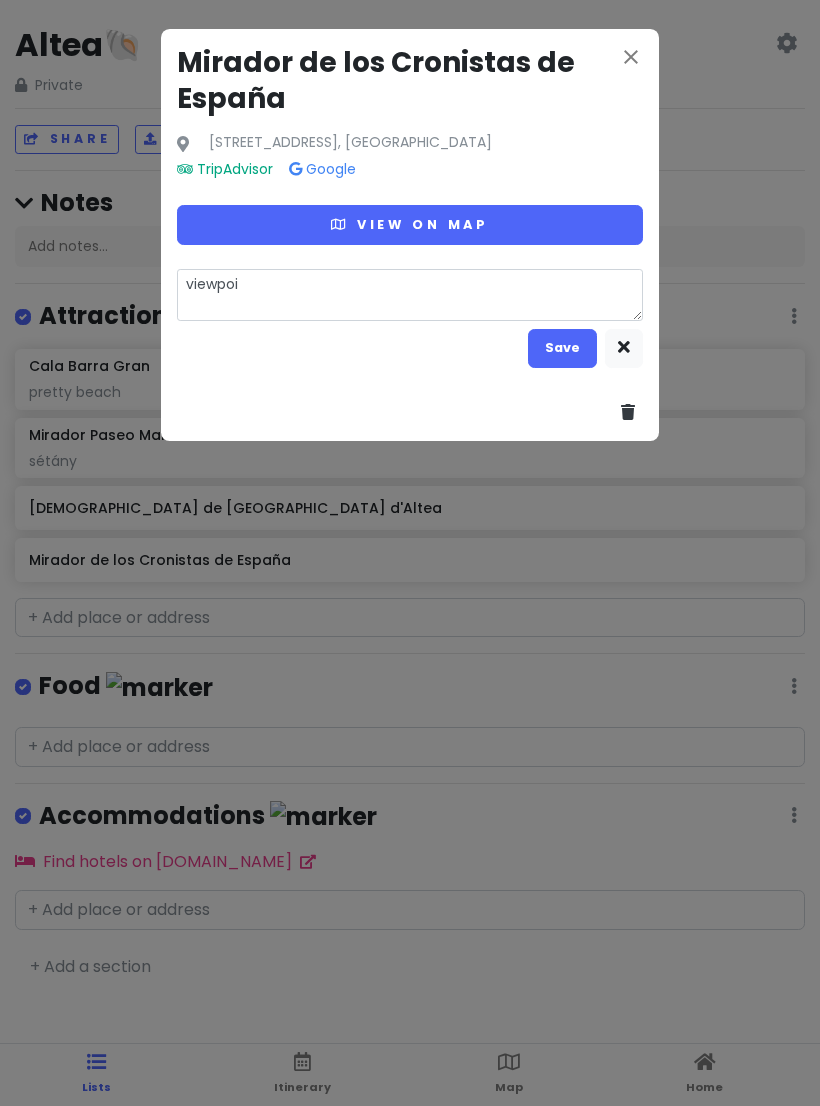 type on "x" 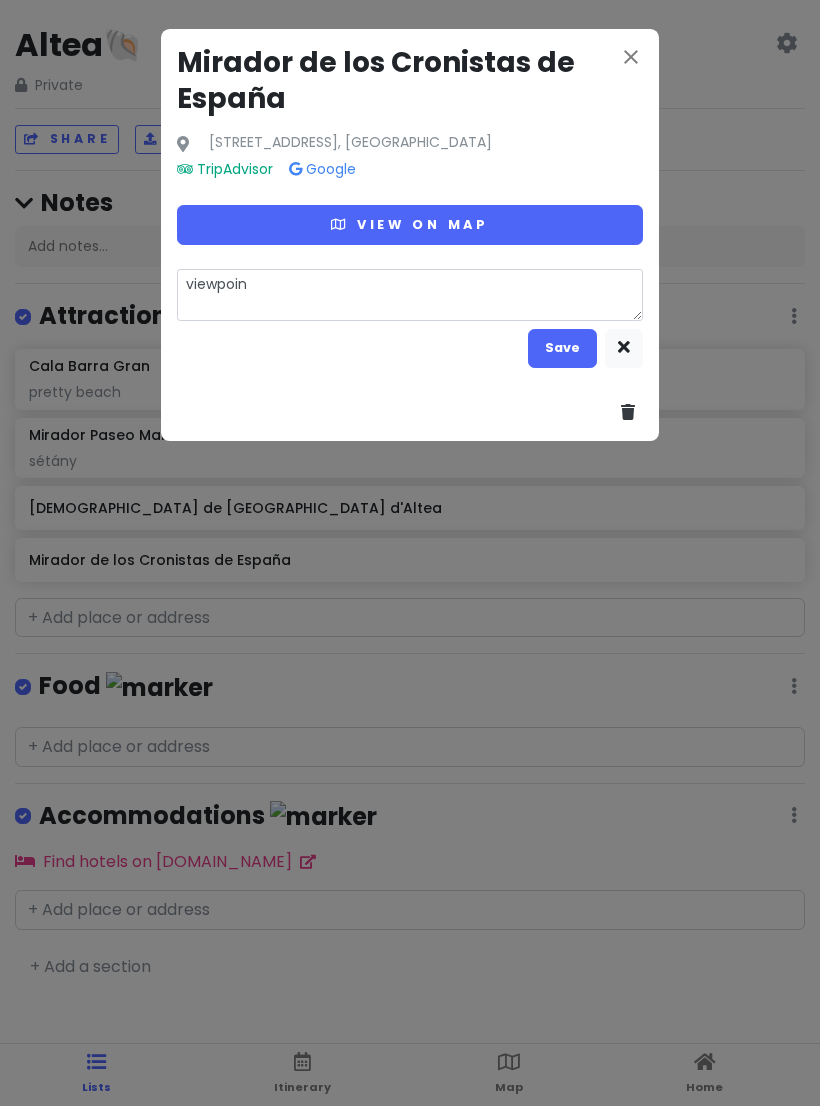 type on "x" 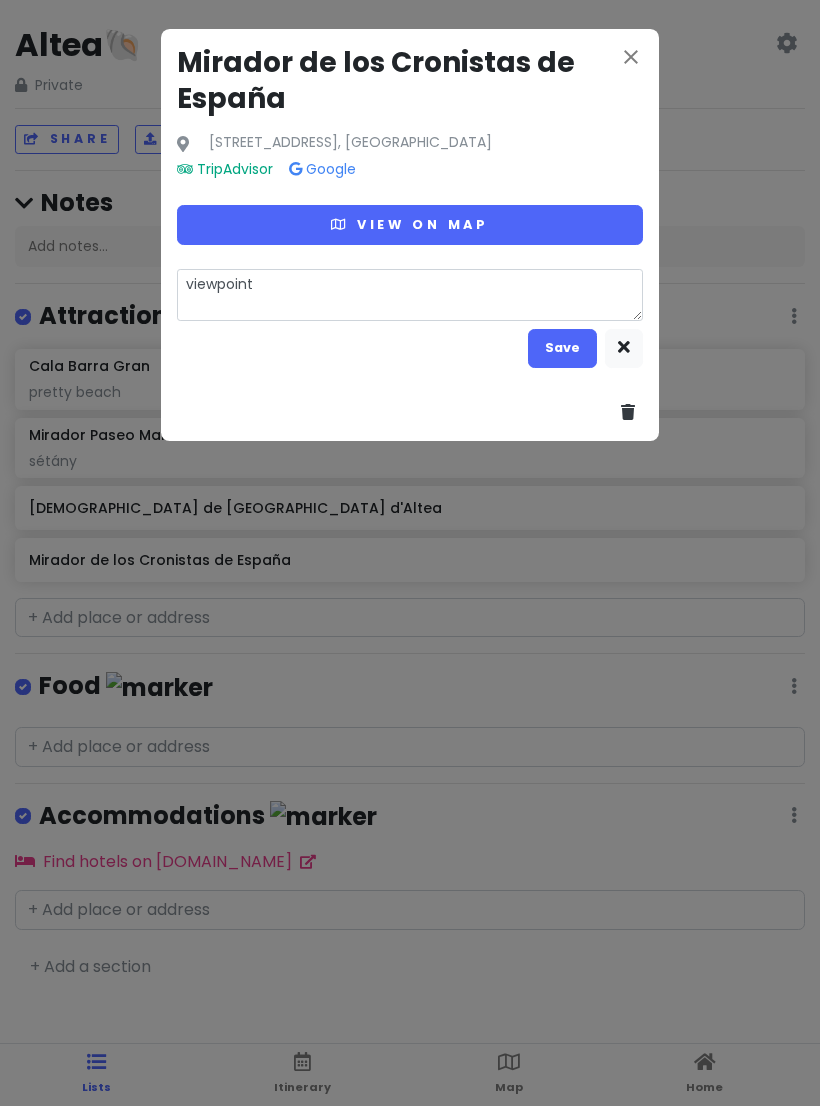 type on "x" 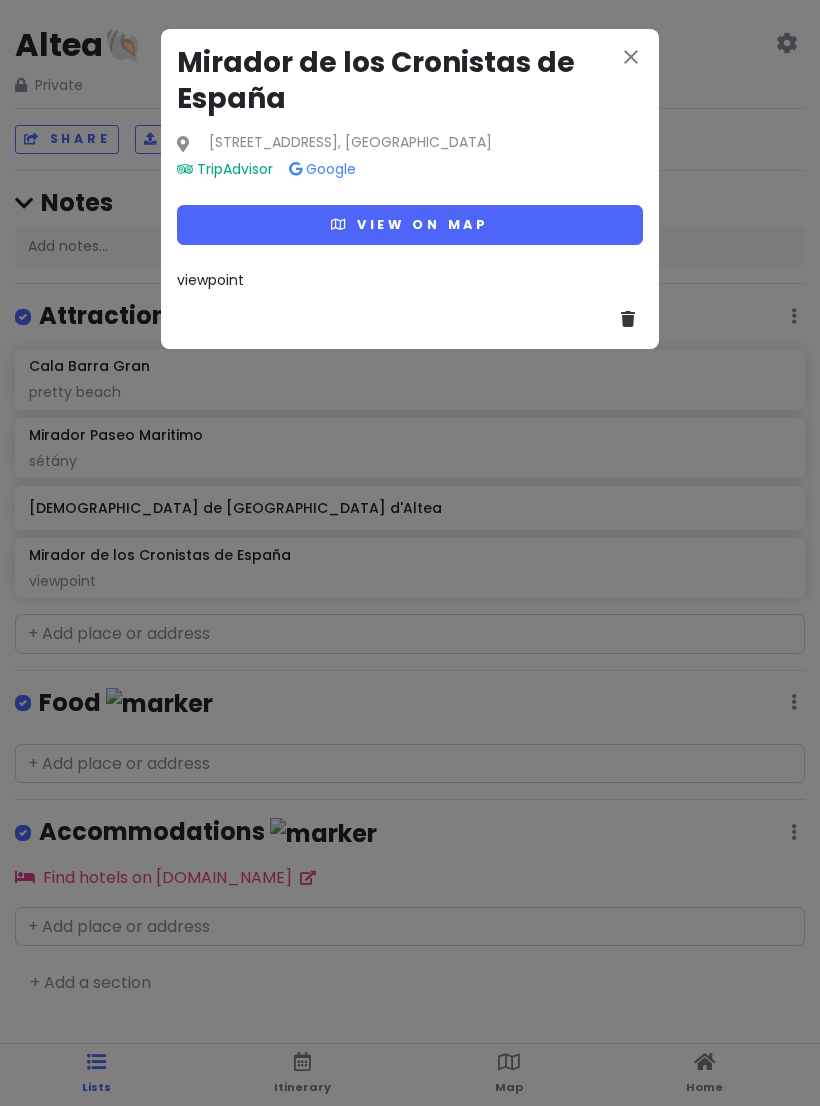 click on "close" at bounding box center [631, 57] 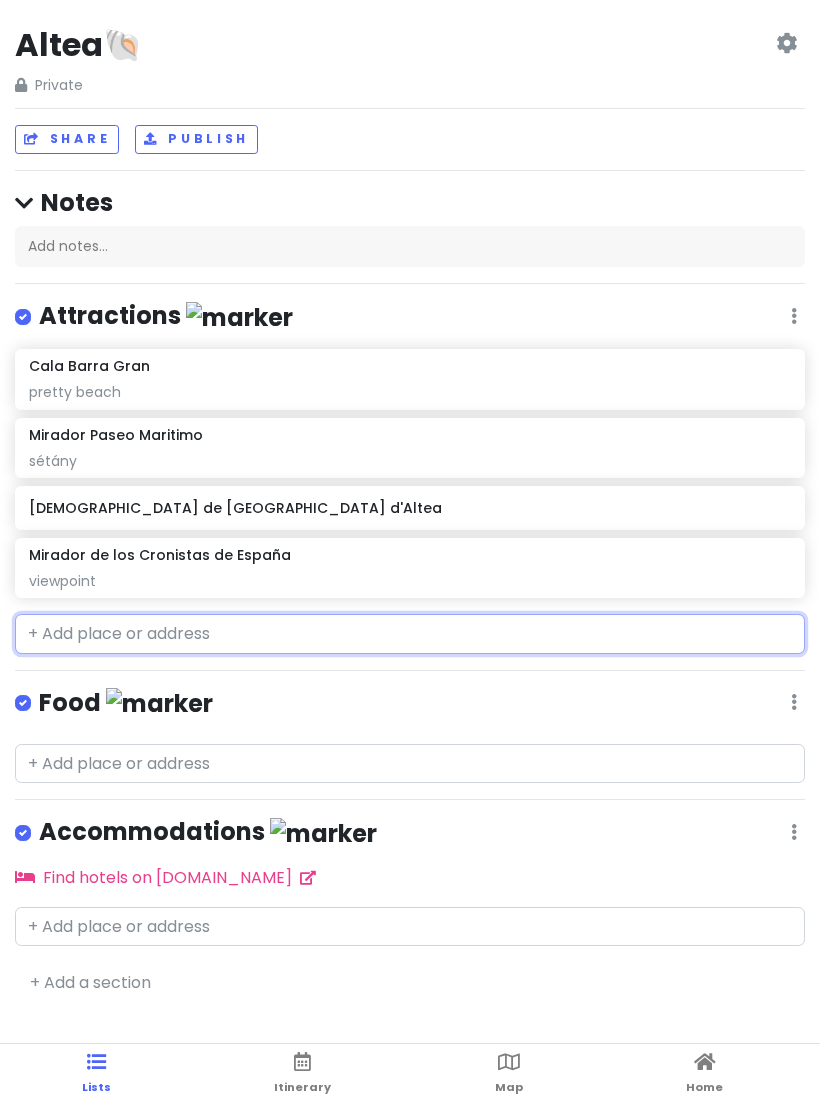 click at bounding box center [410, 634] 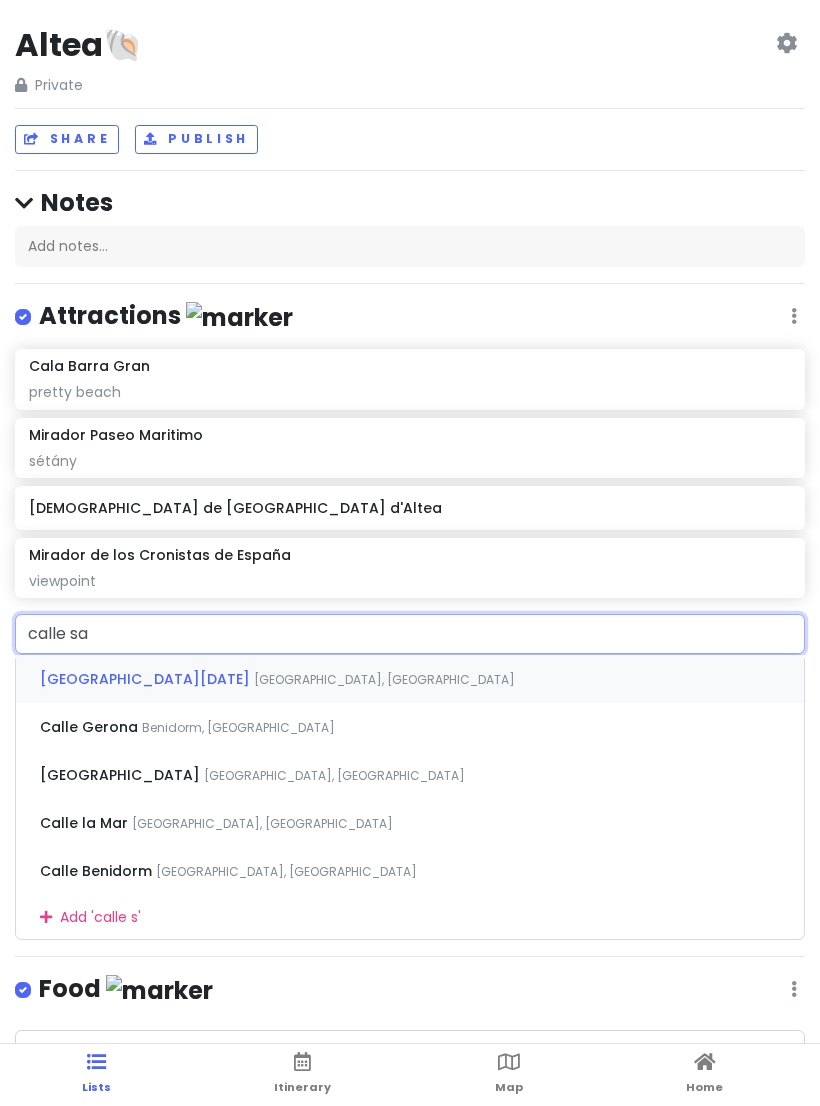type on "[GEOGRAPHIC_DATA]" 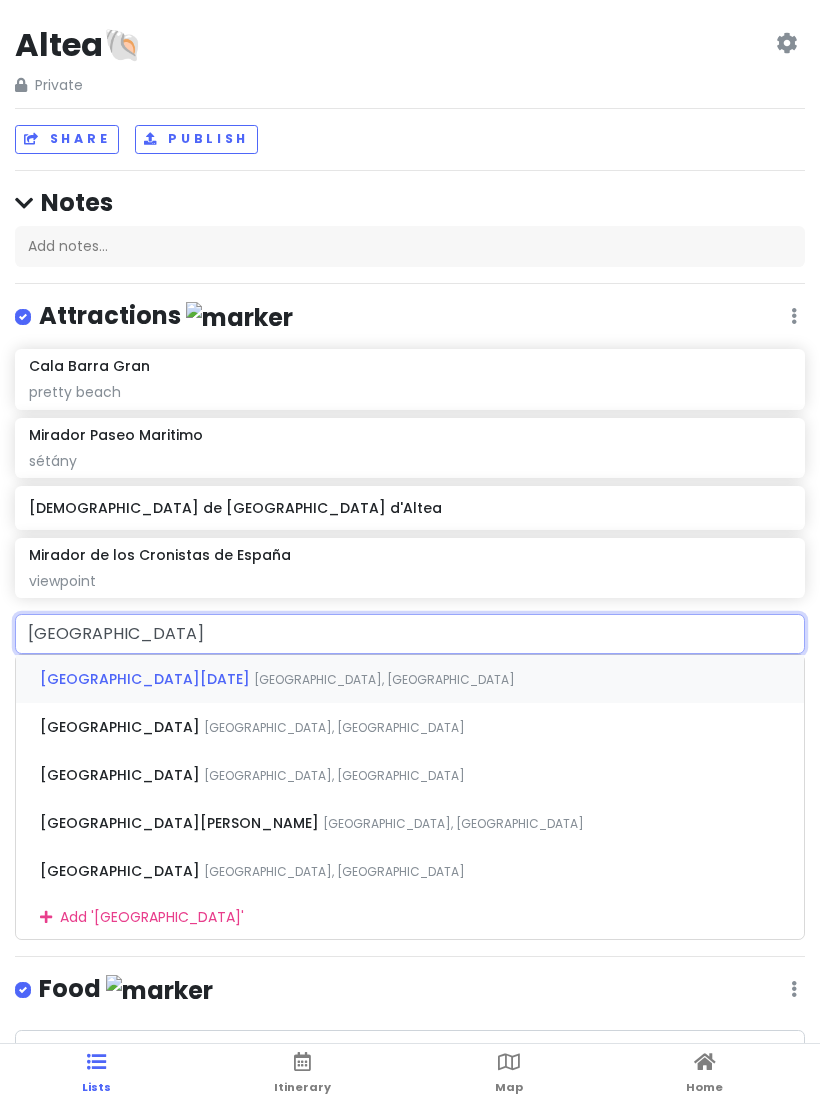 click on "[GEOGRAPHIC_DATA][DATE]" at bounding box center (147, 679) 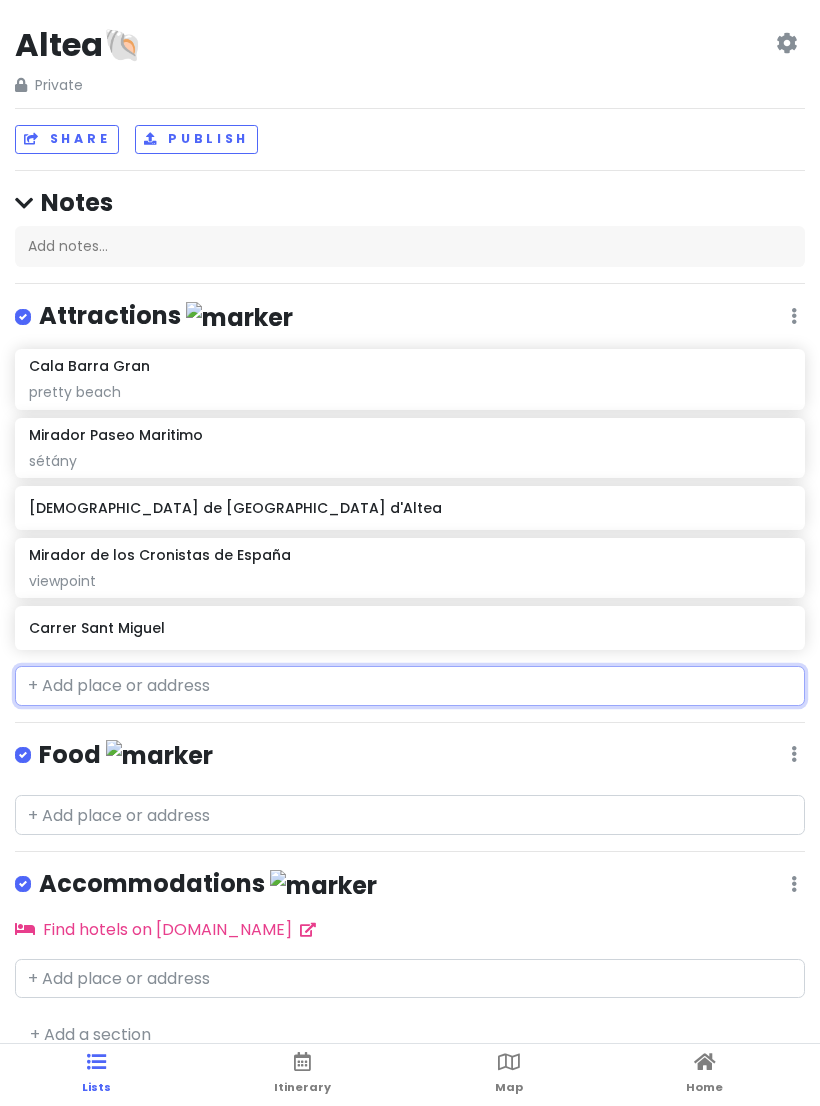 click on "Carrer Sant Miguel" at bounding box center (409, 628) 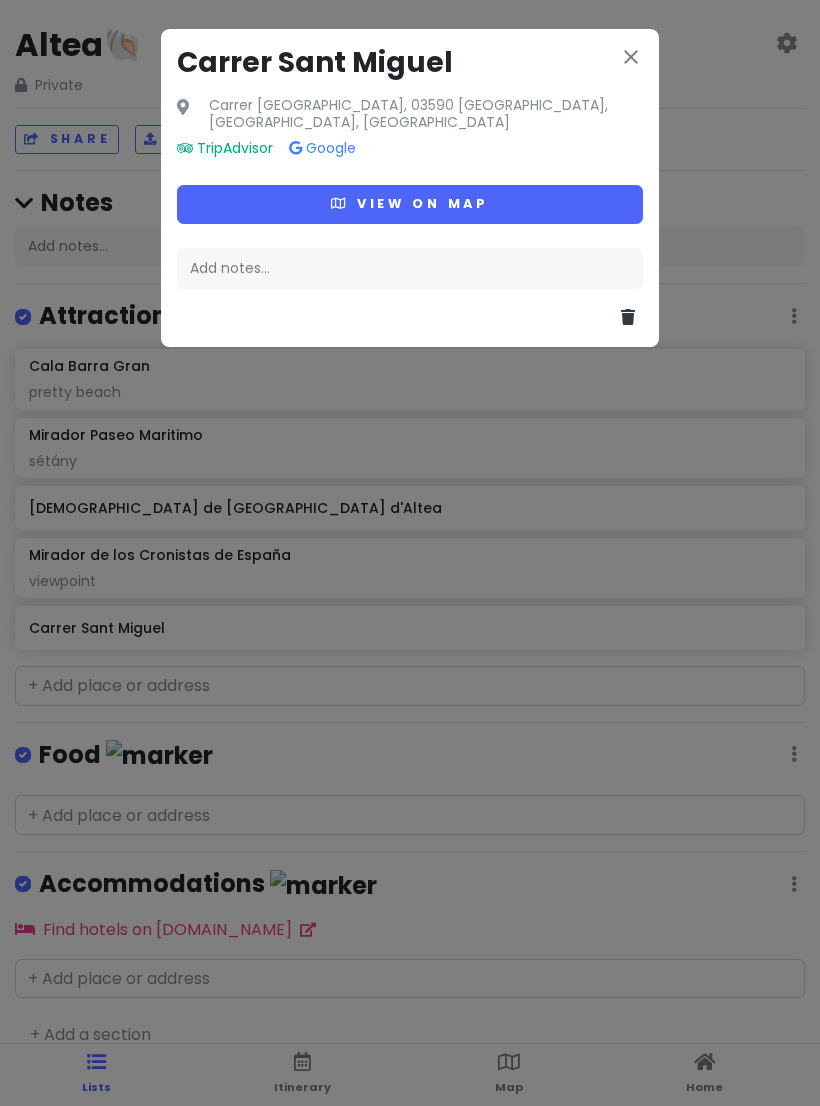 click on "Add notes..." at bounding box center [410, 269] 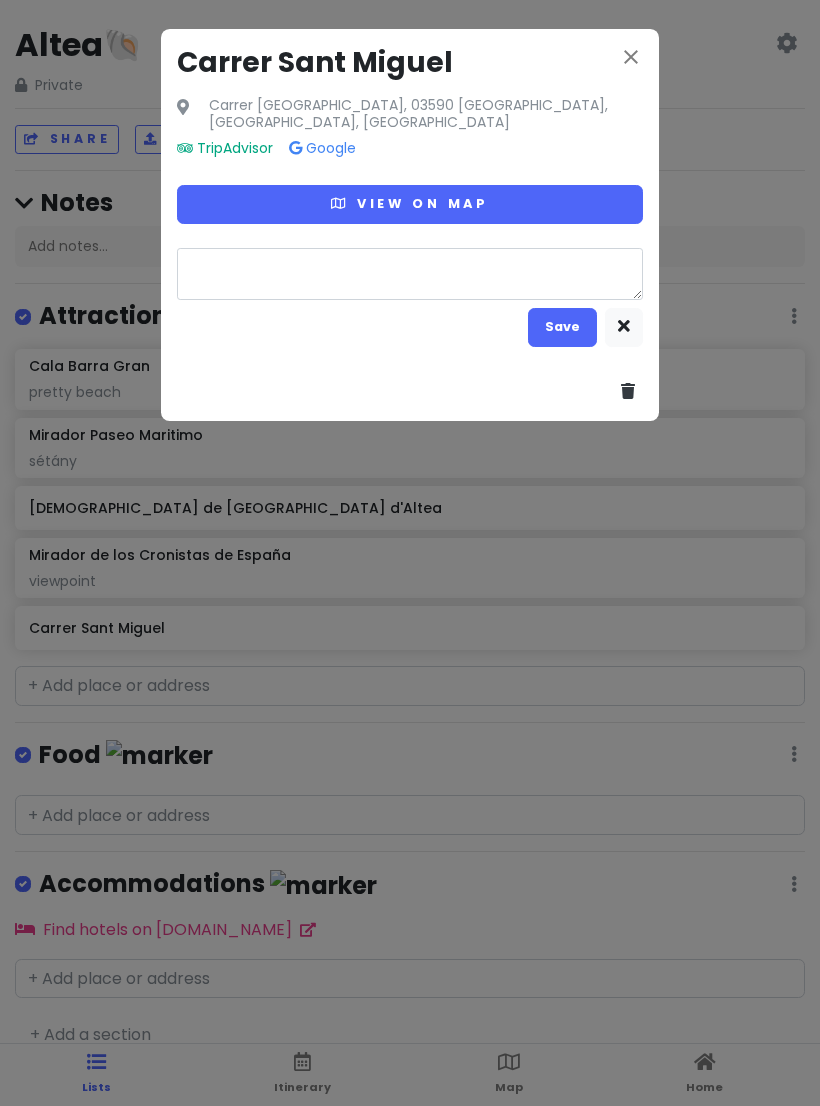 type on "x" 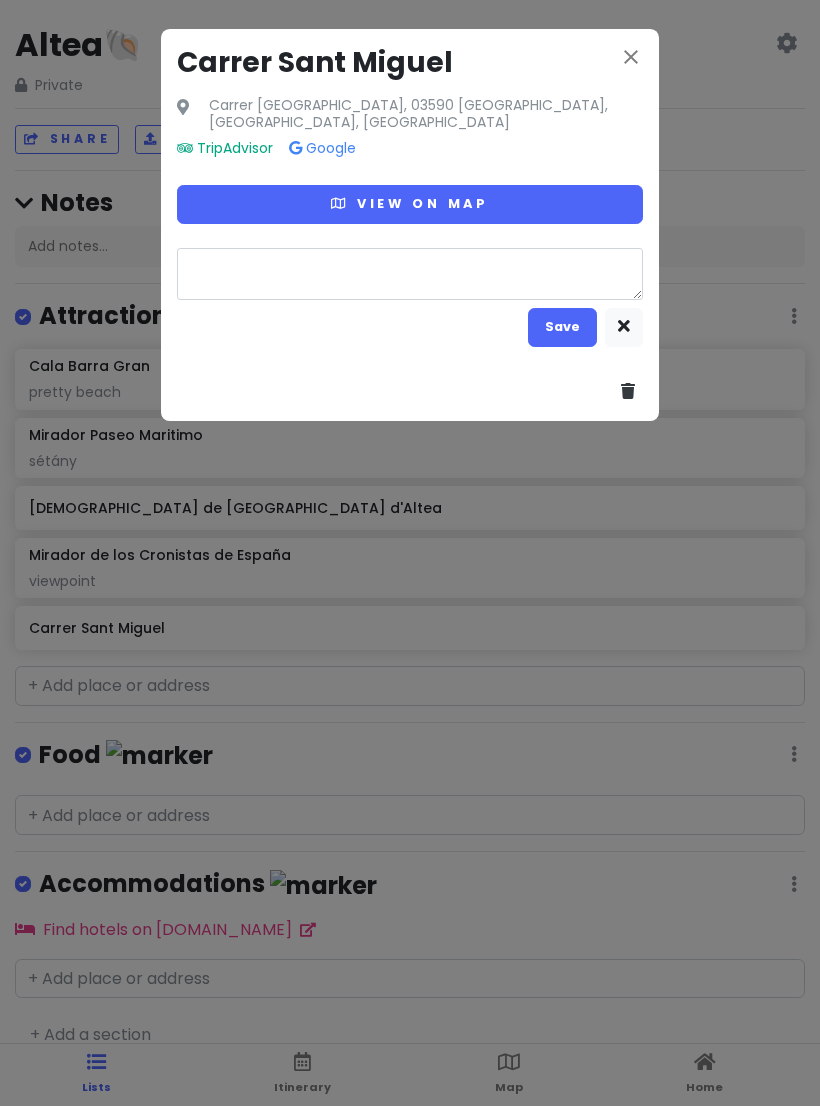 type on "s" 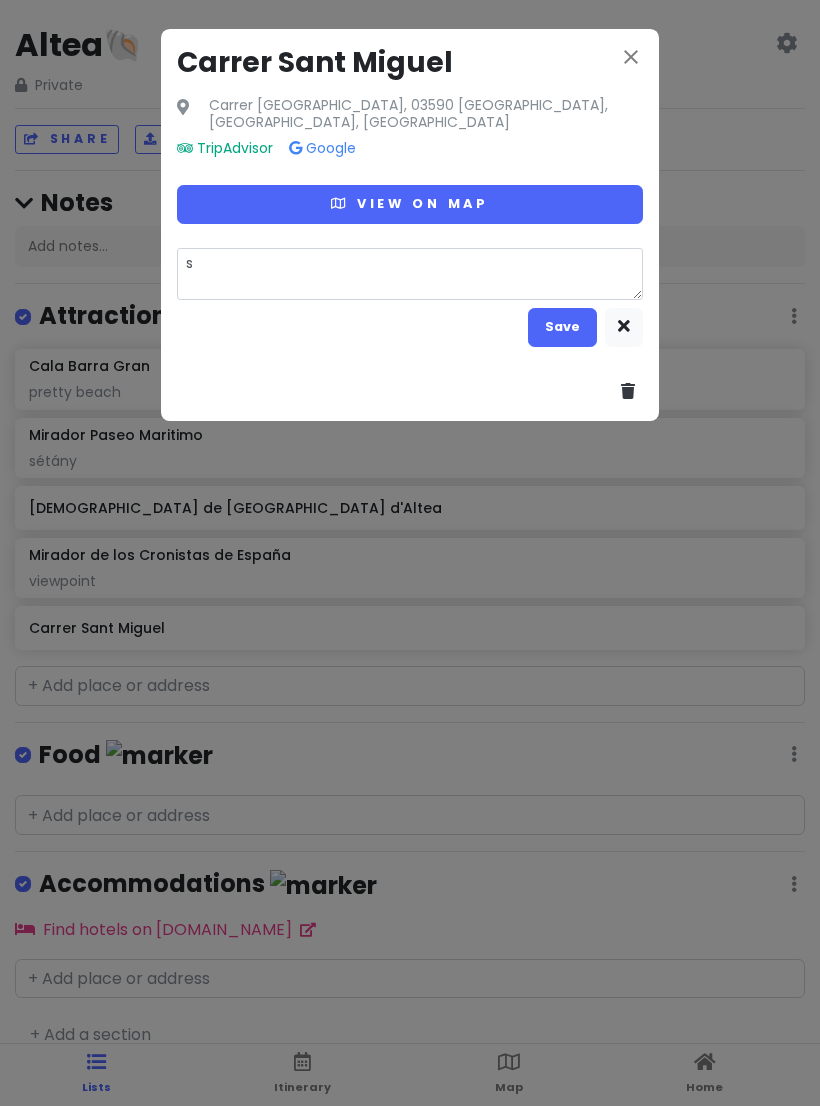 type on "x" 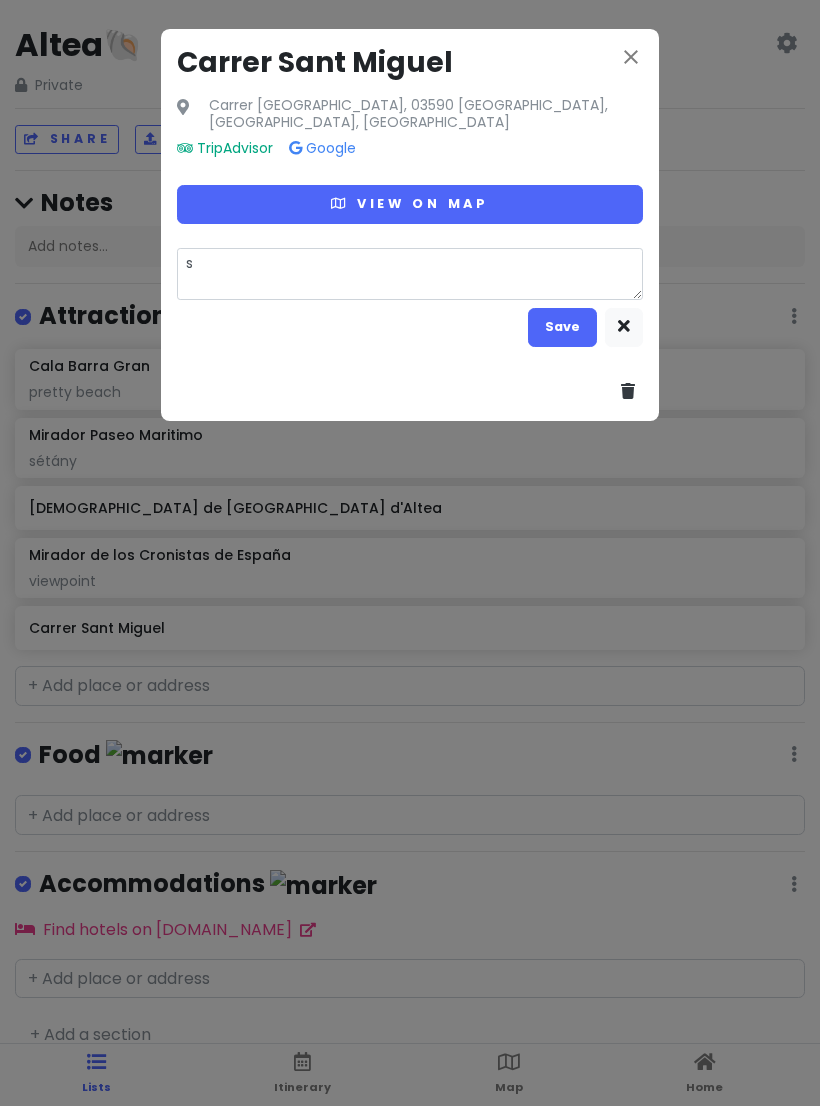 type on "sz" 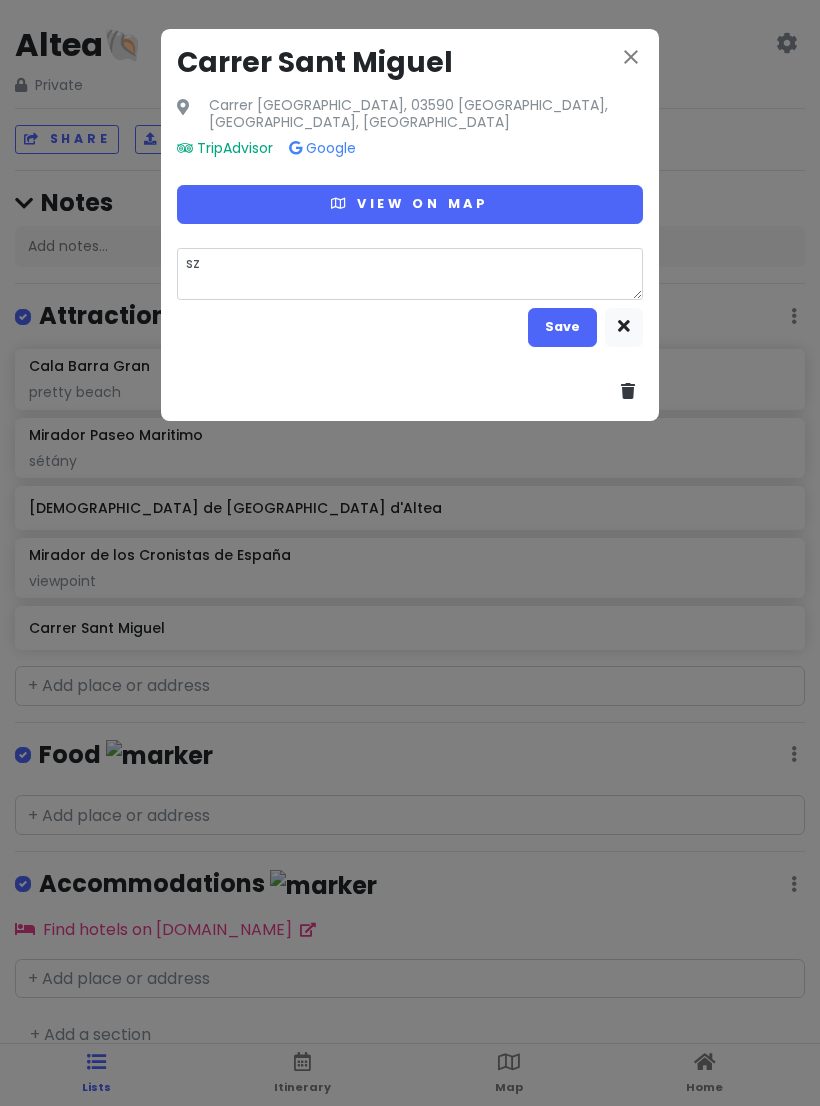 type on "x" 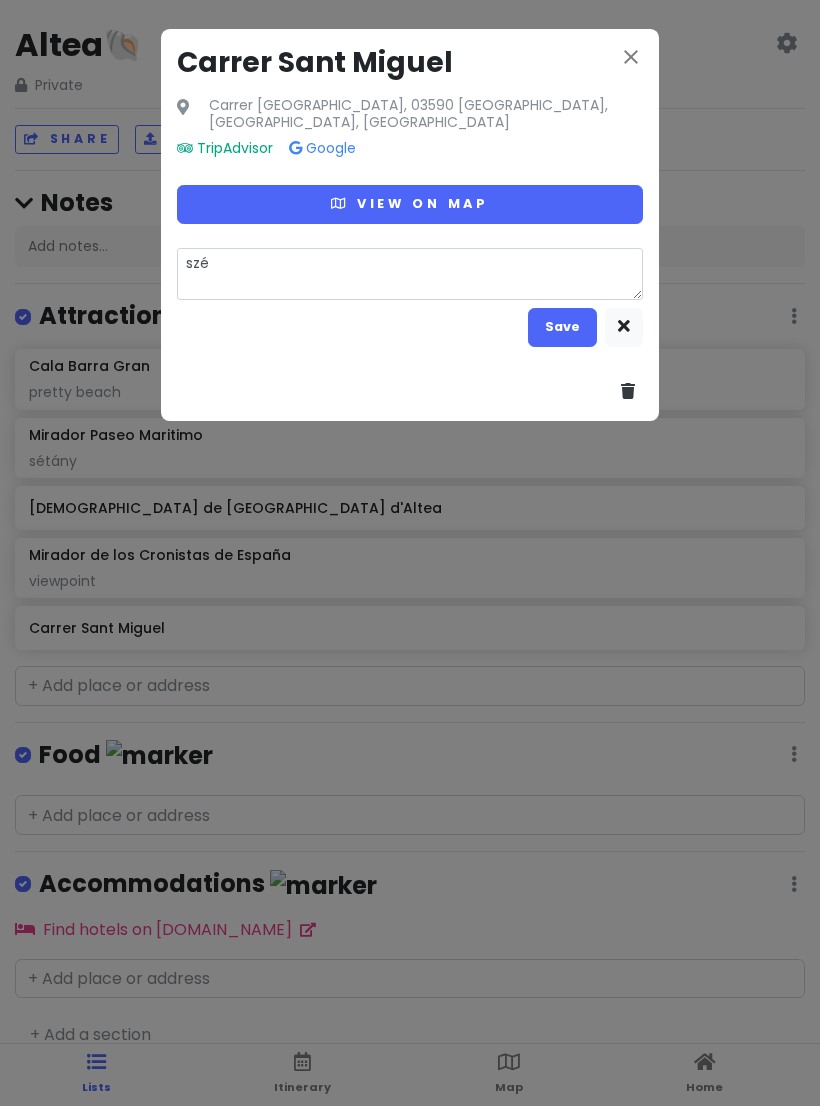type on "szép" 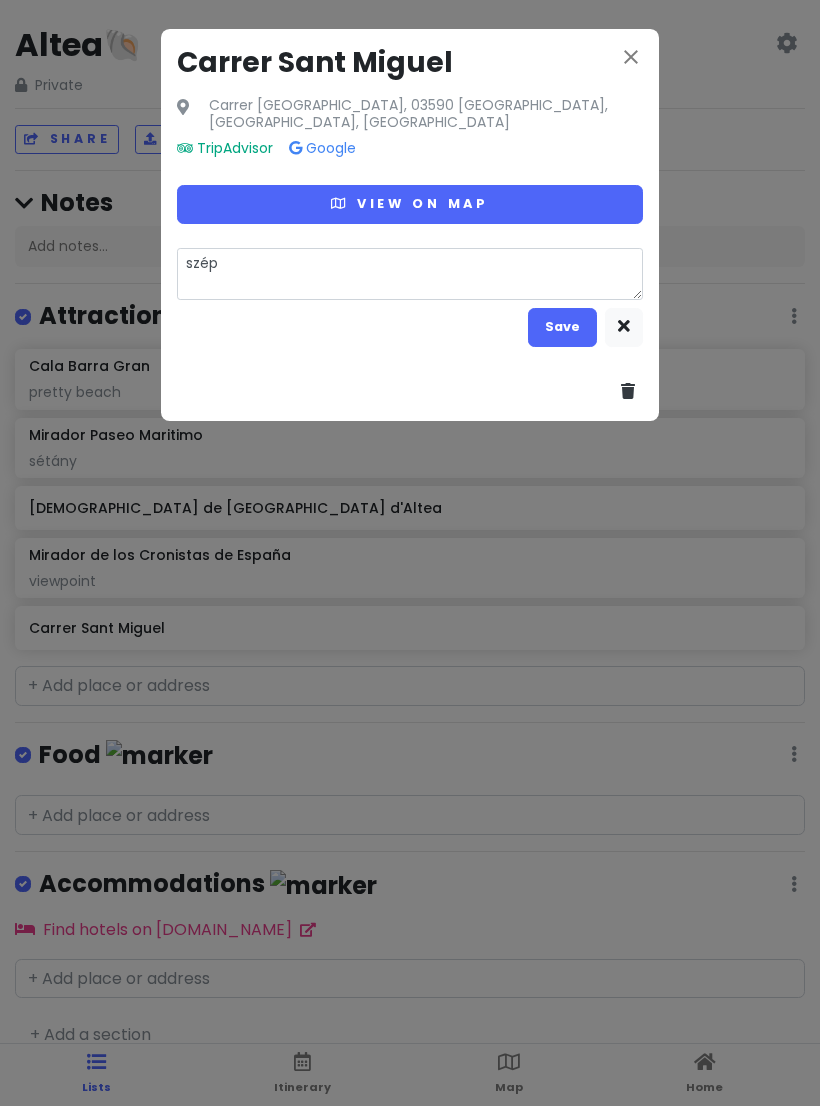 type on "x" 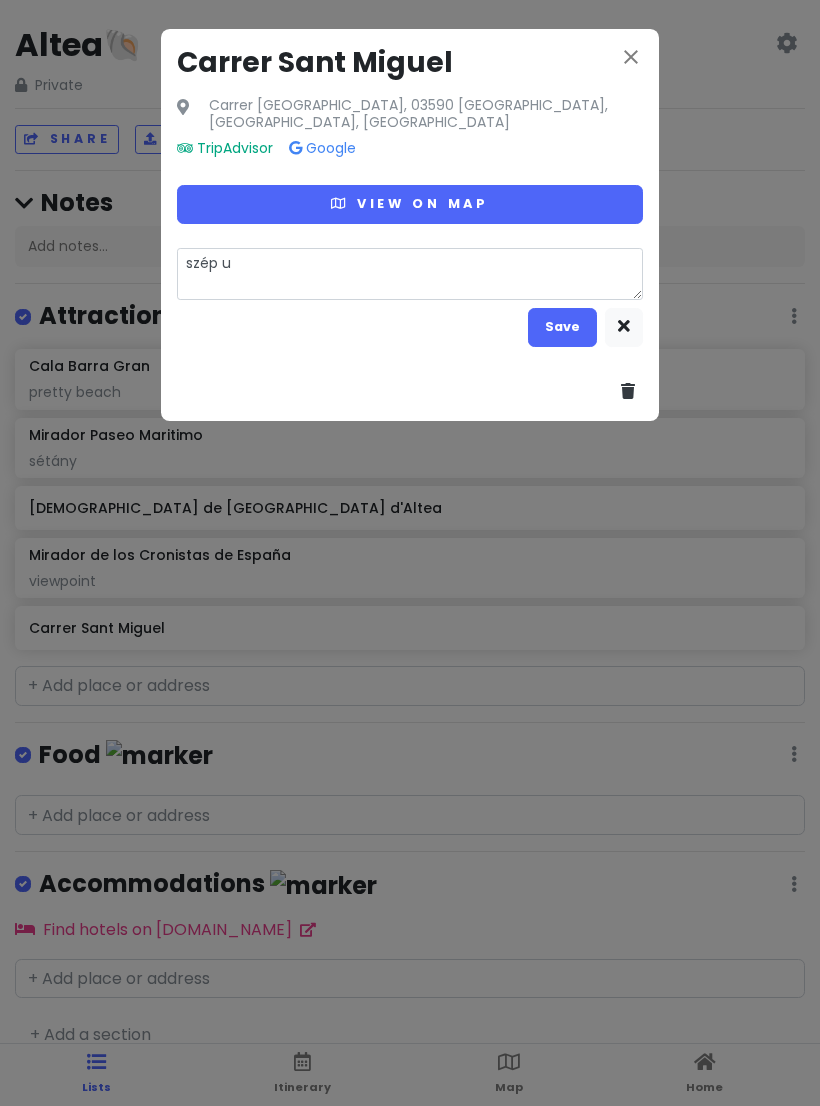 type on "szép ut" 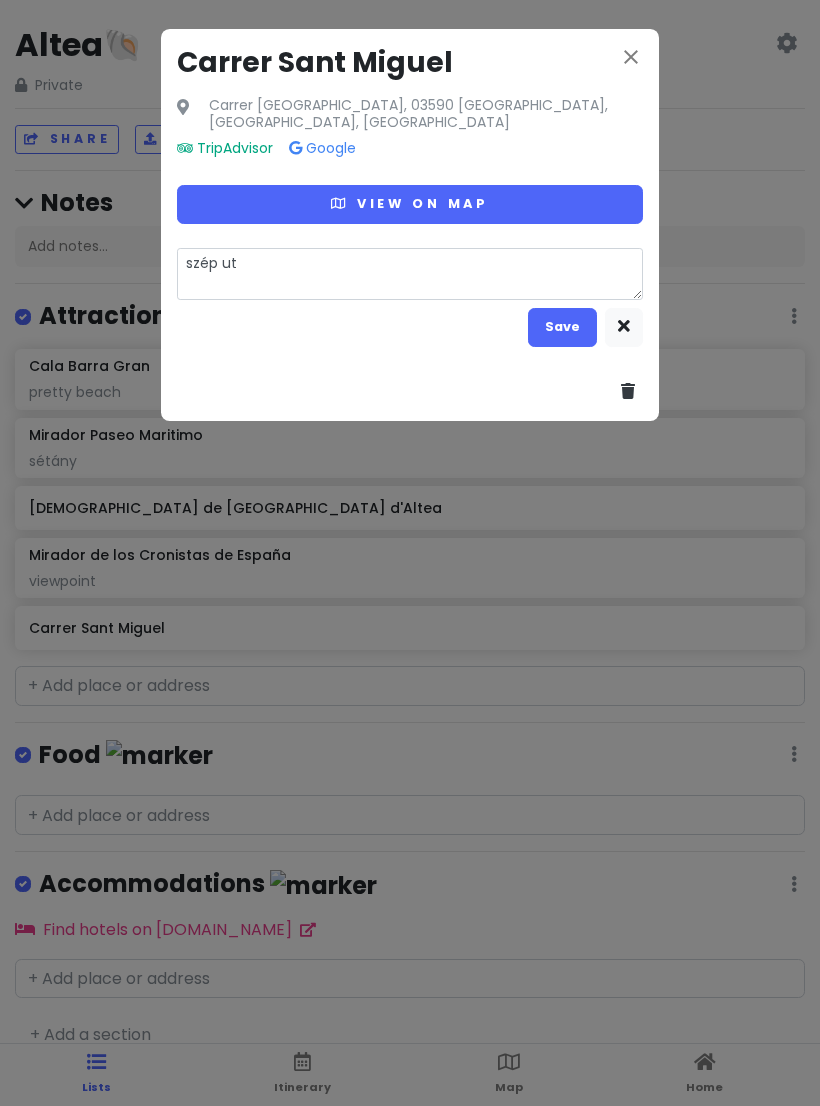 type on "x" 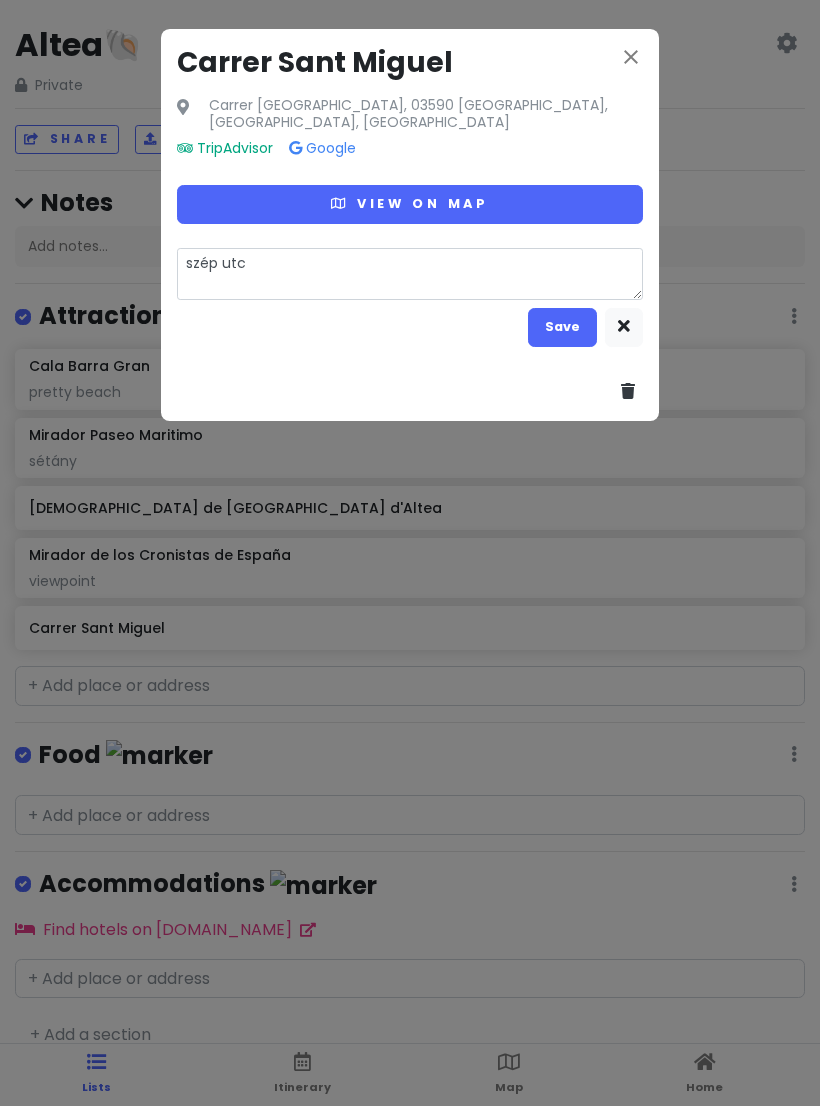 type on "x" 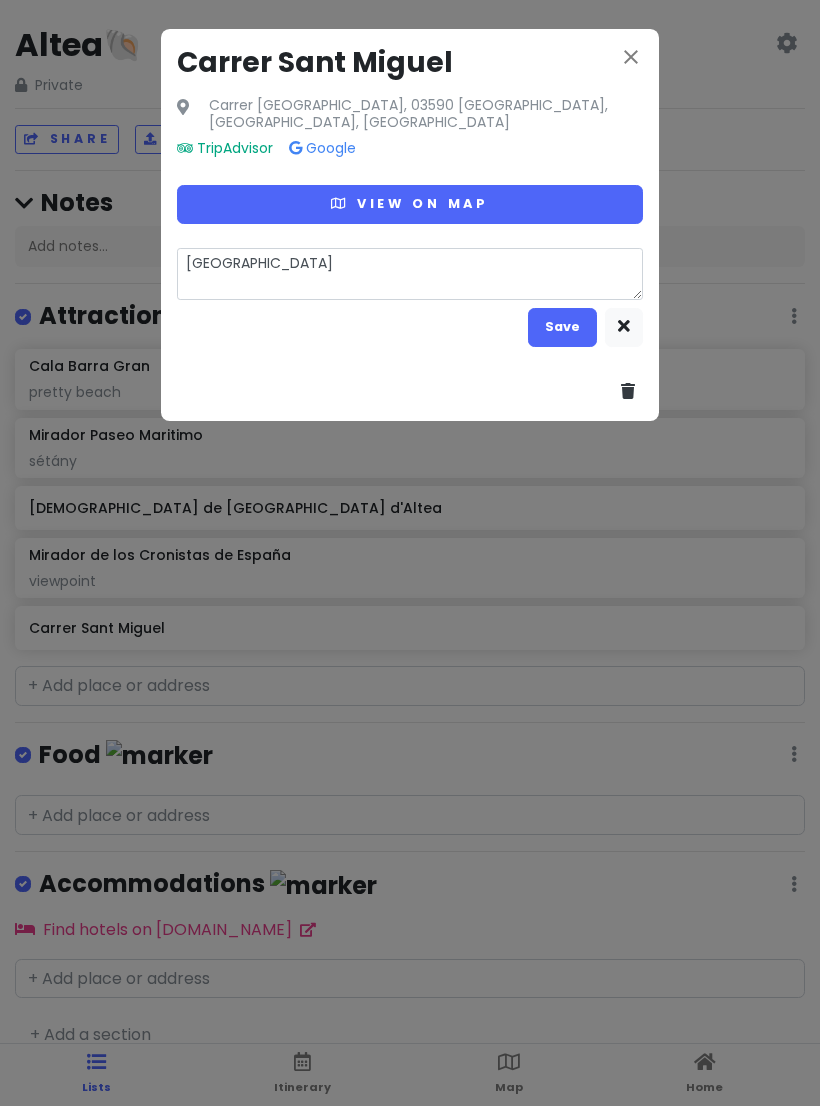 type on "x" 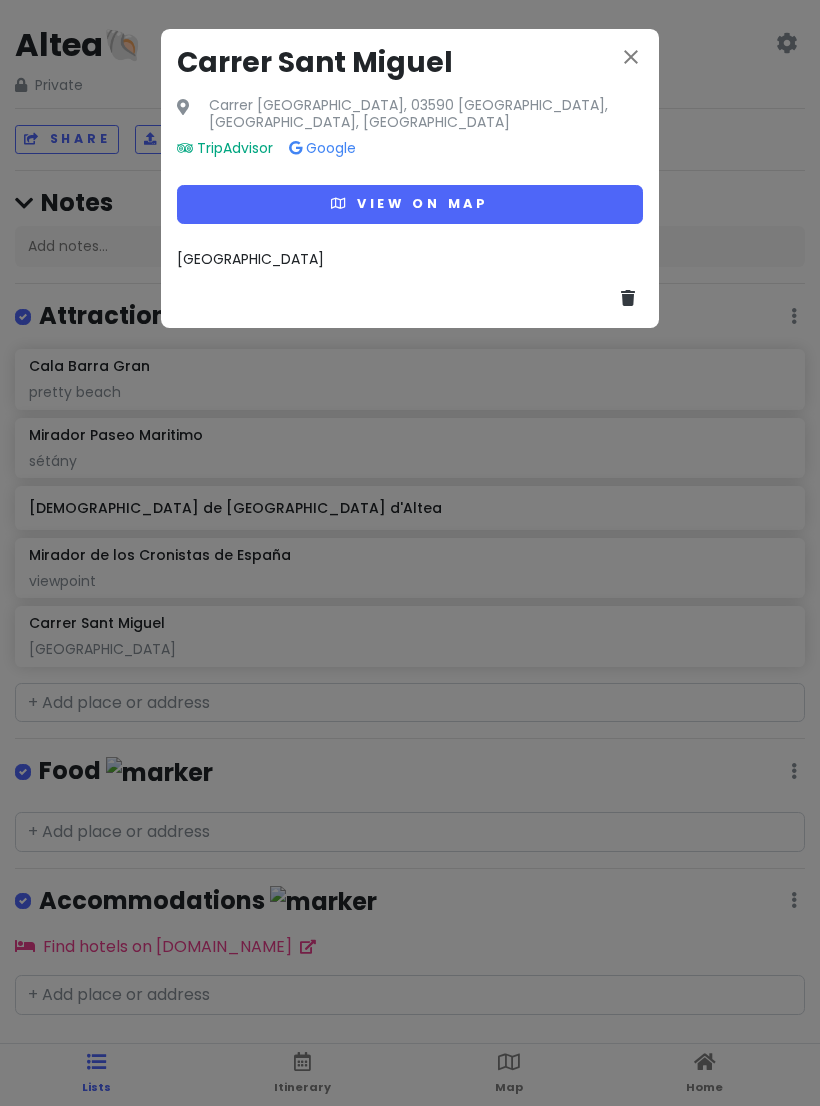 click on "close" at bounding box center [631, 57] 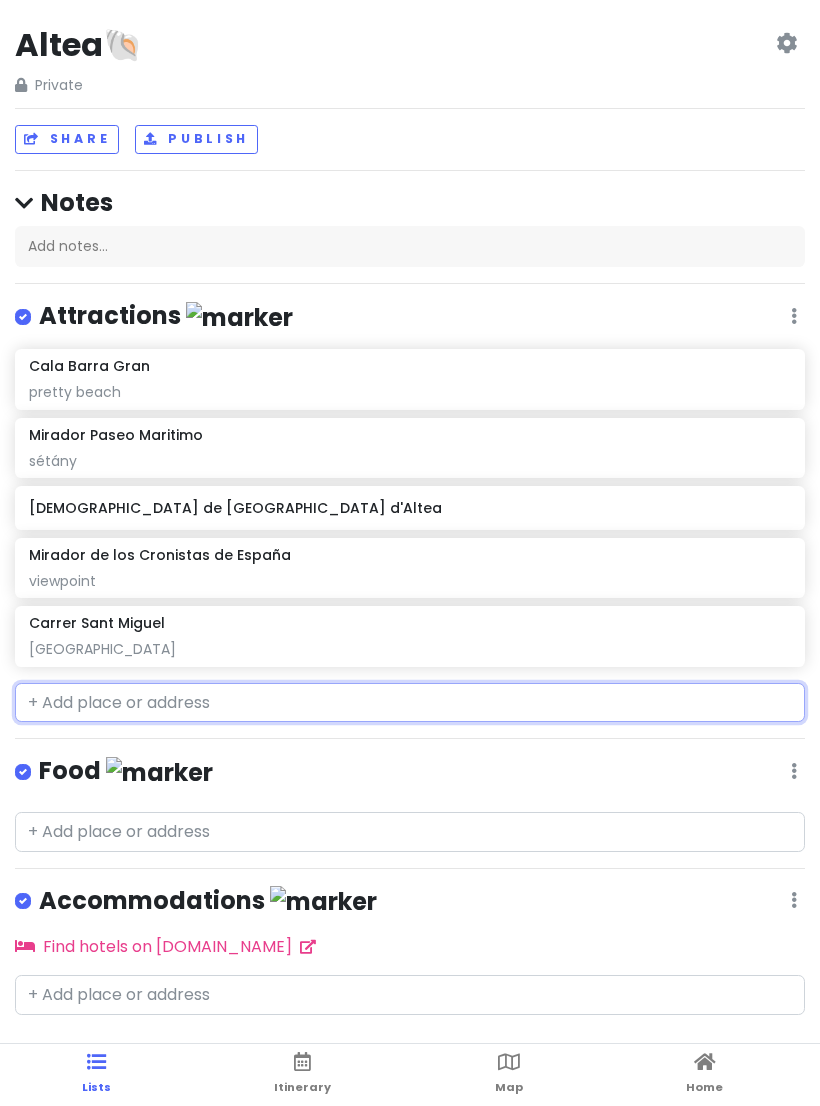 click on "[GEOGRAPHIC_DATA][PERSON_NAME]" 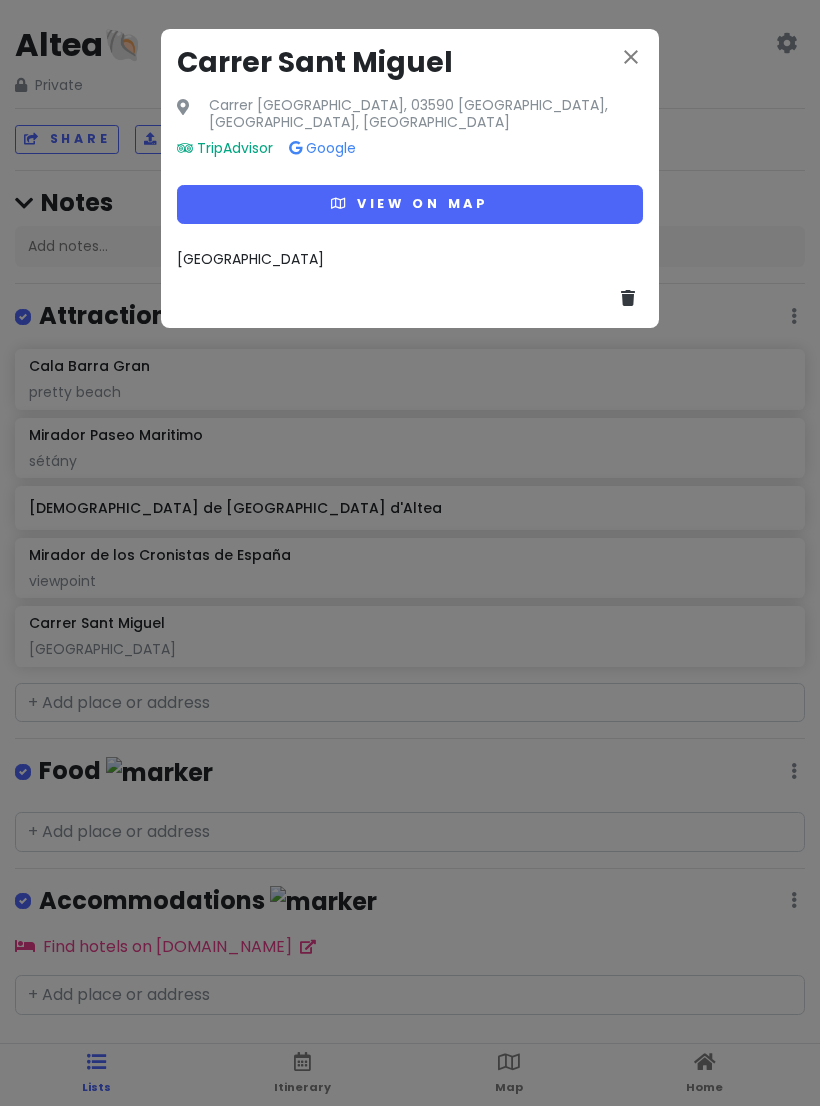 click on "View on map" at bounding box center (410, 204) 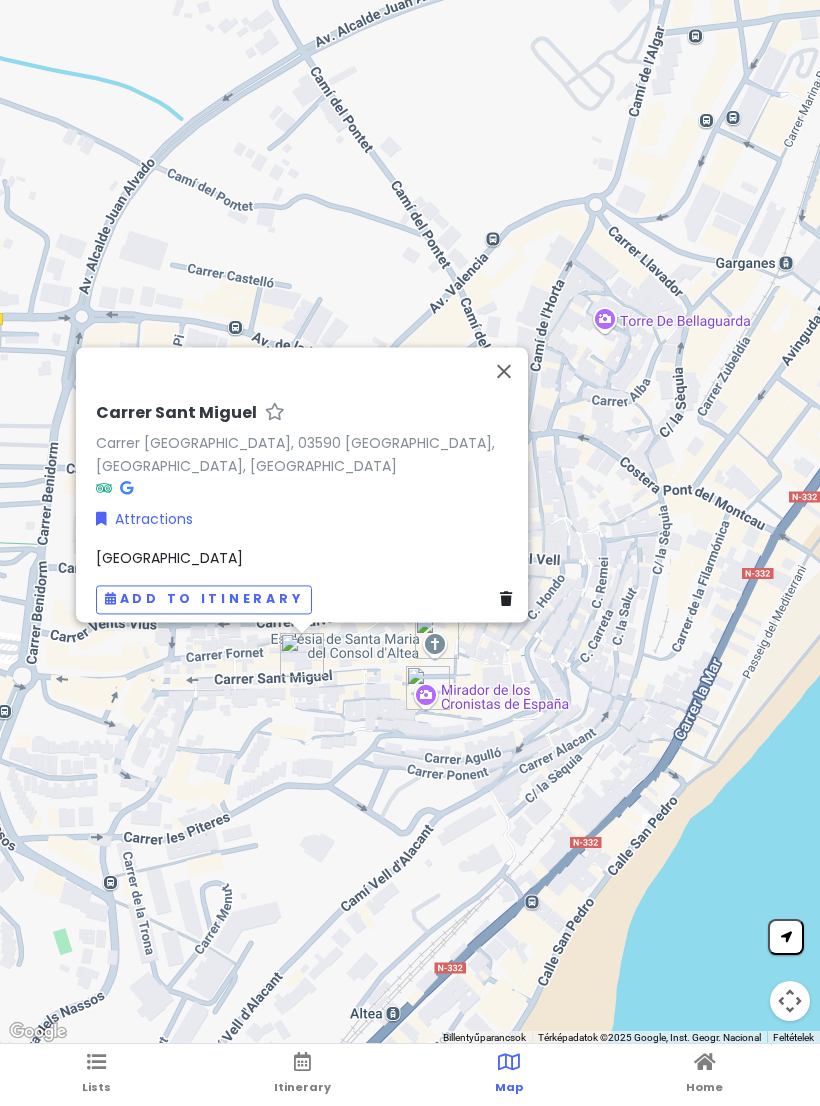 click at bounding box center [504, 371] 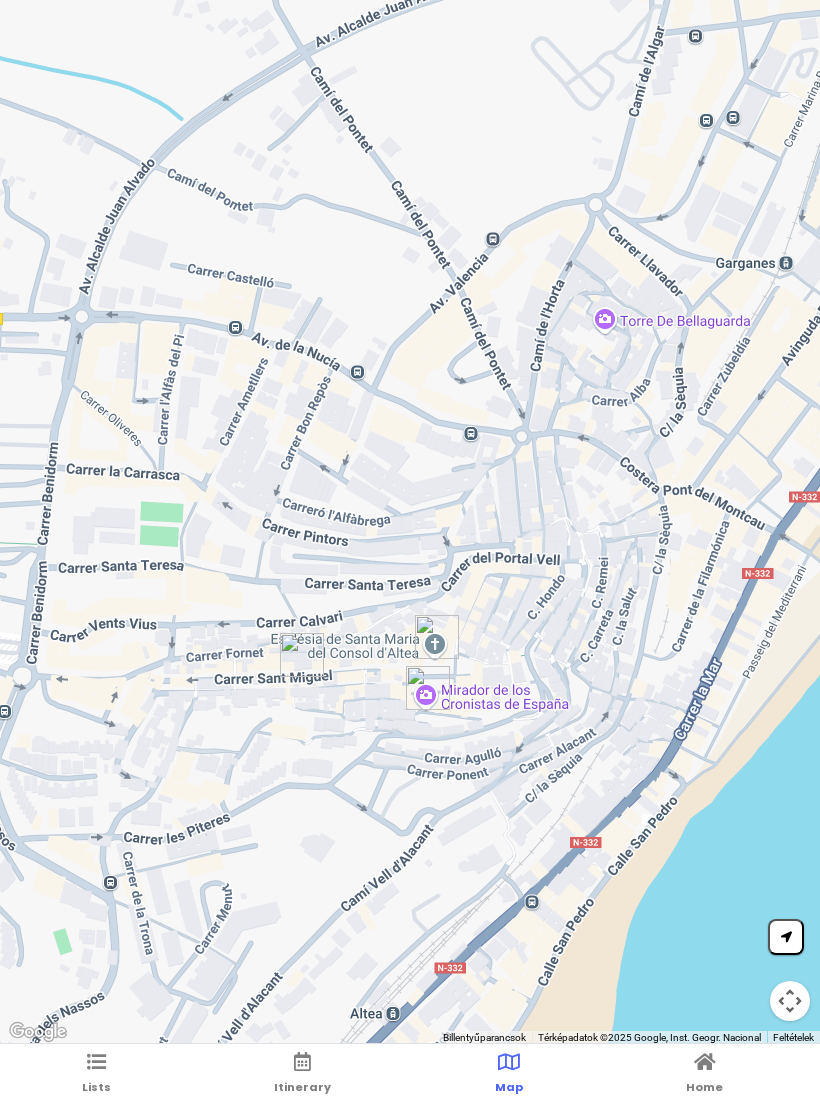 click on "Lists" at bounding box center (96, 1075) 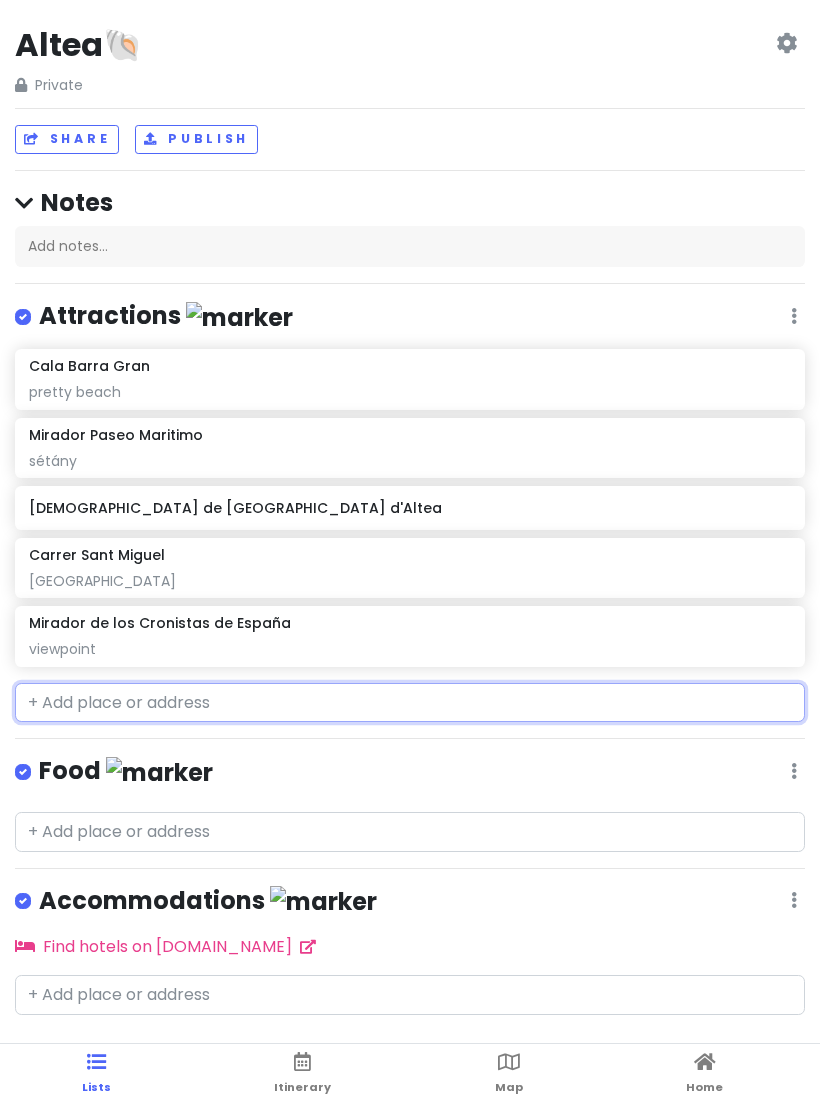 click at bounding box center (410, 703) 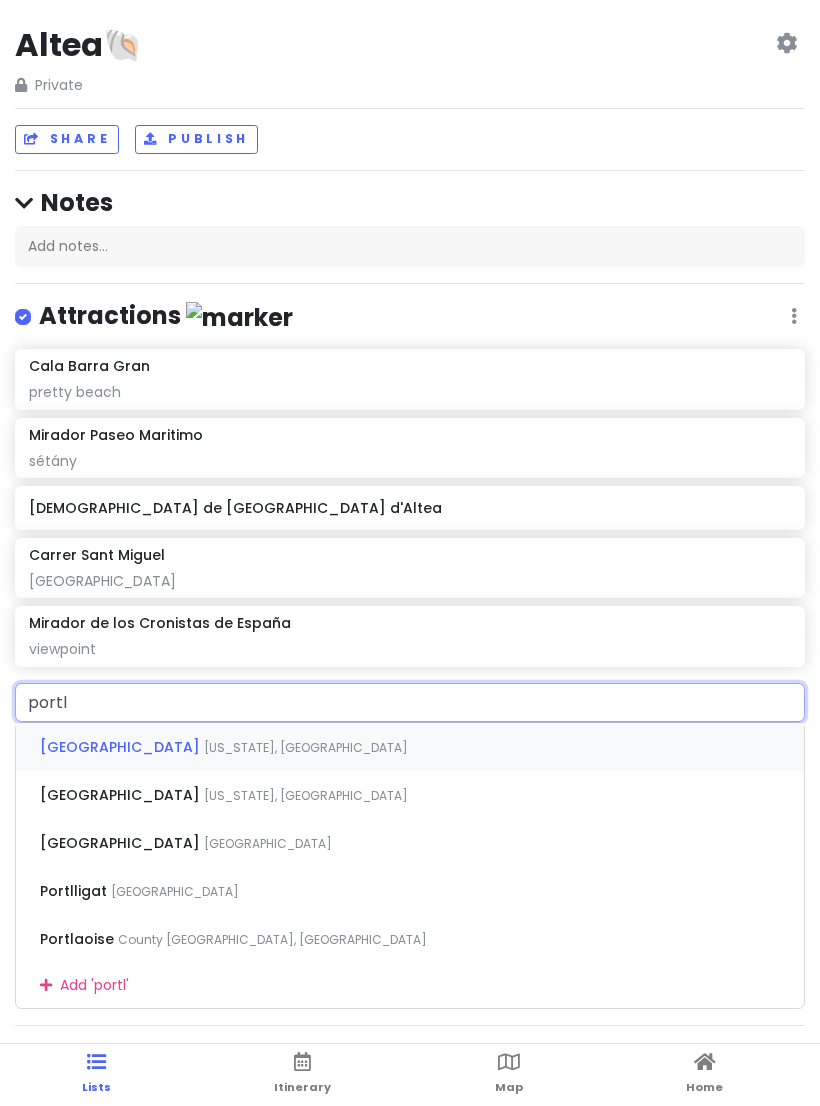 scroll, scrollTop: 14, scrollLeft: 0, axis: vertical 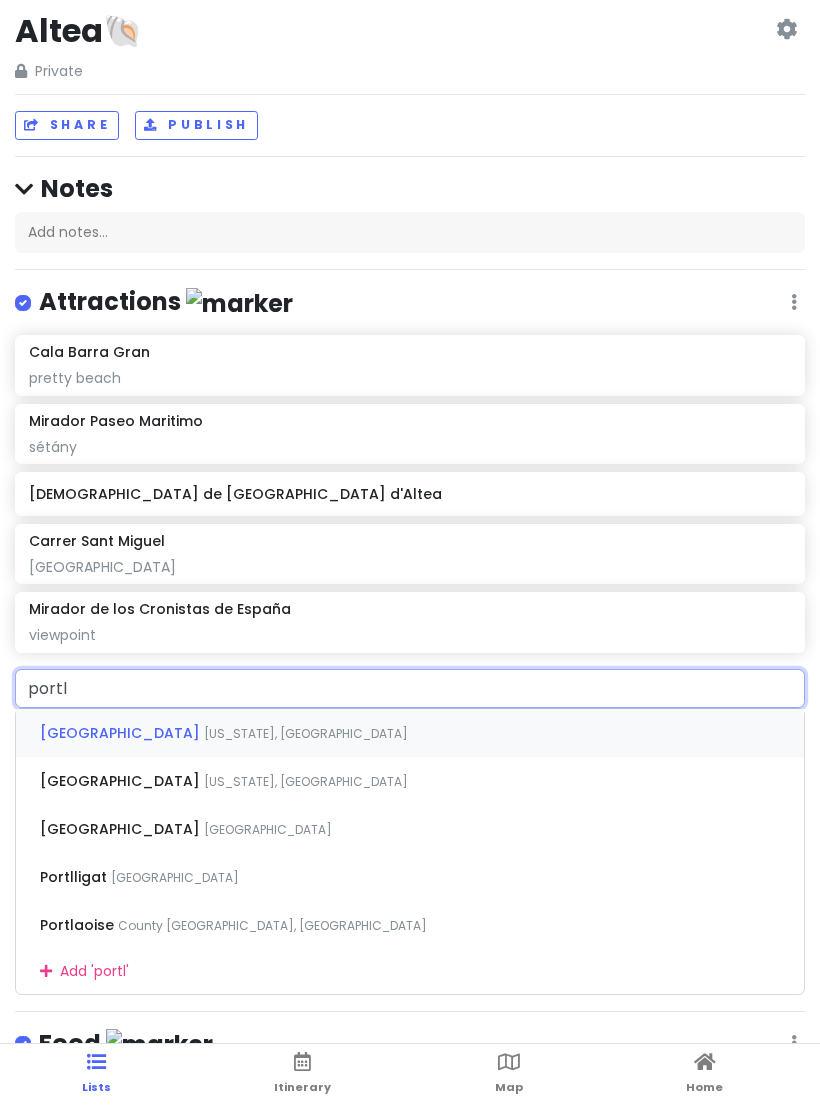 type on "port" 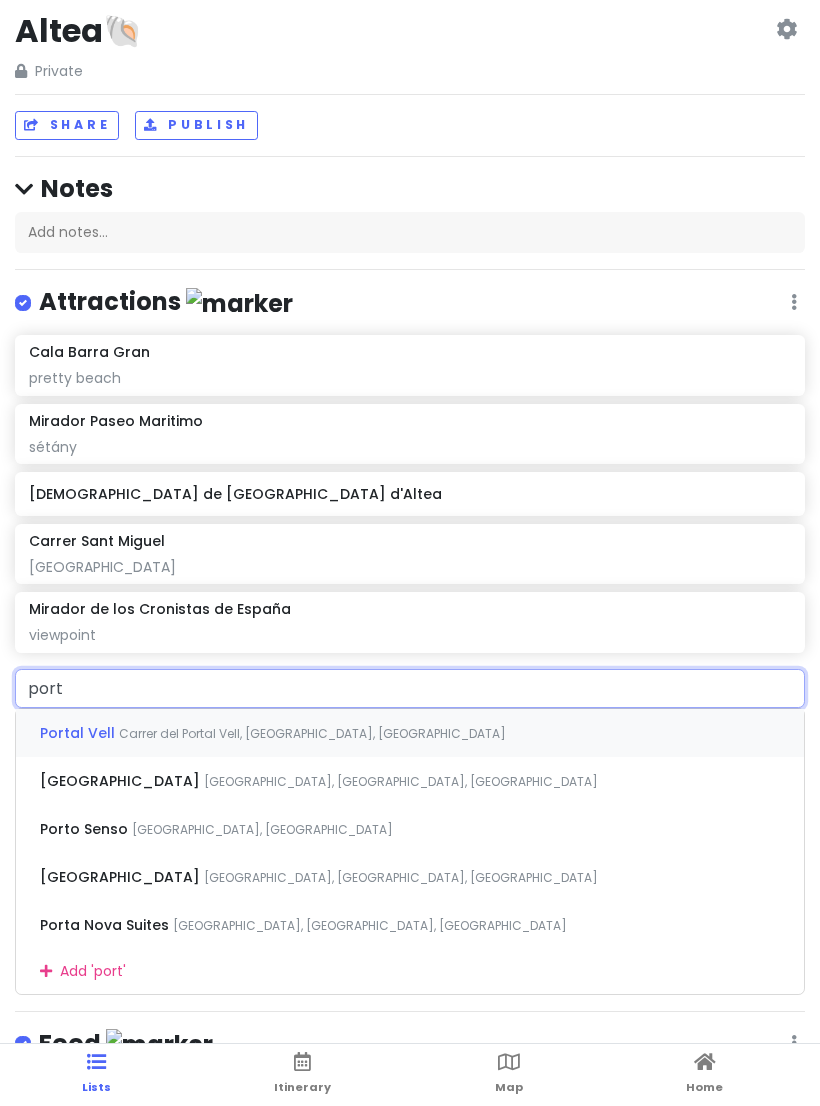 click on "Carrer del Portal Vell, [GEOGRAPHIC_DATA], [GEOGRAPHIC_DATA]" at bounding box center [312, 733] 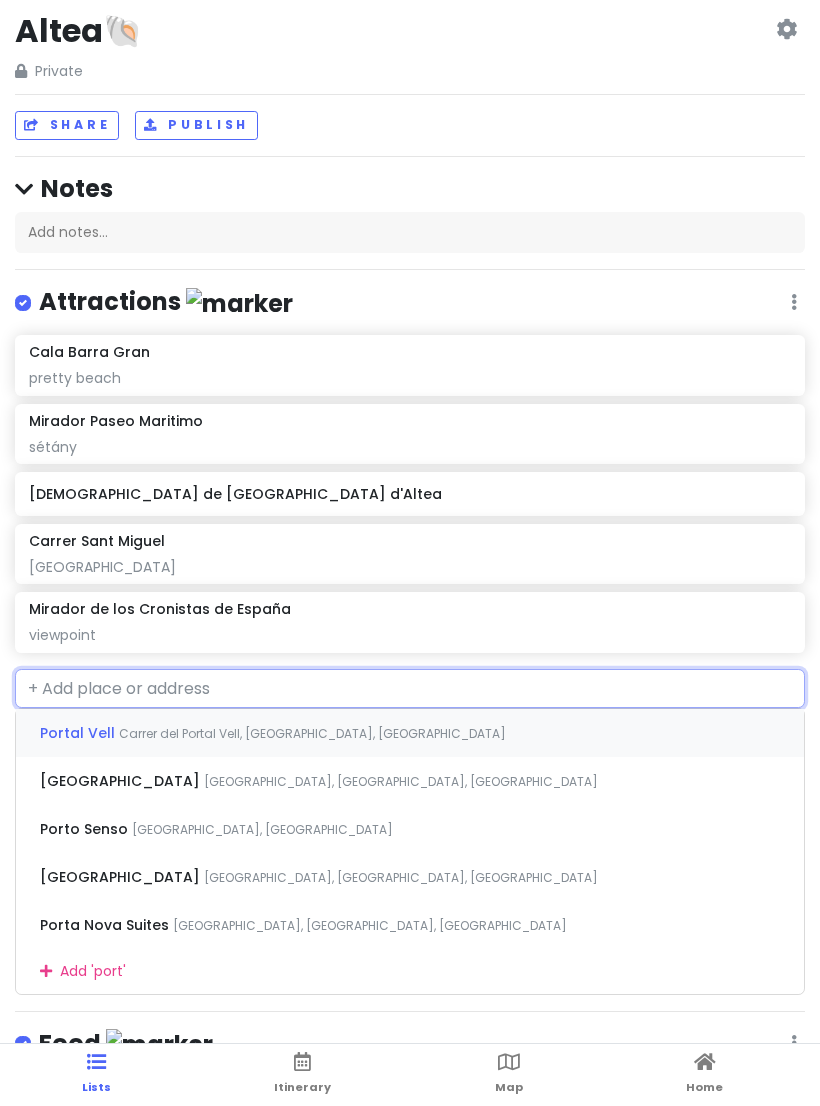 scroll, scrollTop: 0, scrollLeft: 0, axis: both 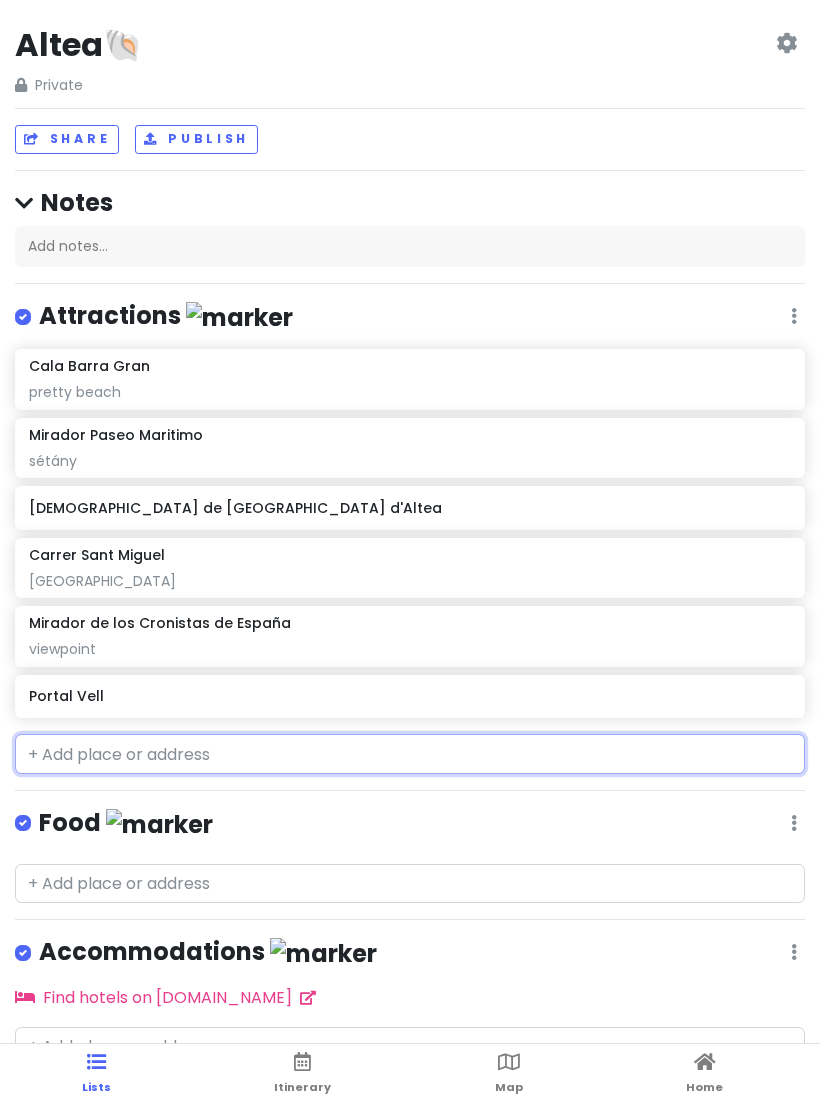 click on "Portal Vell" at bounding box center (409, 696) 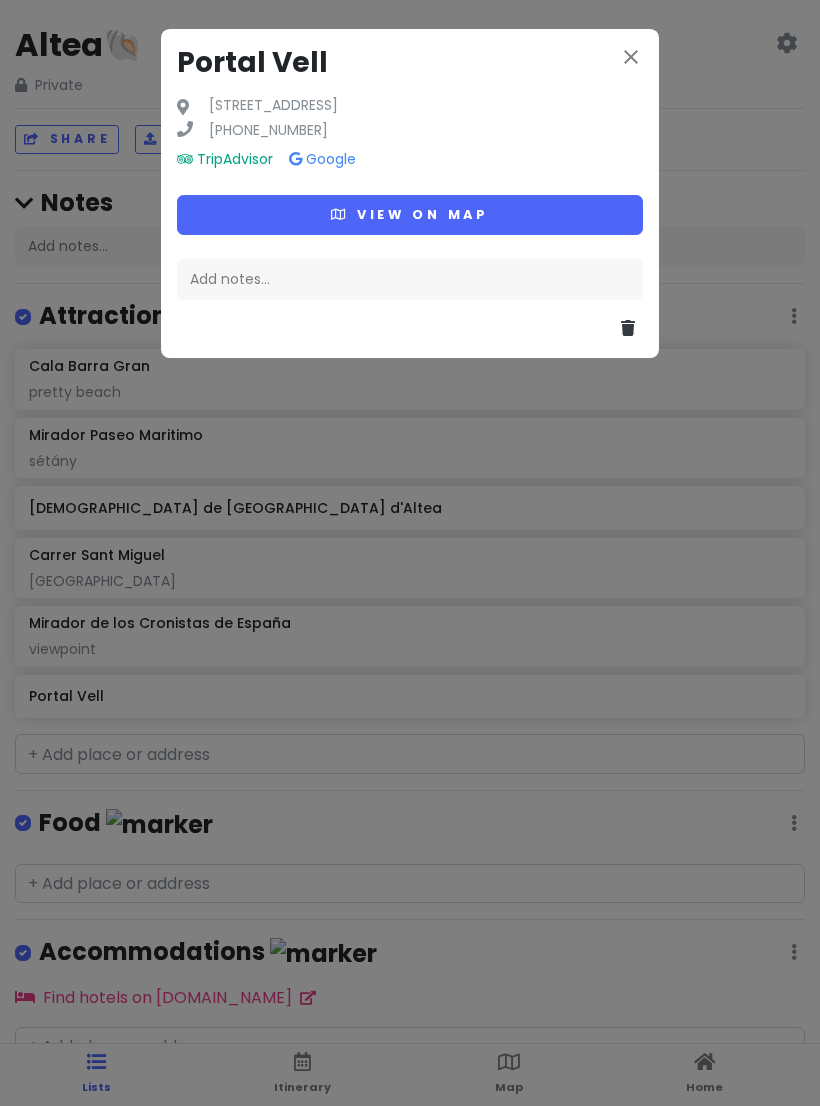 click on "View on map" at bounding box center [410, 214] 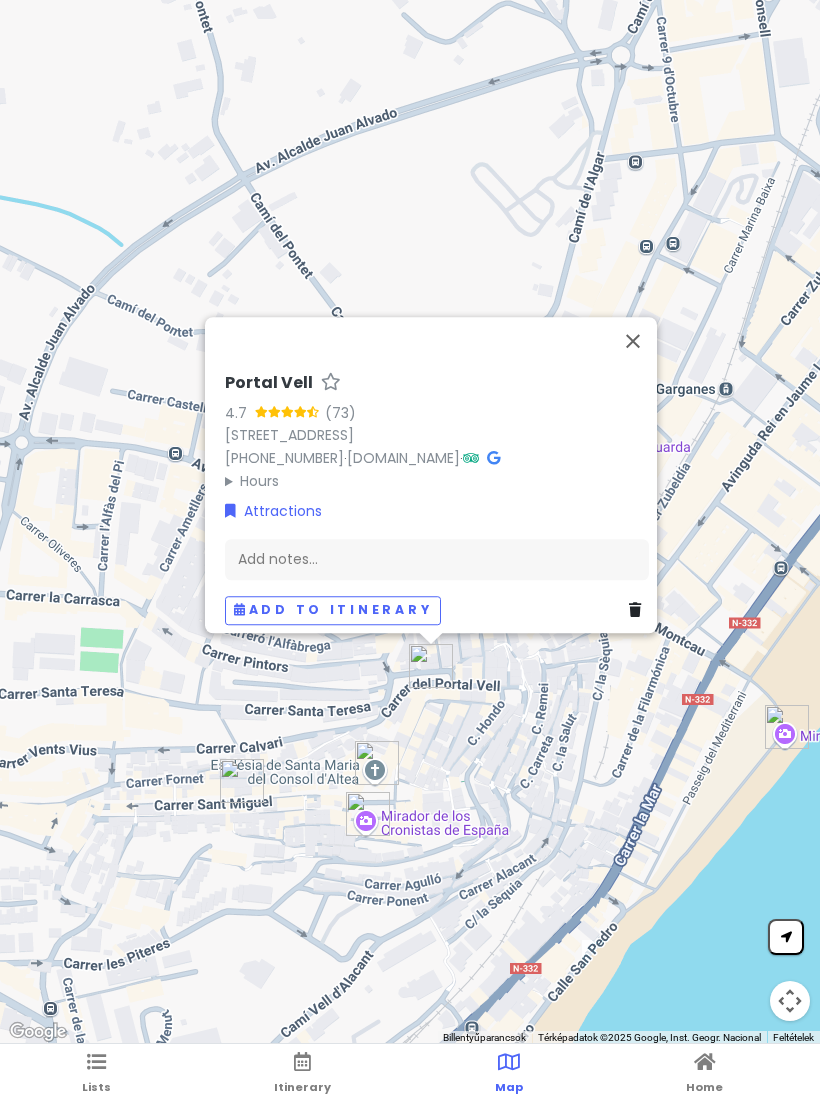 click at bounding box center [96, 1062] 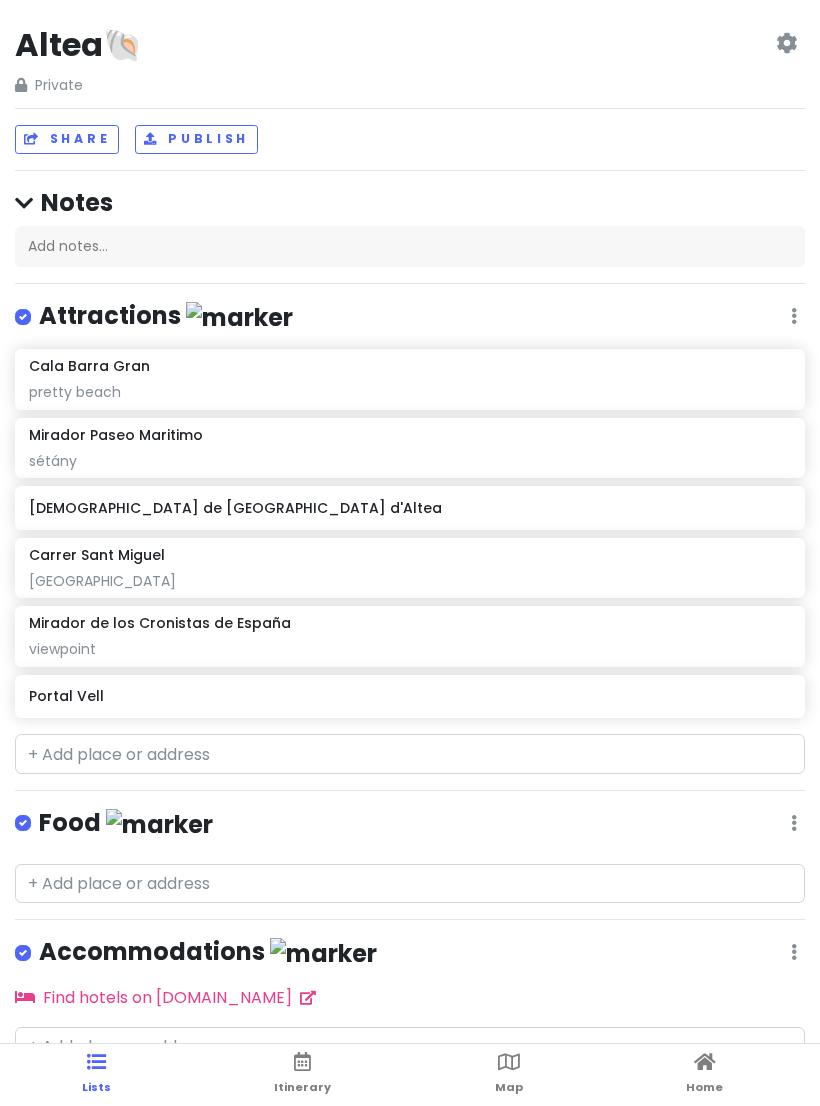 click on "Portal Vell" at bounding box center (409, 696) 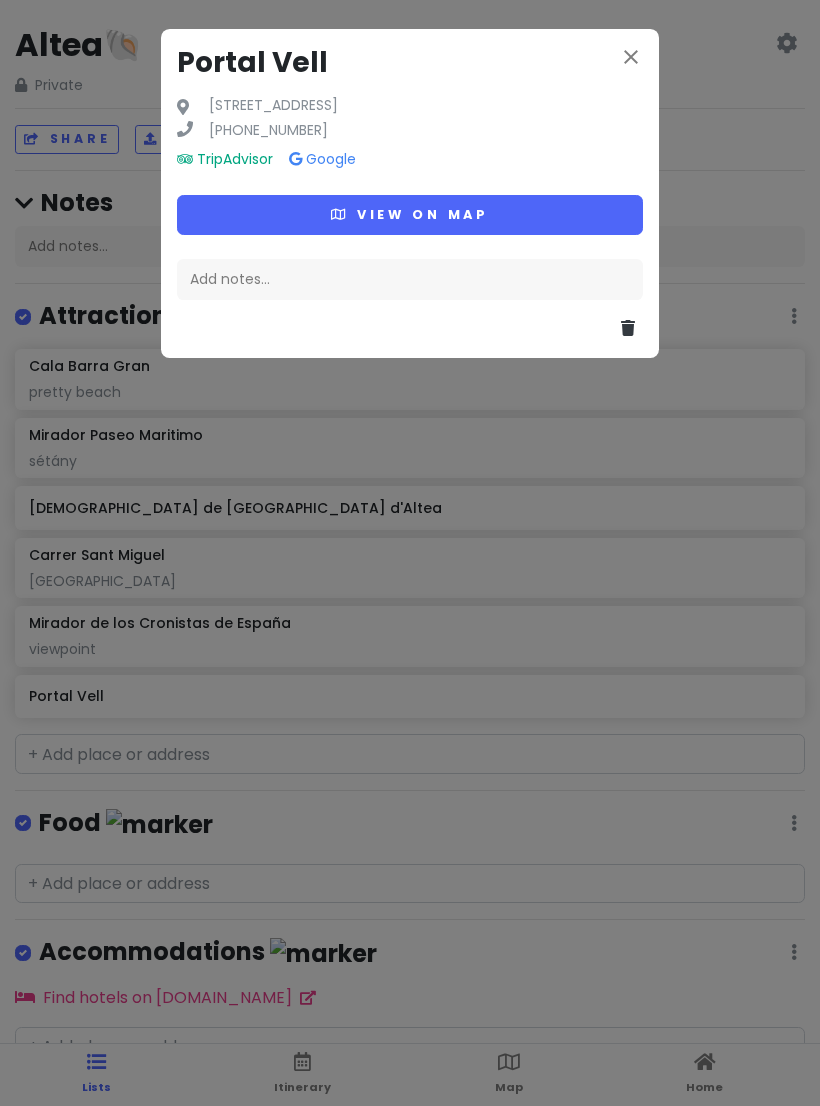 click at bounding box center [410, 321] 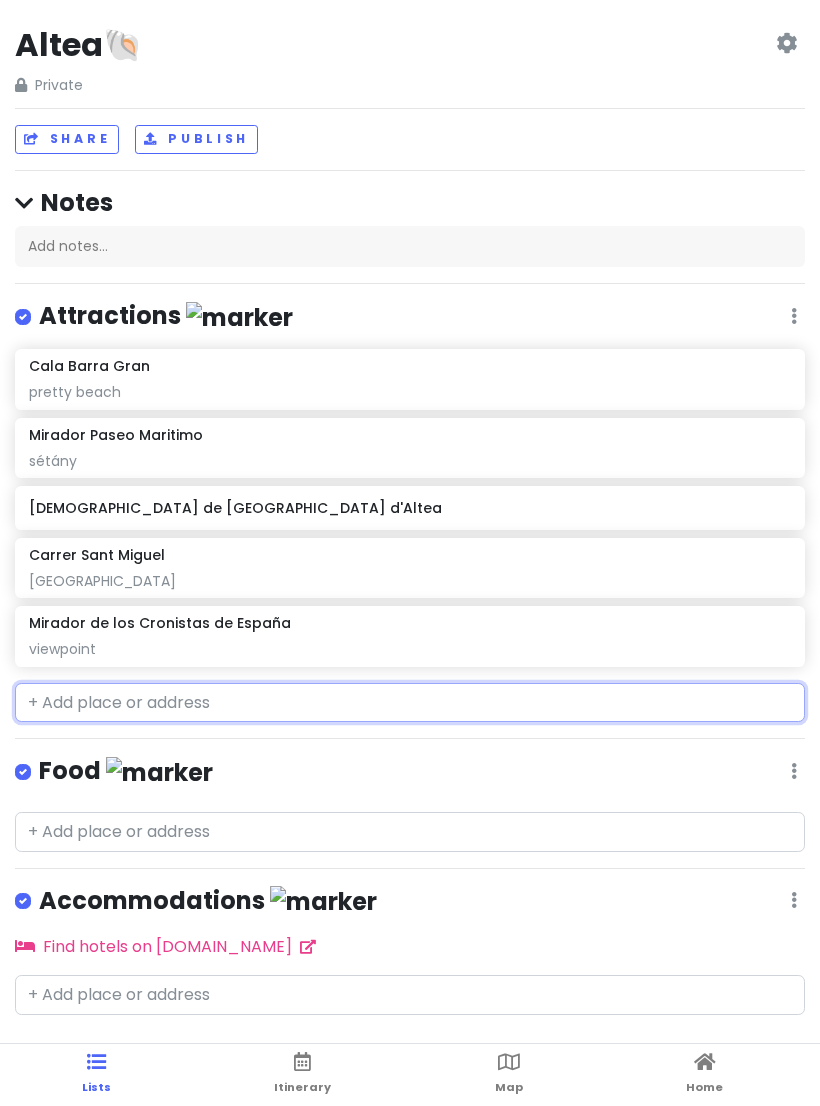 click at bounding box center [410, 703] 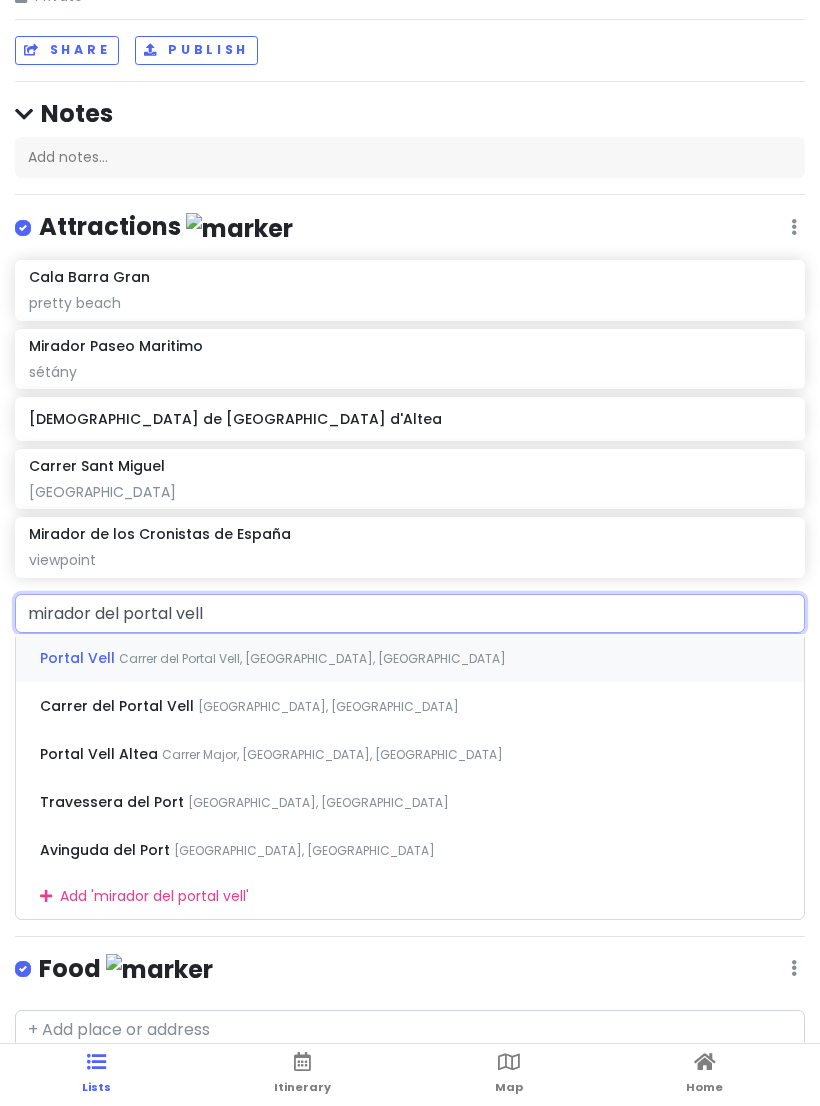 scroll, scrollTop: 95, scrollLeft: 0, axis: vertical 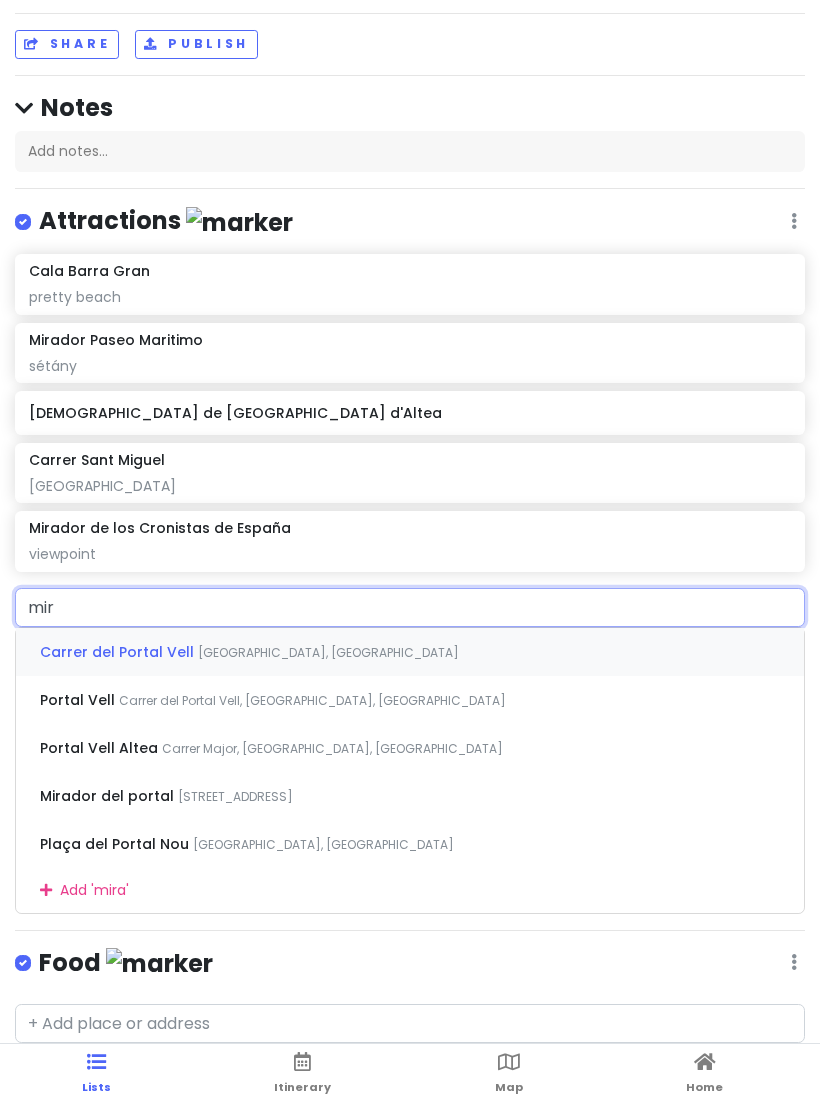 type on "mi" 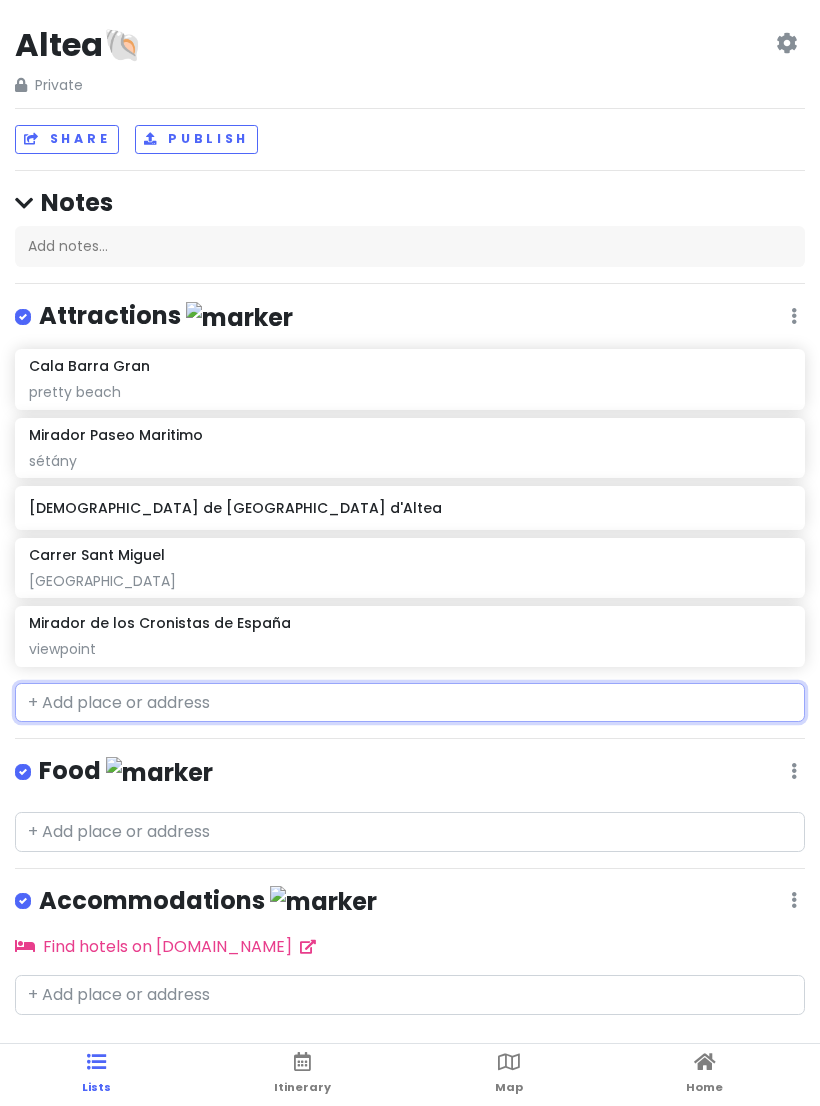 scroll, scrollTop: 0, scrollLeft: 0, axis: both 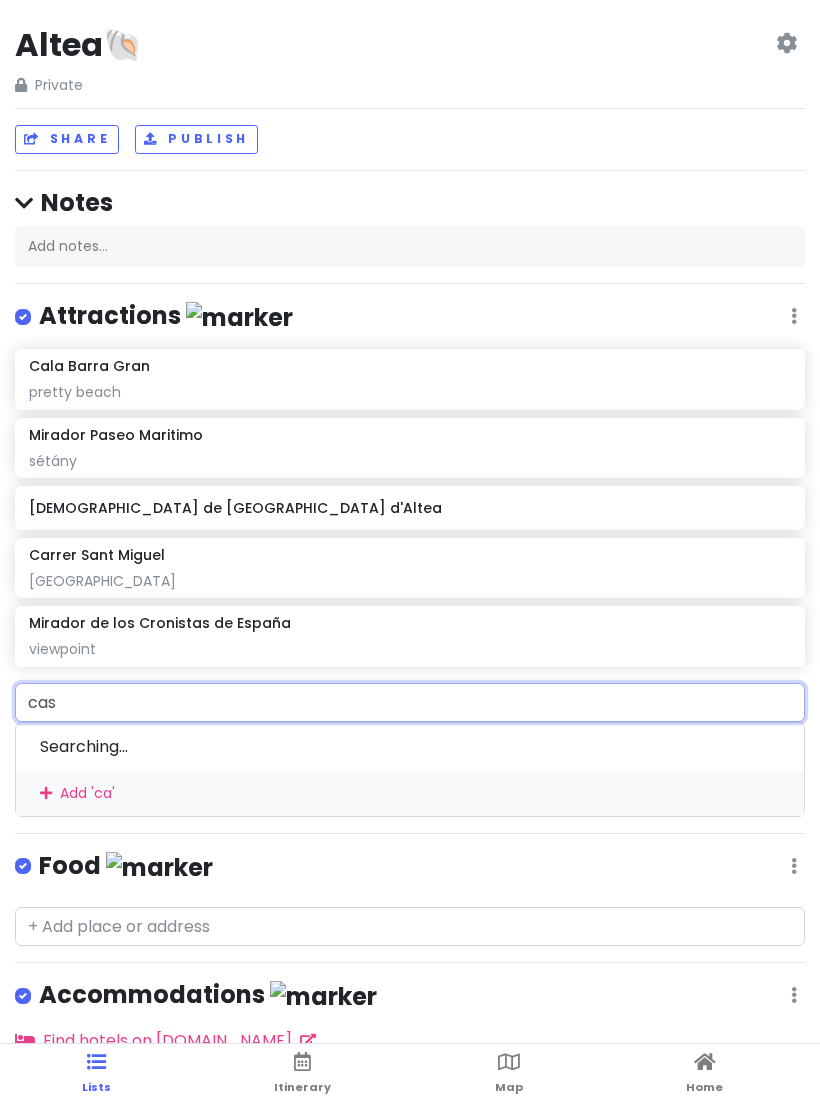 type on "casc" 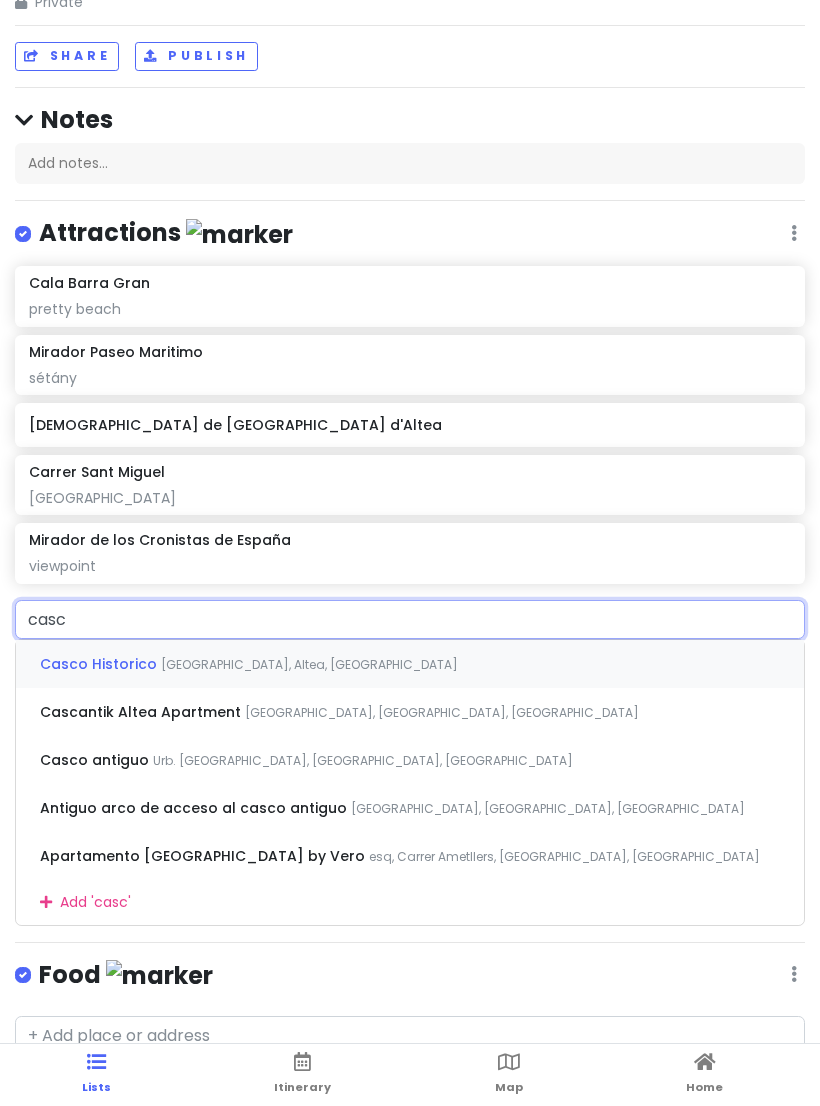 scroll, scrollTop: 88, scrollLeft: 0, axis: vertical 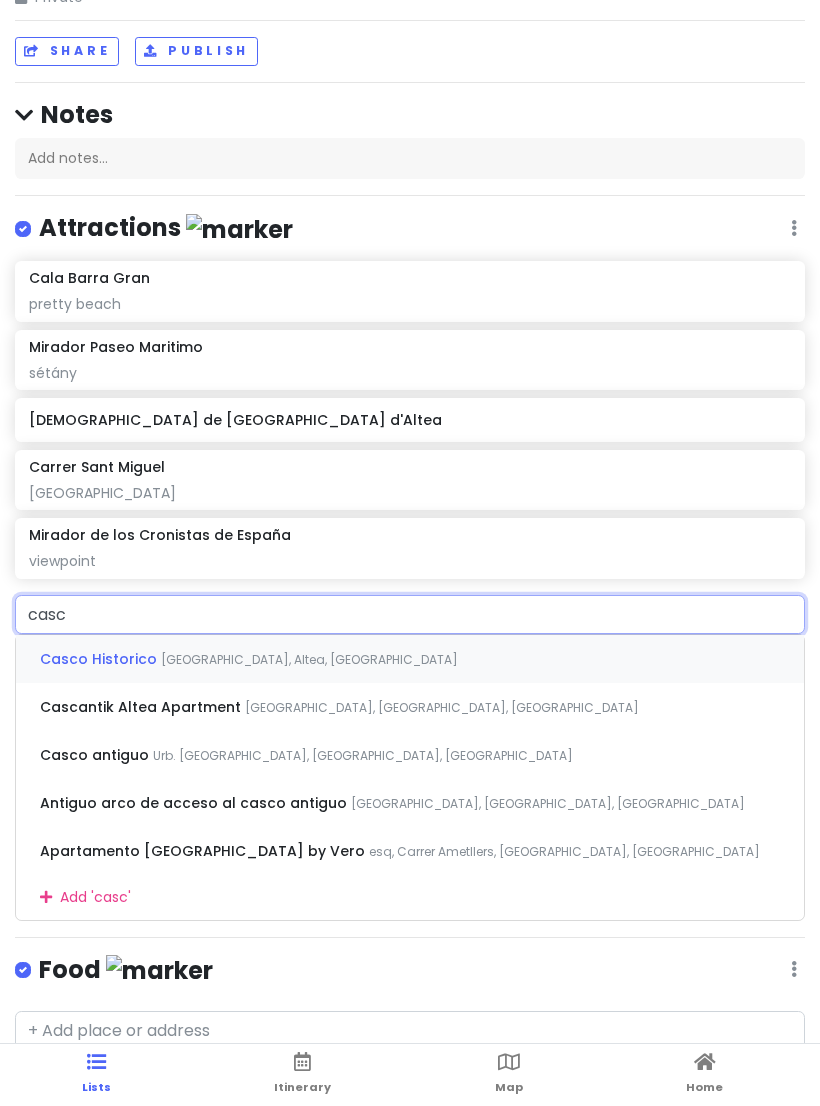 click on "[GEOGRAPHIC_DATA], Altea, [GEOGRAPHIC_DATA]" at bounding box center [309, 659] 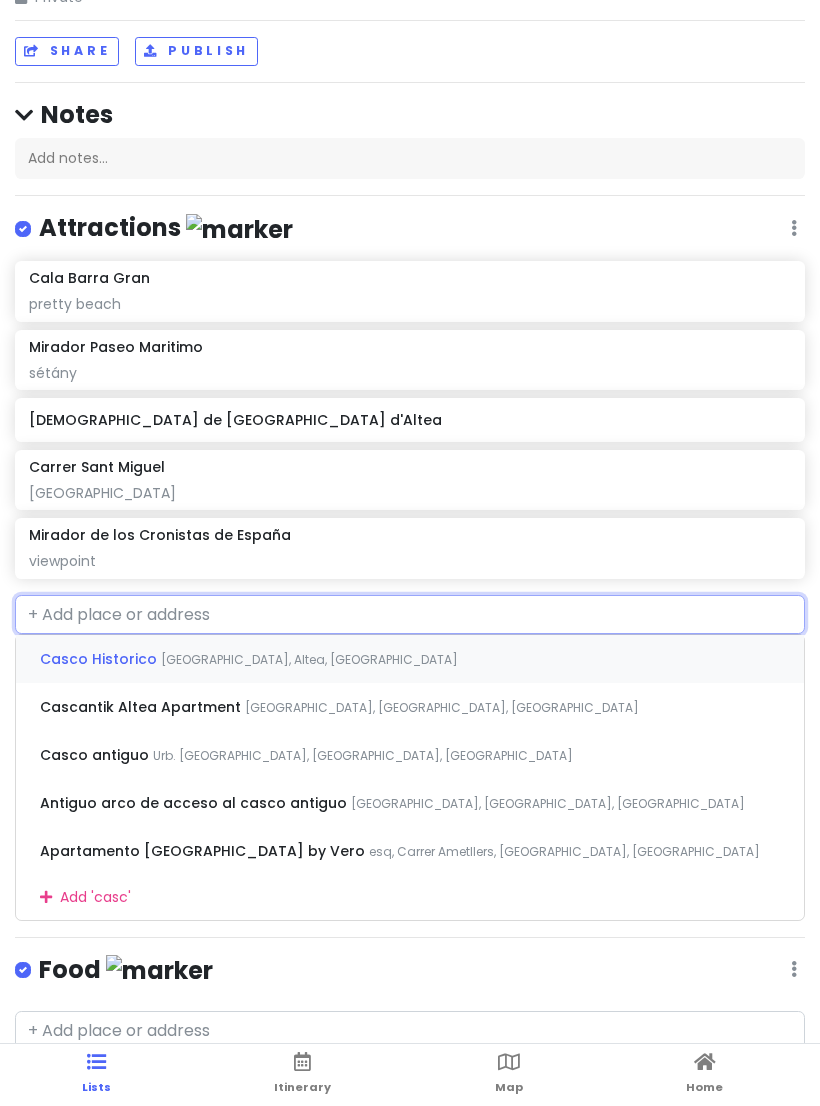 scroll, scrollTop: 0, scrollLeft: 0, axis: both 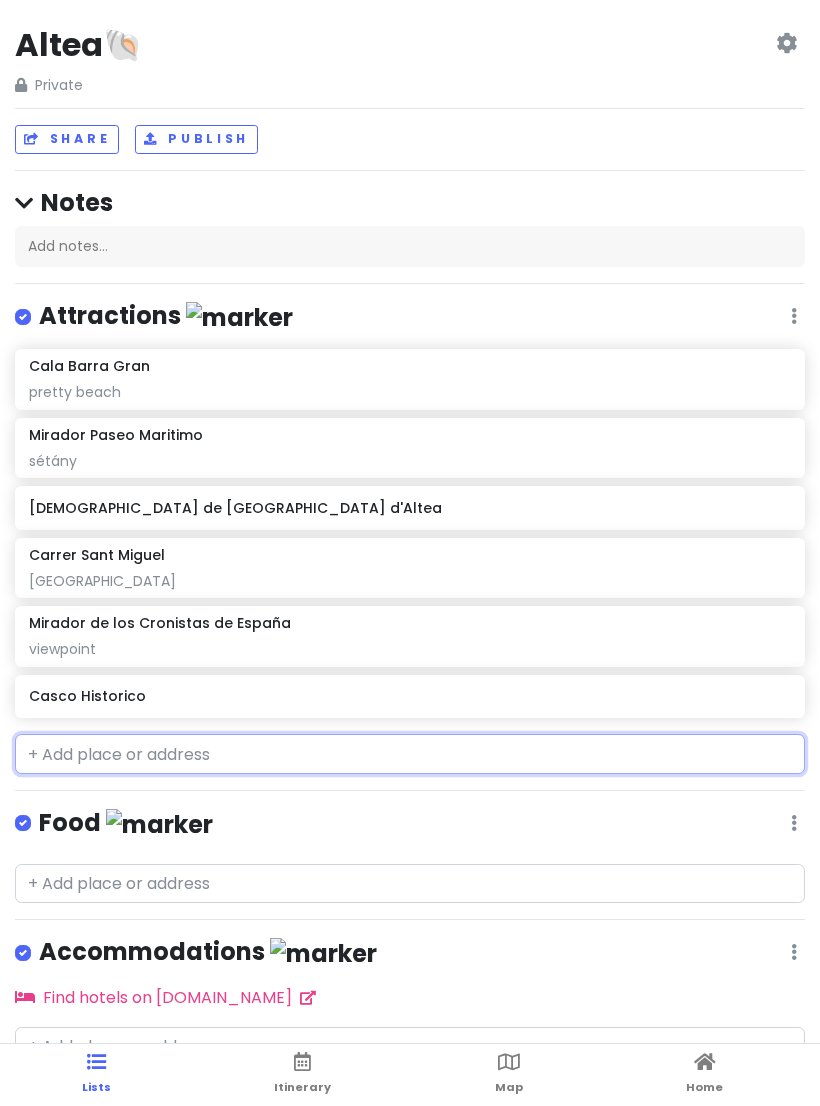 click on "Casco Historico" at bounding box center [410, 697] 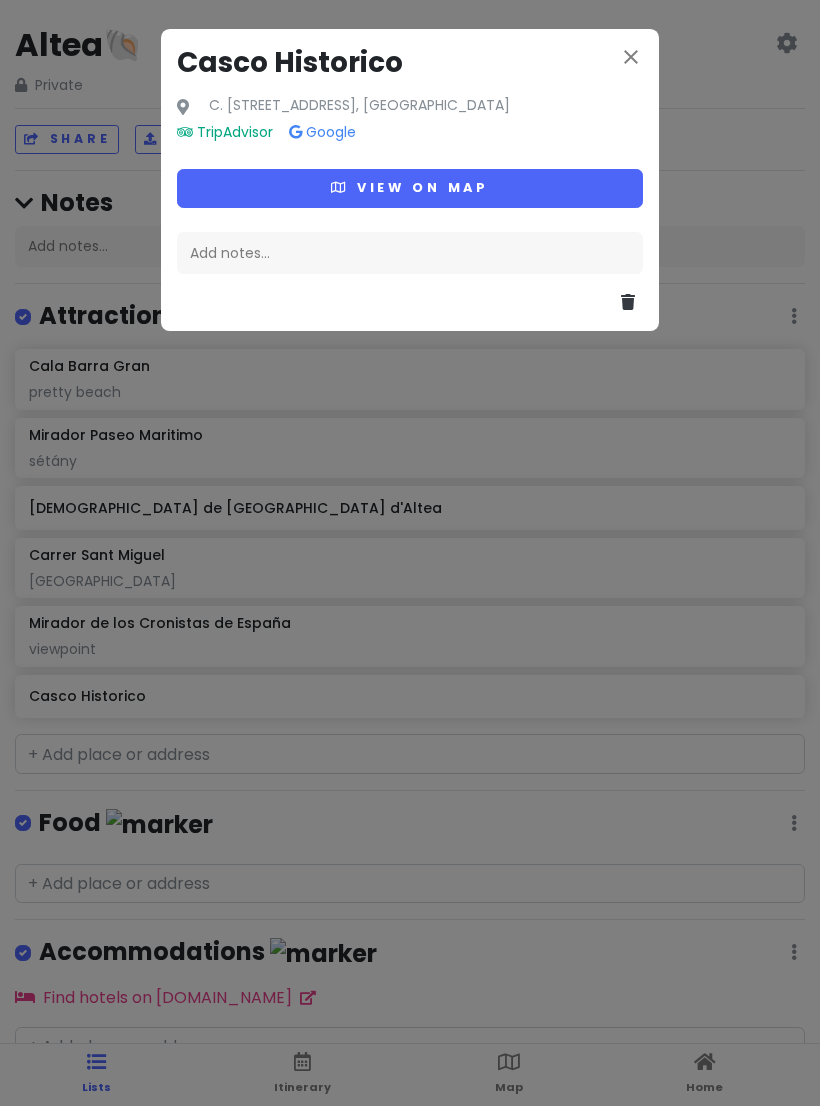 click on "View on map" at bounding box center [410, 188] 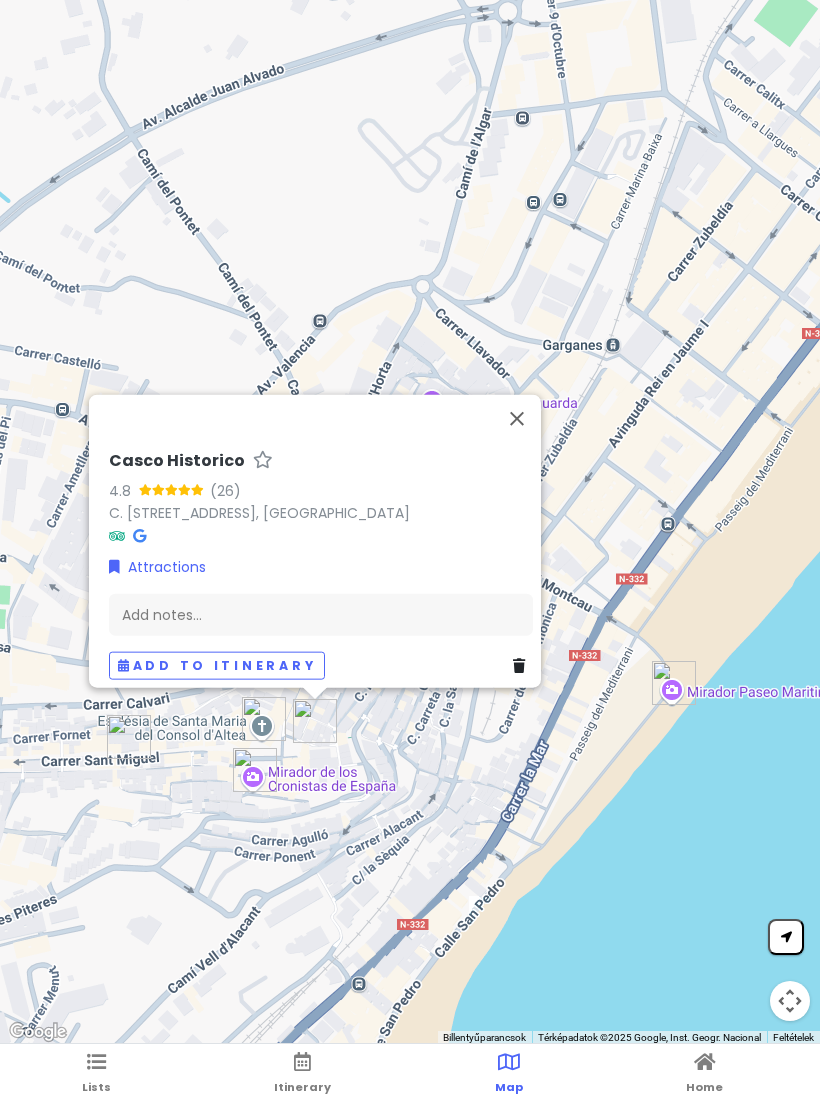 click at bounding box center [517, 418] 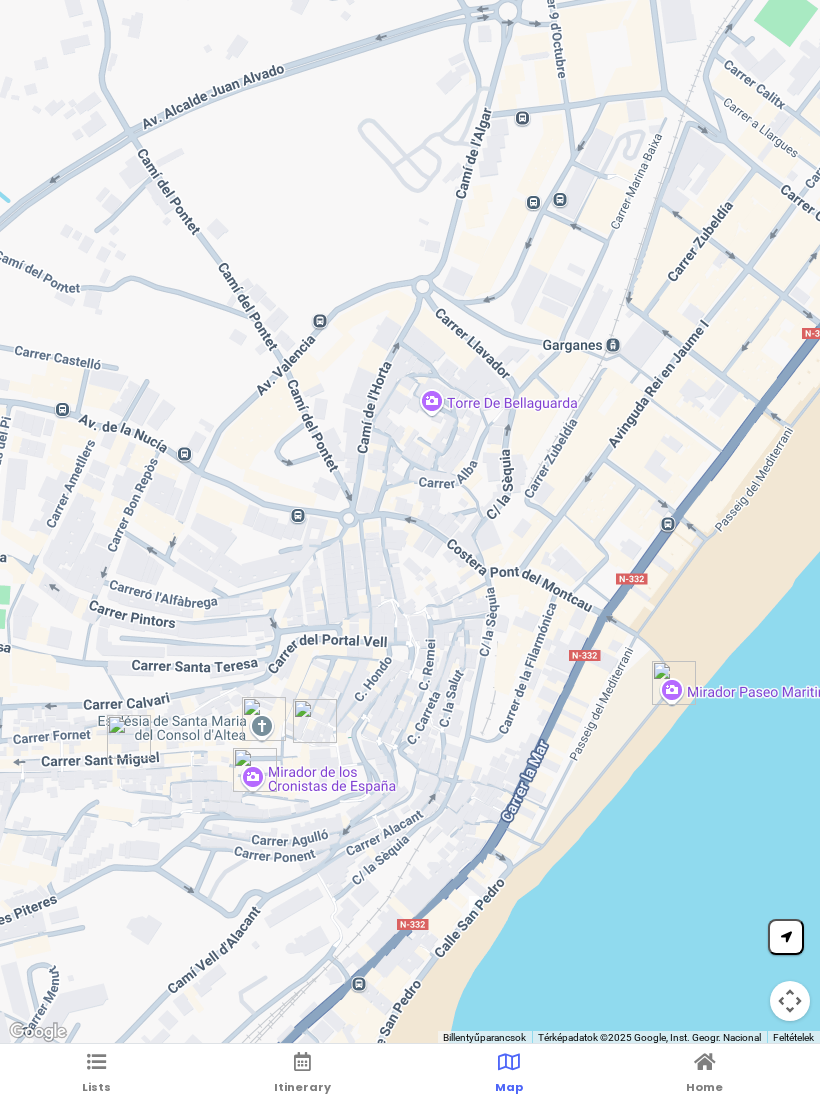 click at bounding box center [410, 522] 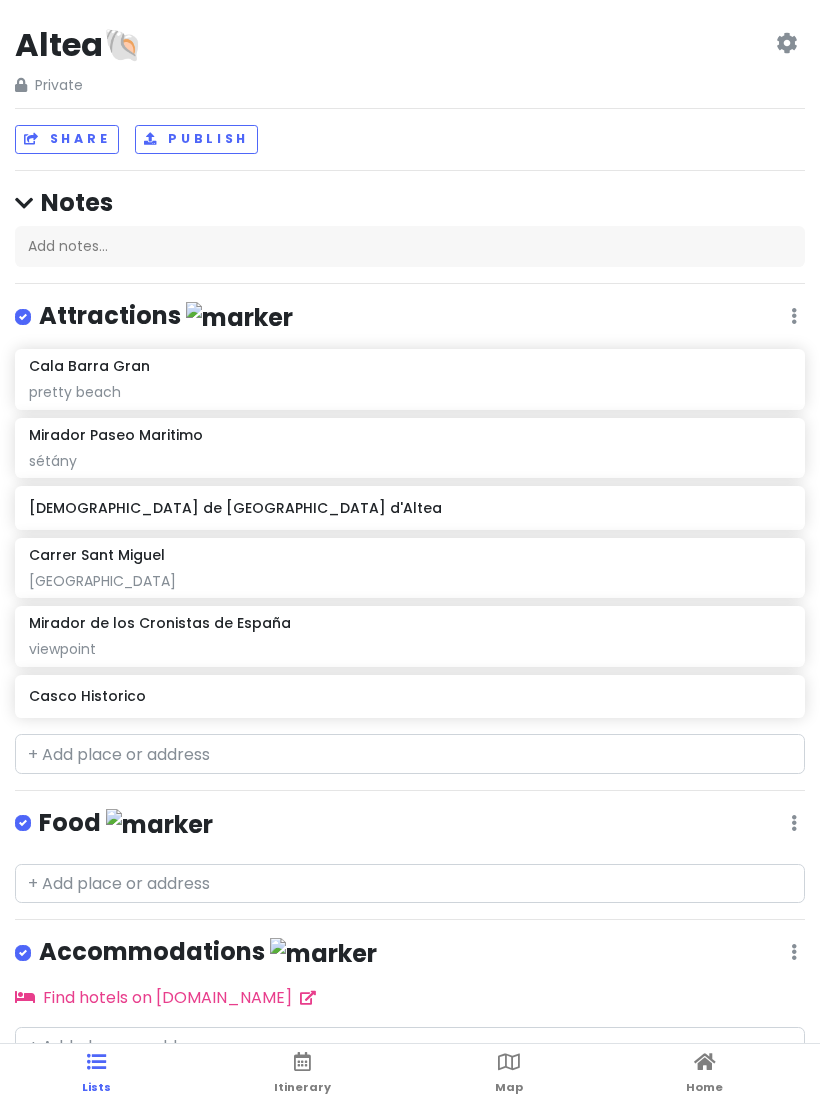 click on "Casco Historico" at bounding box center (409, 696) 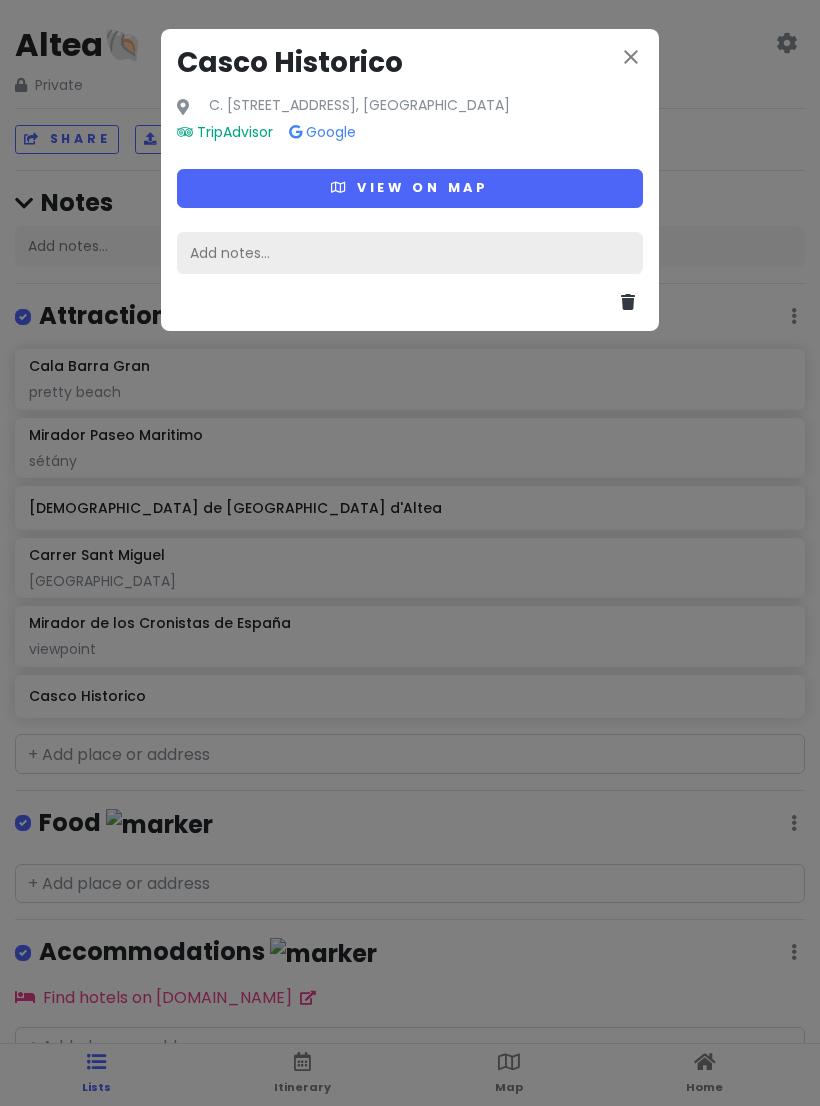 click on "Add notes..." at bounding box center [410, 253] 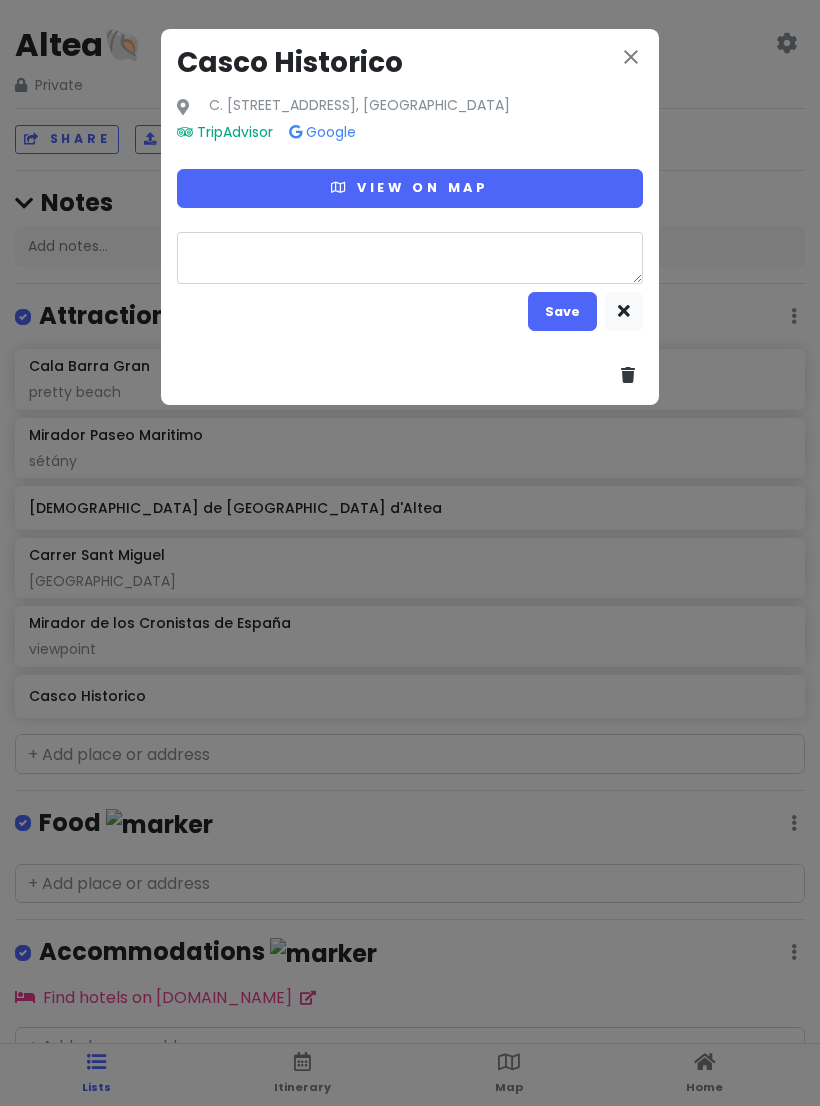 type on "x" 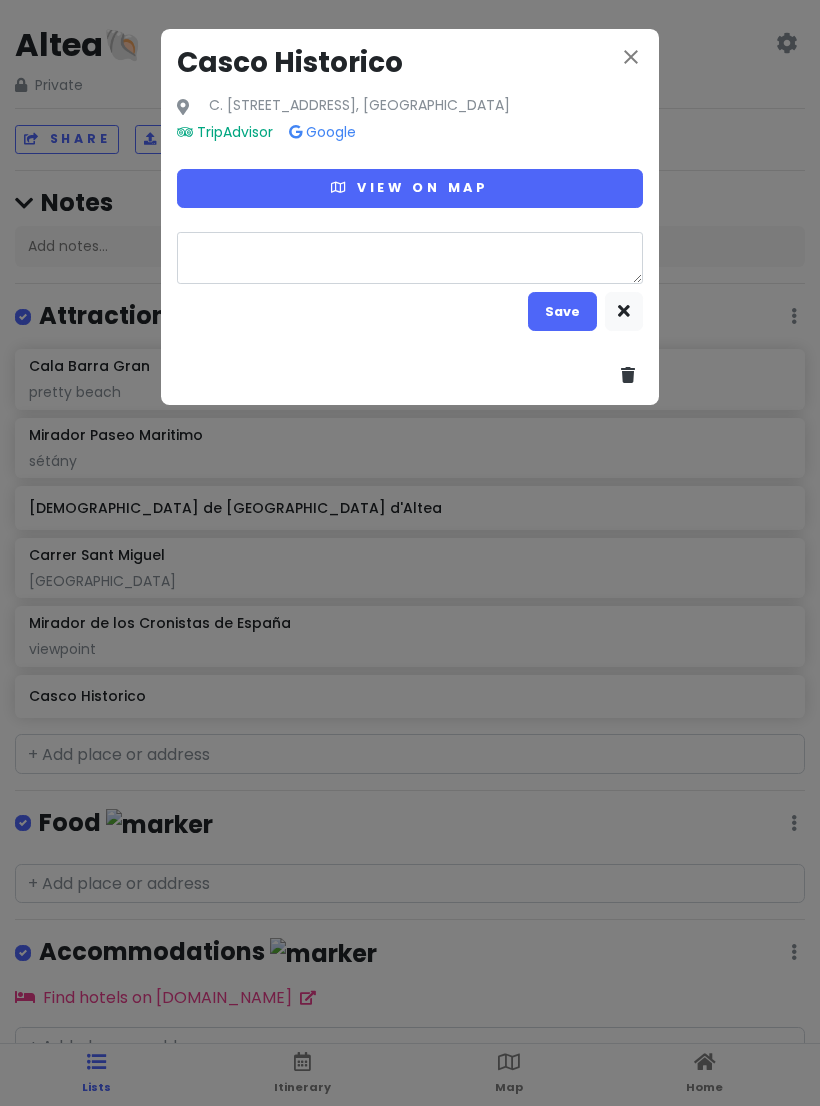 type on "s" 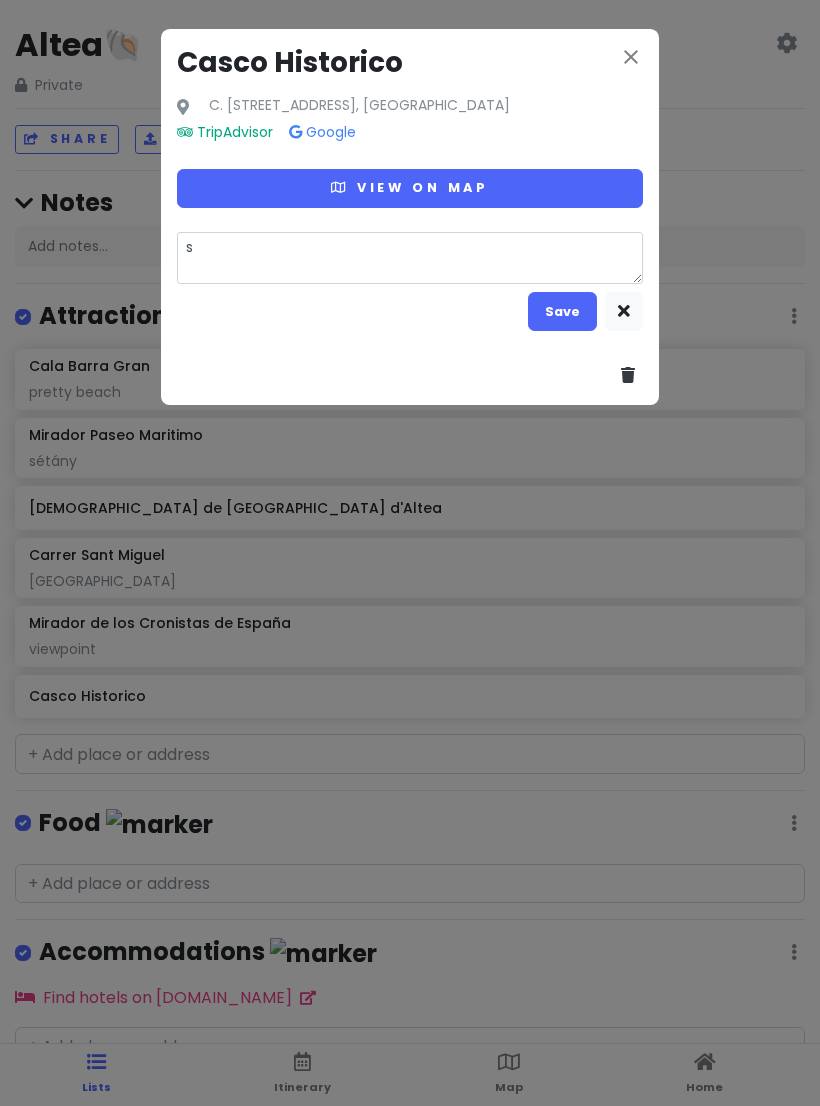 type on "x" 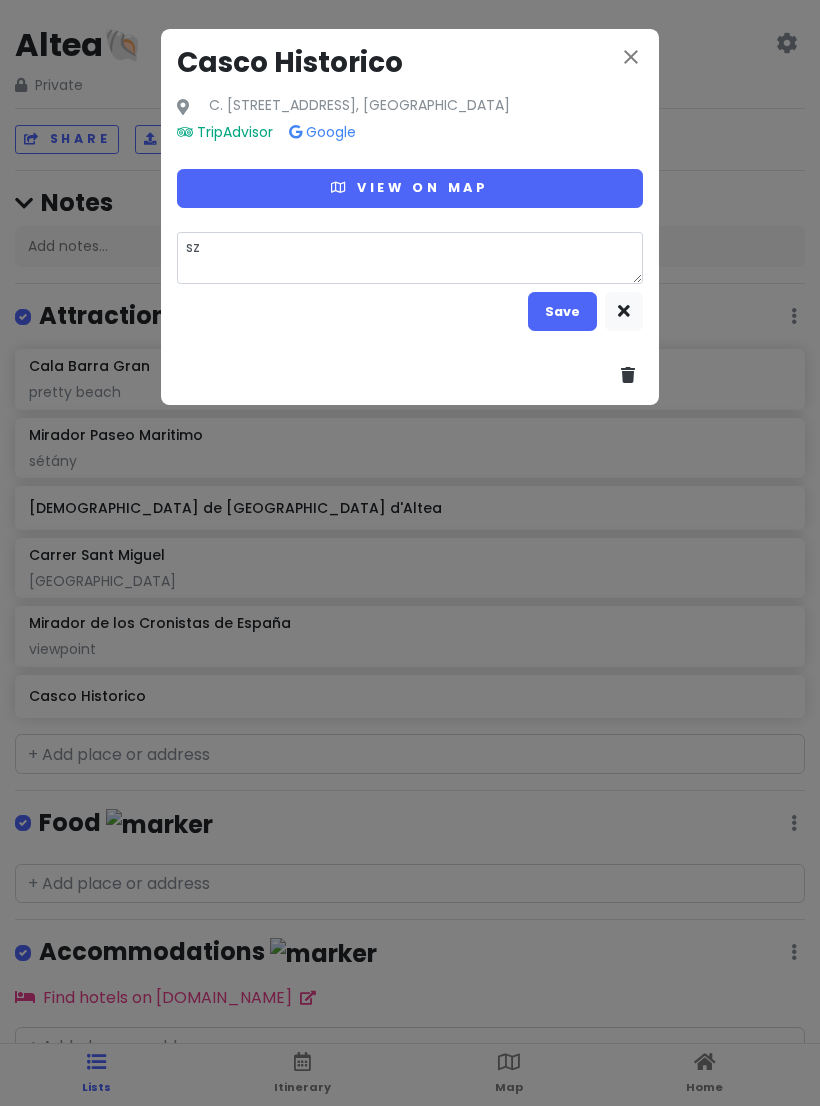 type on "szé" 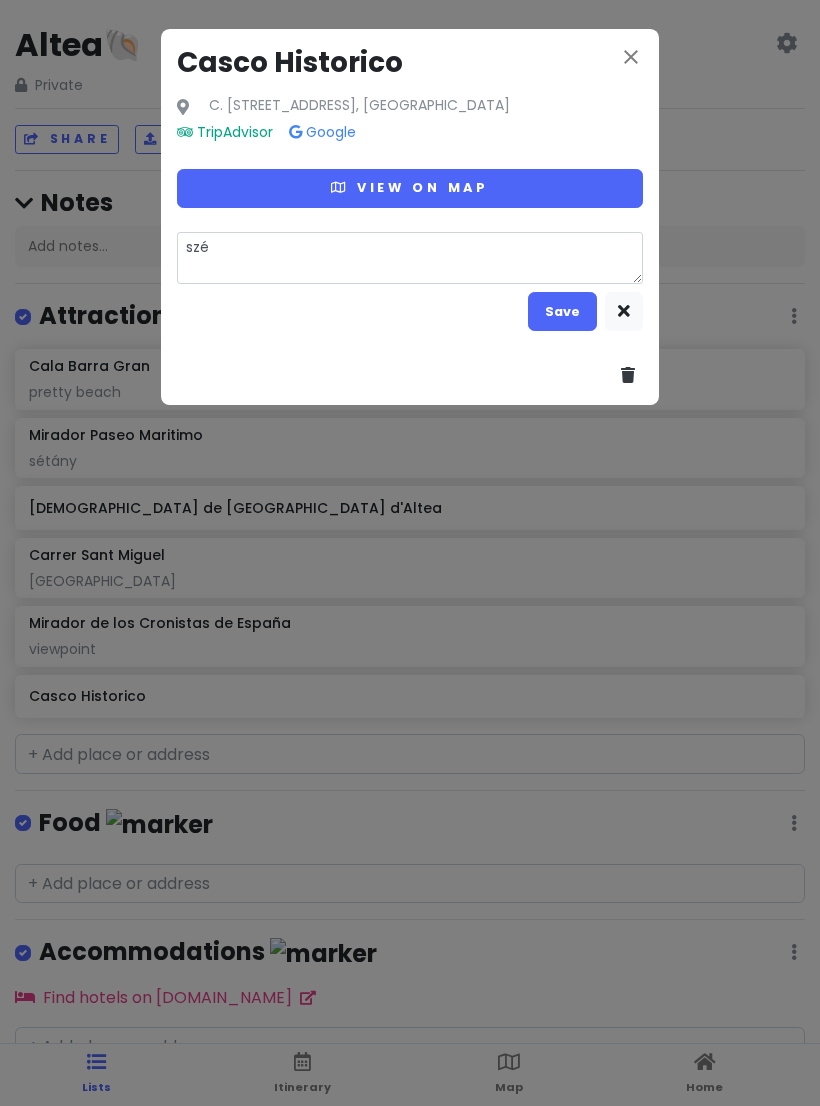 type on "x" 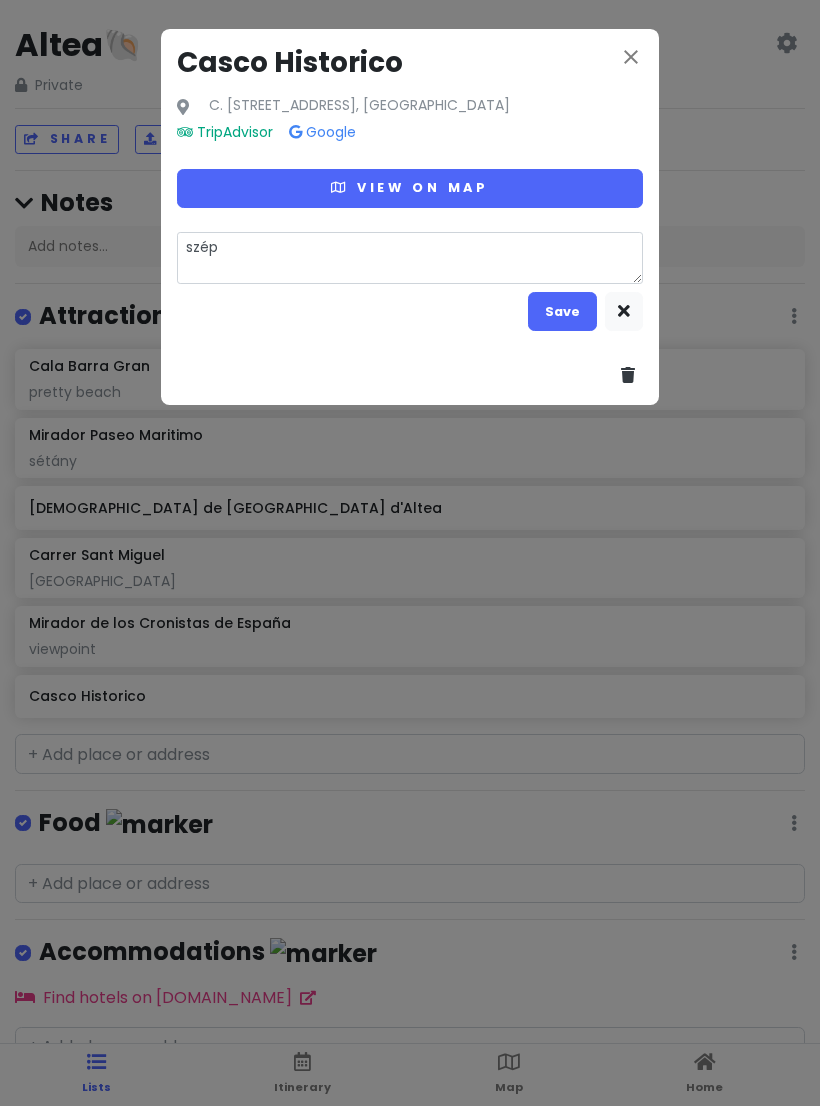 type on "x" 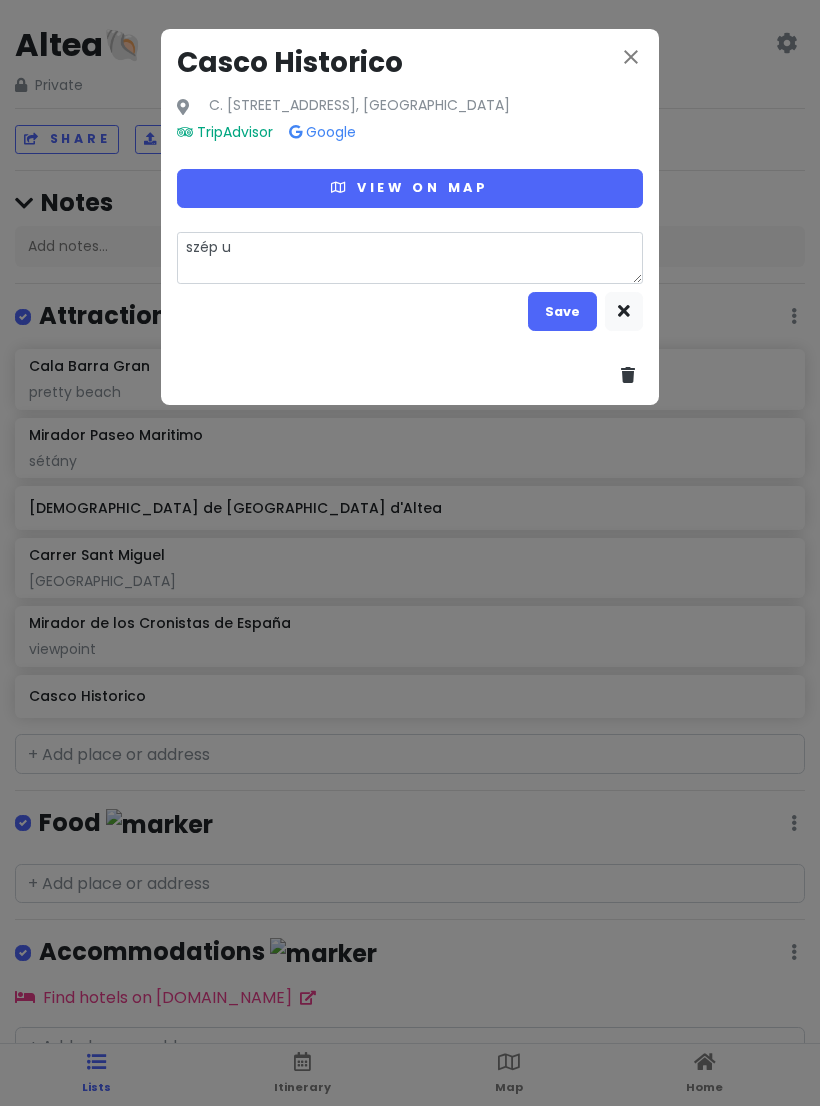 type on "szép ut" 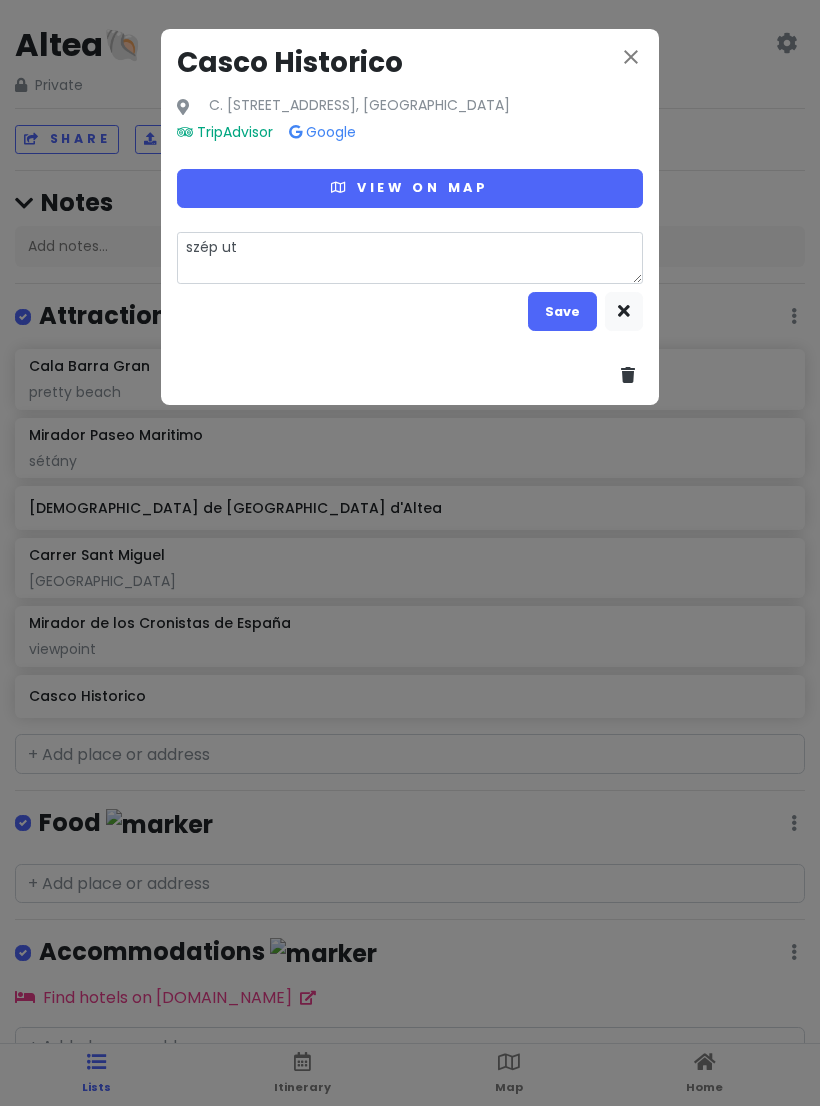 type on "x" 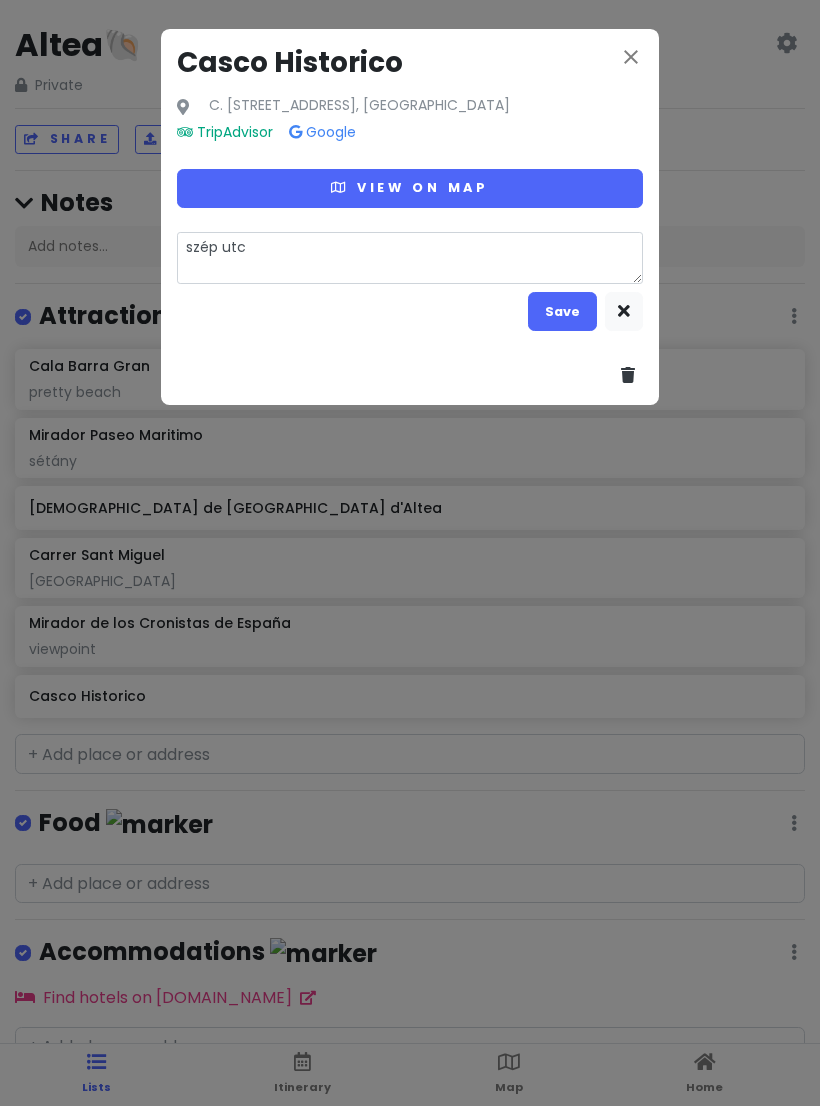 type on "x" 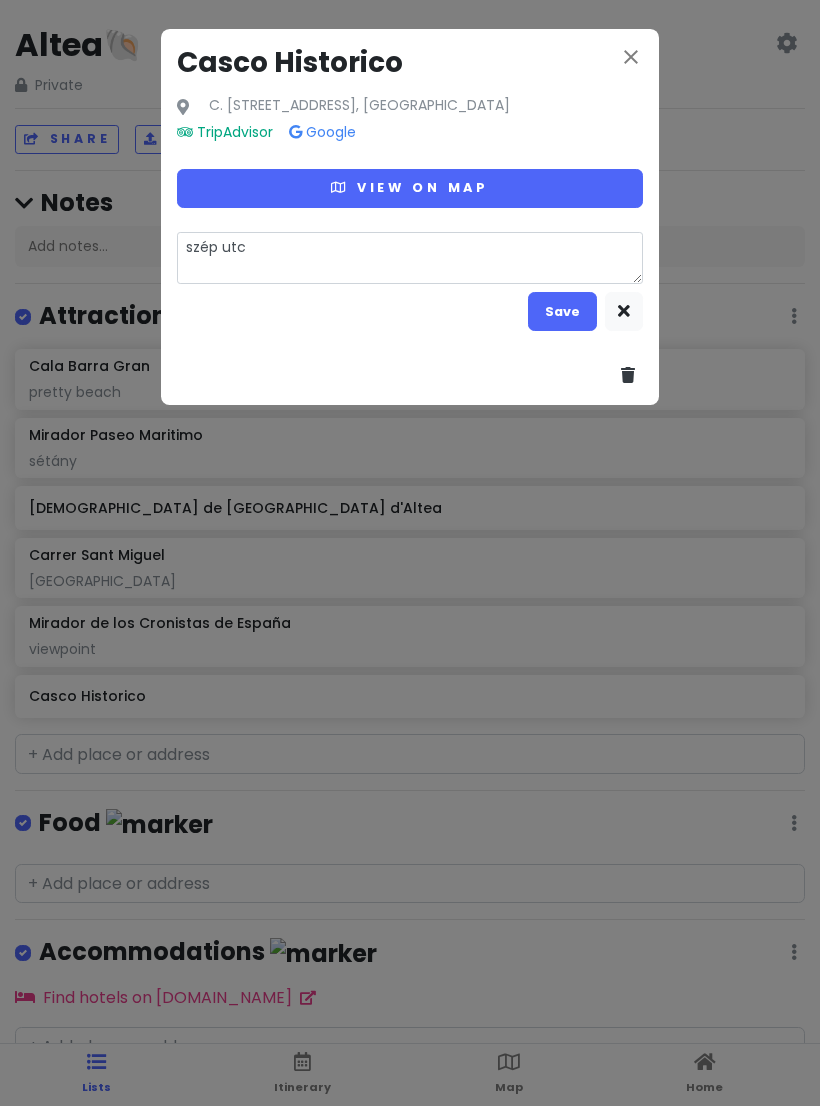 type on "szép utcá" 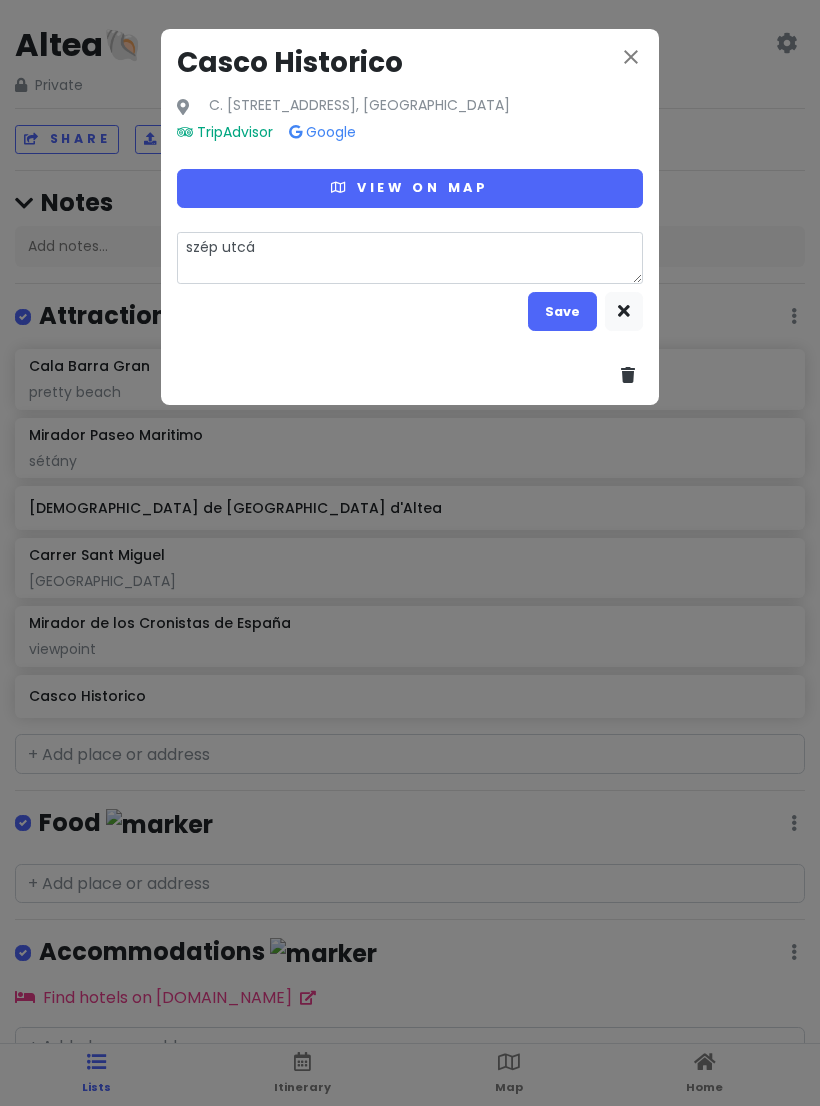 type on "x" 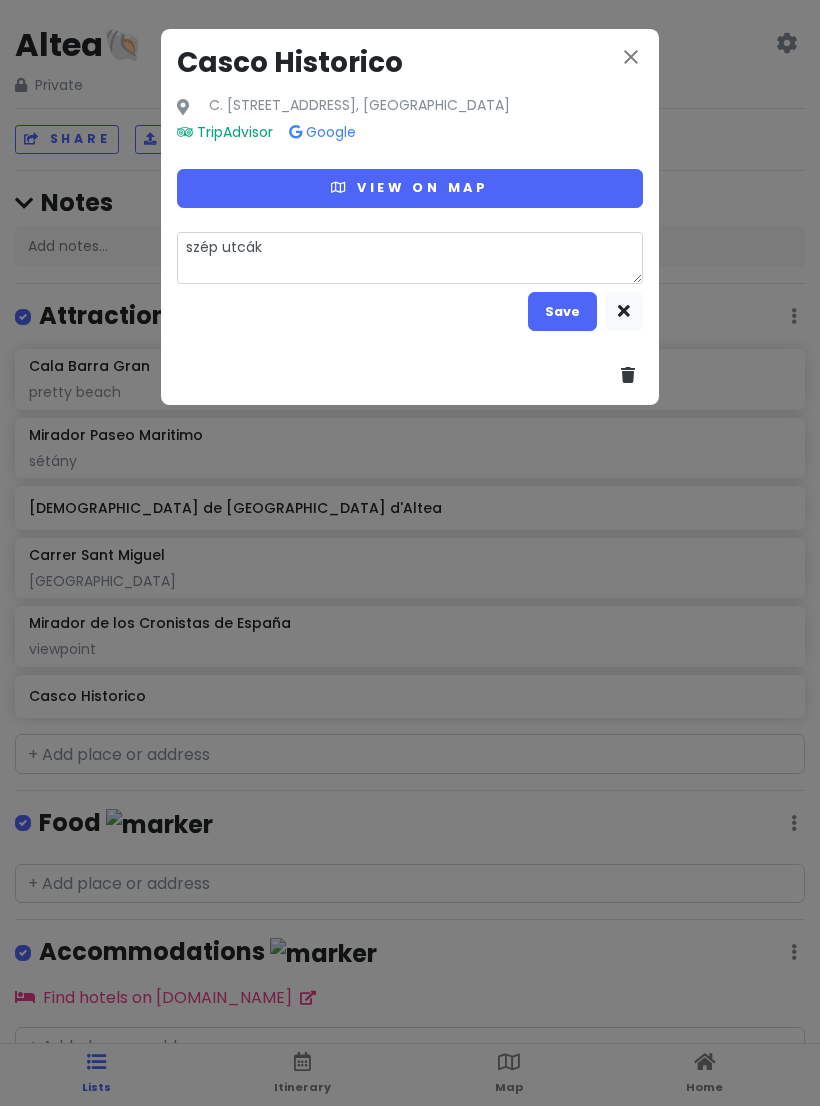 type on "x" 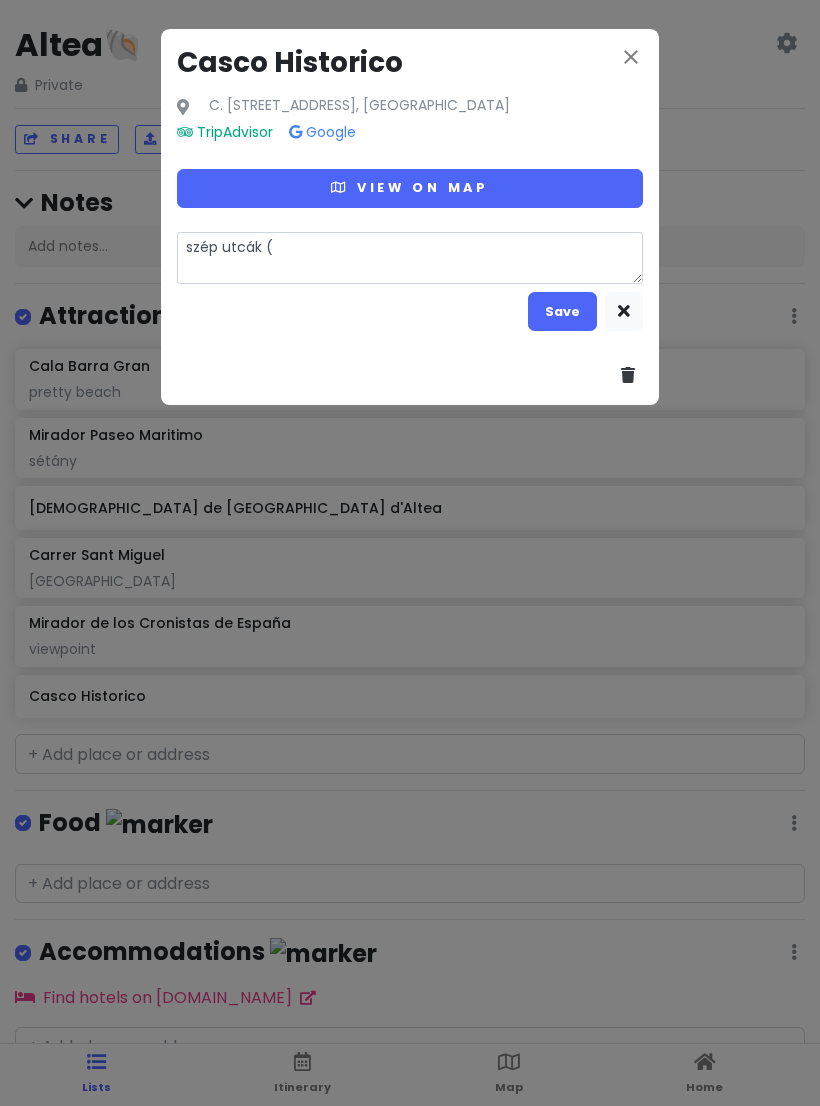 type on "x" 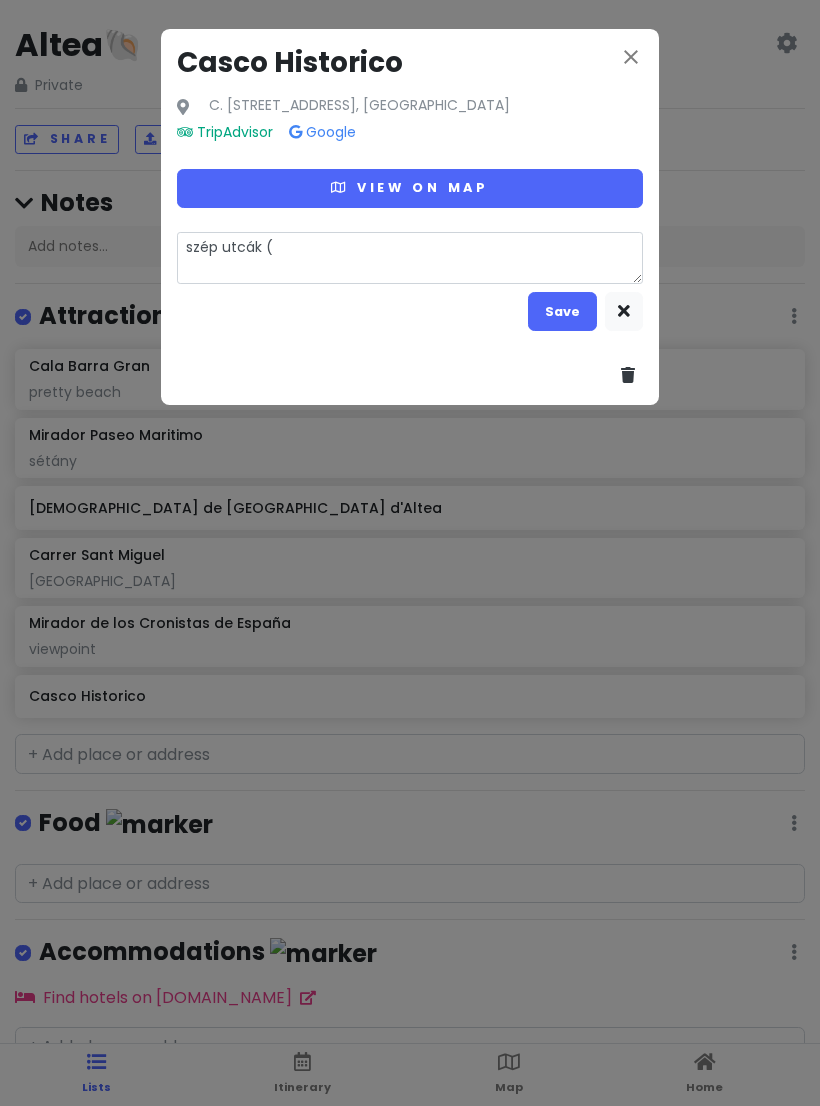 type on "szép utcák (C" 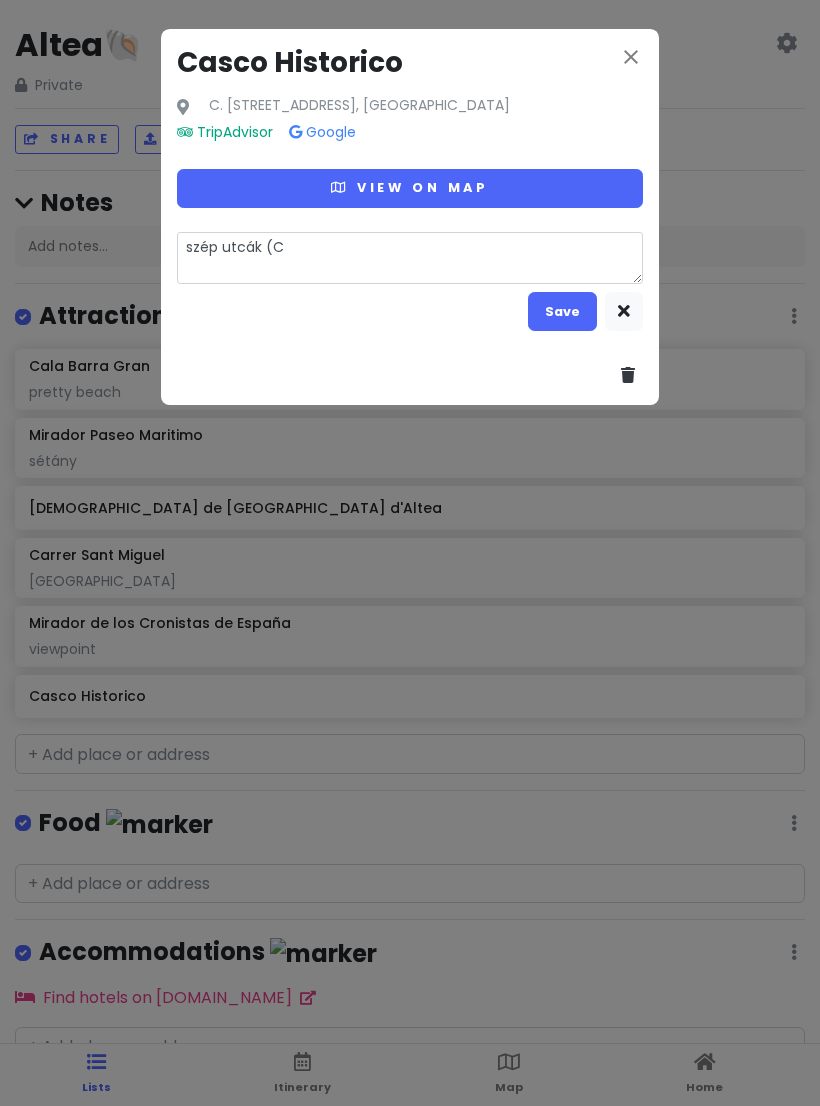 type on "x" 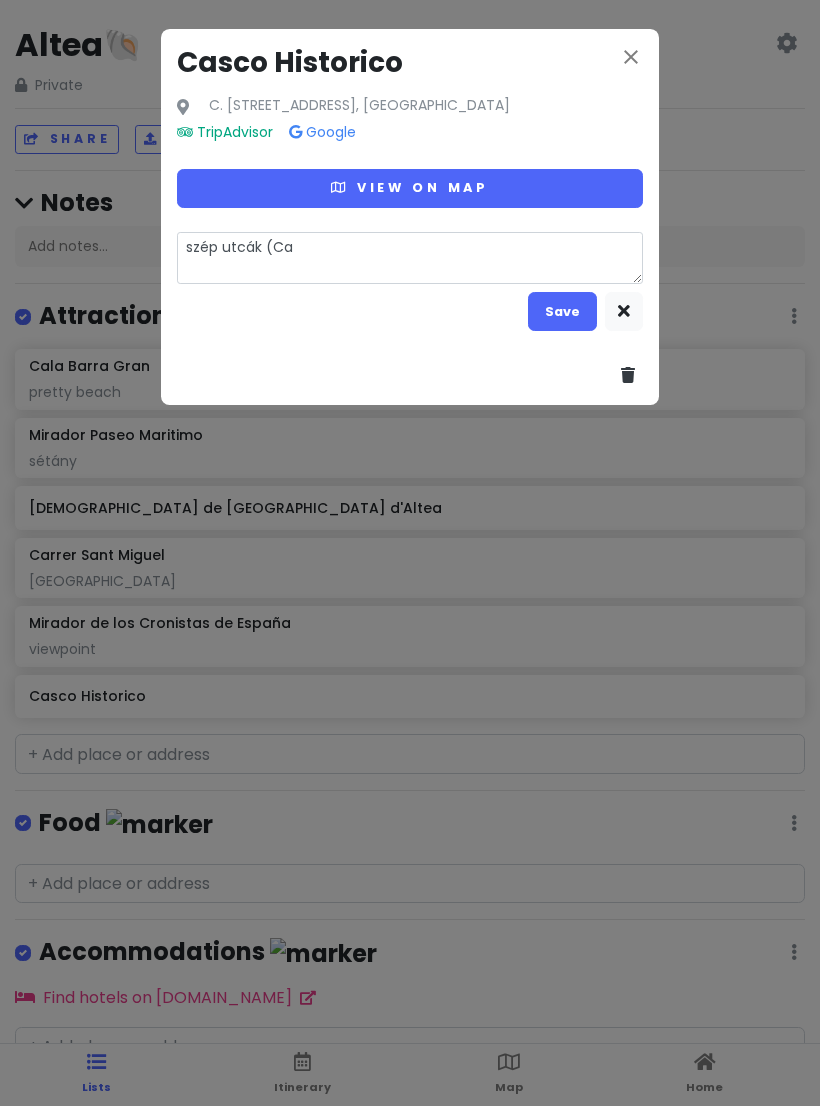 type on "szép utcák (Car" 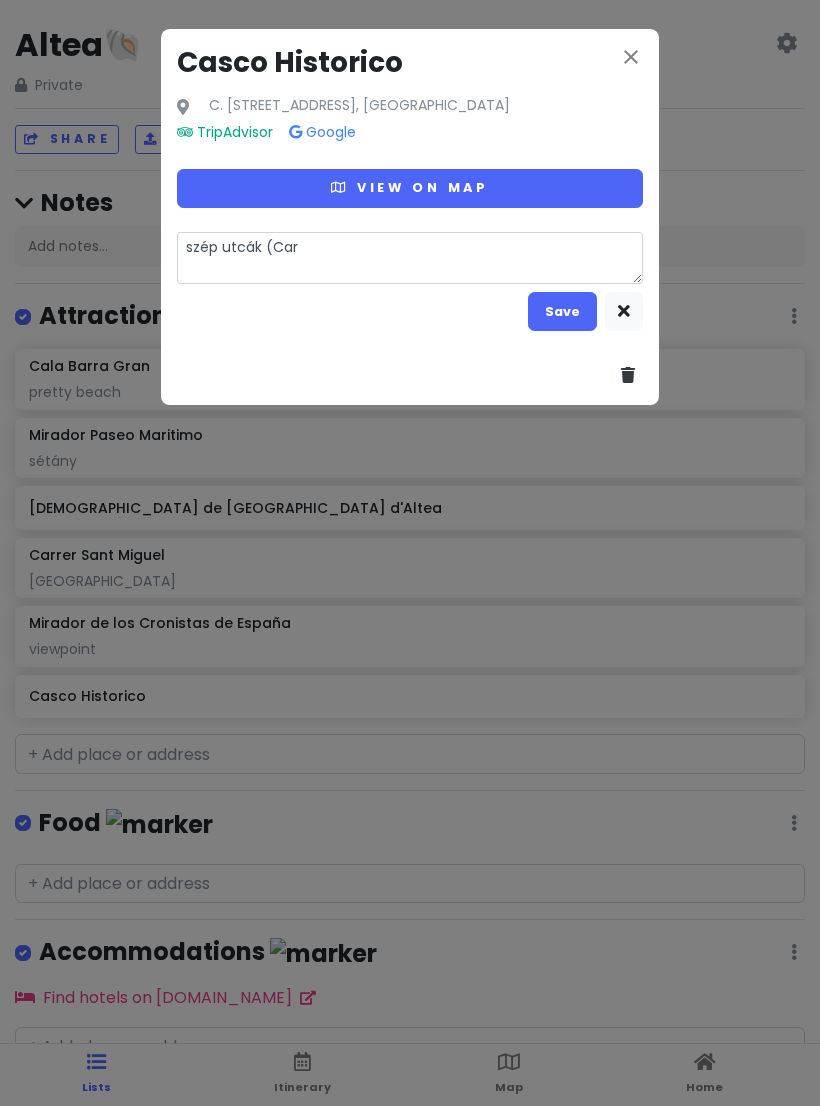 type on "x" 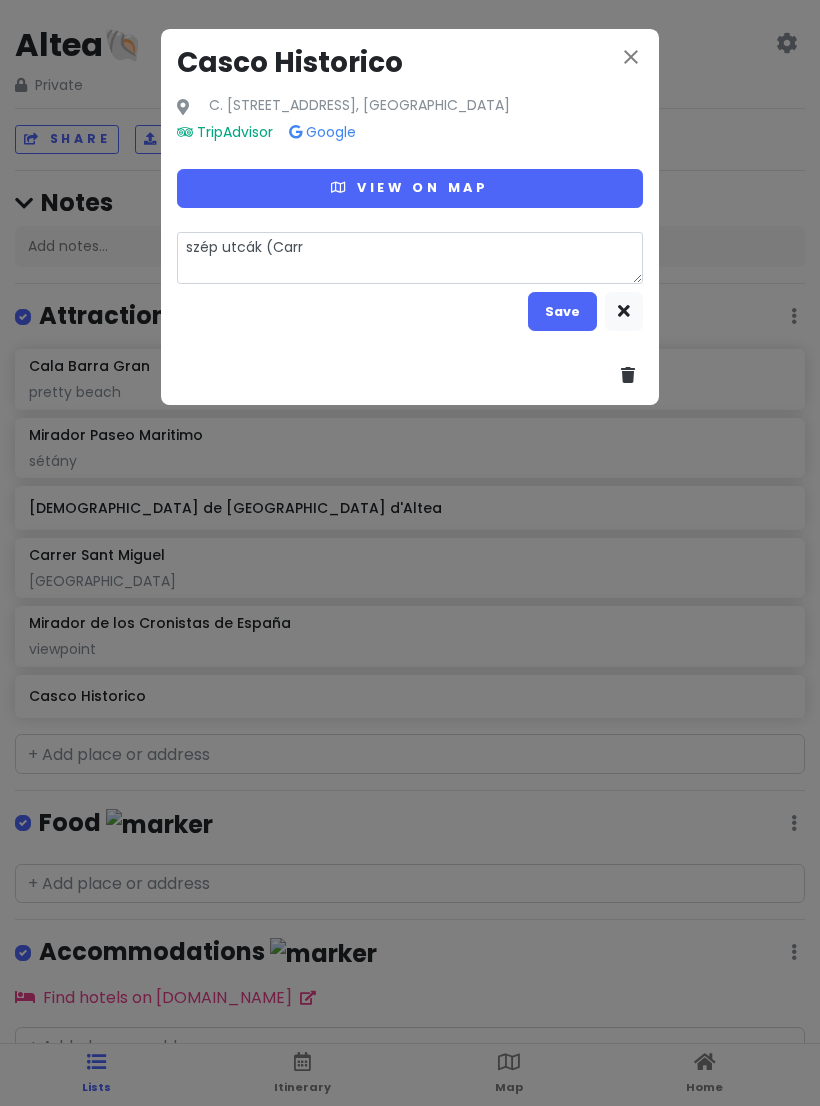type on "szép utcák (Carre" 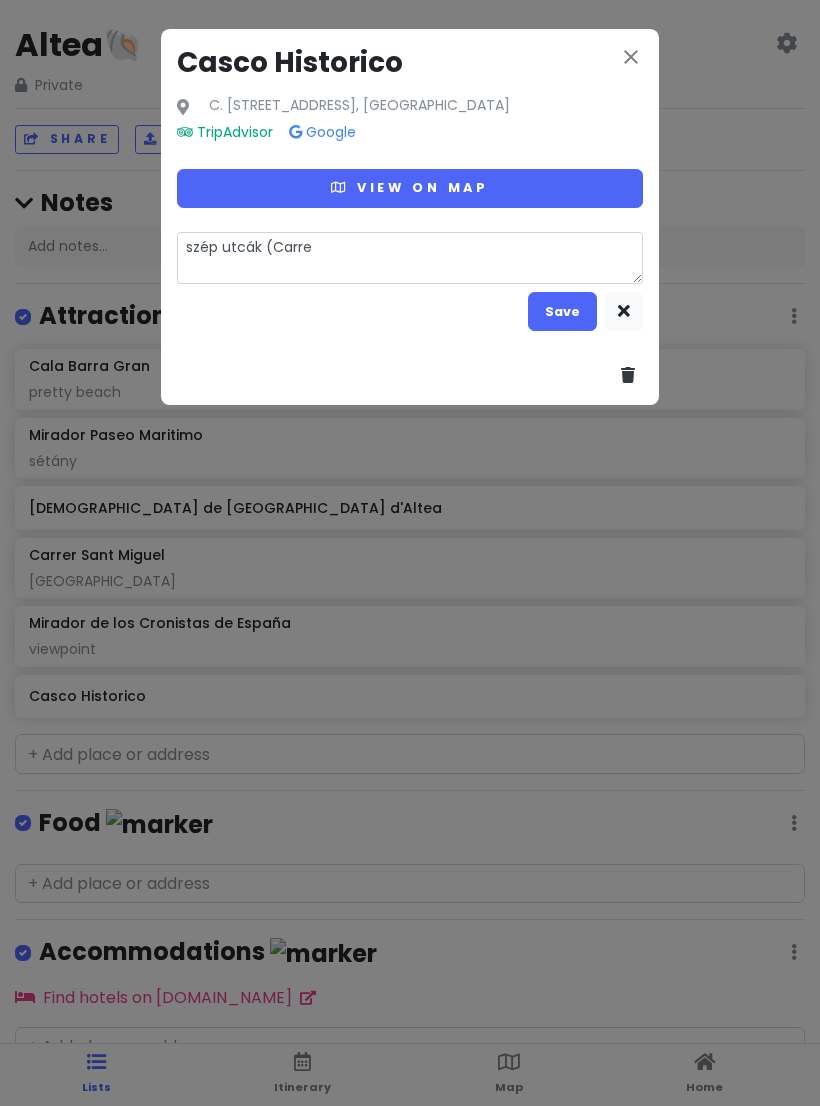 type on "x" 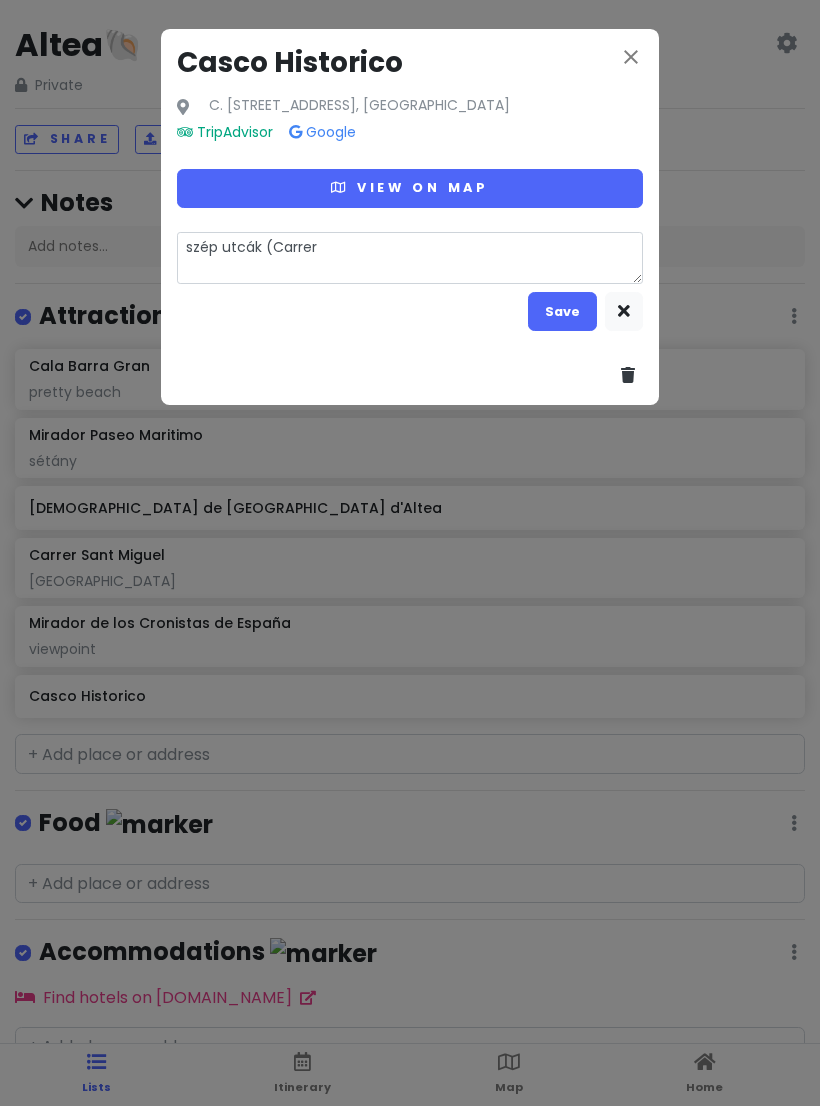 type on "x" 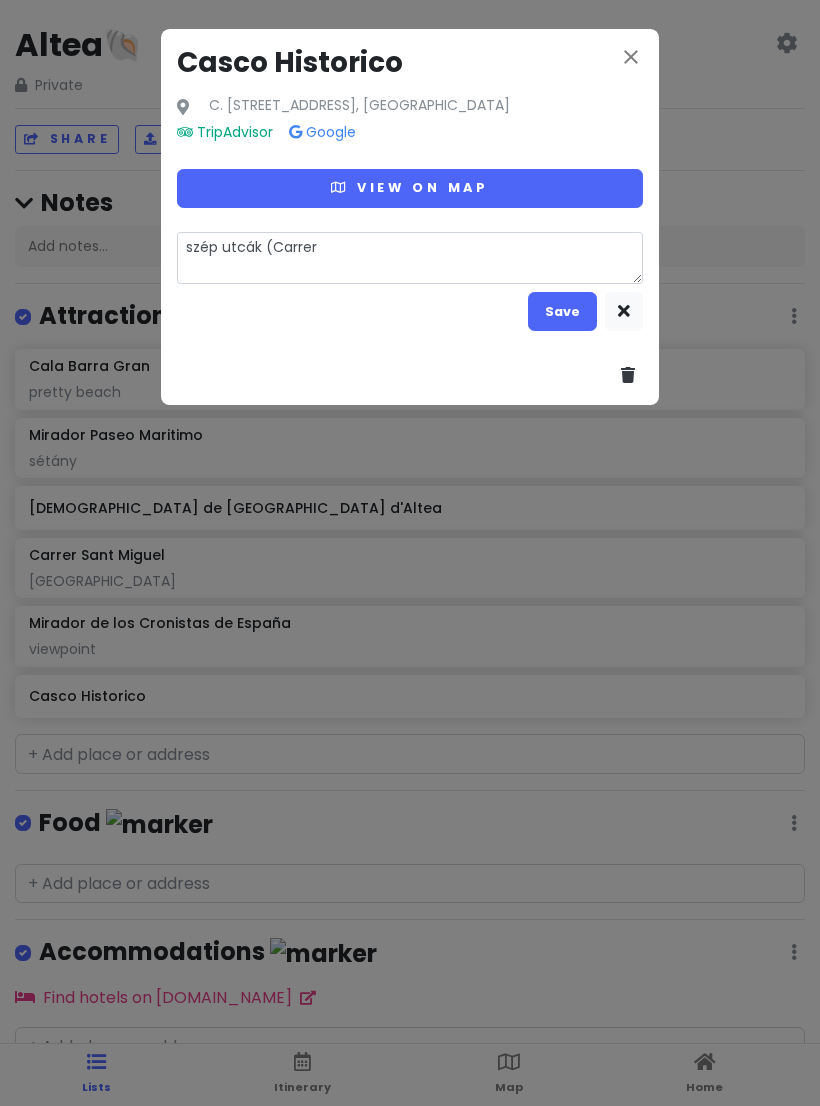 type on "szép utcák (Carrer M" 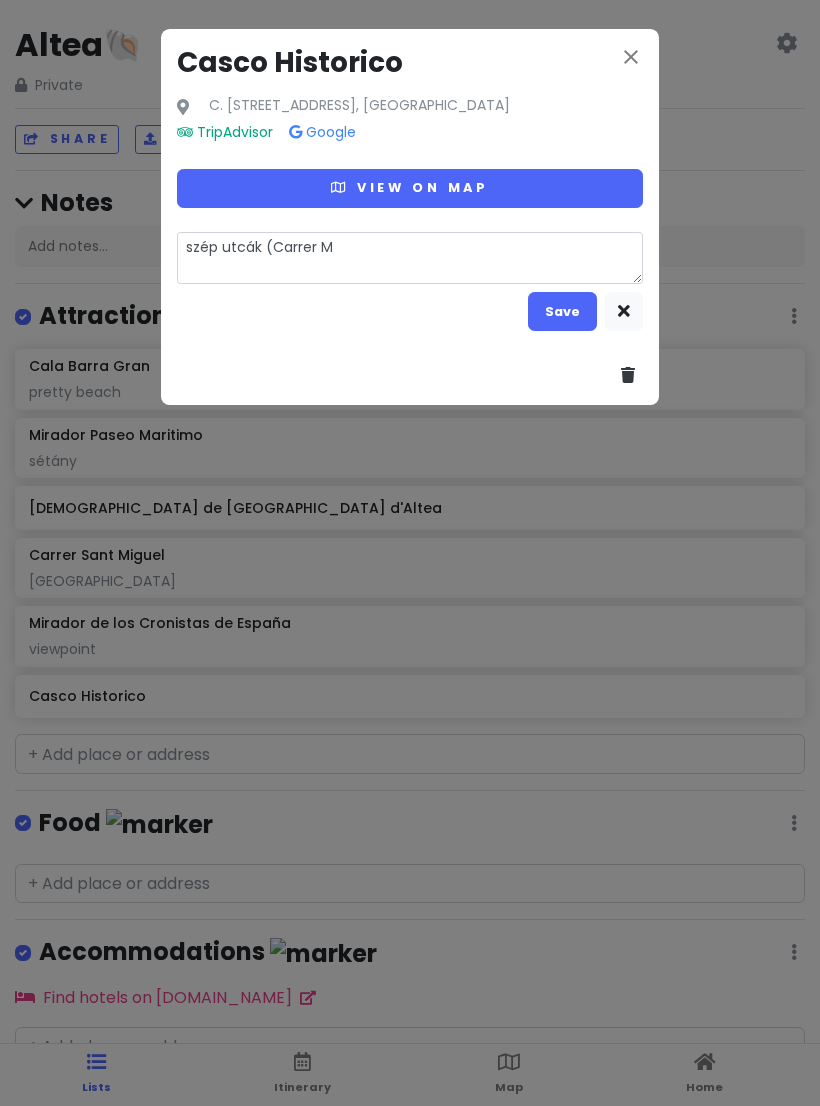 type on "x" 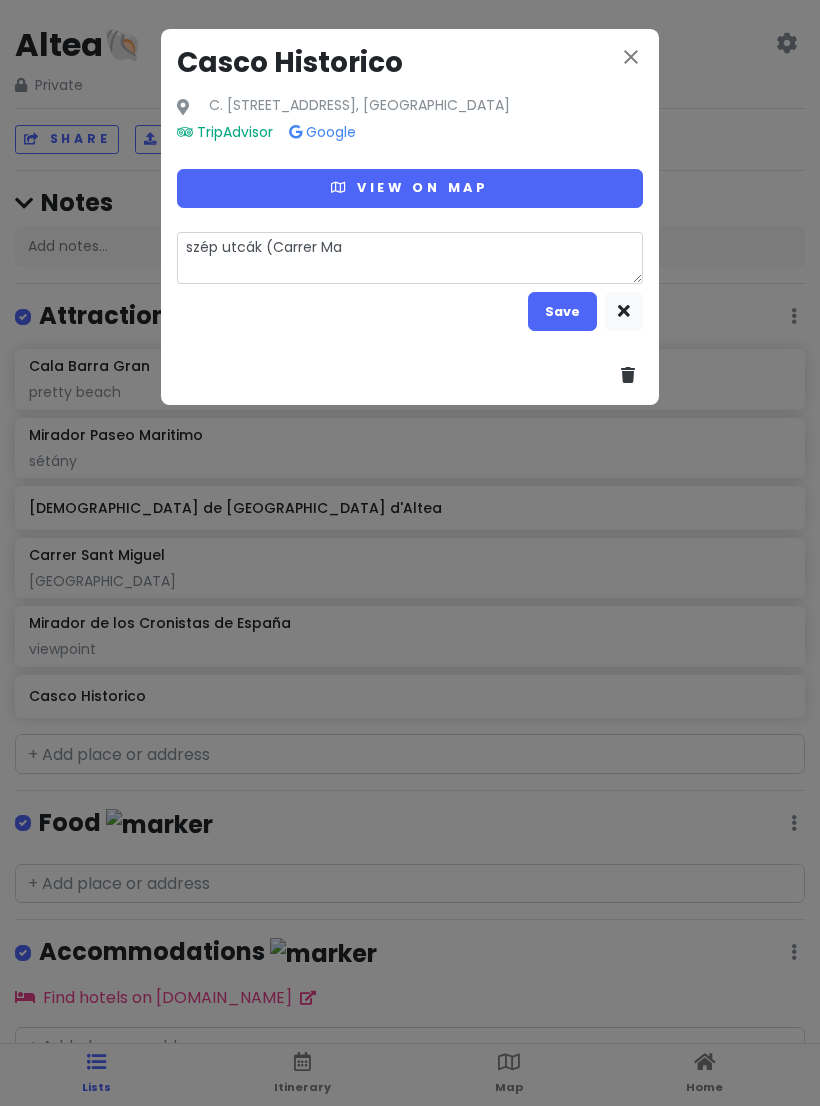 type on "x" 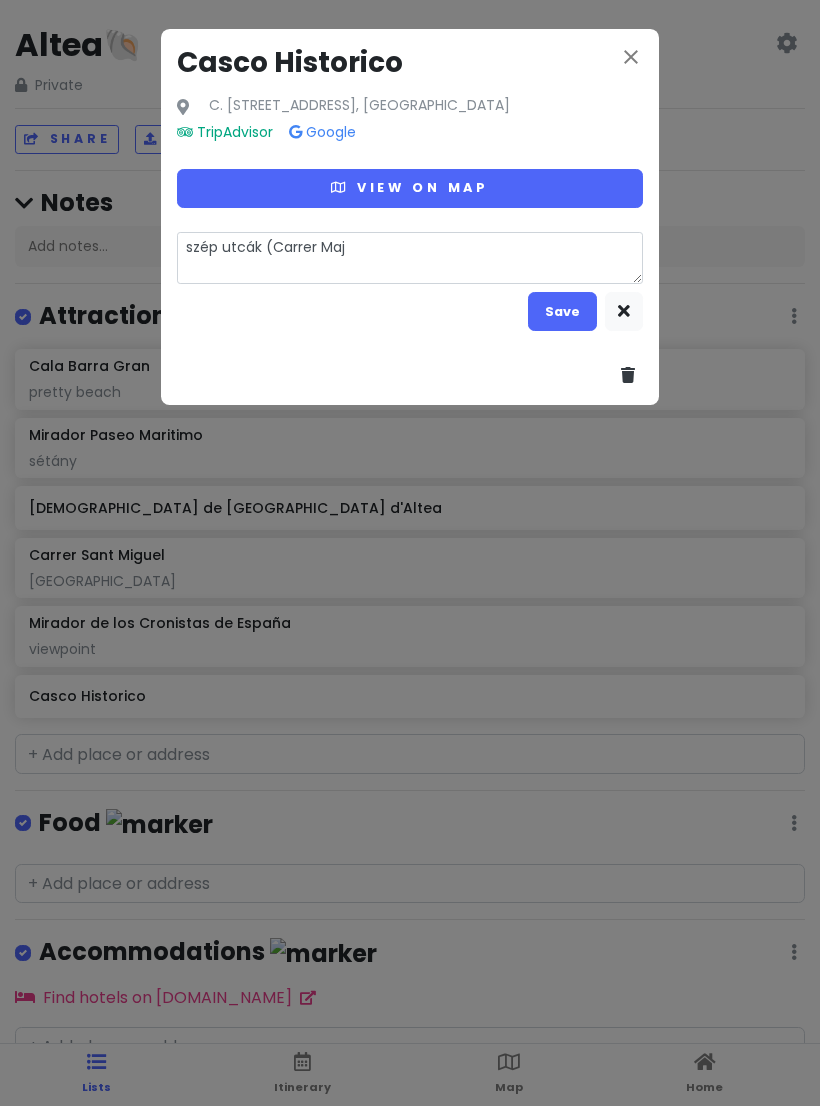 type on "szép utcák (Carrer Majo" 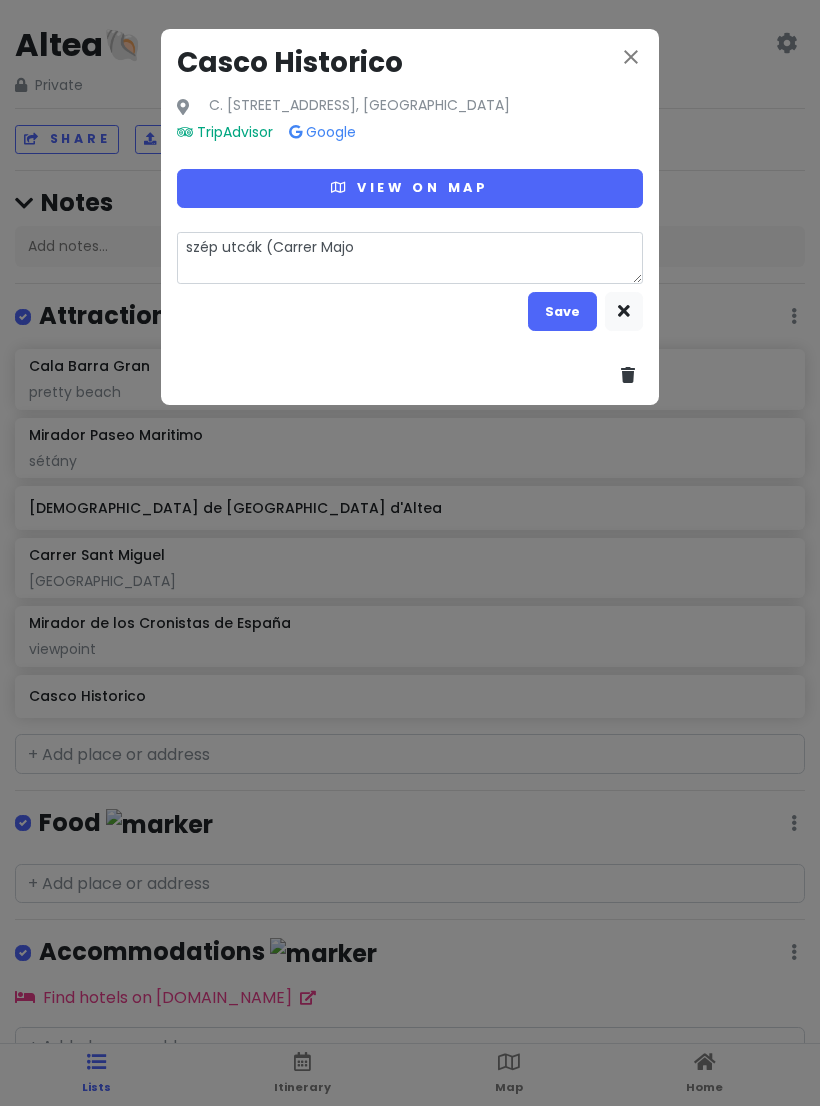 type on "x" 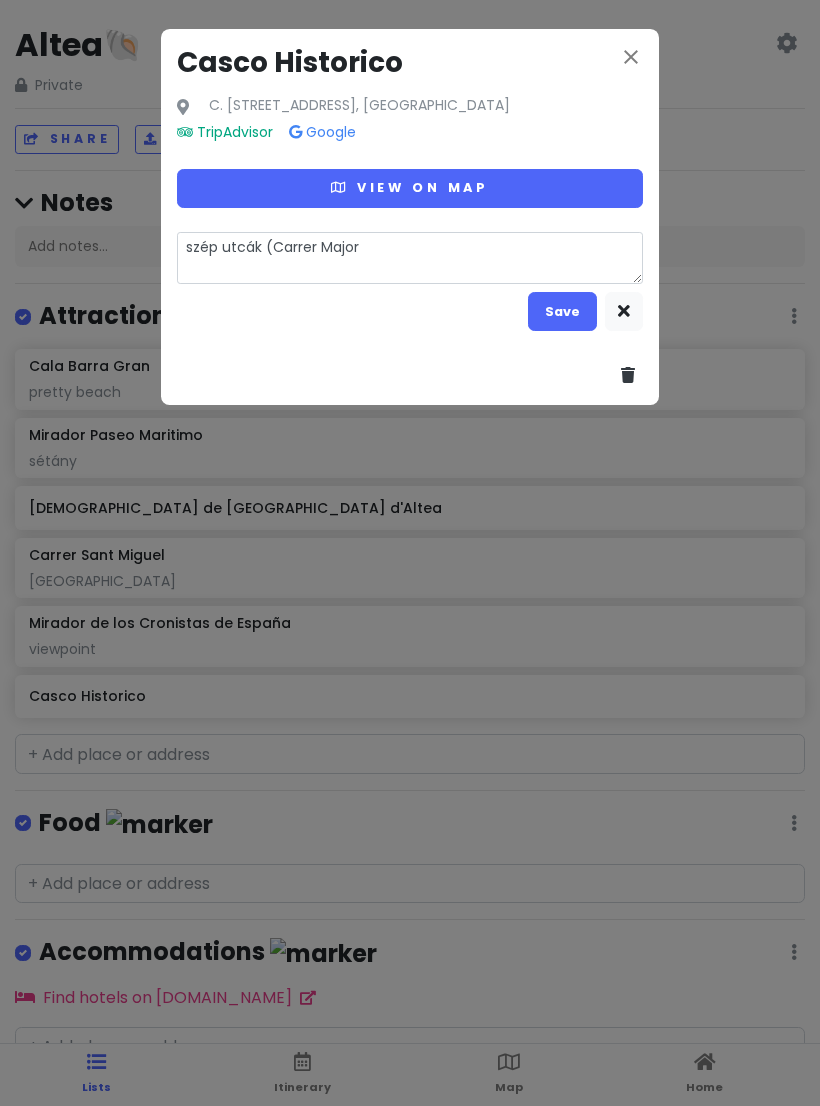 type on "x" 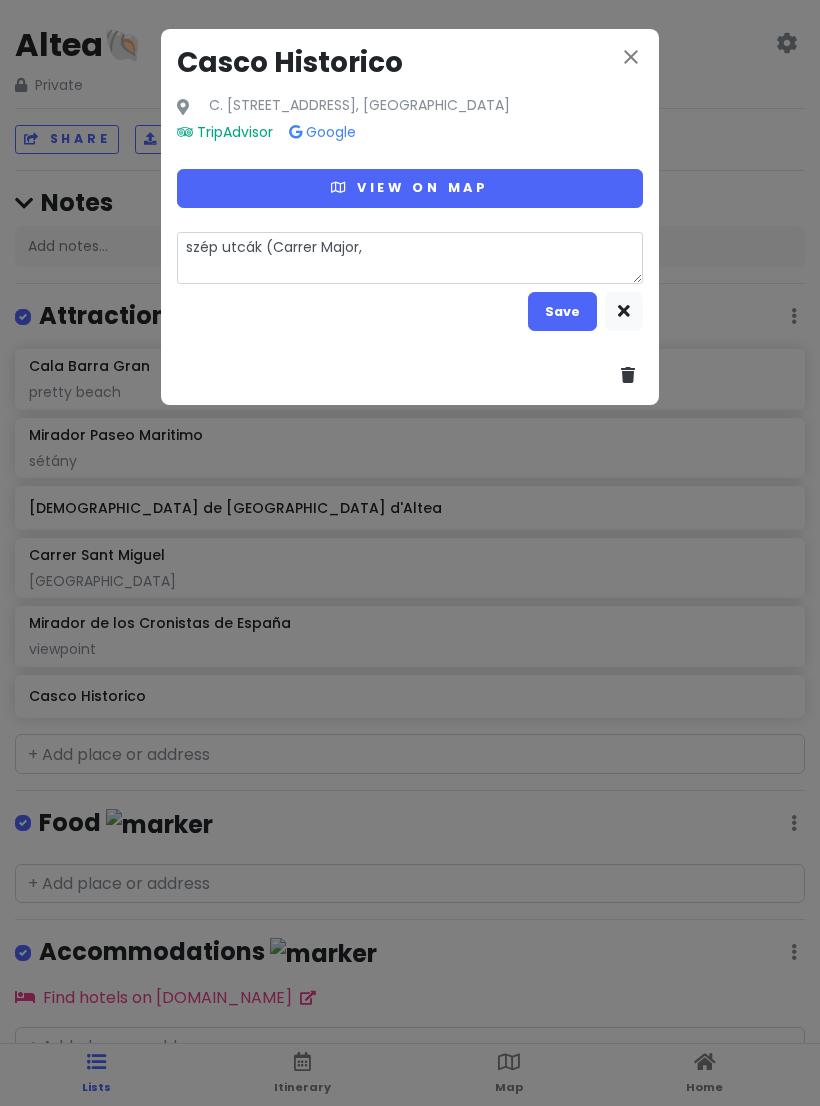 type on "szép utcák (Carrer Major," 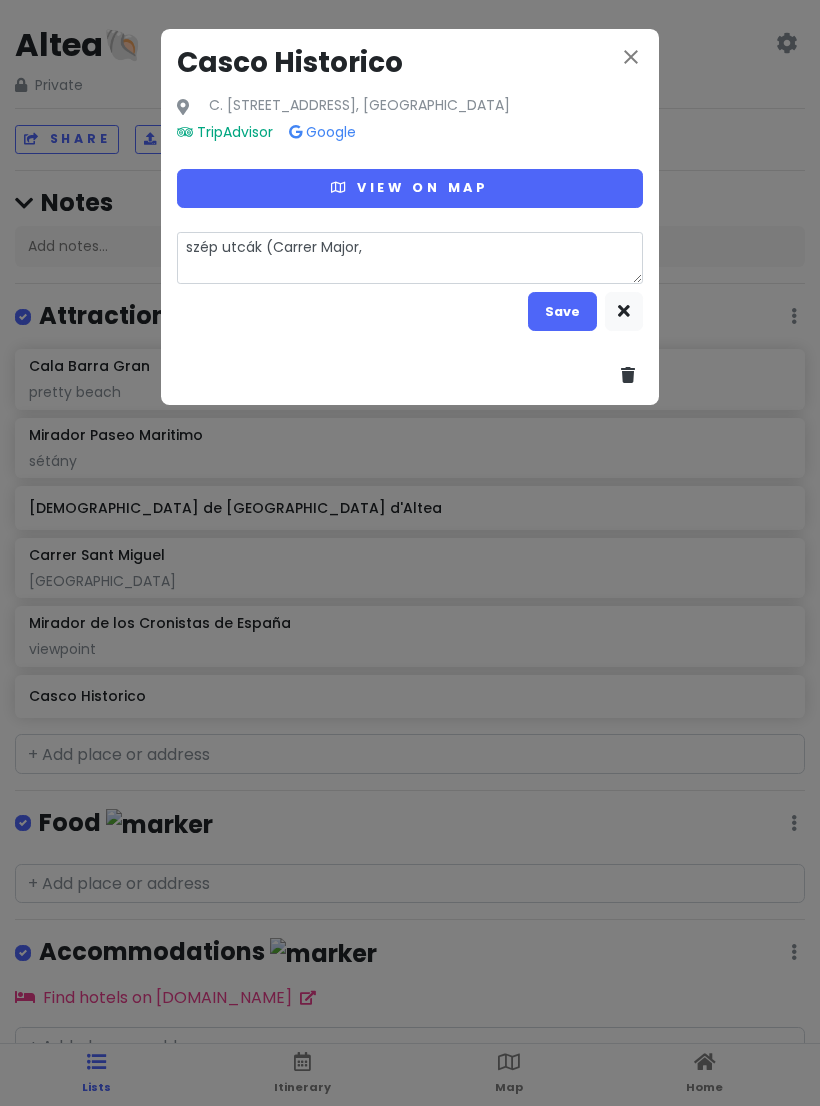 type on "x" 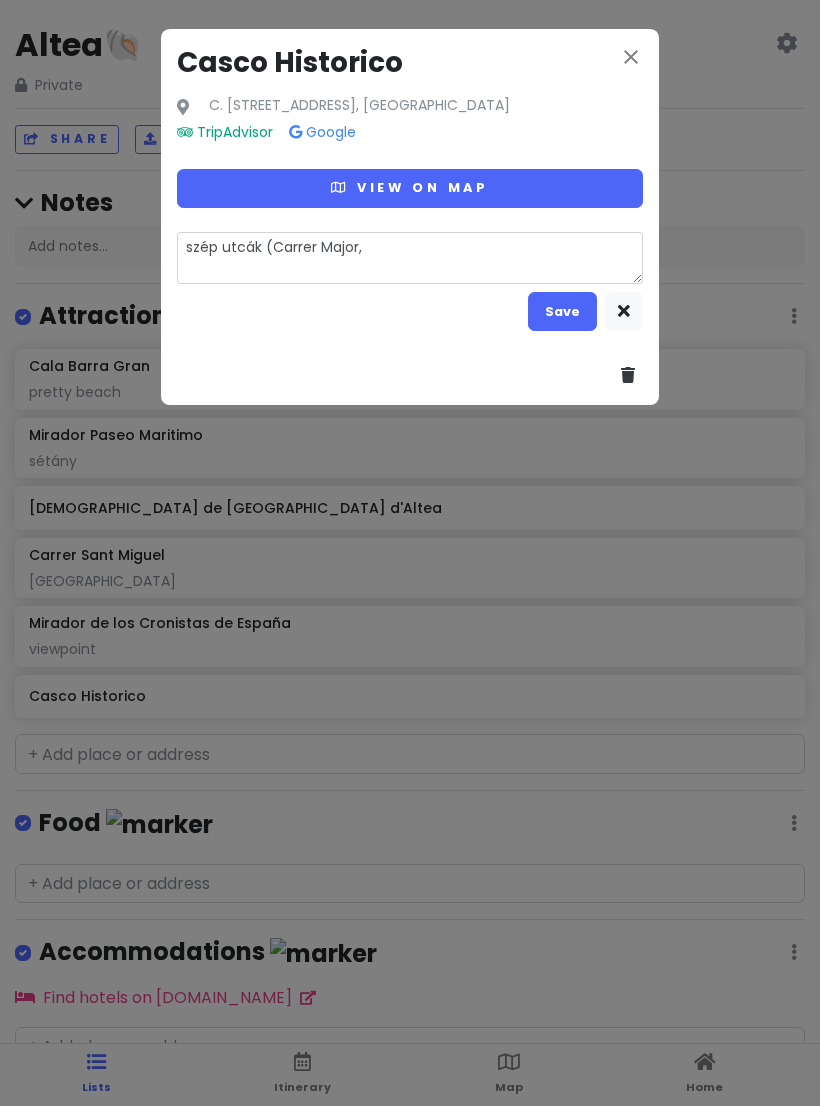 type on "szép utcák (Carrer Major, C" 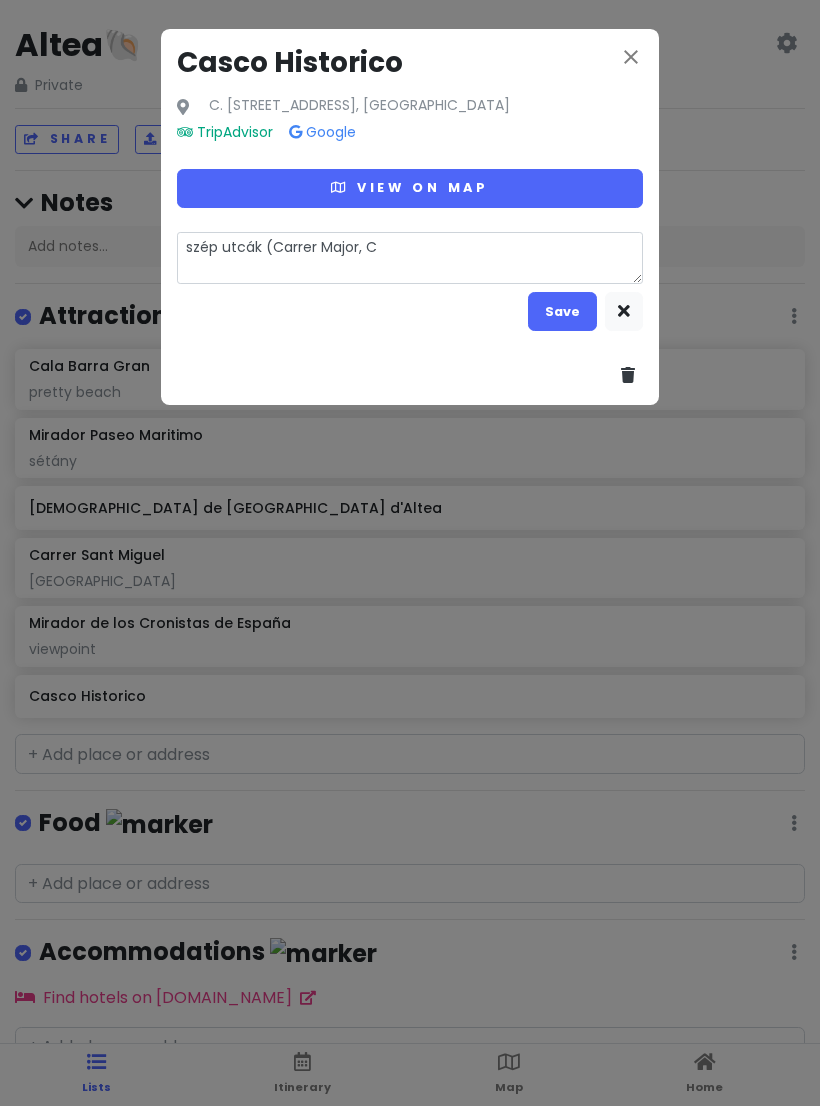 type on "x" 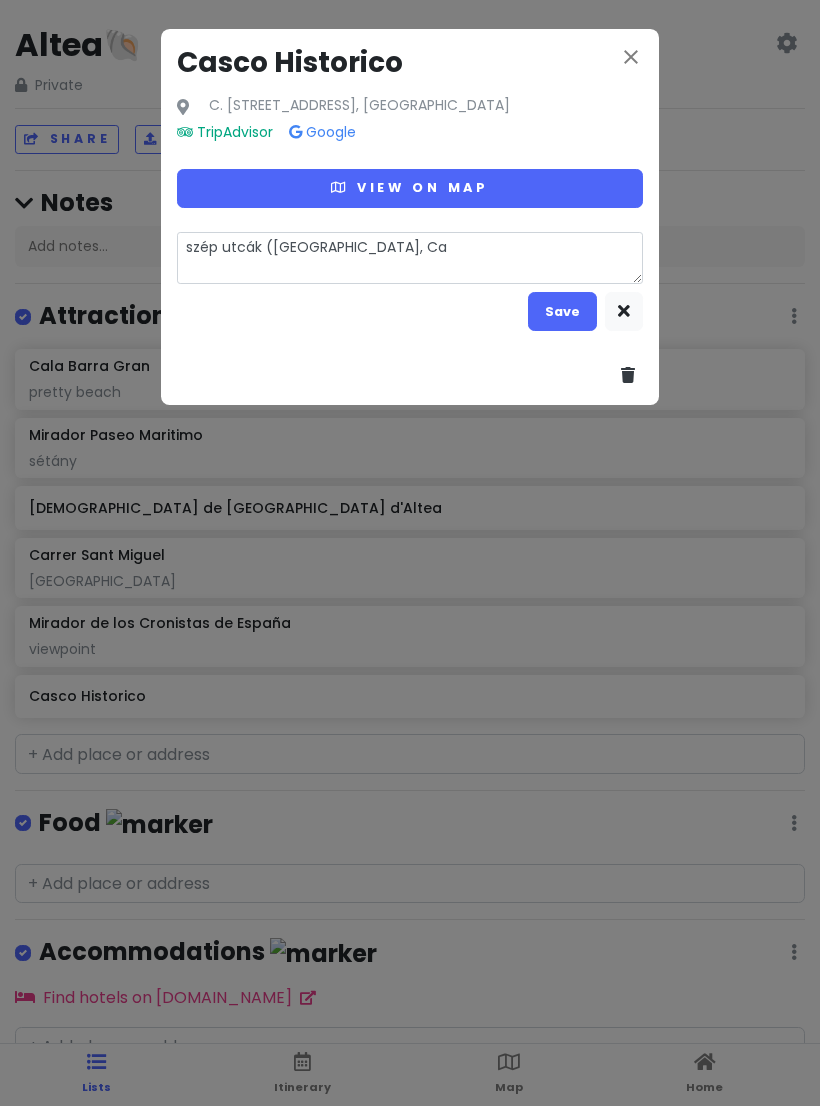 type on "szép utcák ([GEOGRAPHIC_DATA], Cal" 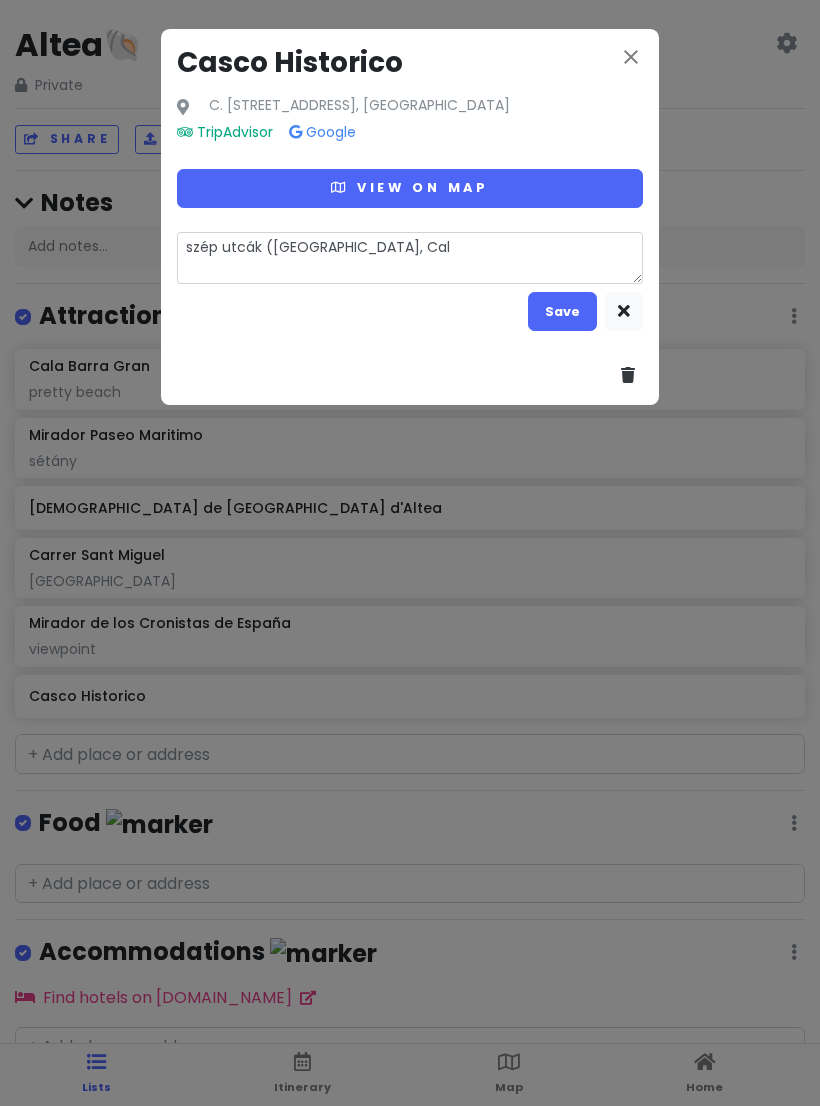 type on "x" 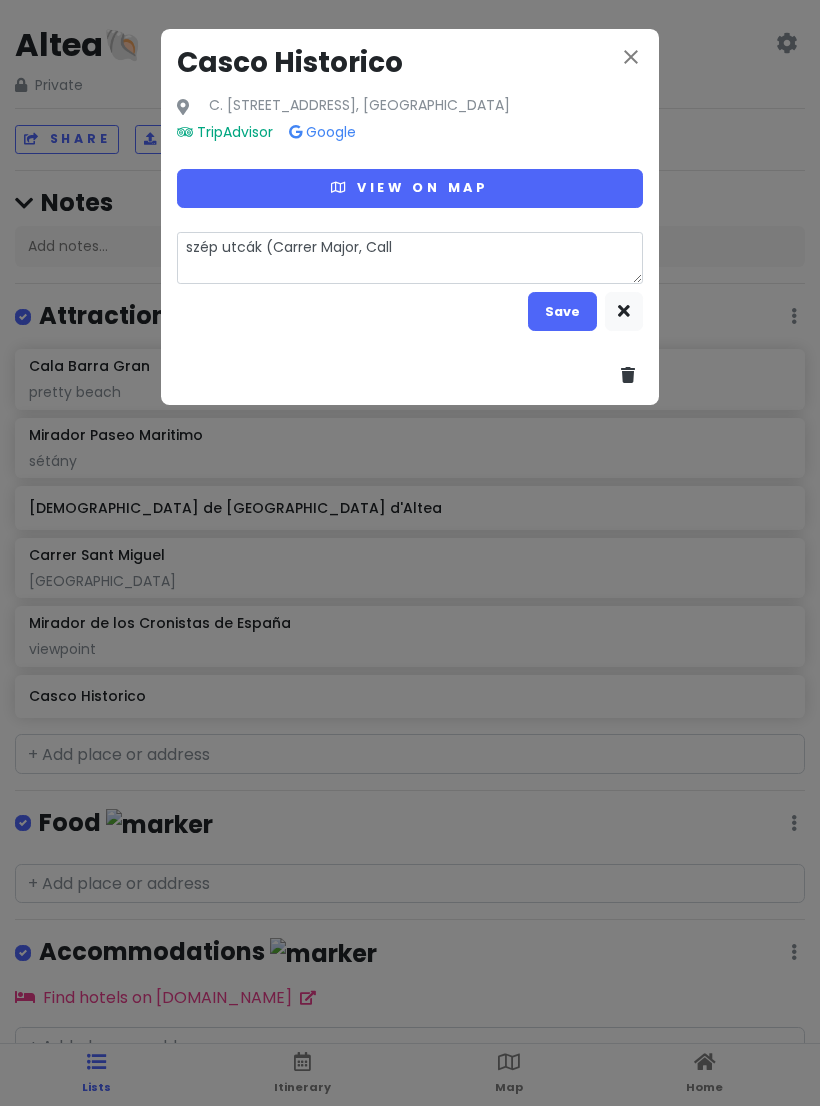type on "x" 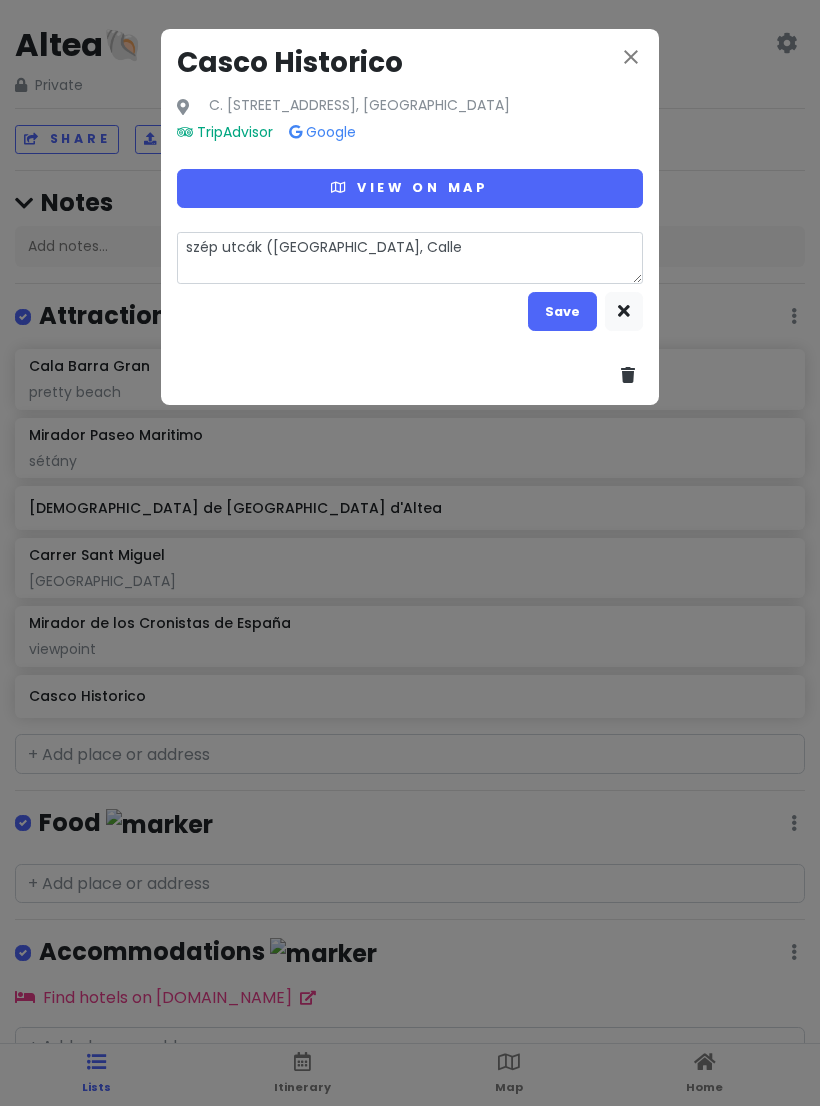 type on "x" 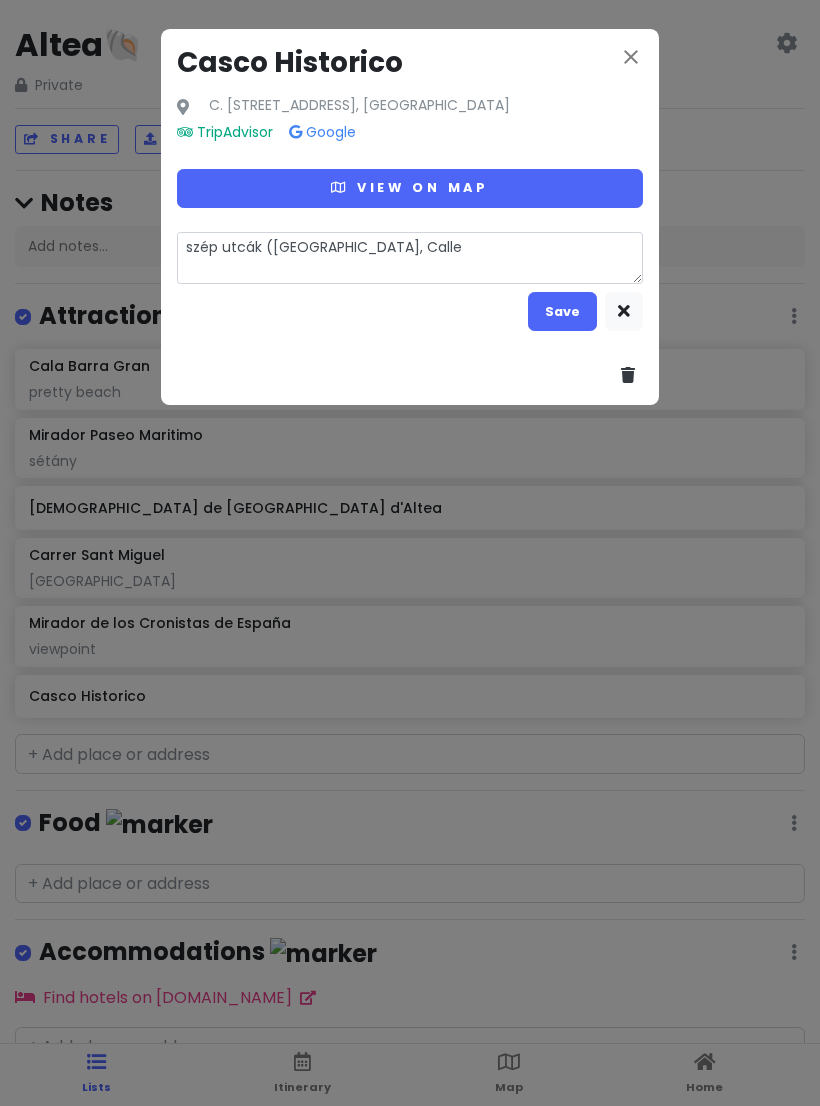 type on "szép utcák ([GEOGRAPHIC_DATA], [GEOGRAPHIC_DATA]" 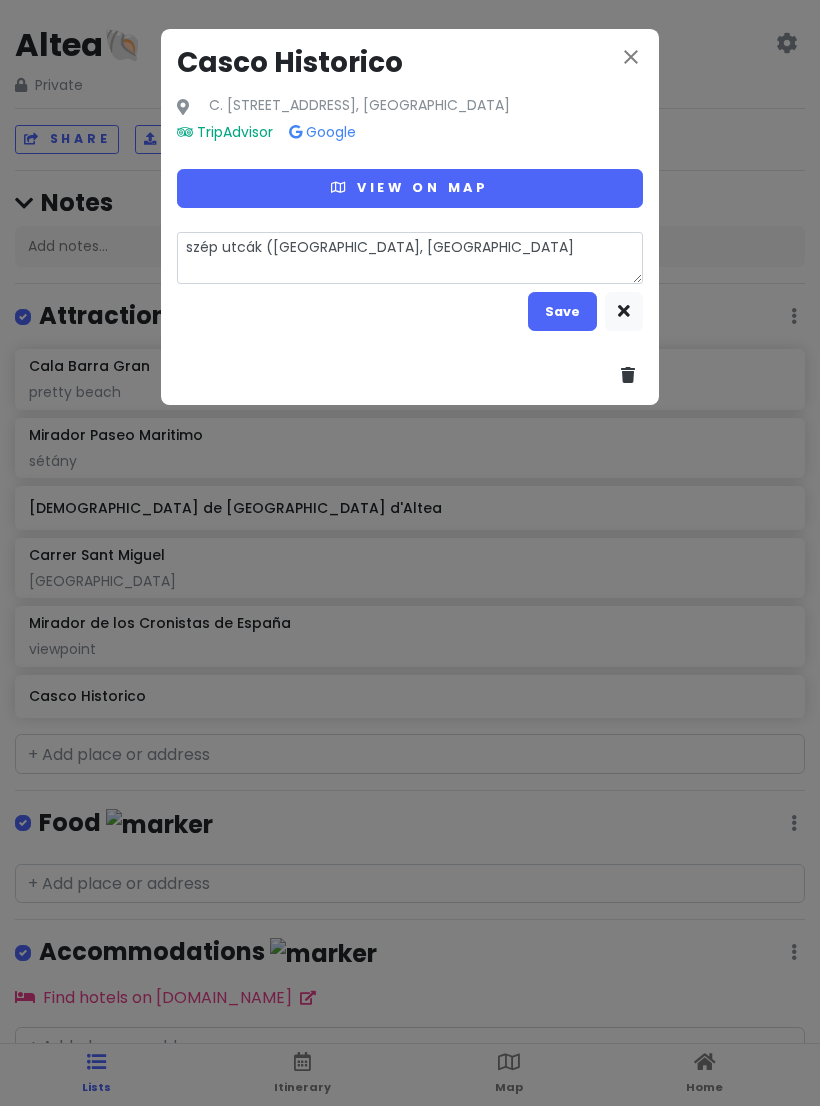 type on "x" 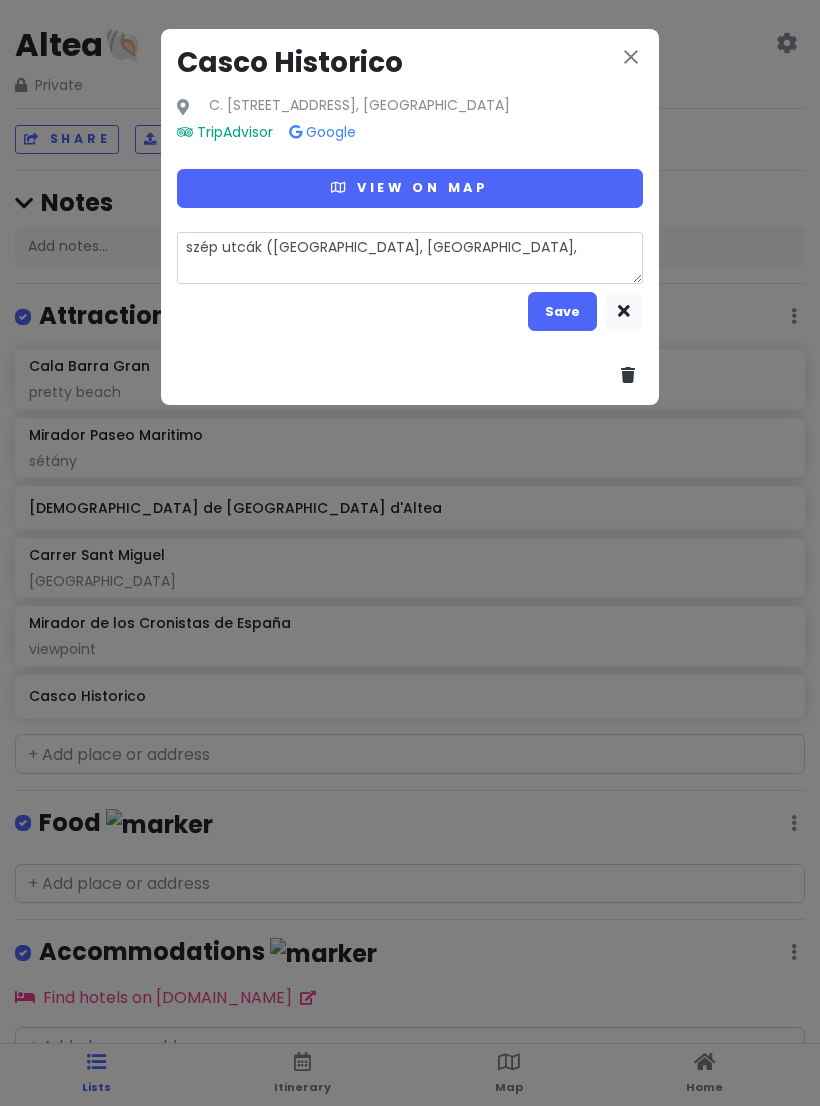 type on "x" 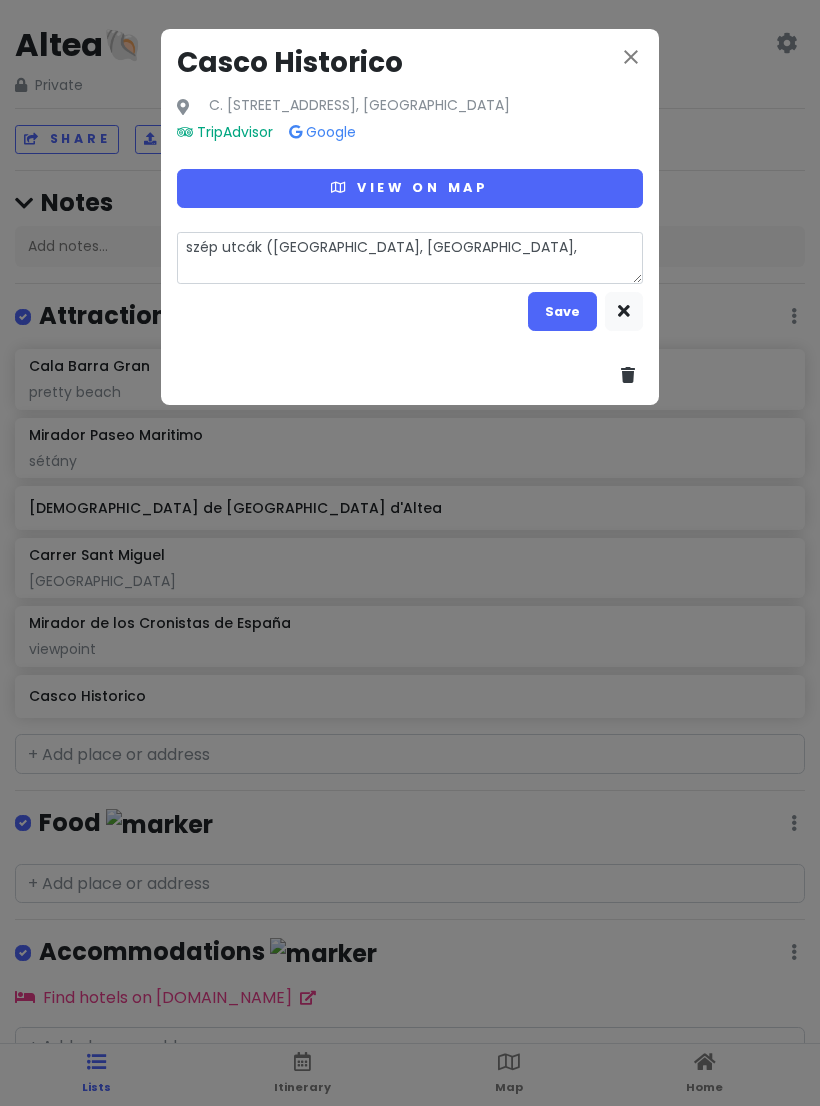 type on "szép utcák ([GEOGRAPHIC_DATA], [GEOGRAPHIC_DATA], C" 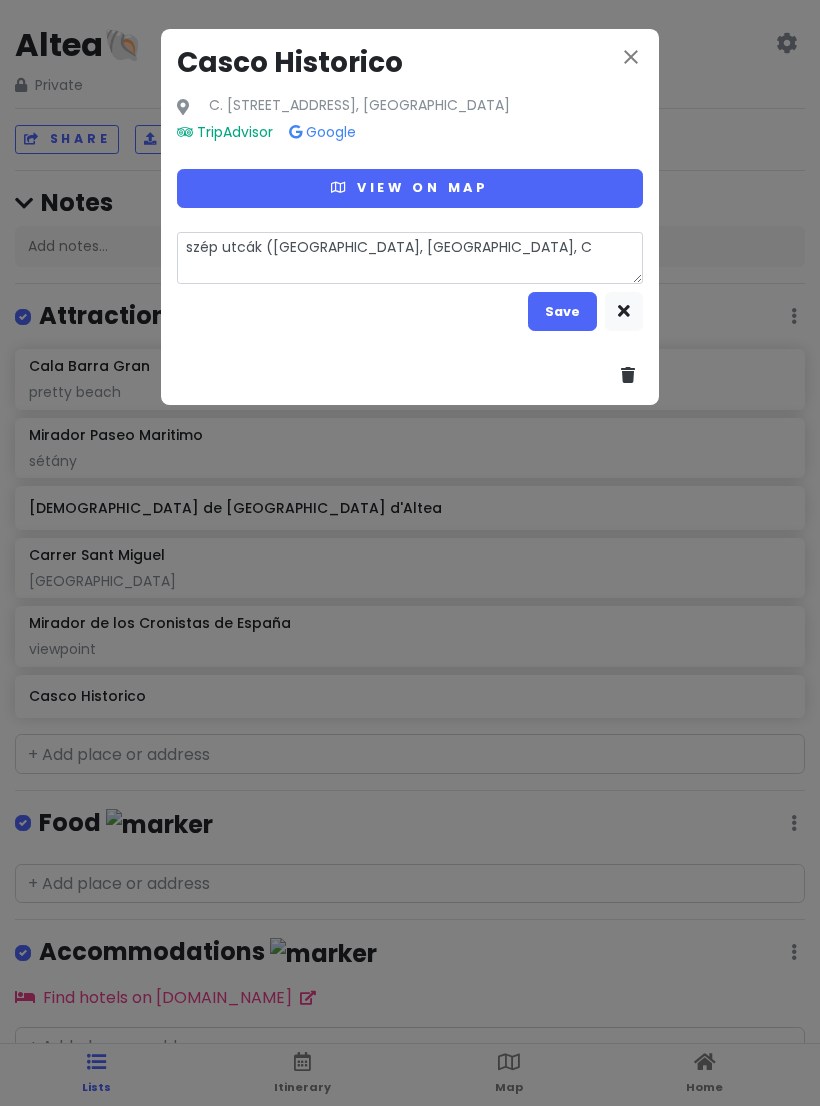 type on "x" 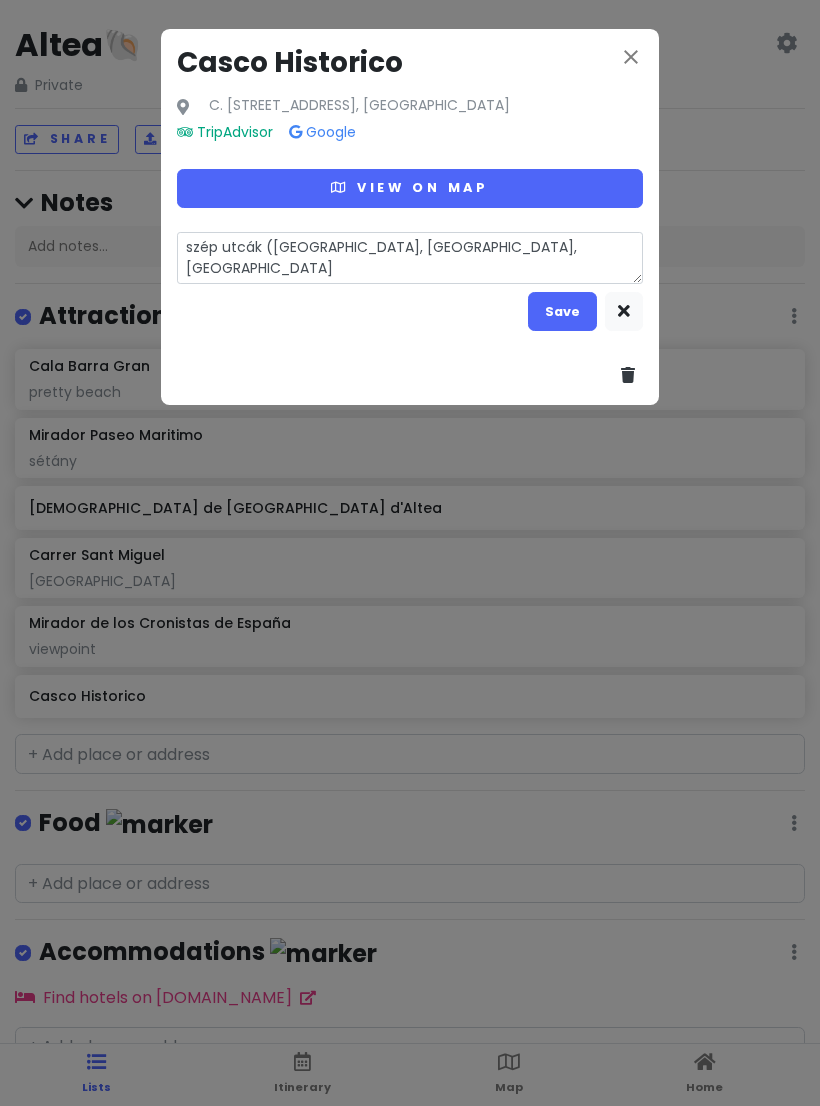 type on "szép utcák ([GEOGRAPHIC_DATA], [GEOGRAPHIC_DATA], [GEOGRAPHIC_DATA]" 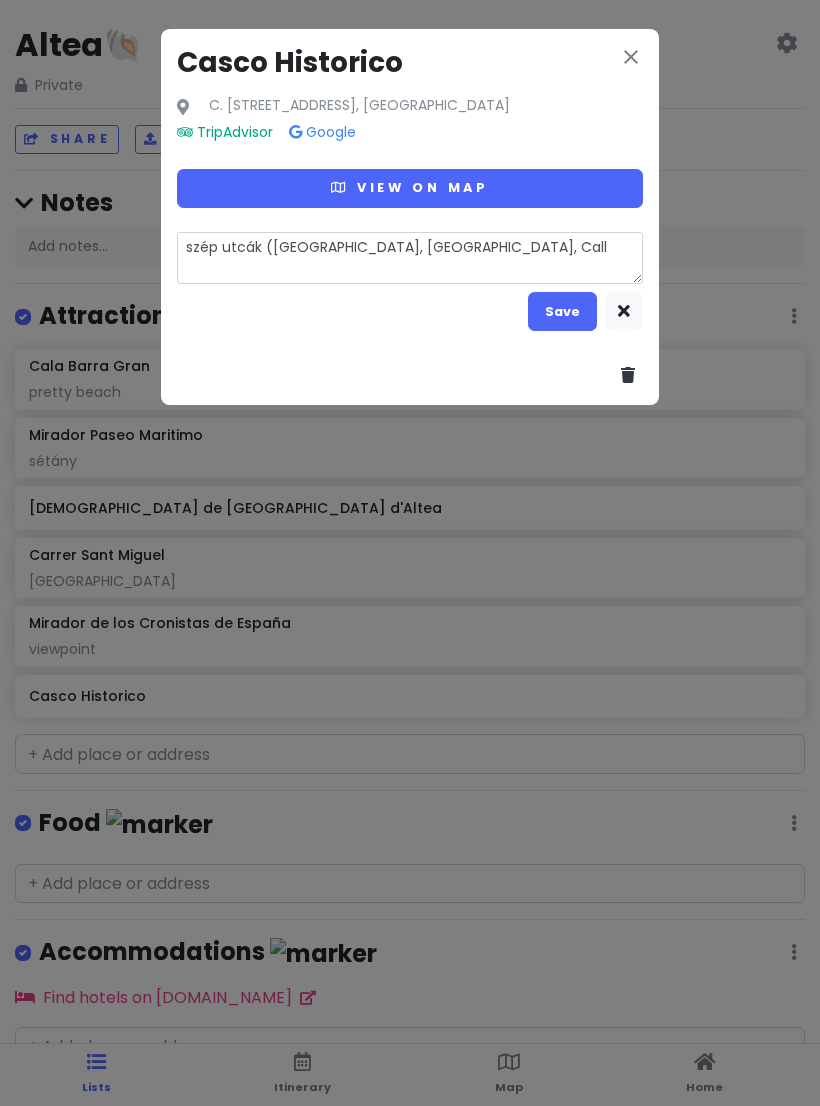 type on "szép utcák ([GEOGRAPHIC_DATA], [GEOGRAPHIC_DATA]" 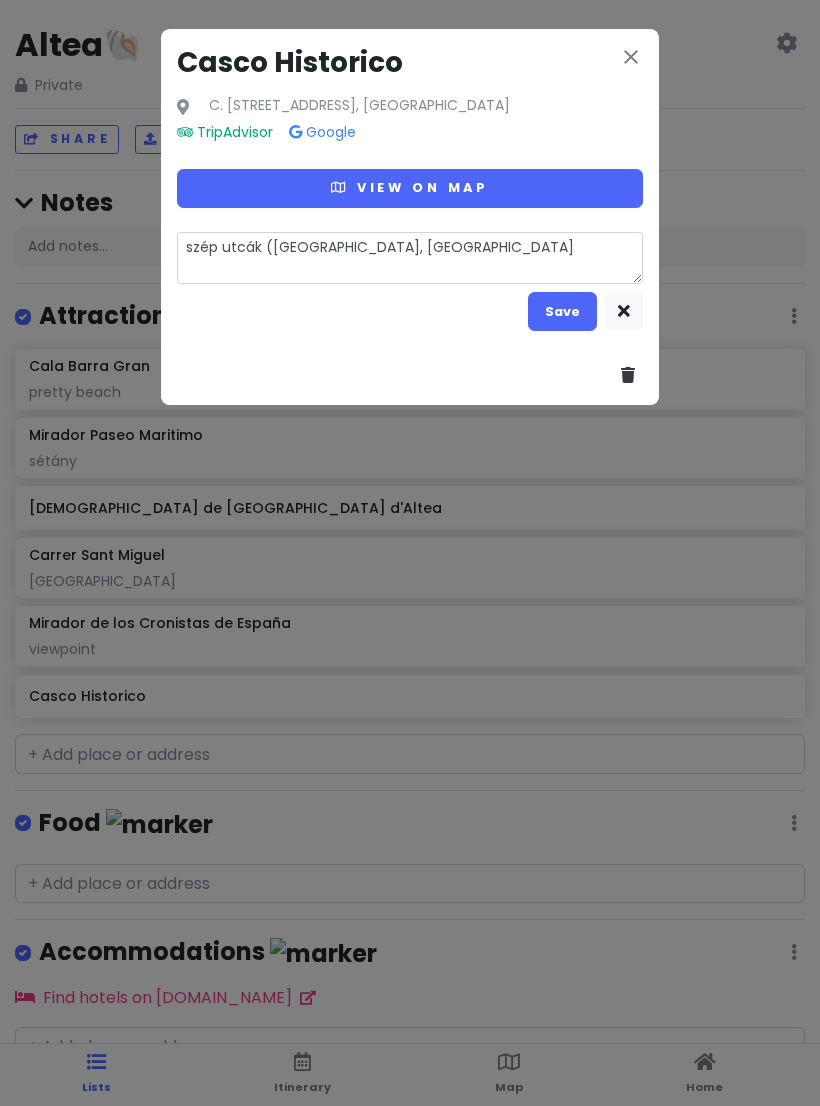 type on "x" 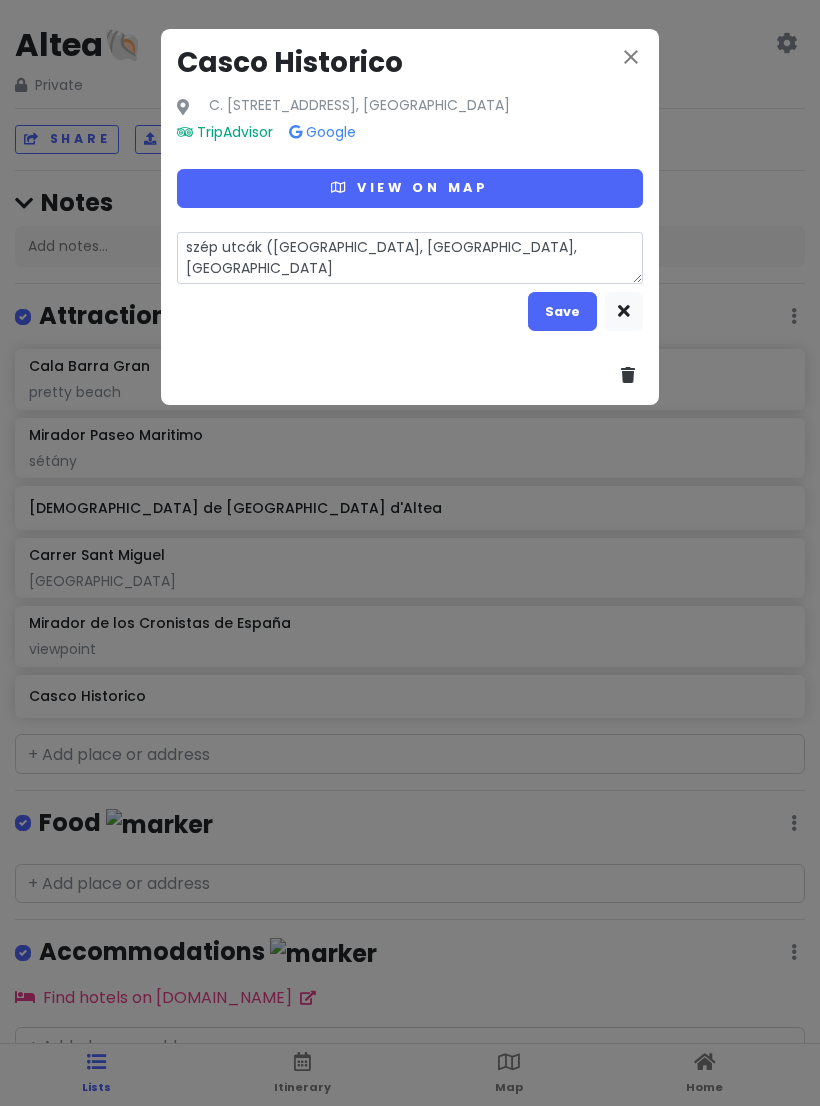 type on "x" 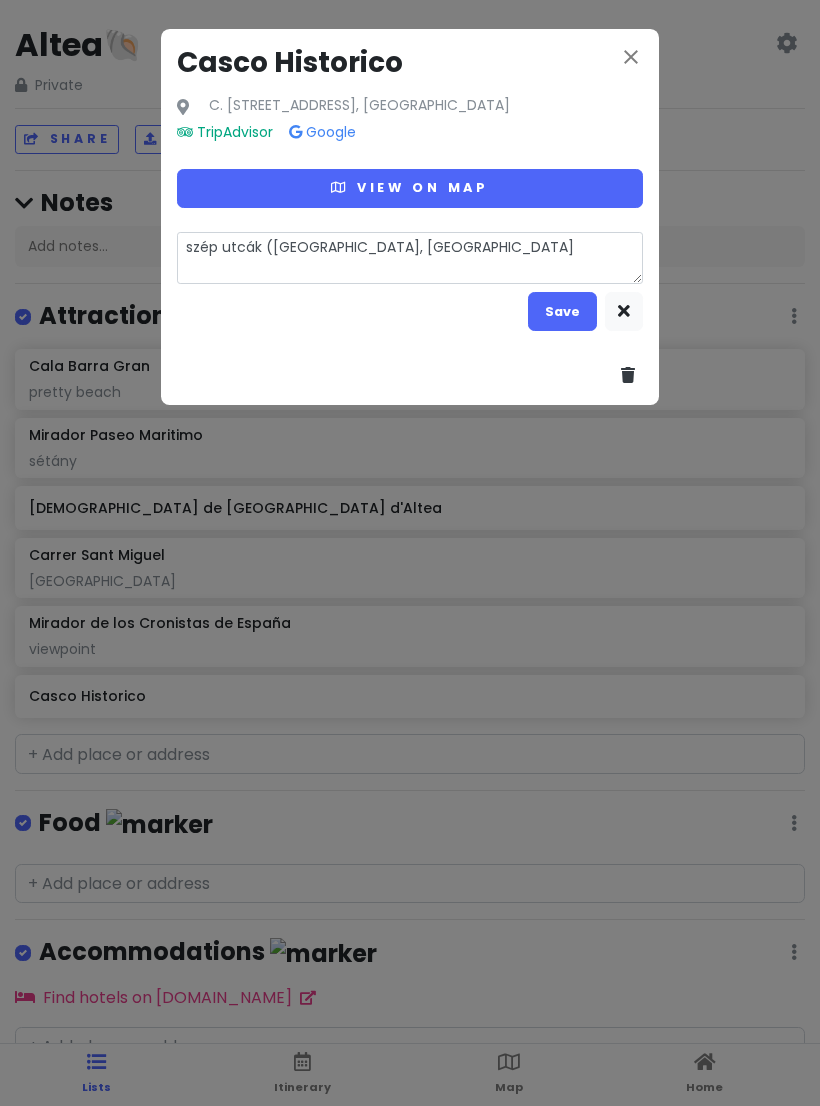 type on "x" 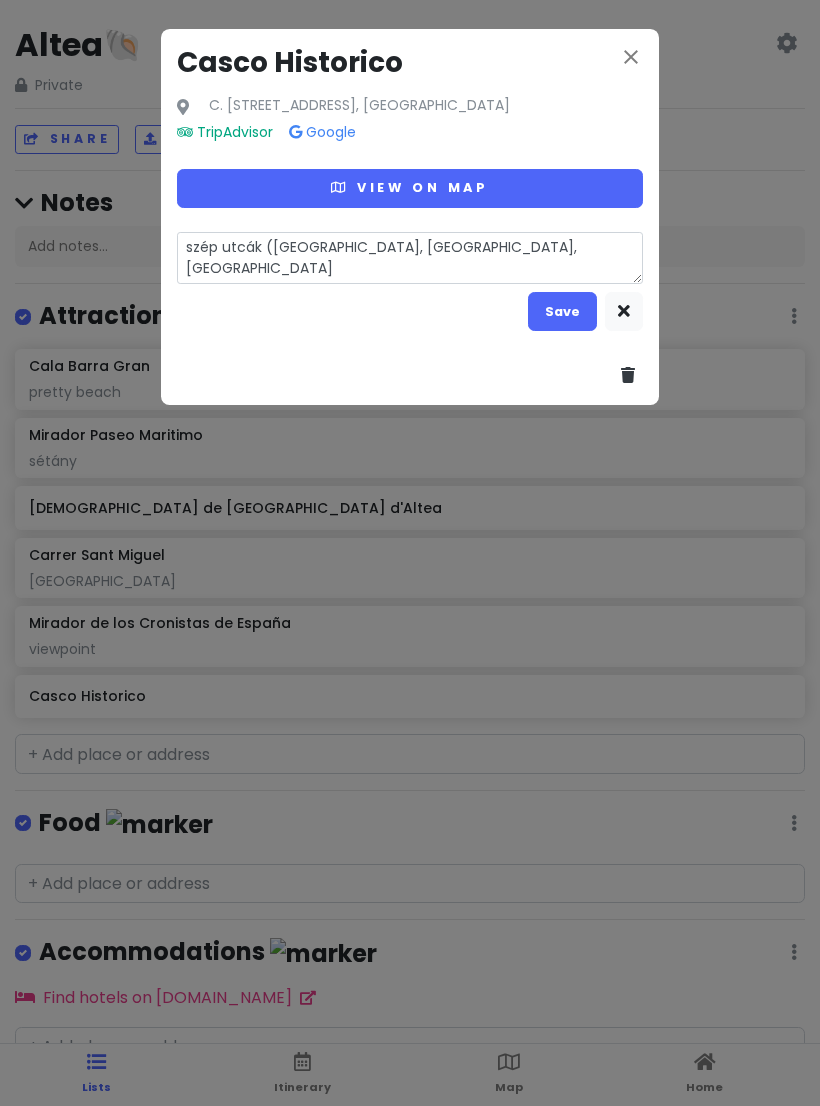 type on "x" 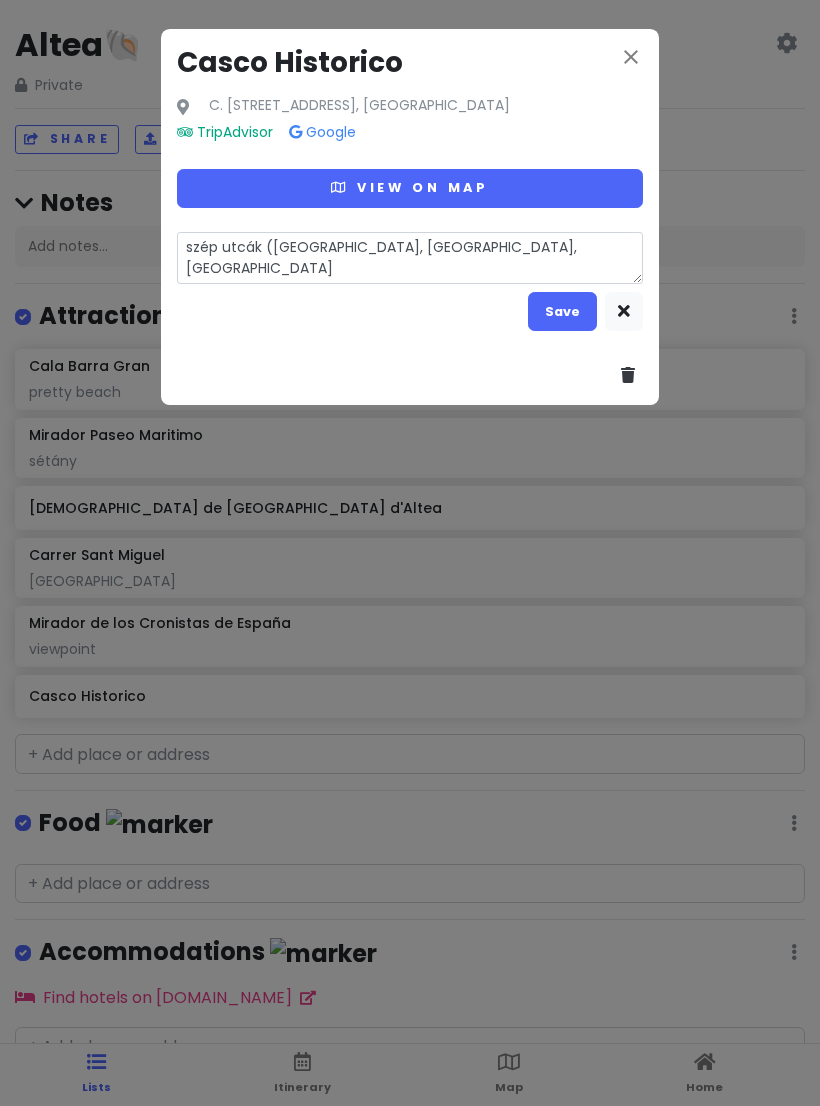 type on "szép utcák ([GEOGRAPHIC_DATA], [GEOGRAPHIC_DATA], [GEOGRAPHIC_DATA]" 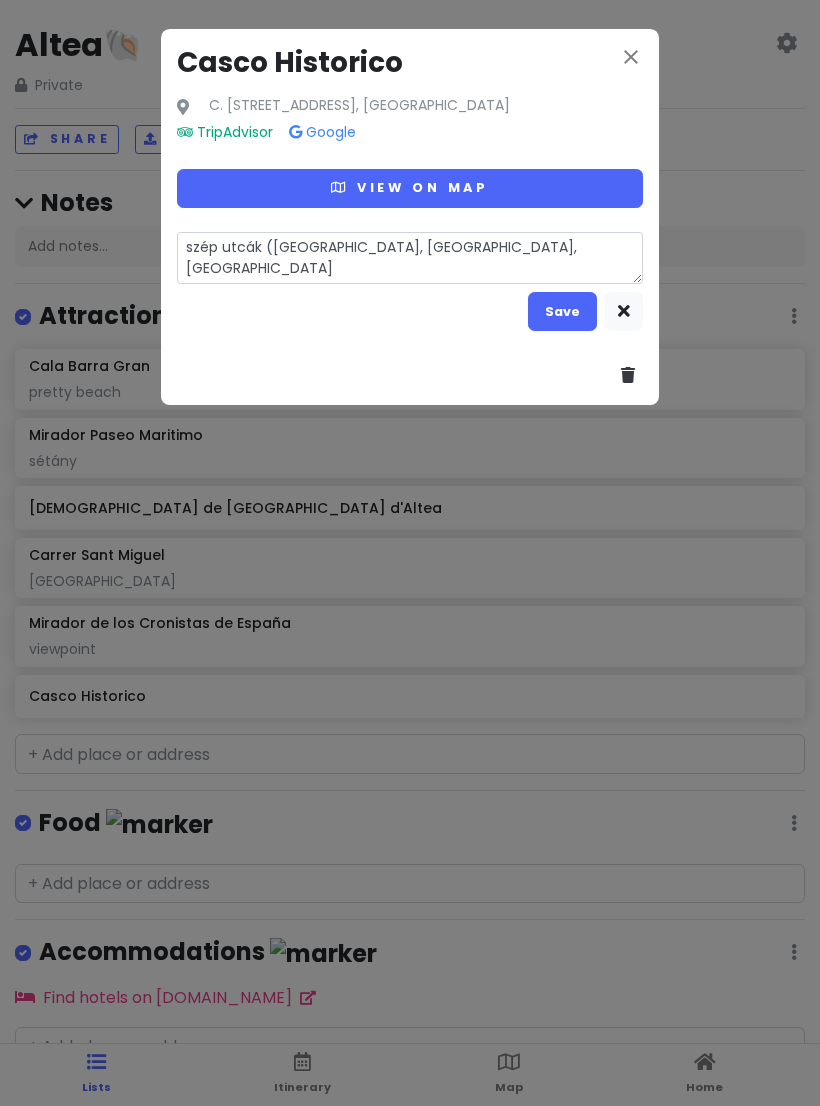 type on "x" 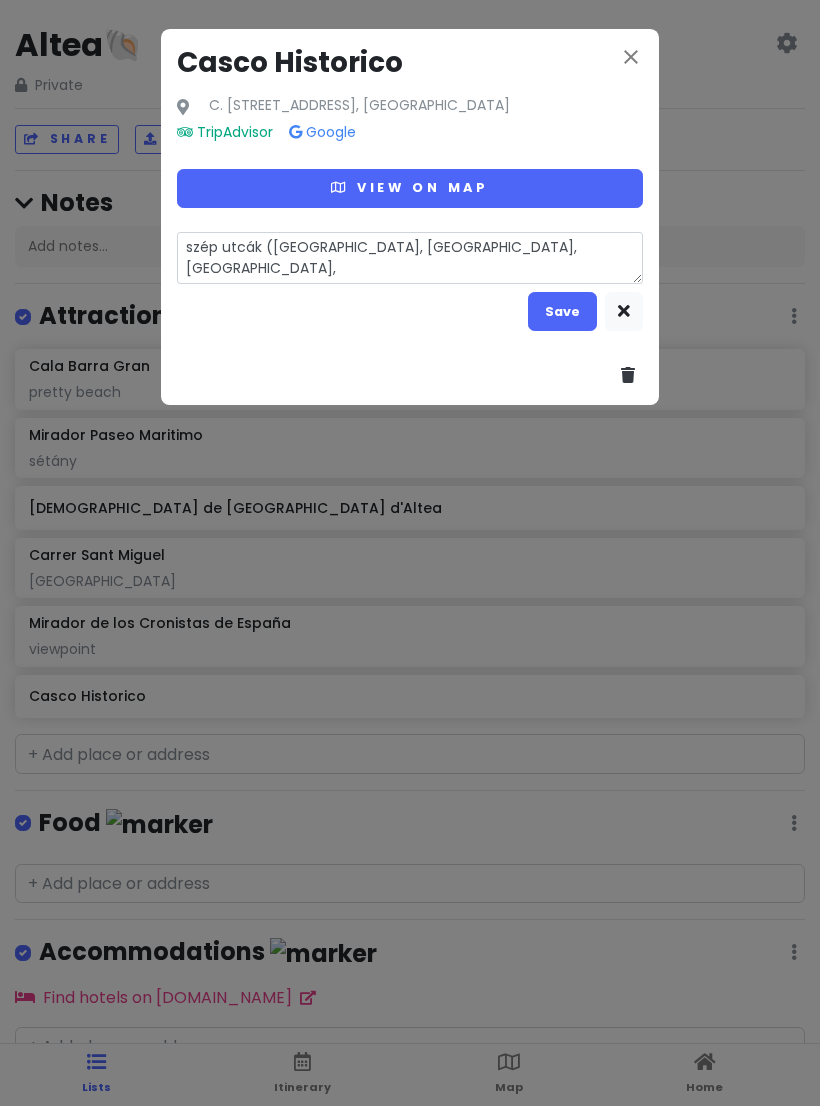 type on "x" 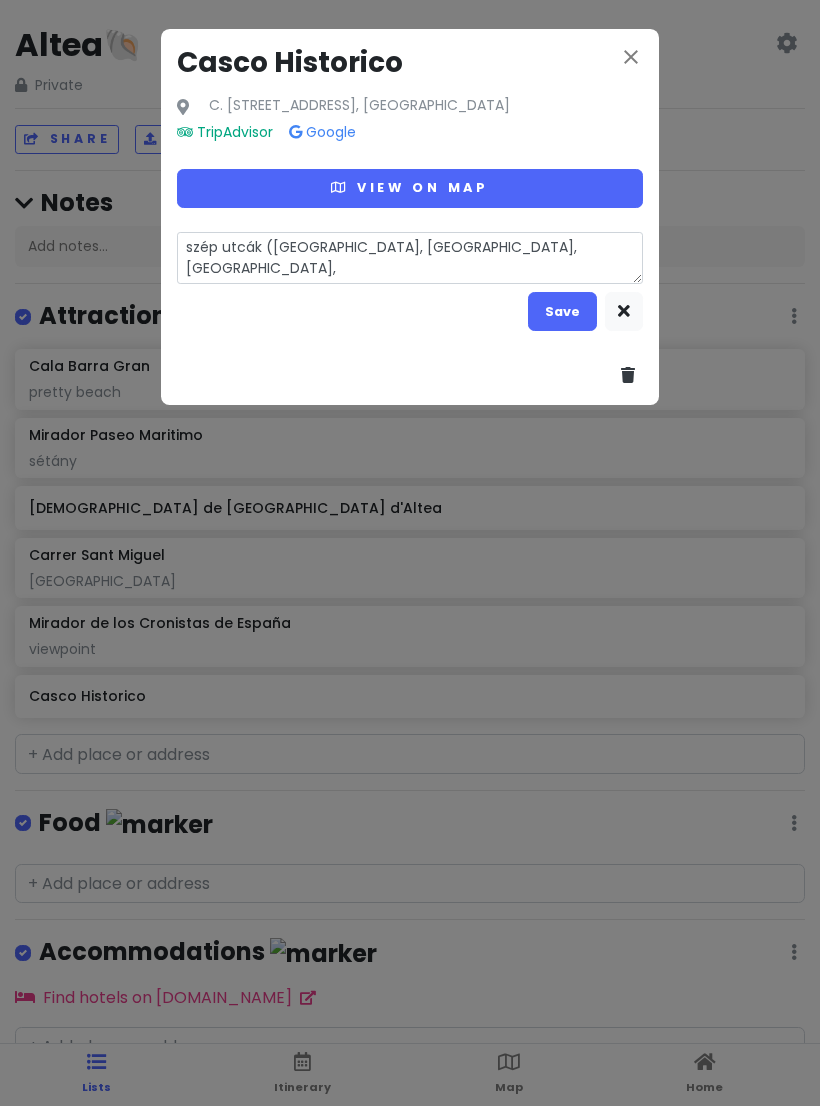 type on "szép utcák ([GEOGRAPHIC_DATA], [GEOGRAPHIC_DATA], [GEOGRAPHIC_DATA], C" 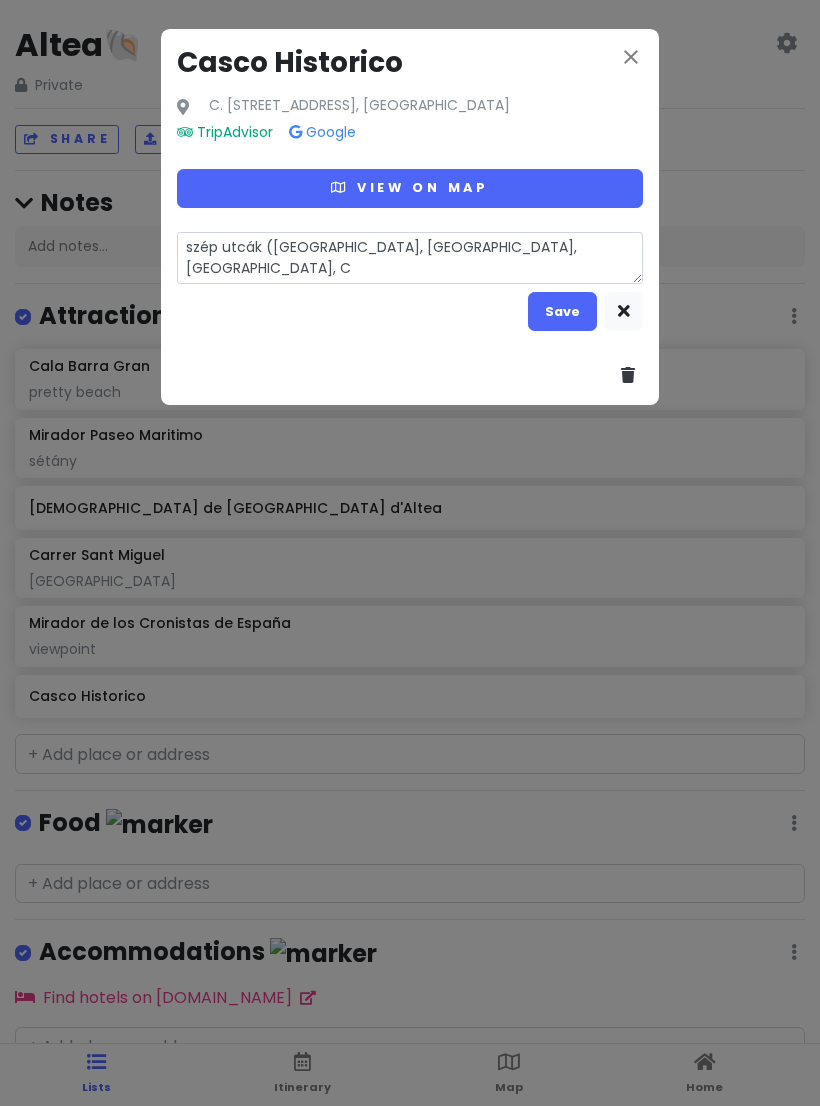 type on "x" 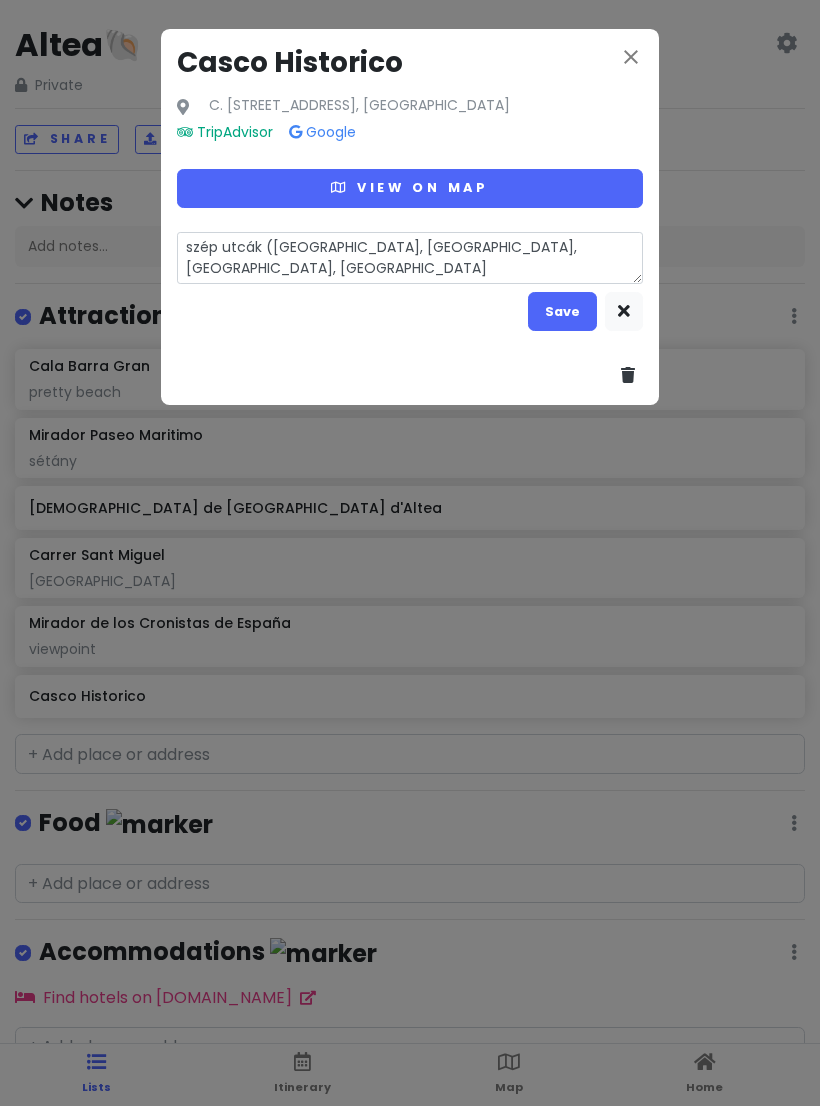 type on "x" 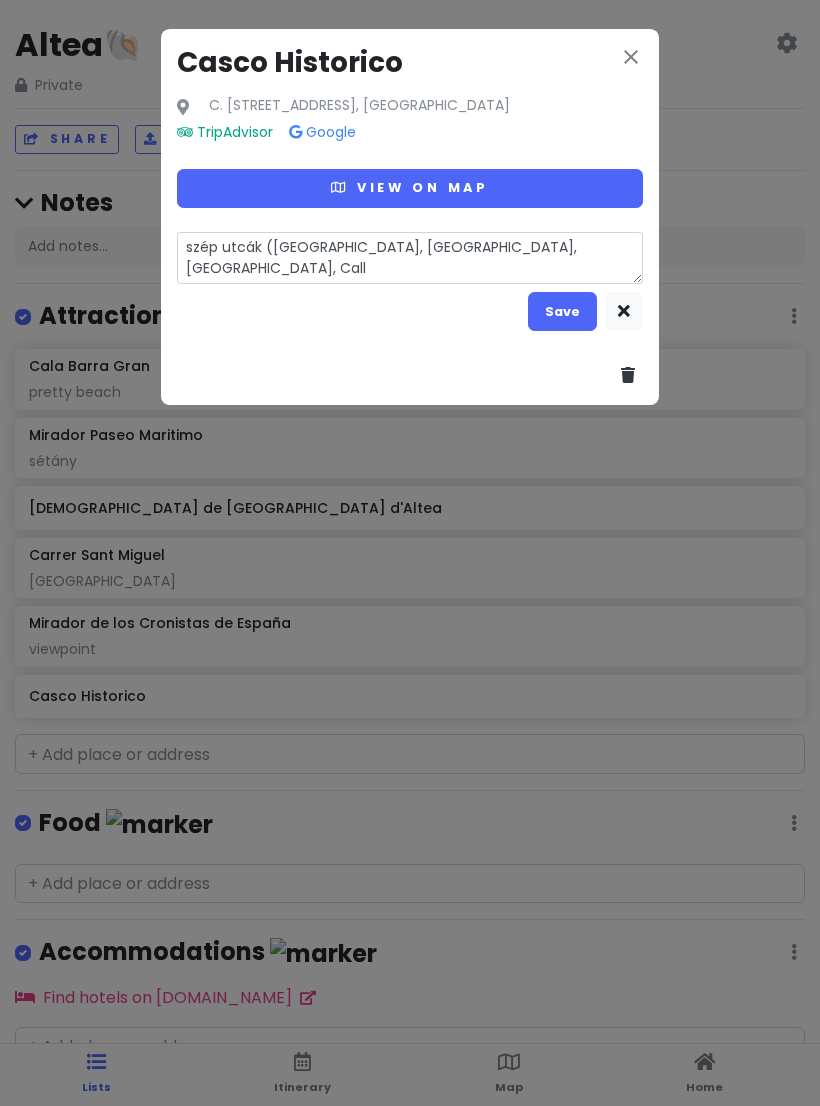 type on "x" 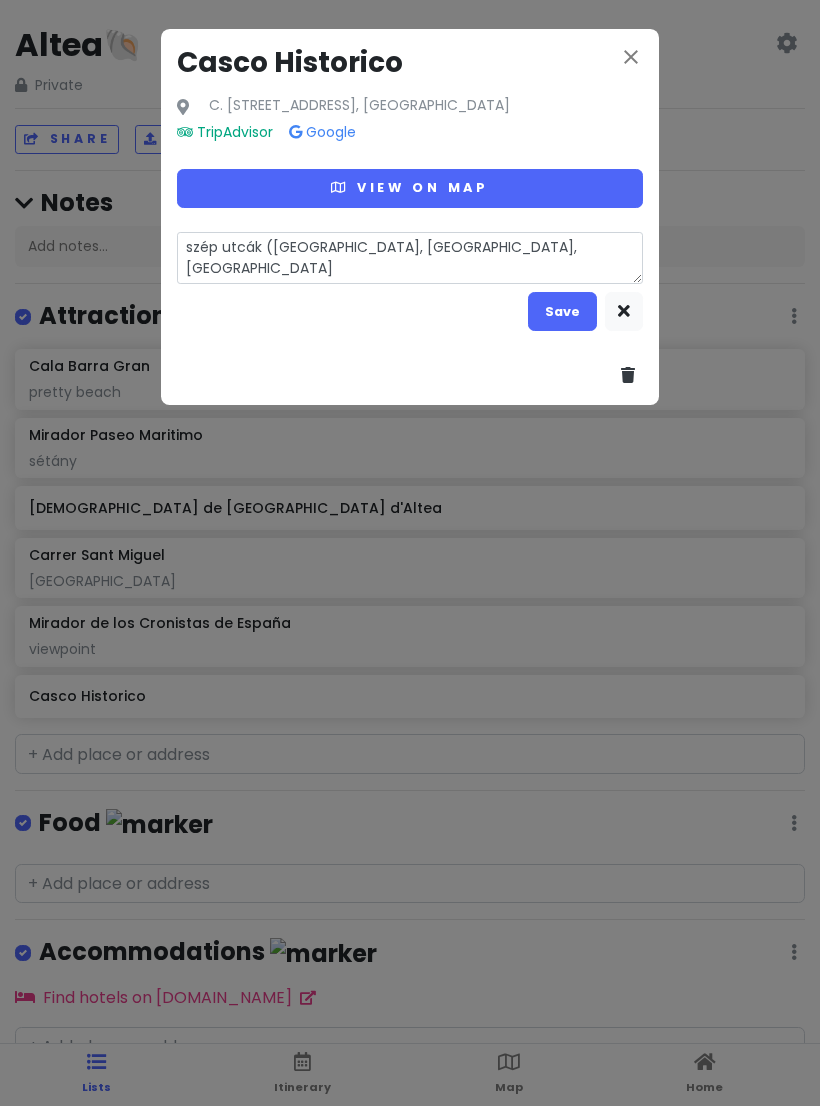 type on "x" 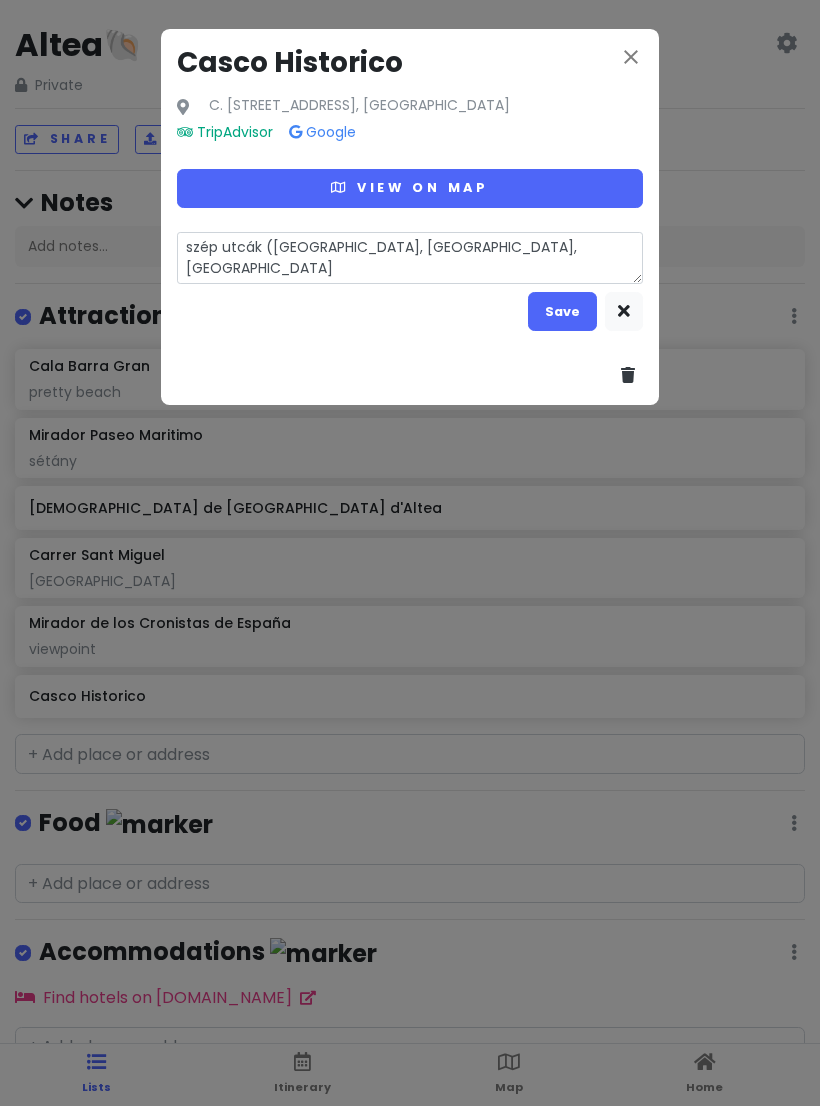 type on "szép utcák ([GEOGRAPHIC_DATA], [GEOGRAPHIC_DATA], [GEOGRAPHIC_DATA], [GEOGRAPHIC_DATA]" 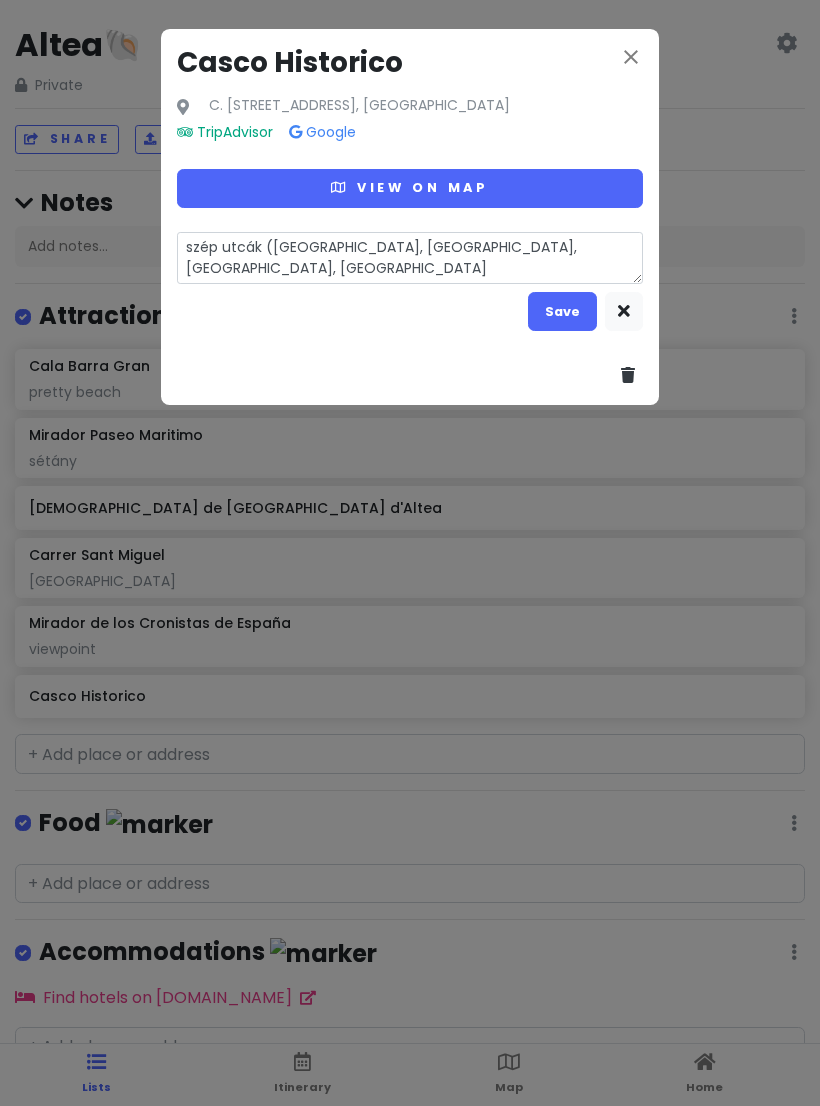 type 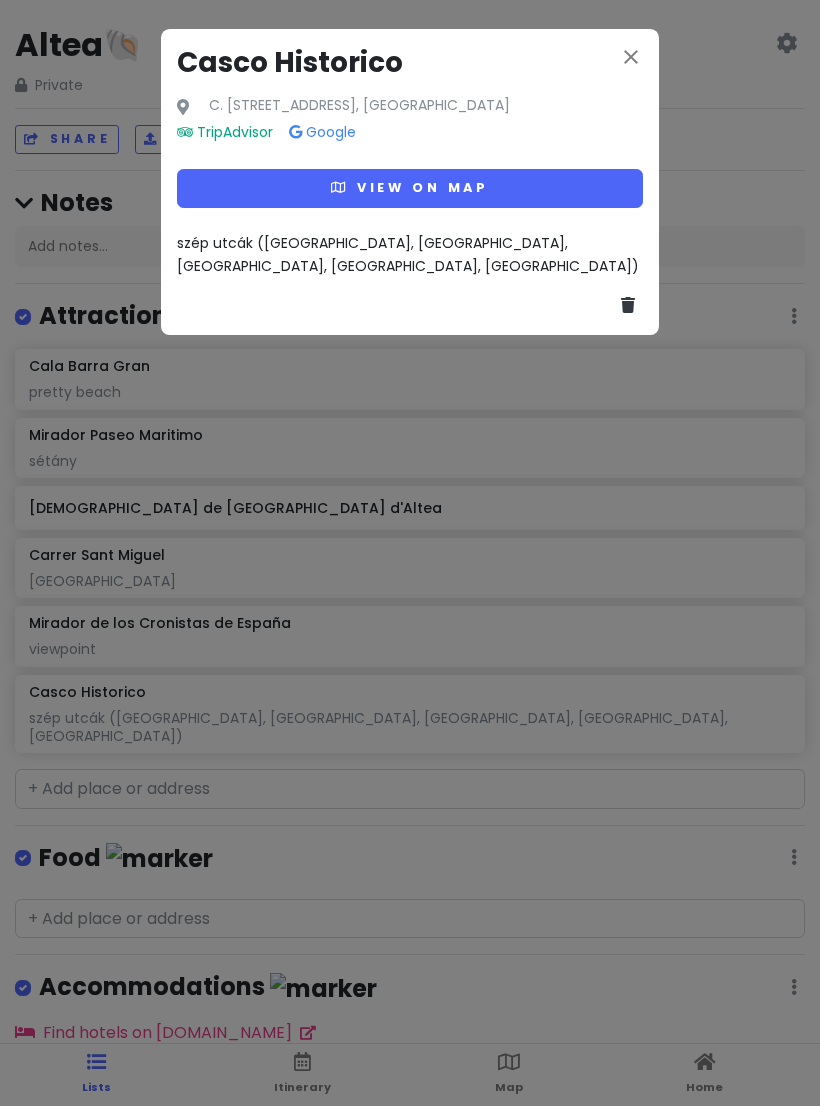 click on "close" at bounding box center (631, 59) 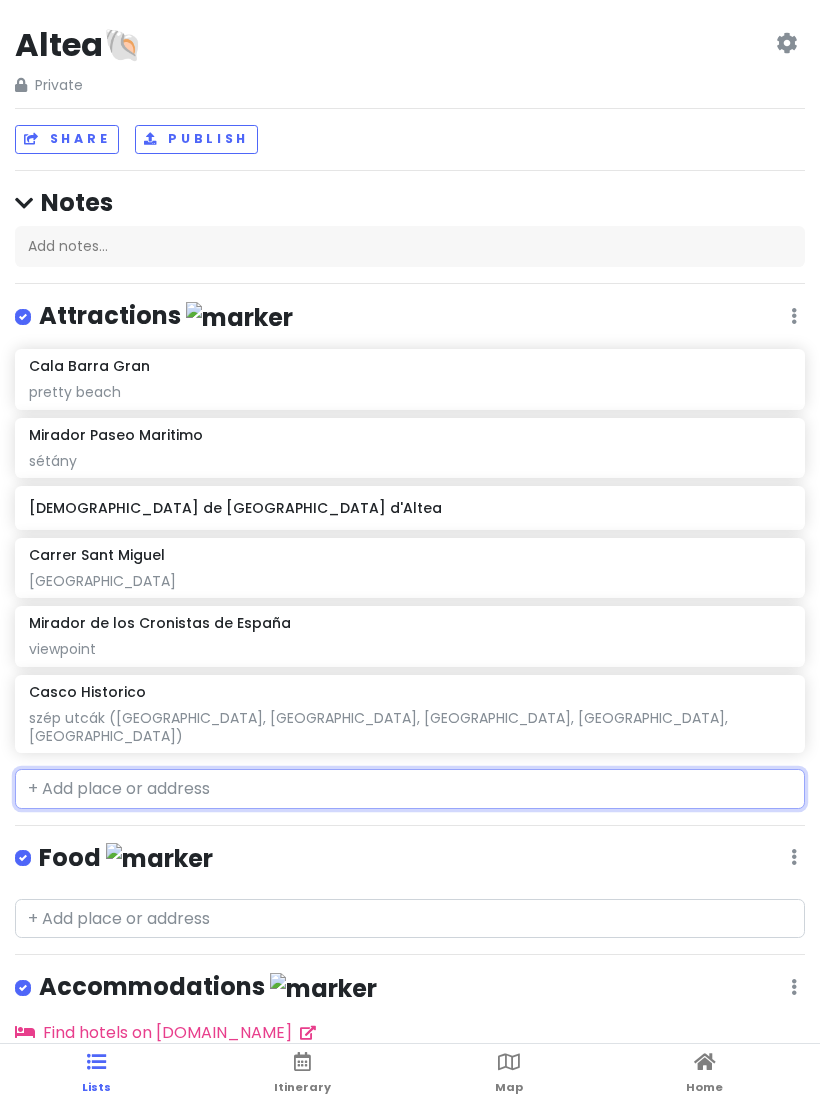 click at bounding box center (410, 789) 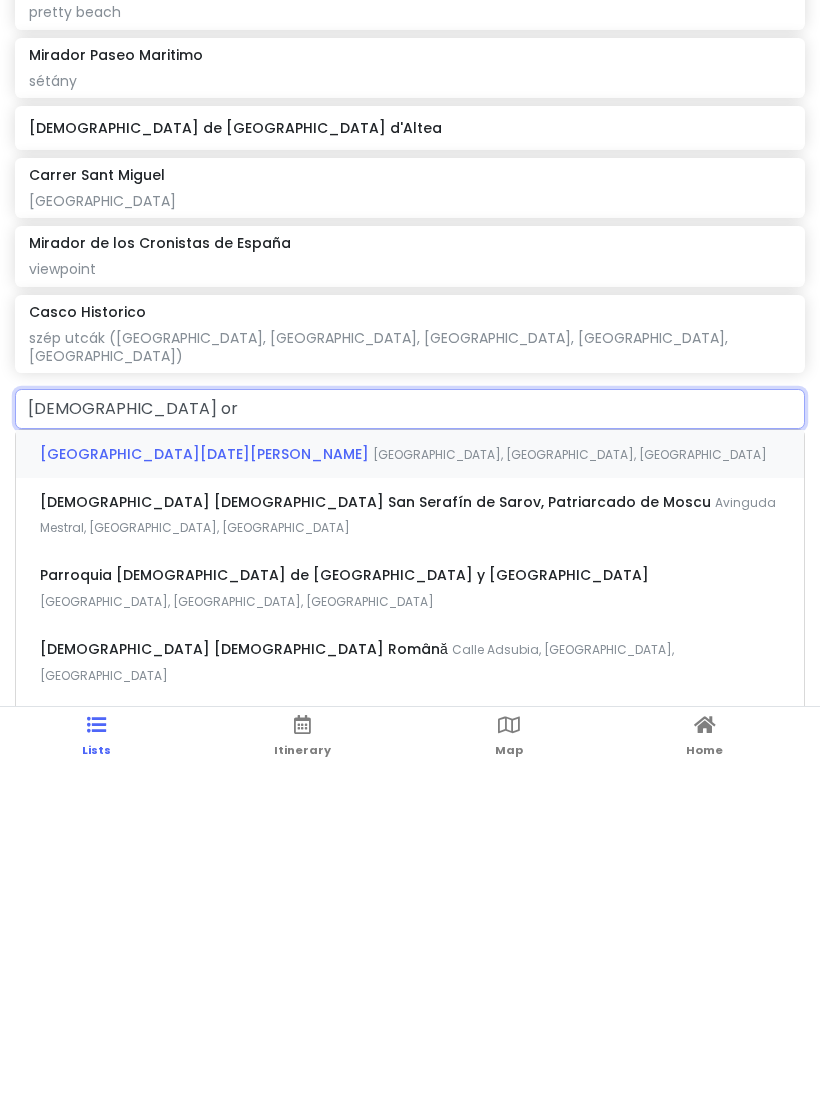 click on "[GEOGRAPHIC_DATA], [GEOGRAPHIC_DATA], [GEOGRAPHIC_DATA]" at bounding box center [570, 791] 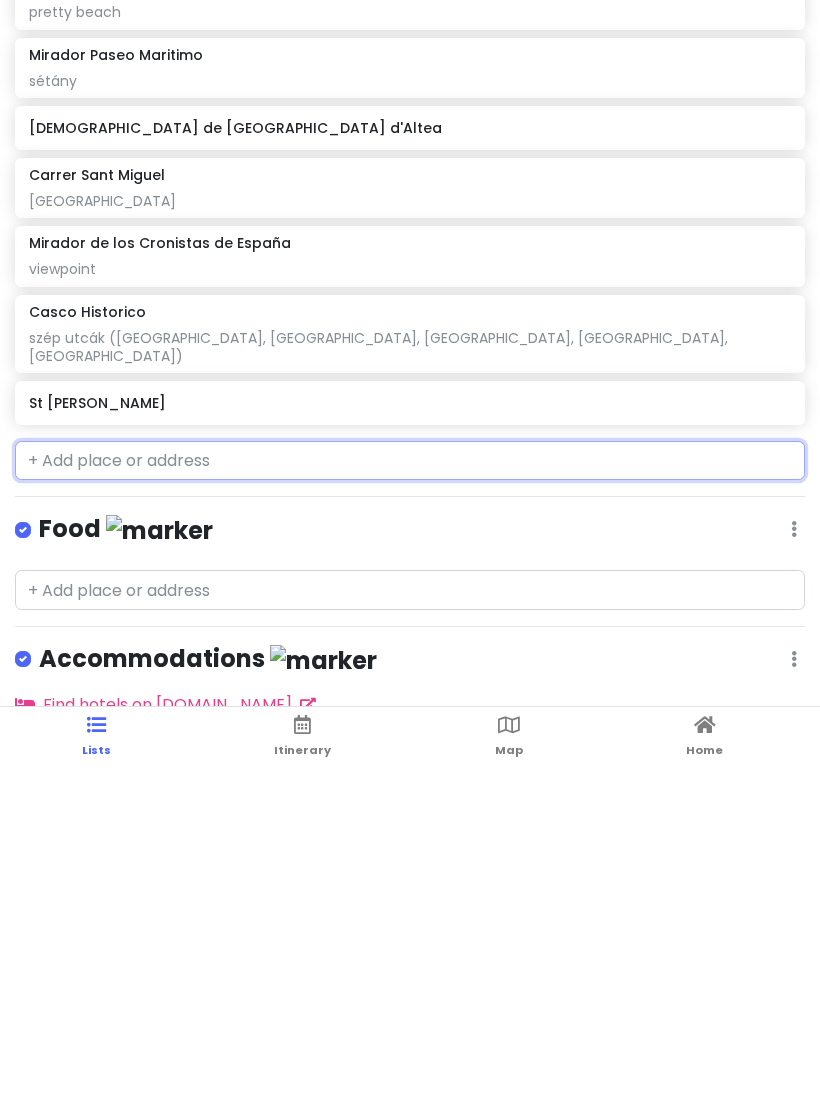 click on "St [PERSON_NAME]" 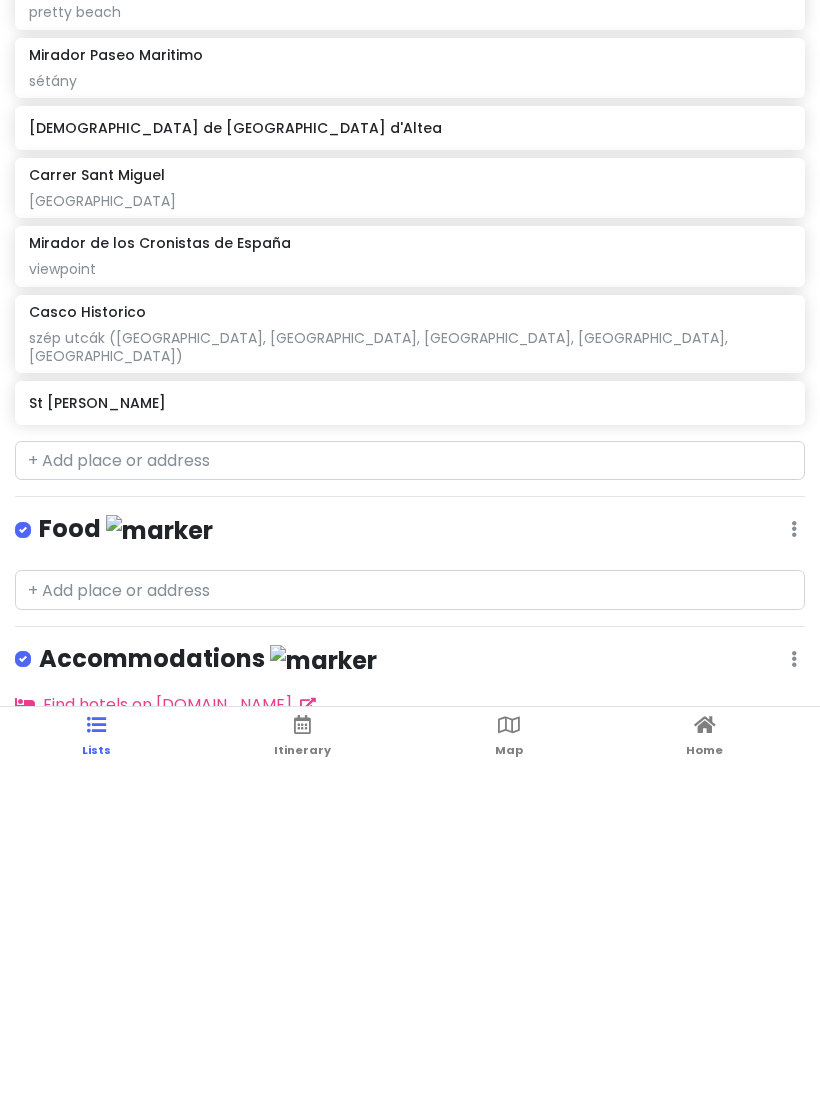 scroll, scrollTop: 92, scrollLeft: 0, axis: vertical 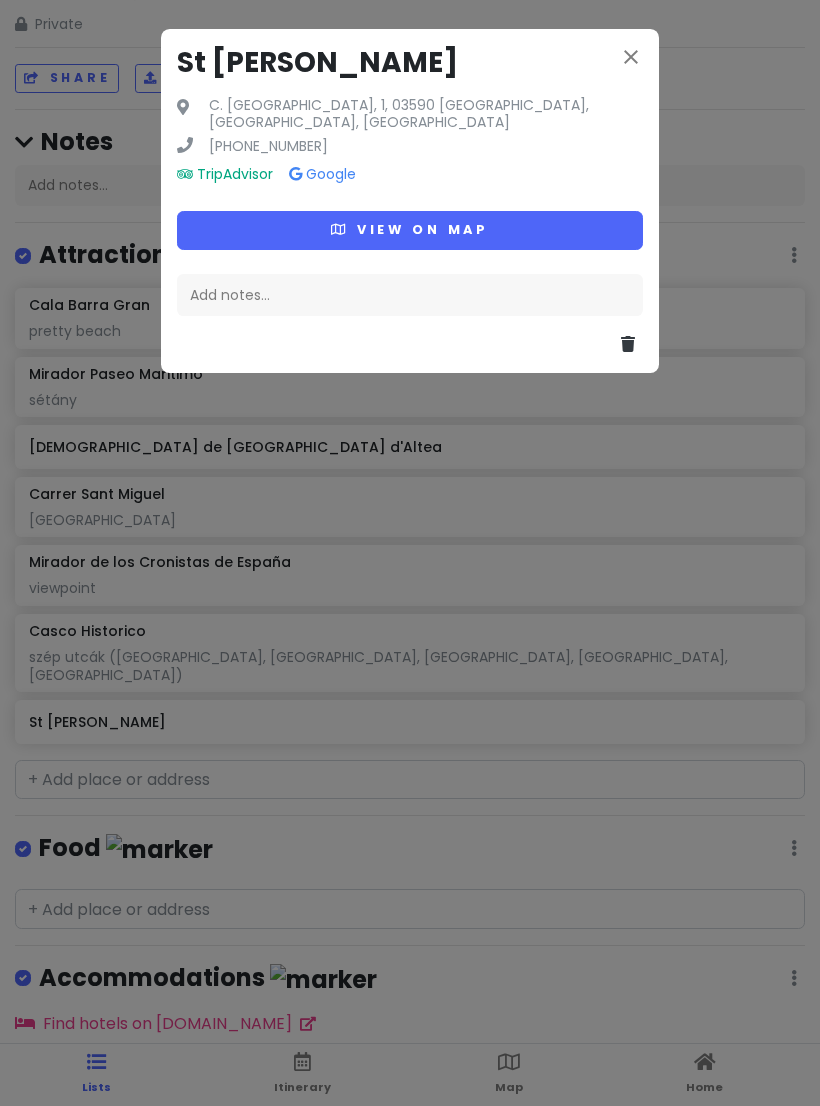 click on "View on map" at bounding box center (410, 230) 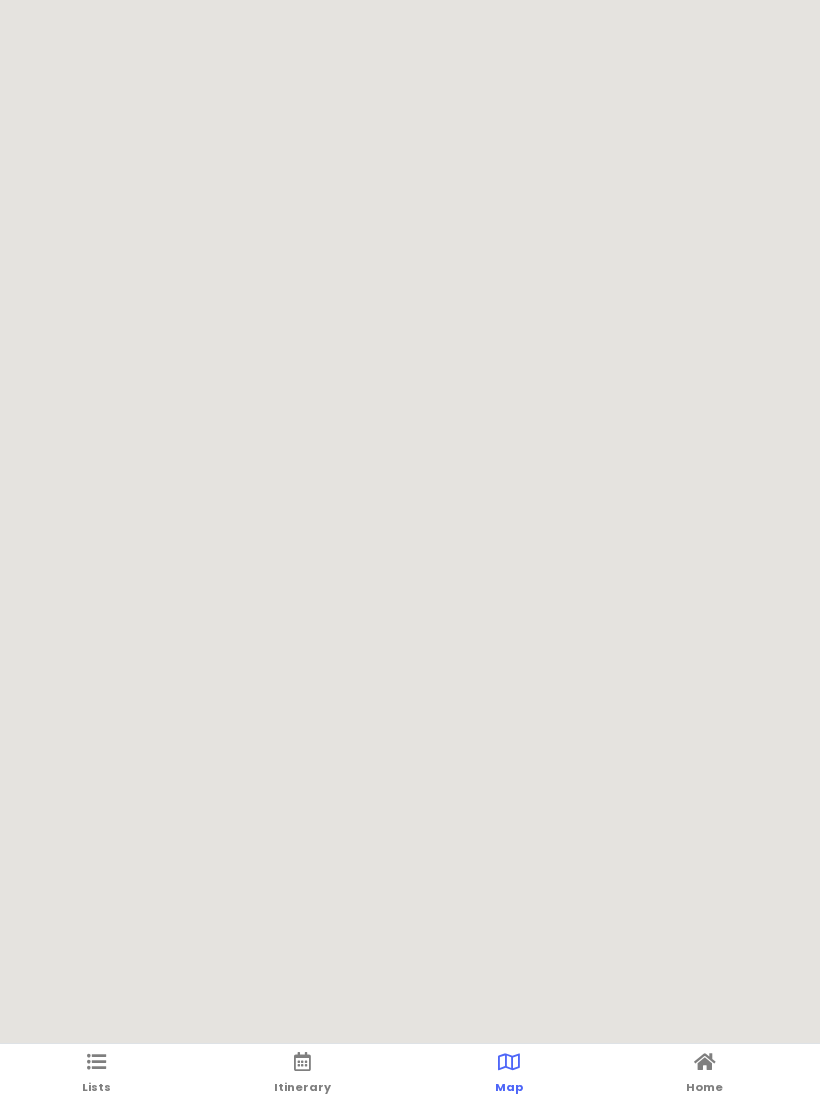 scroll, scrollTop: 0, scrollLeft: 0, axis: both 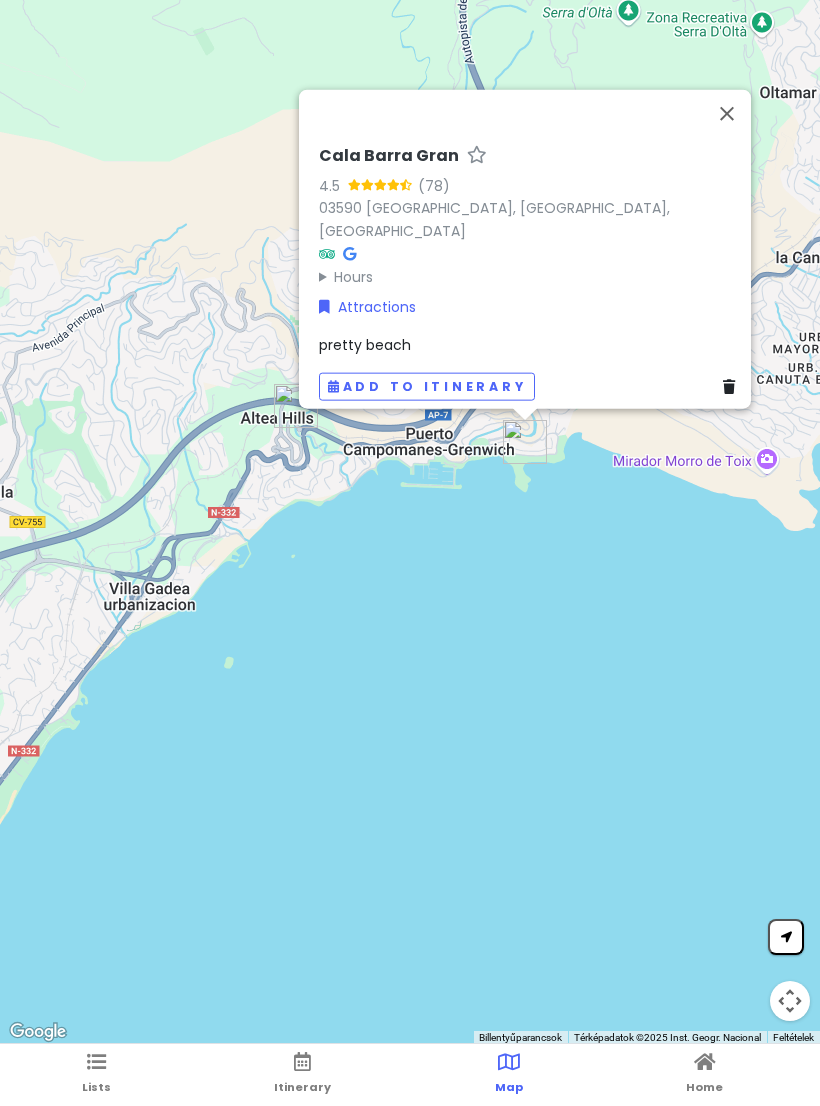 click at bounding box center (727, 113) 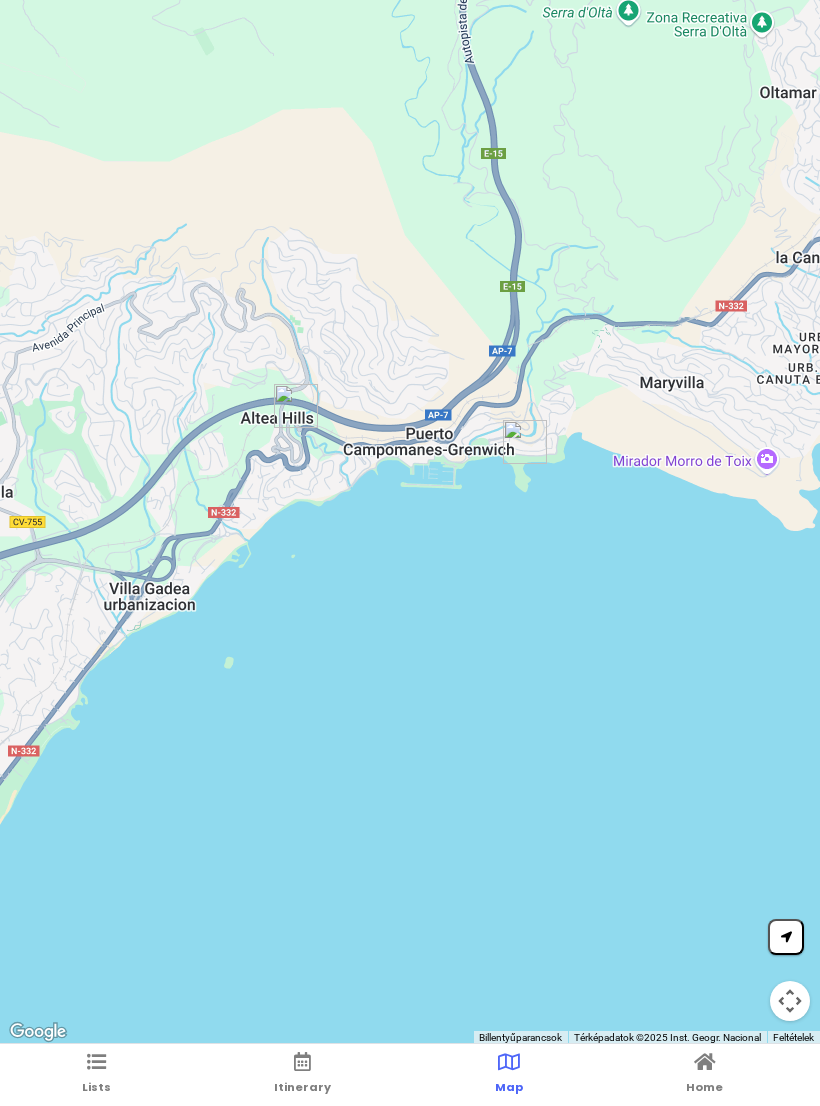 click on "Lists" at bounding box center (96, 1075) 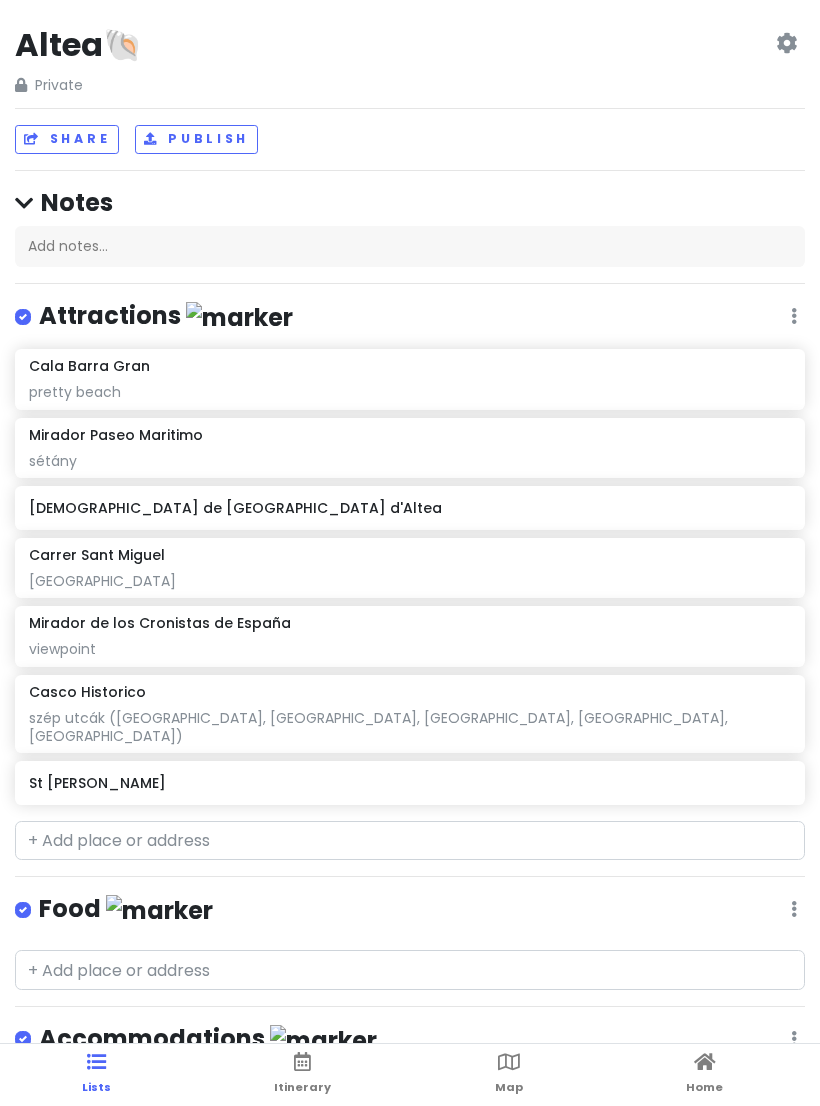 click at bounding box center (96, 1062) 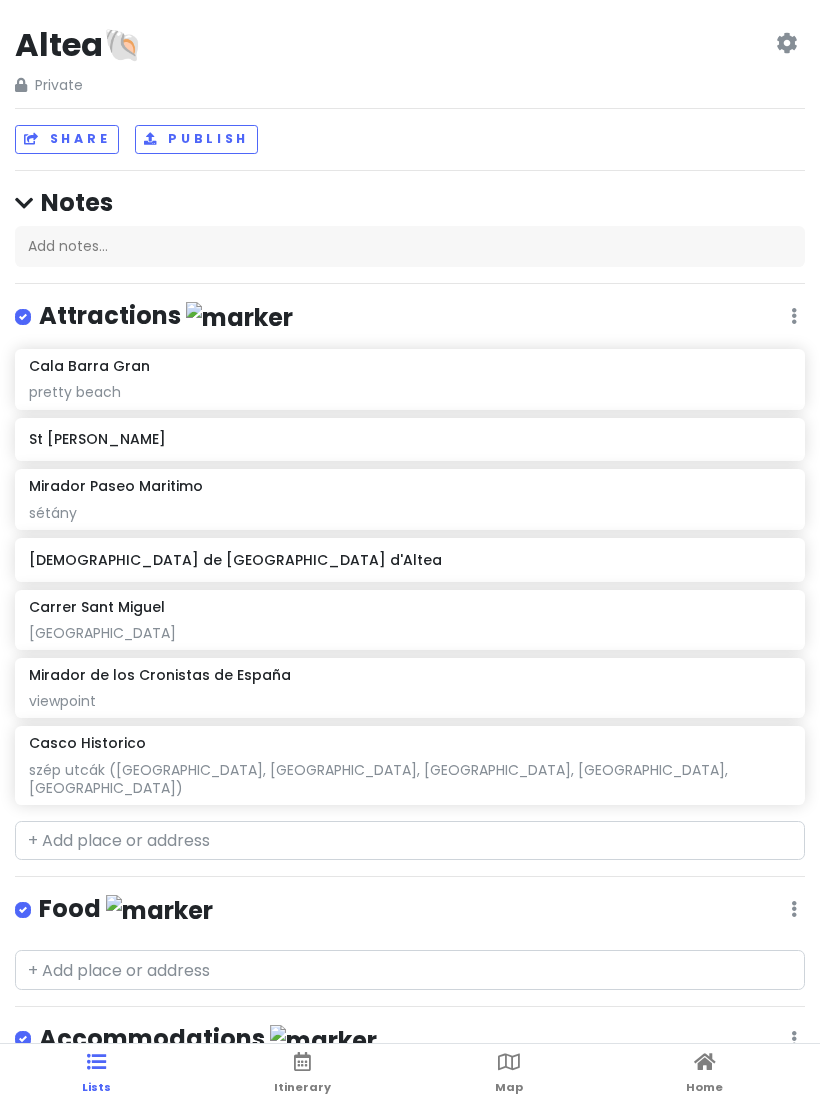click on "St [PERSON_NAME]" at bounding box center [409, 439] 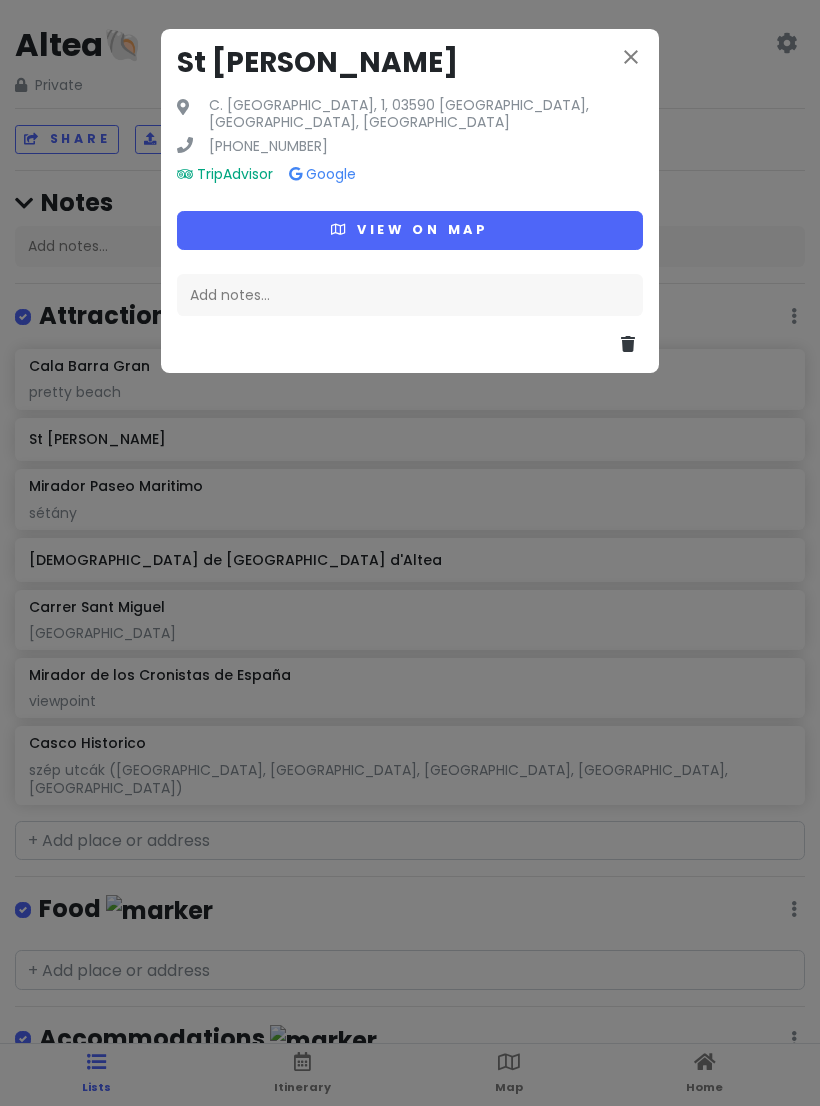 click on "Add notes..." at bounding box center (410, 295) 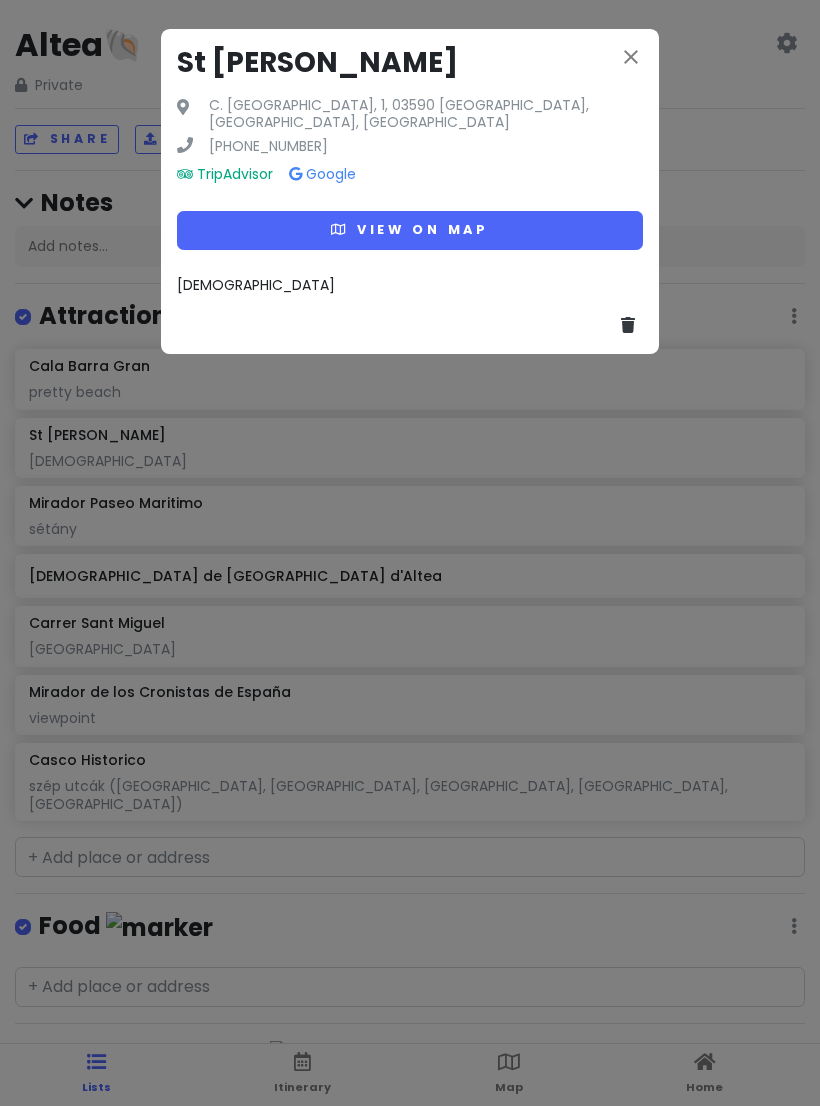 click on "close" at bounding box center [631, 59] 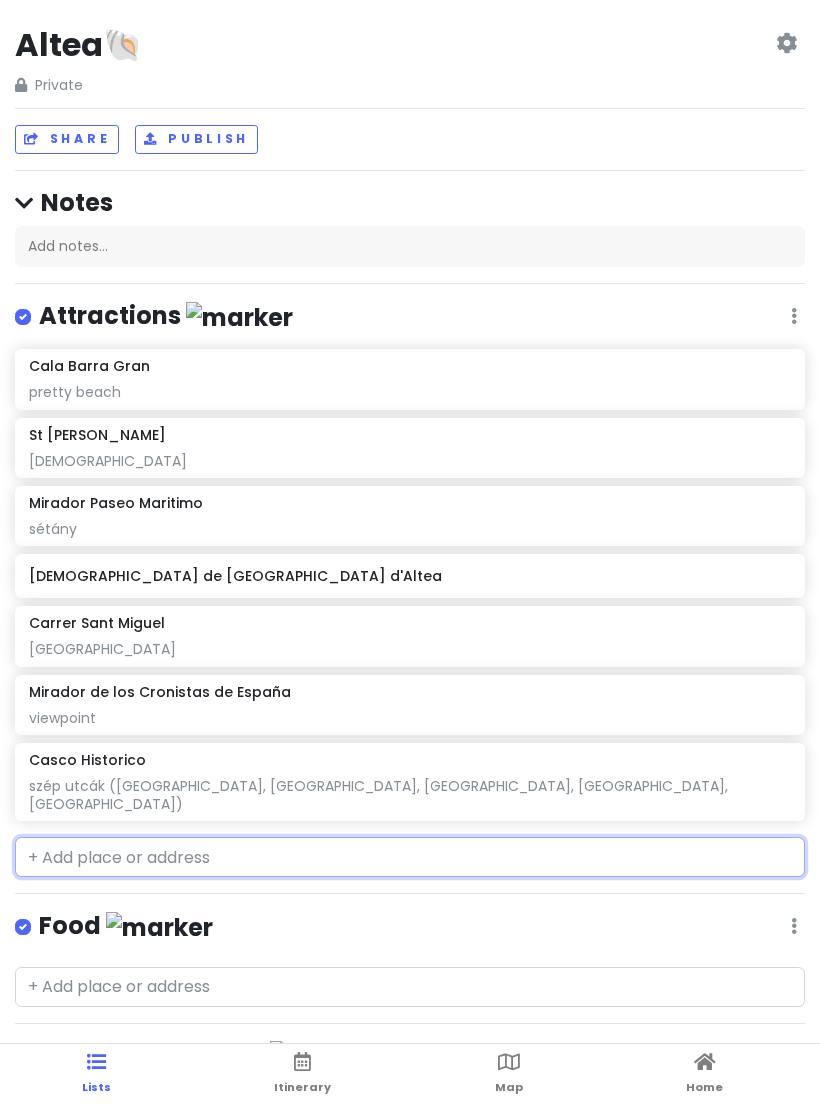 click at bounding box center [410, 857] 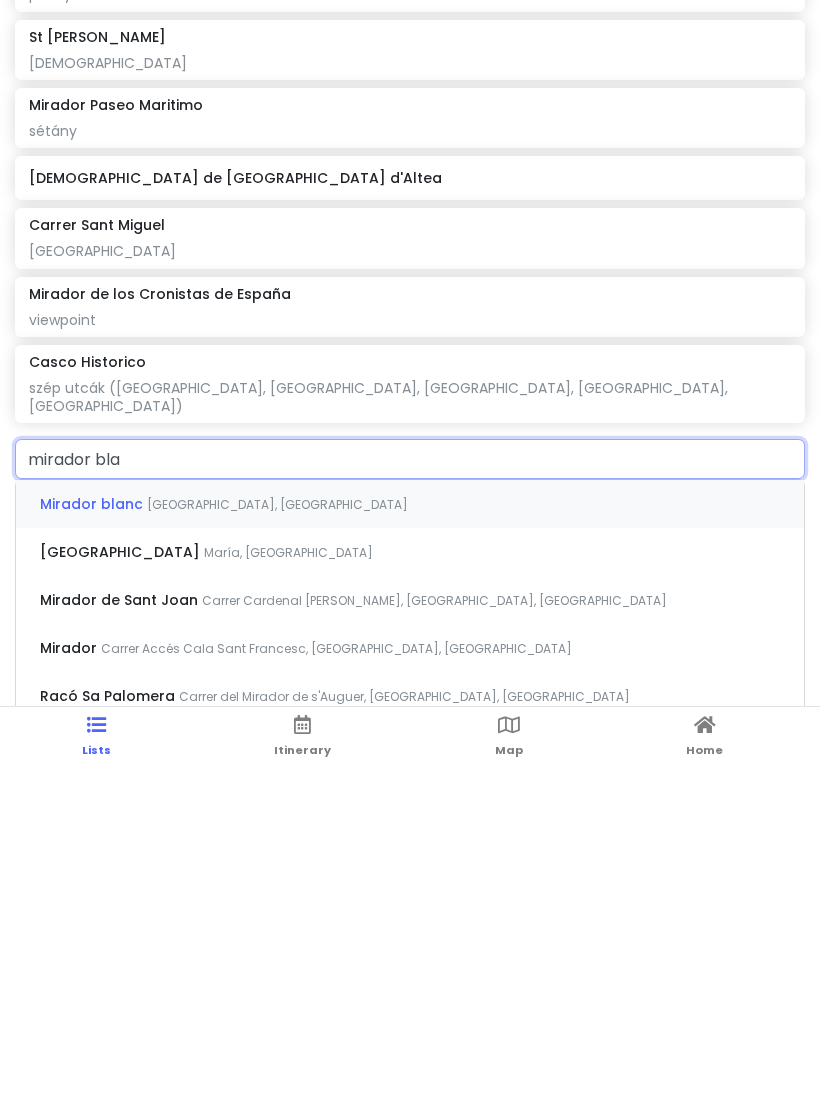 click on "[GEOGRAPHIC_DATA], [GEOGRAPHIC_DATA]" at bounding box center [277, 841] 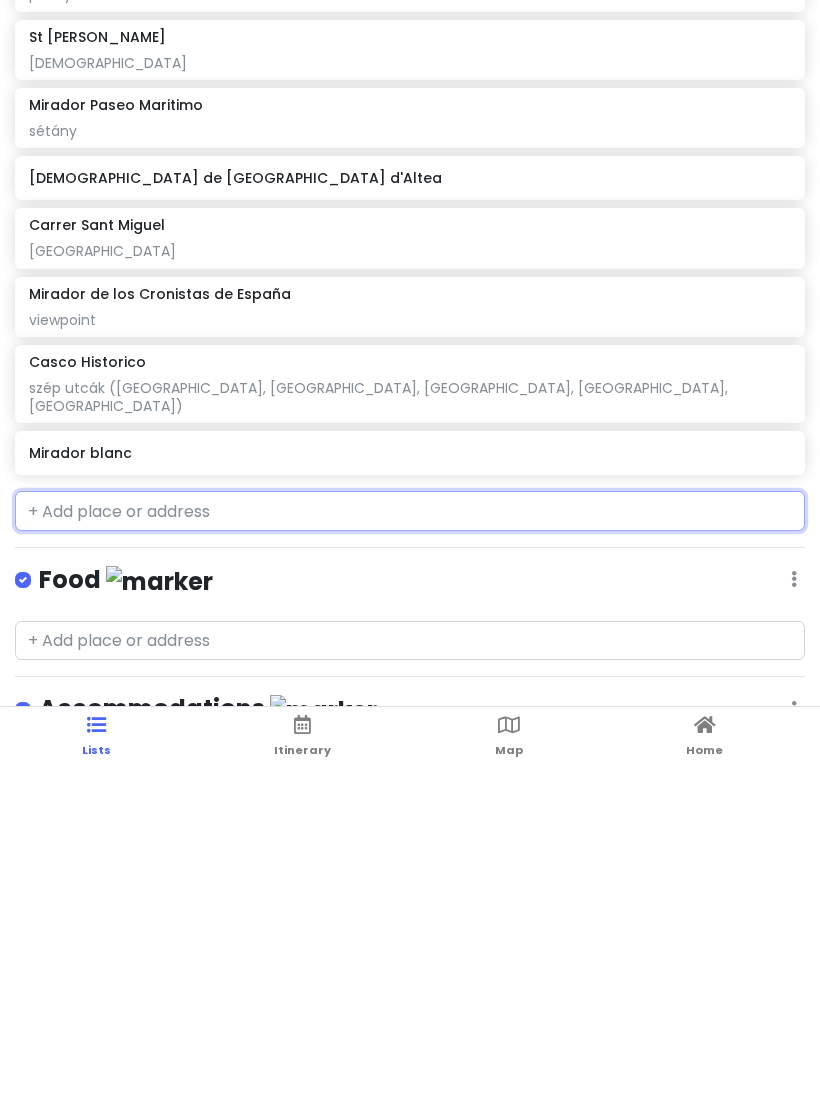 click on "Mirador blanc" at bounding box center (409, 790) 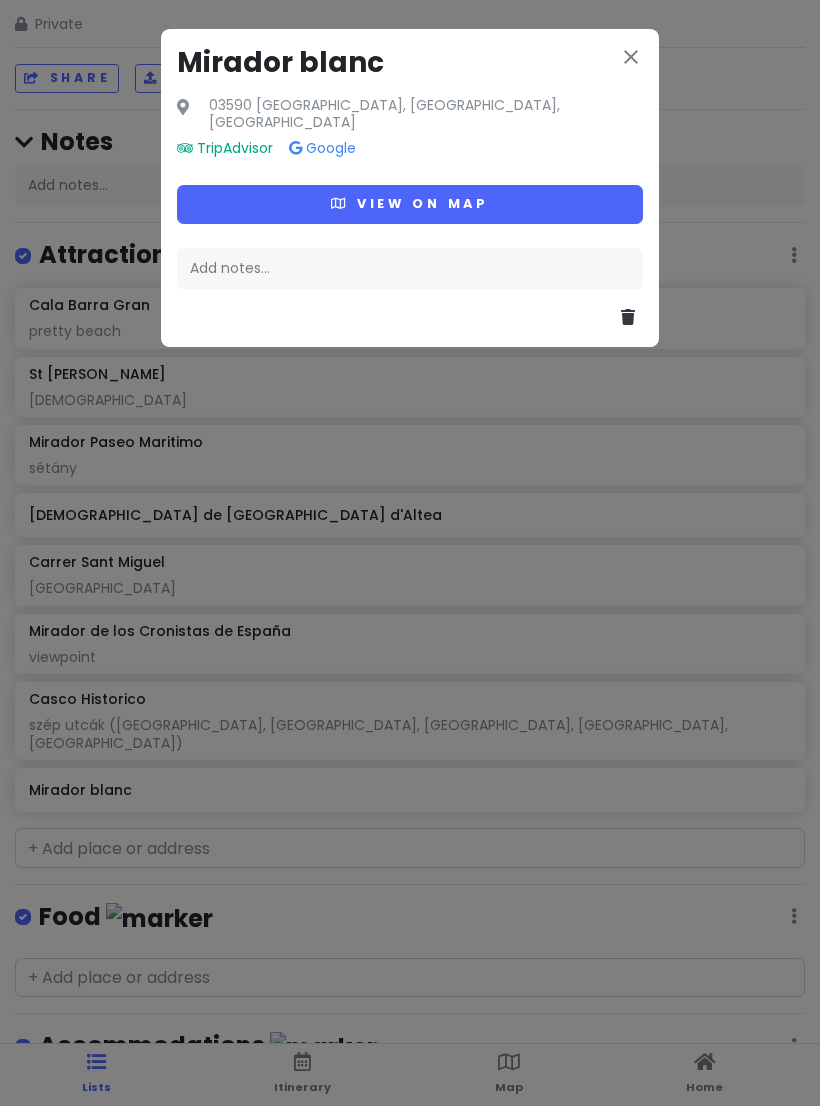 click on "View on map" at bounding box center [410, 204] 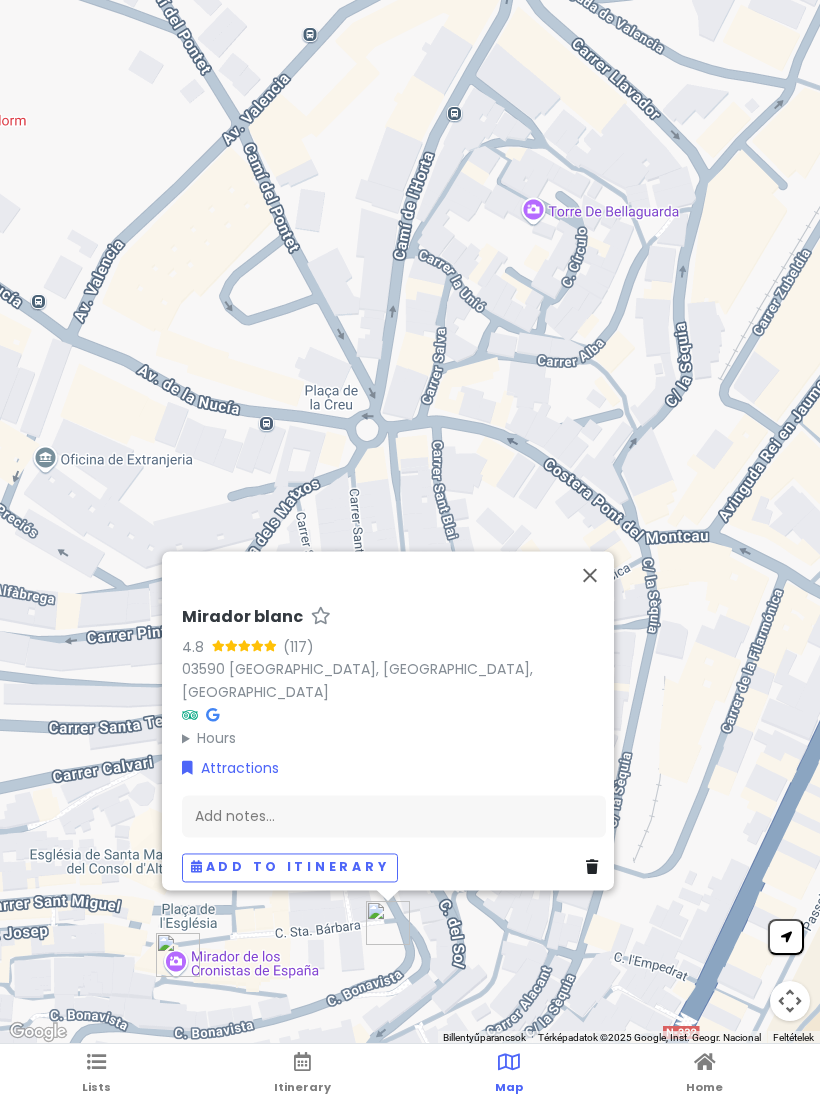click at bounding box center (590, 575) 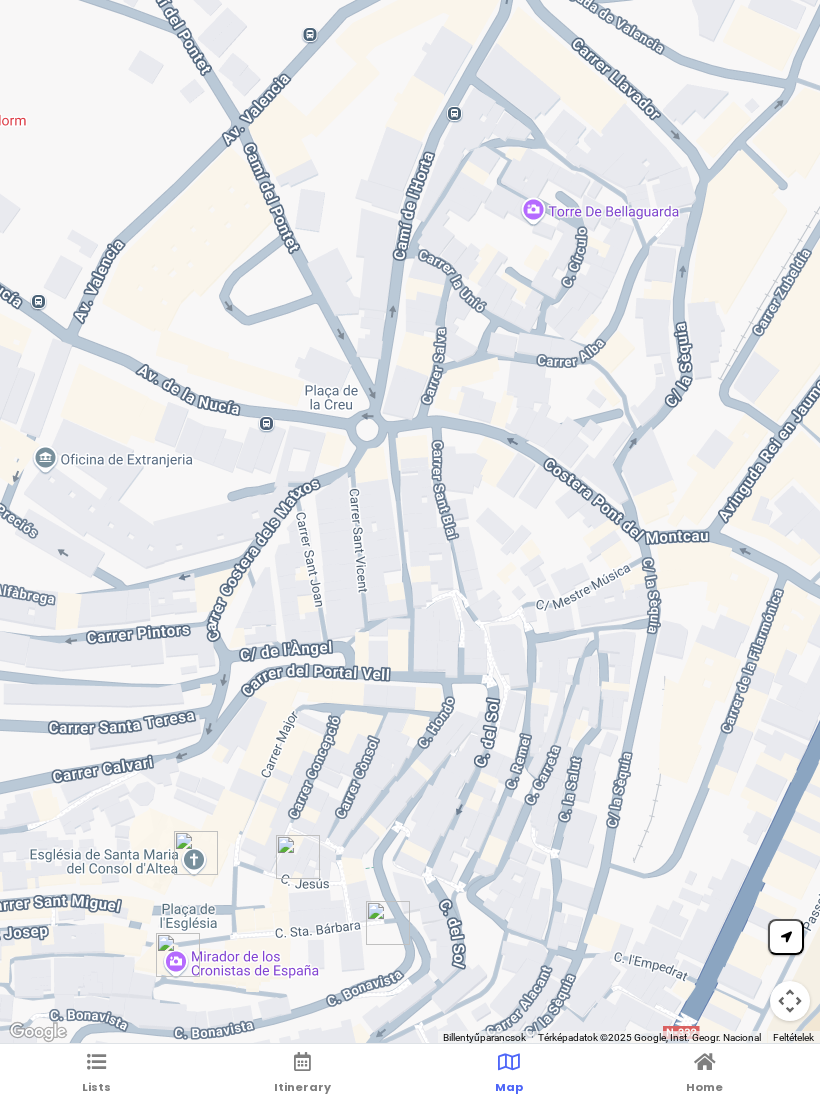 click at bounding box center [96, 1062] 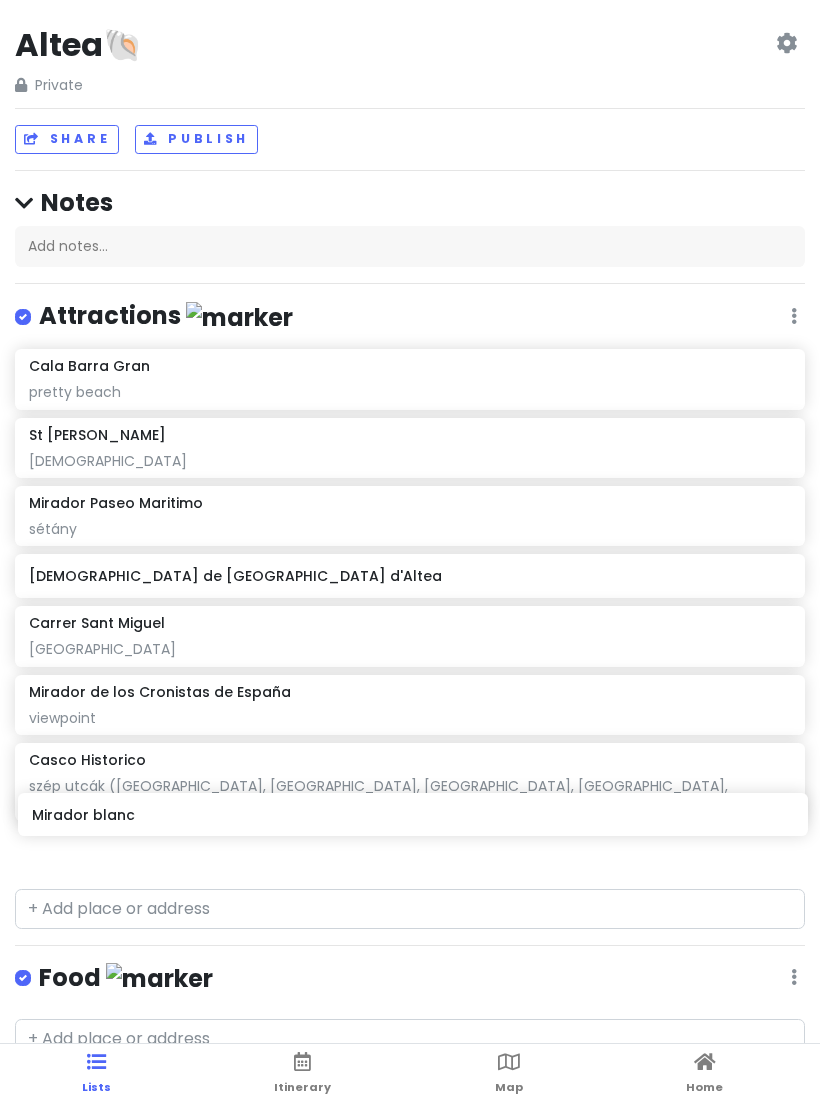 scroll, scrollTop: 1, scrollLeft: 0, axis: vertical 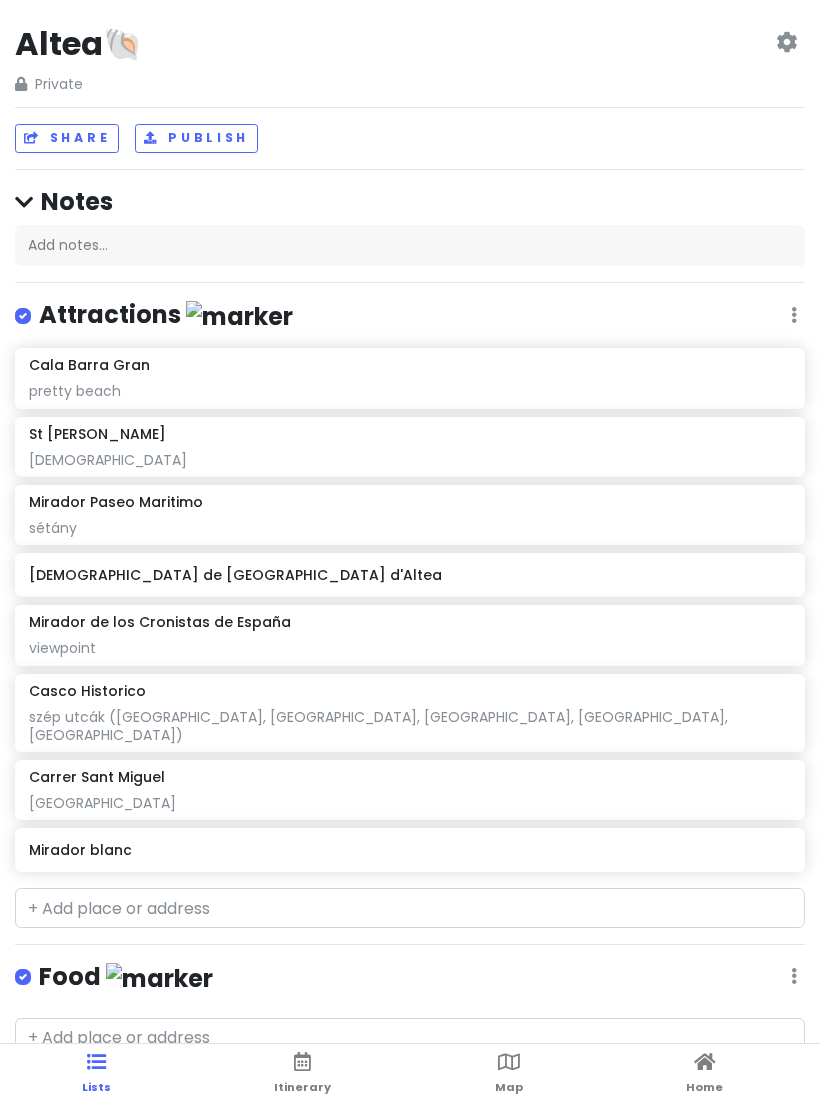 click on "Mirador blanc" 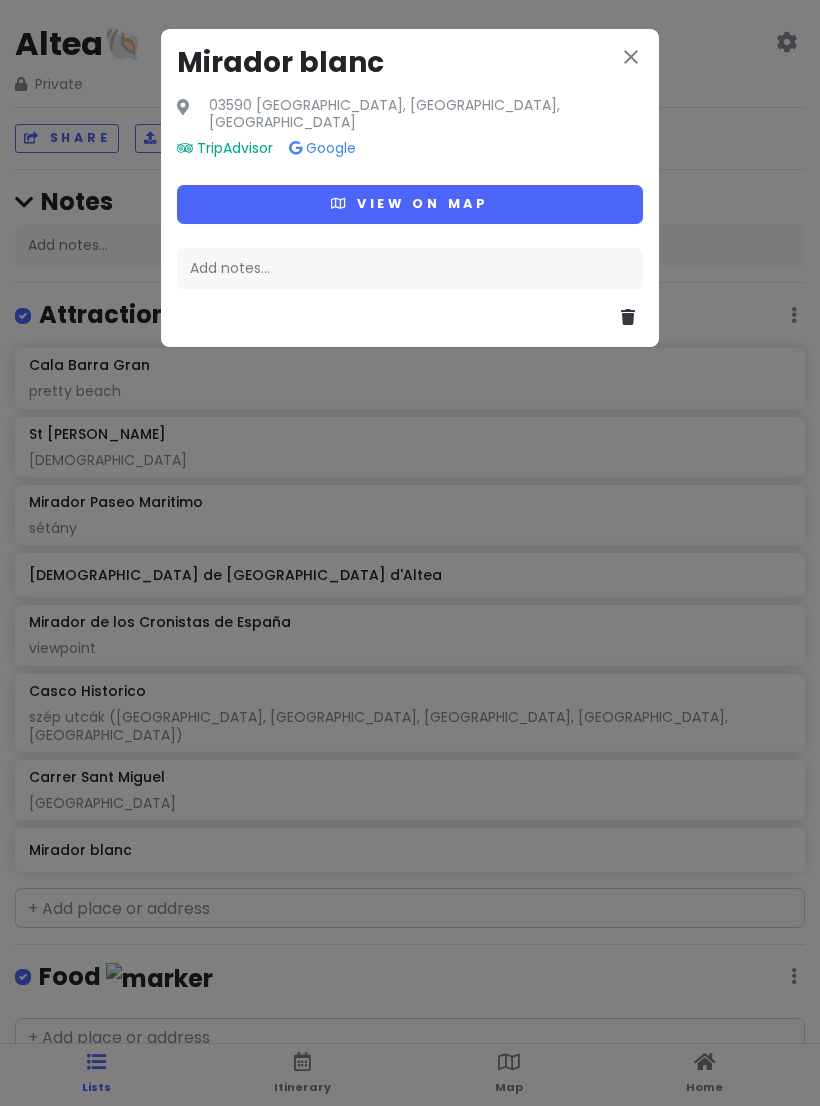 click on "Add notes..." at bounding box center (410, 269) 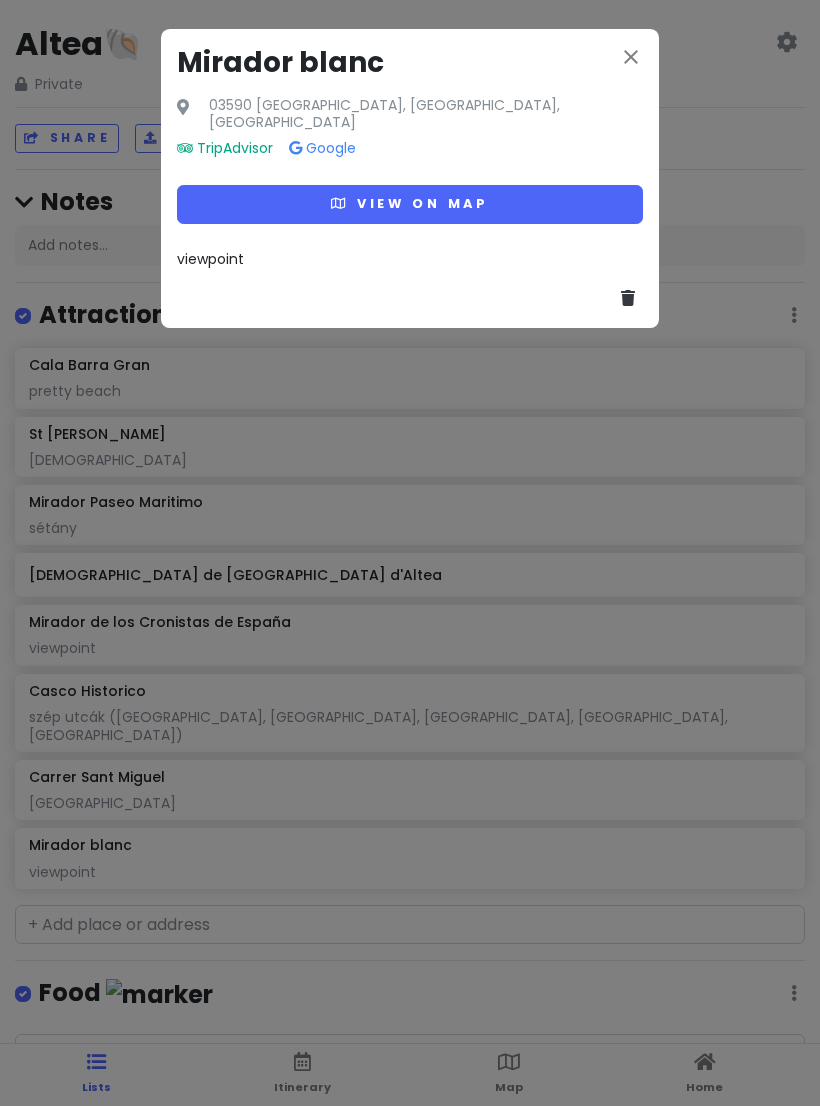 click on "close" at bounding box center [631, 57] 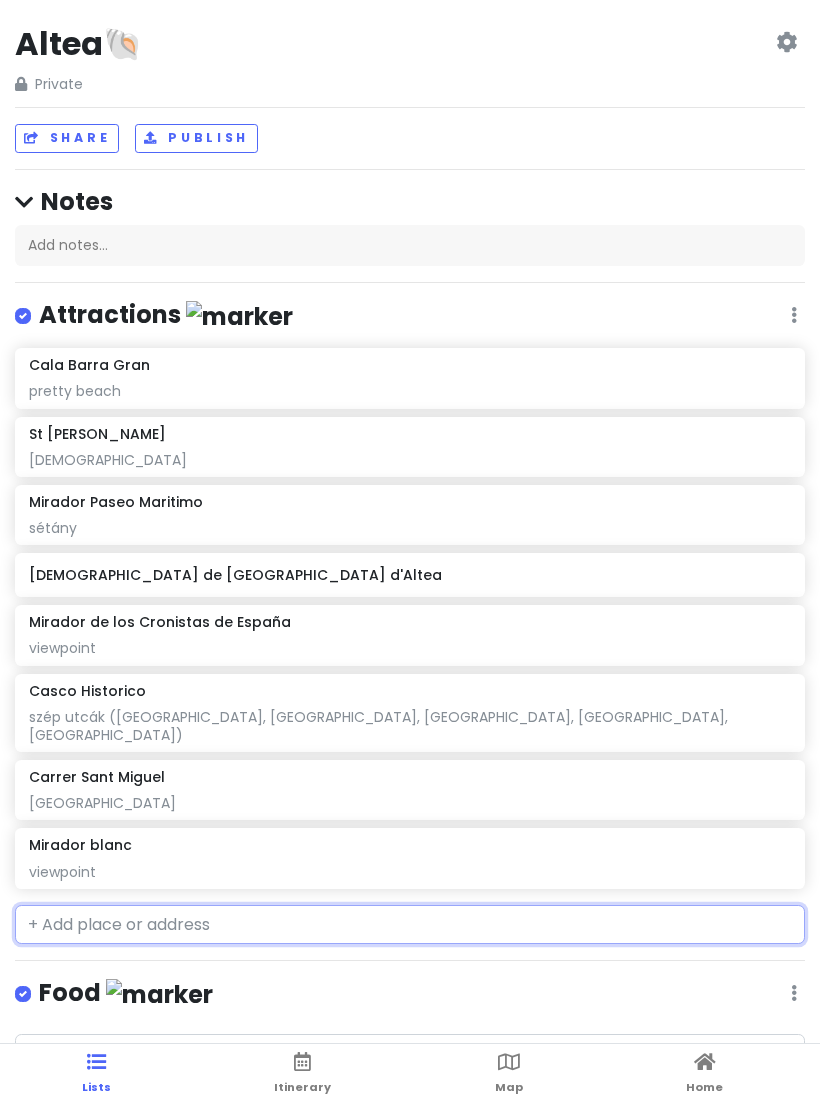 click at bounding box center [410, 925] 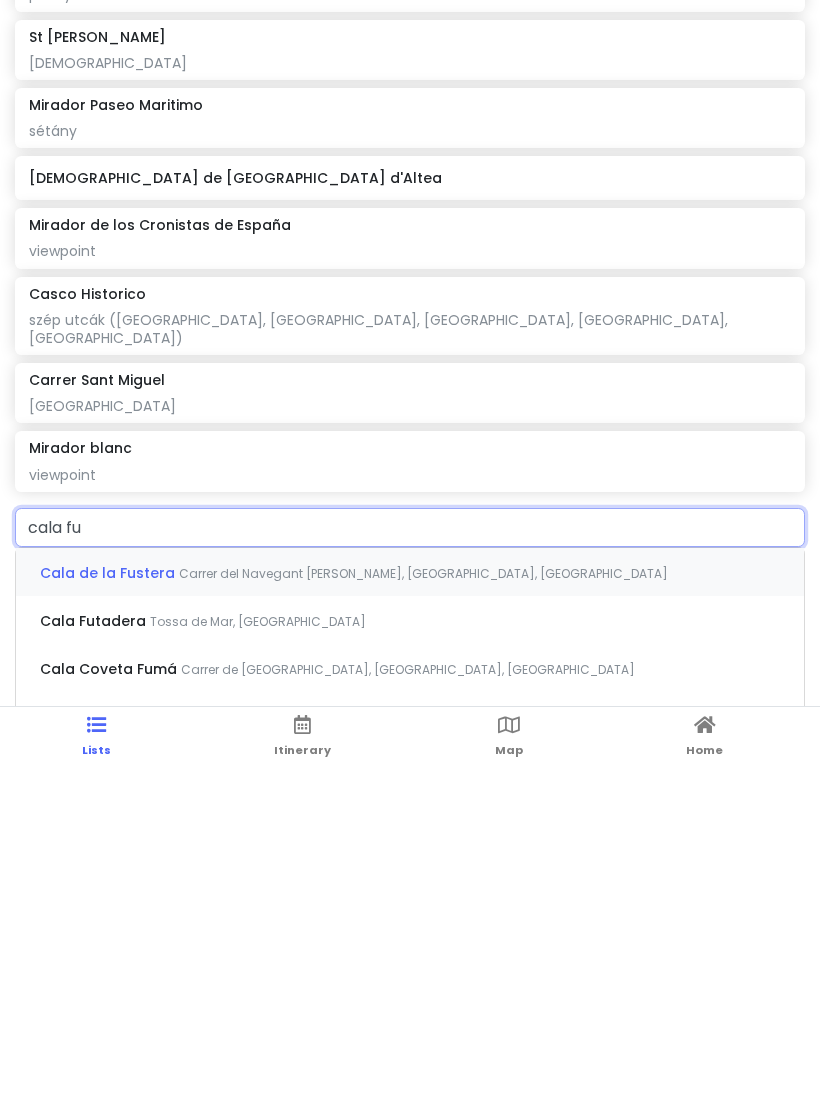 click on "Cala de la Fustera   Carrer del Navegant [PERSON_NAME], [GEOGRAPHIC_DATA], [GEOGRAPHIC_DATA]" at bounding box center [410, 909] 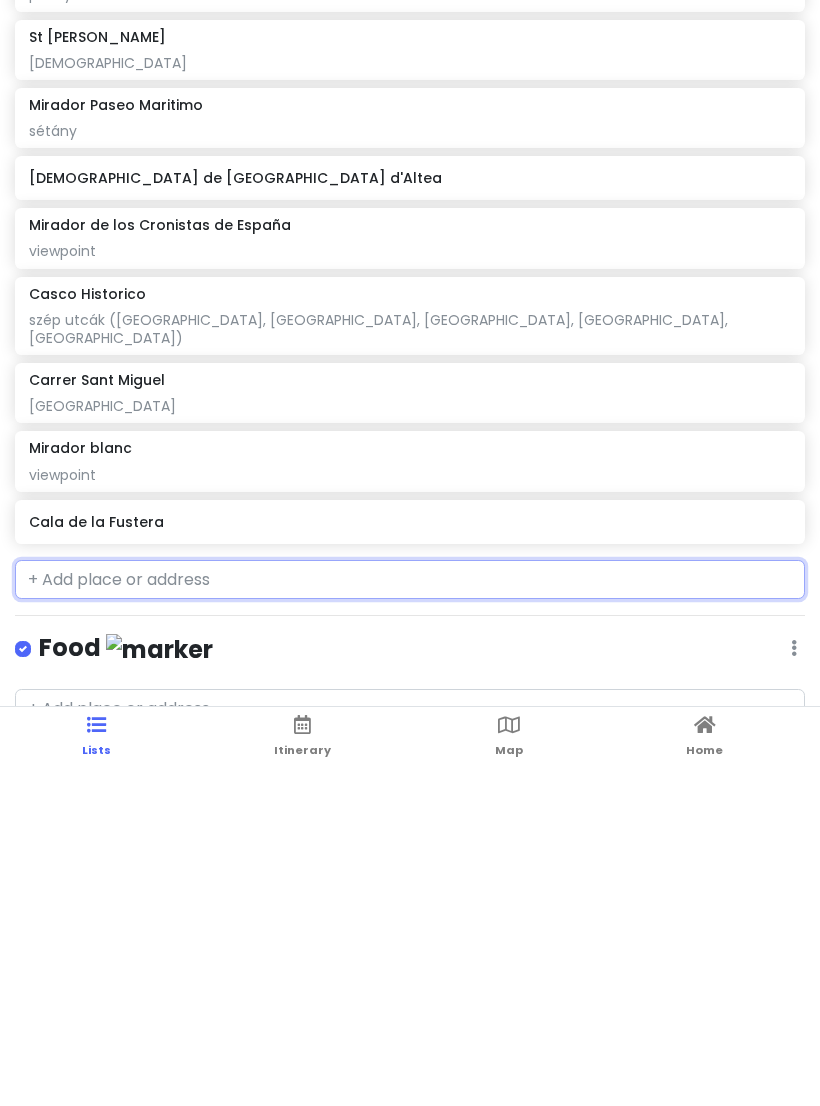click on "Cala de la Fustera" 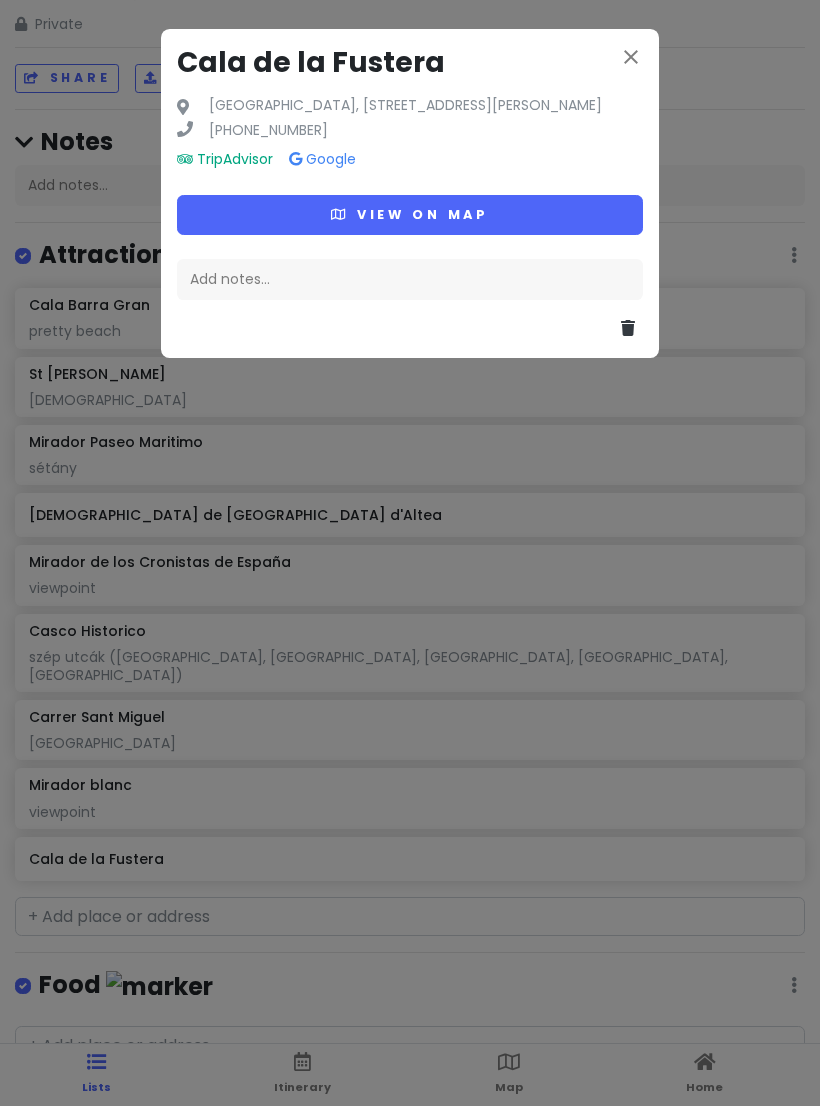 click on "View on map" at bounding box center [410, 214] 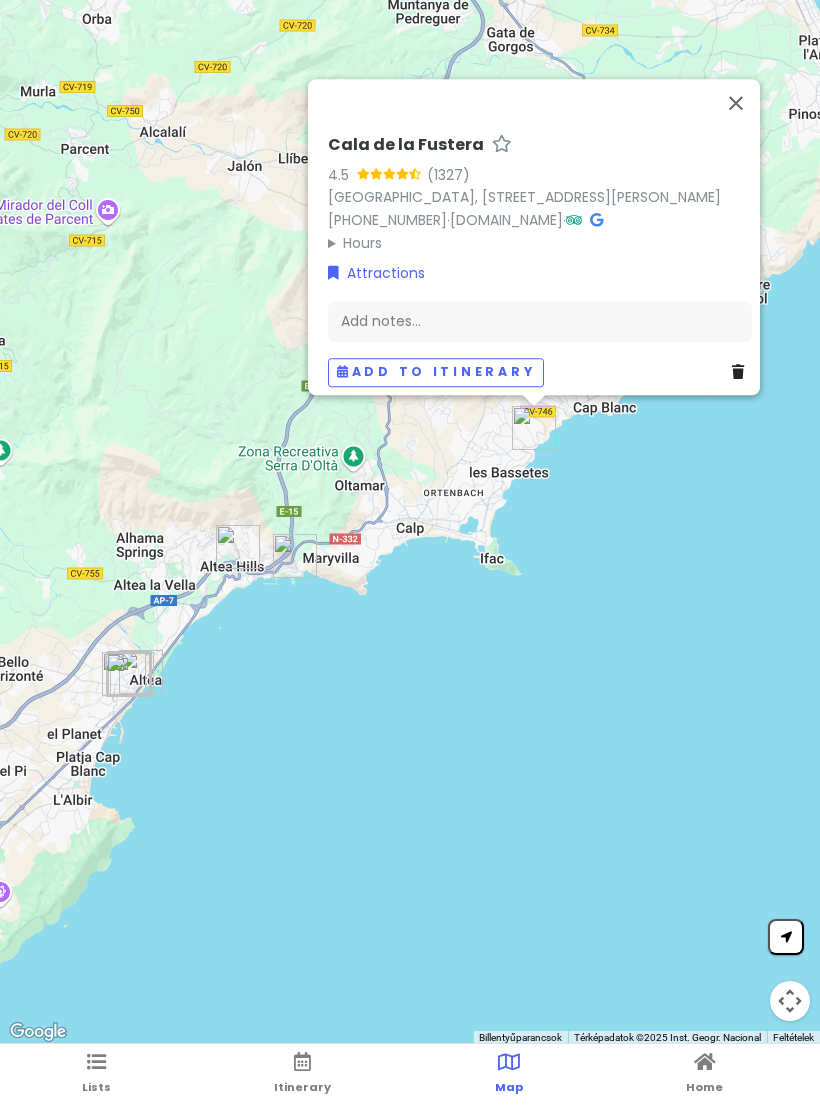 click at bounding box center [742, 372] 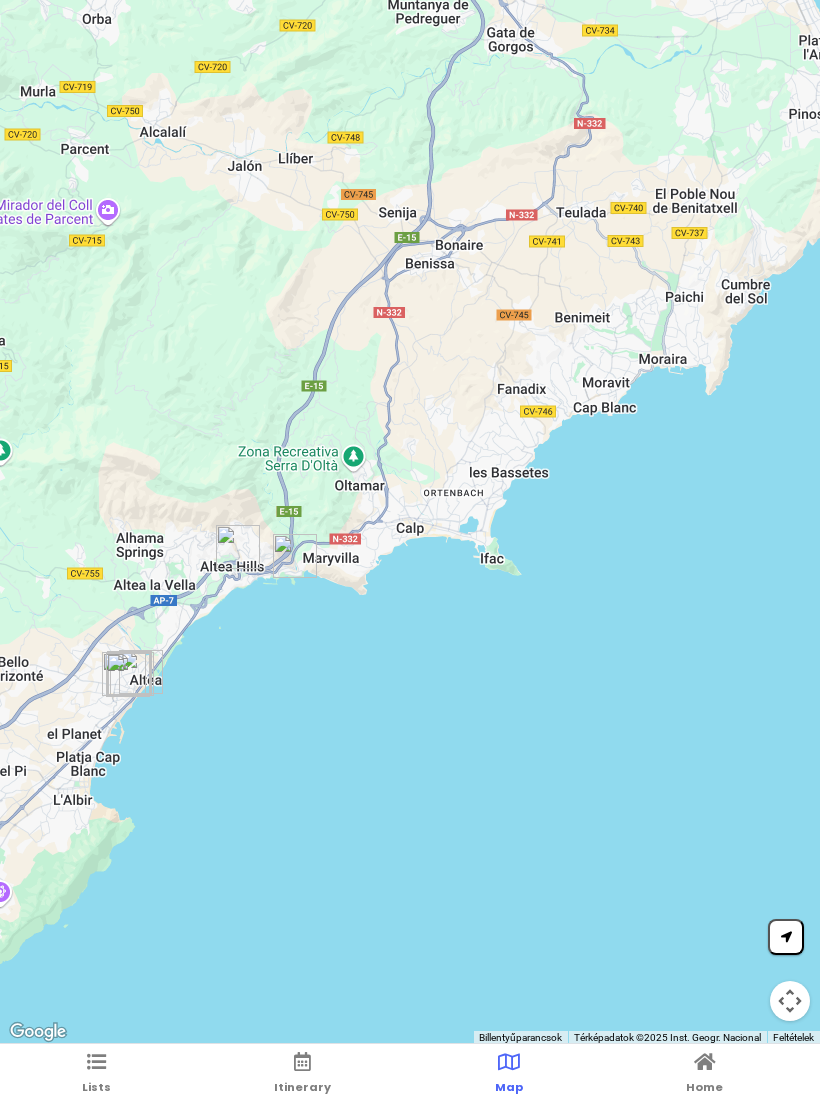 click on "Lists" at bounding box center (96, 1075) 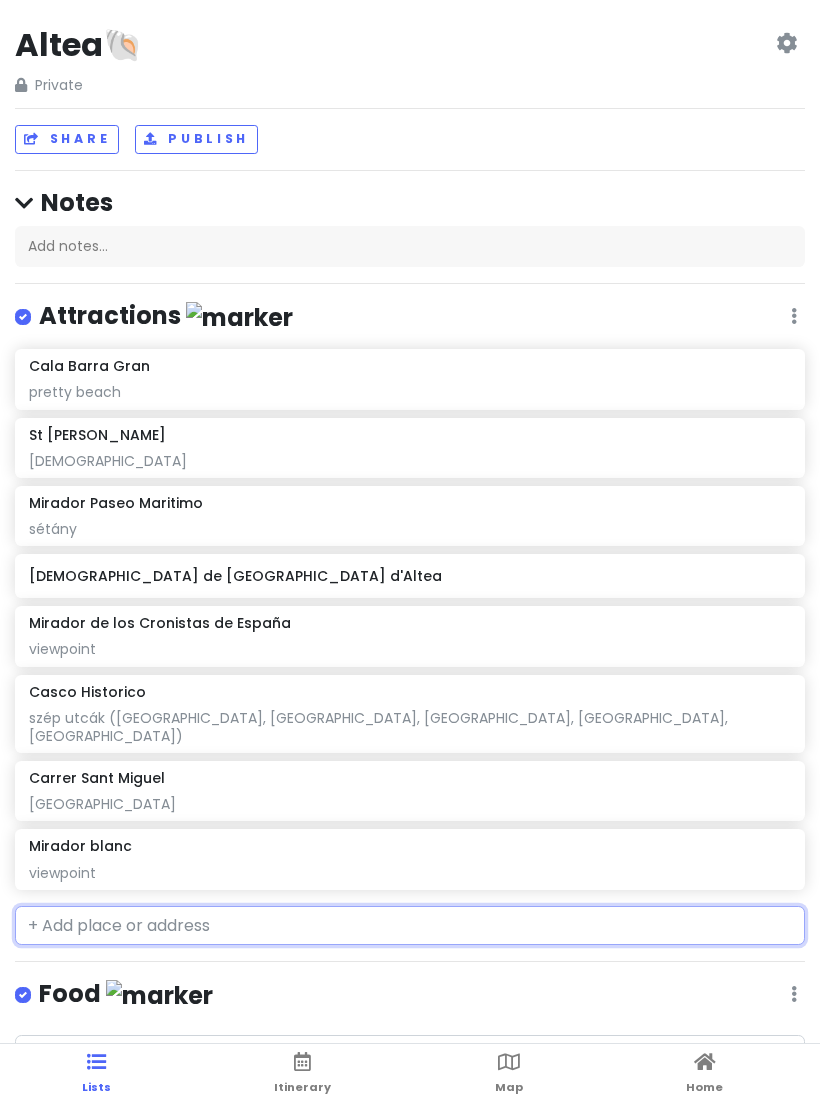 click at bounding box center [410, 926] 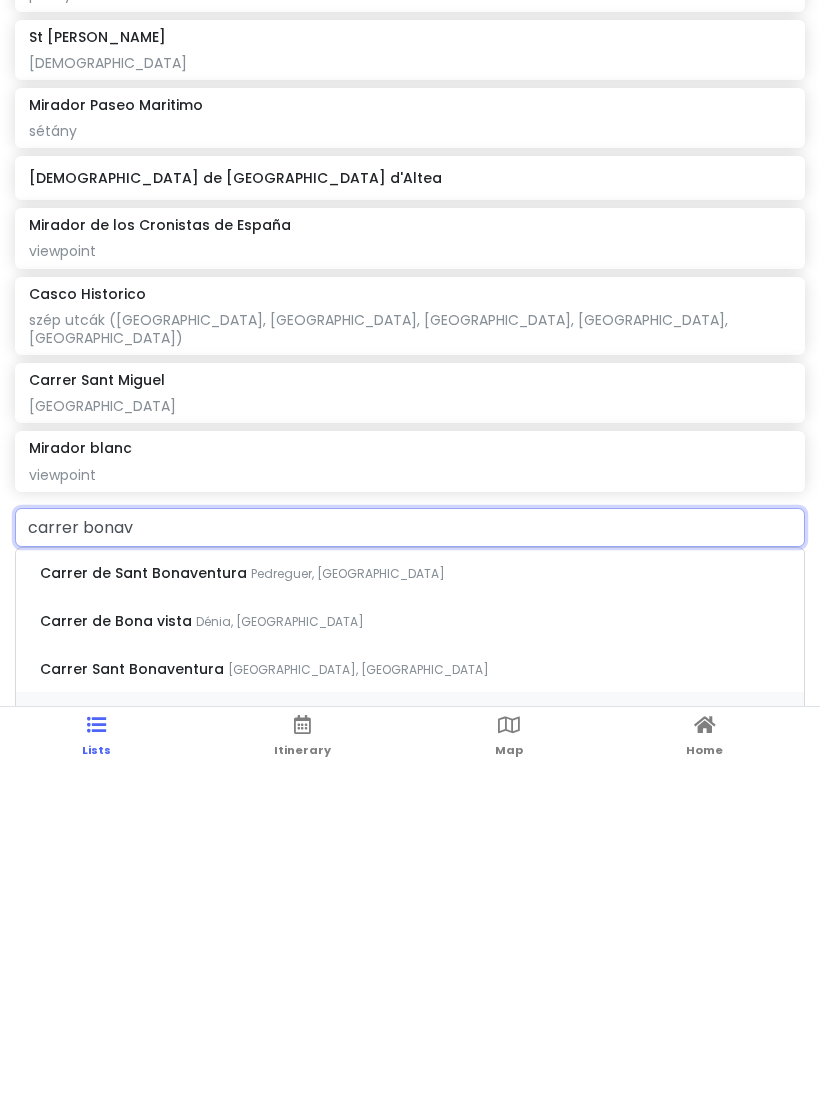 click on "Carrer Bonavista   Altea, [GEOGRAPHIC_DATA]" at bounding box center [410, 1053] 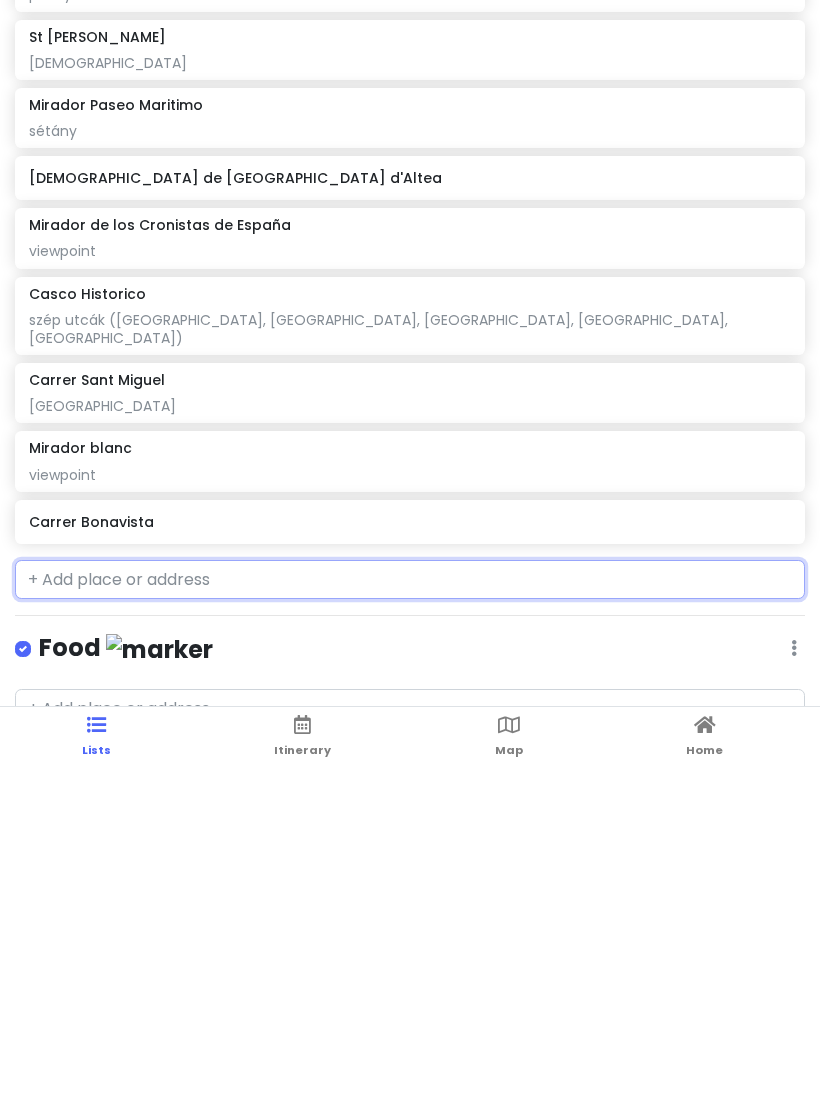 click on "Carrer Bonavista" at bounding box center [409, 859] 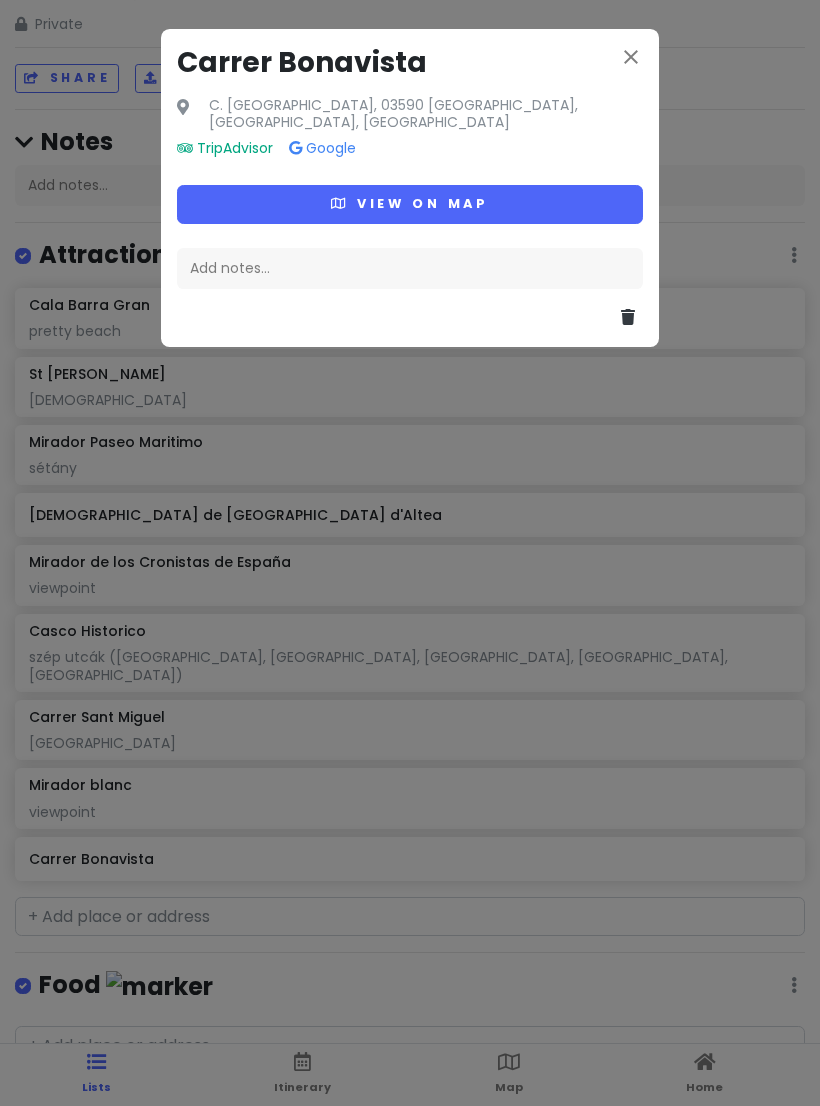 click on "View on map" at bounding box center (410, 204) 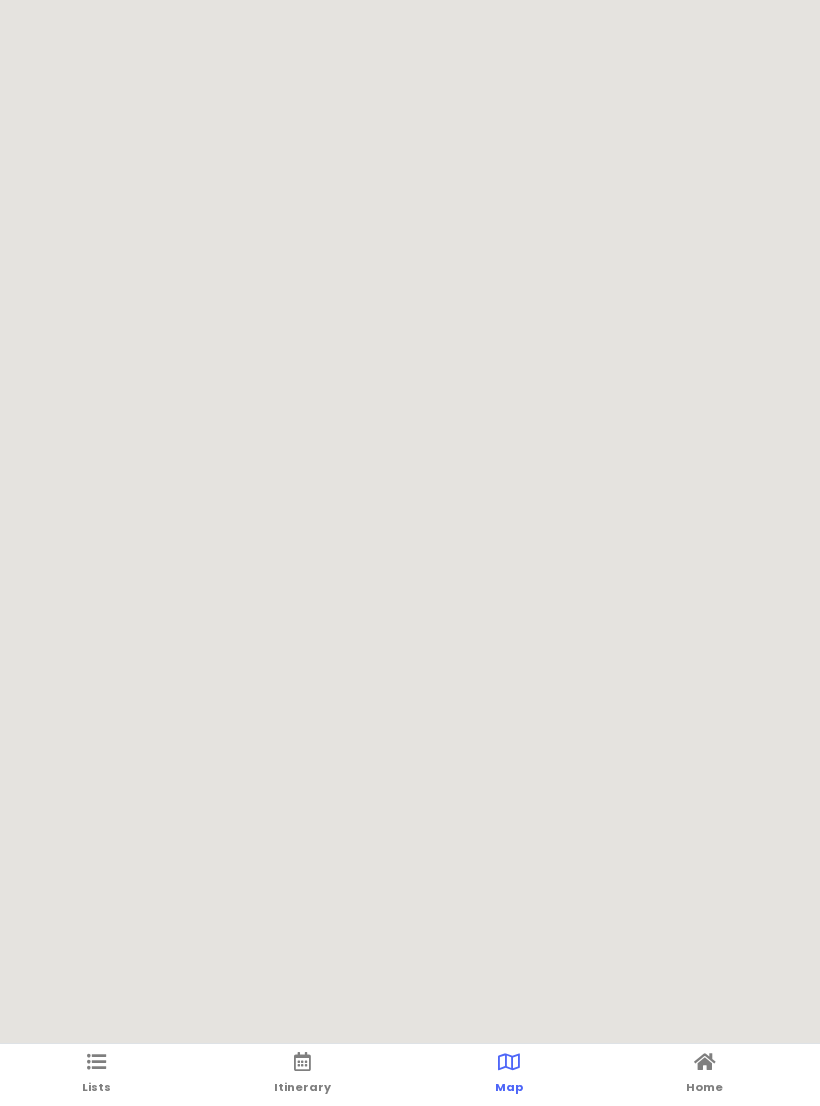 scroll, scrollTop: 0, scrollLeft: 0, axis: both 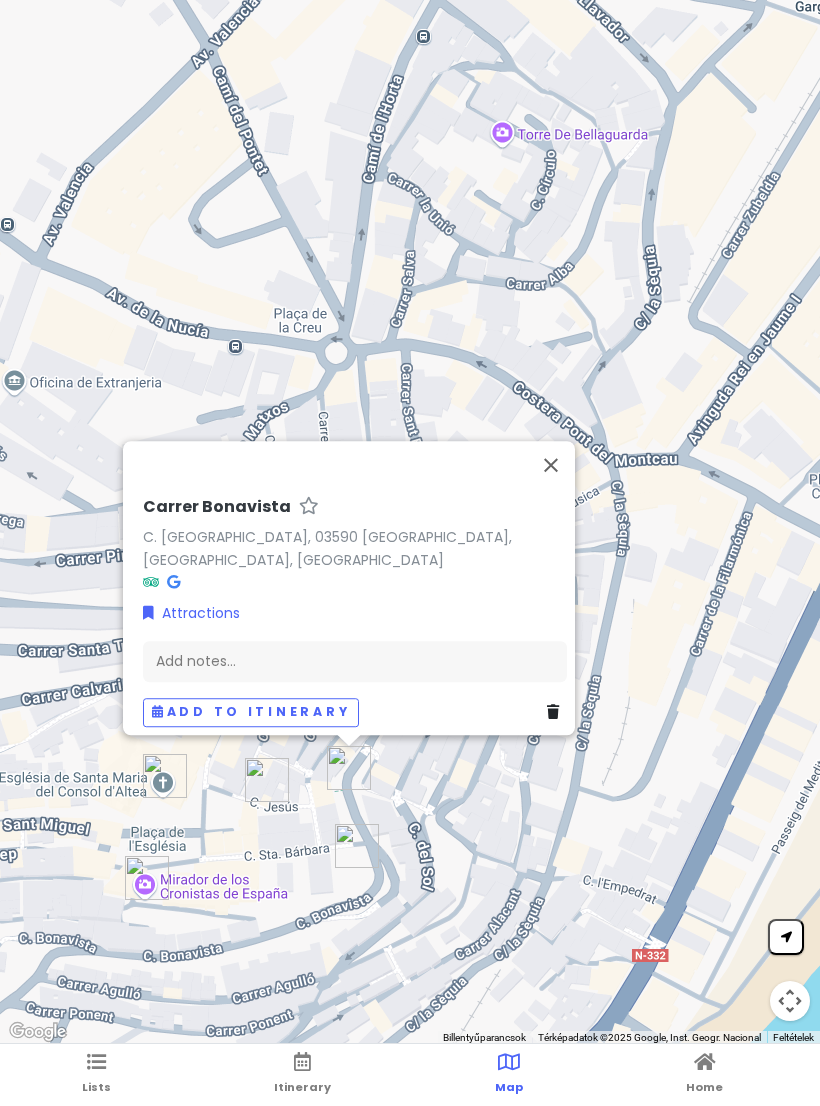 click on "Add notes..." at bounding box center [355, 661] 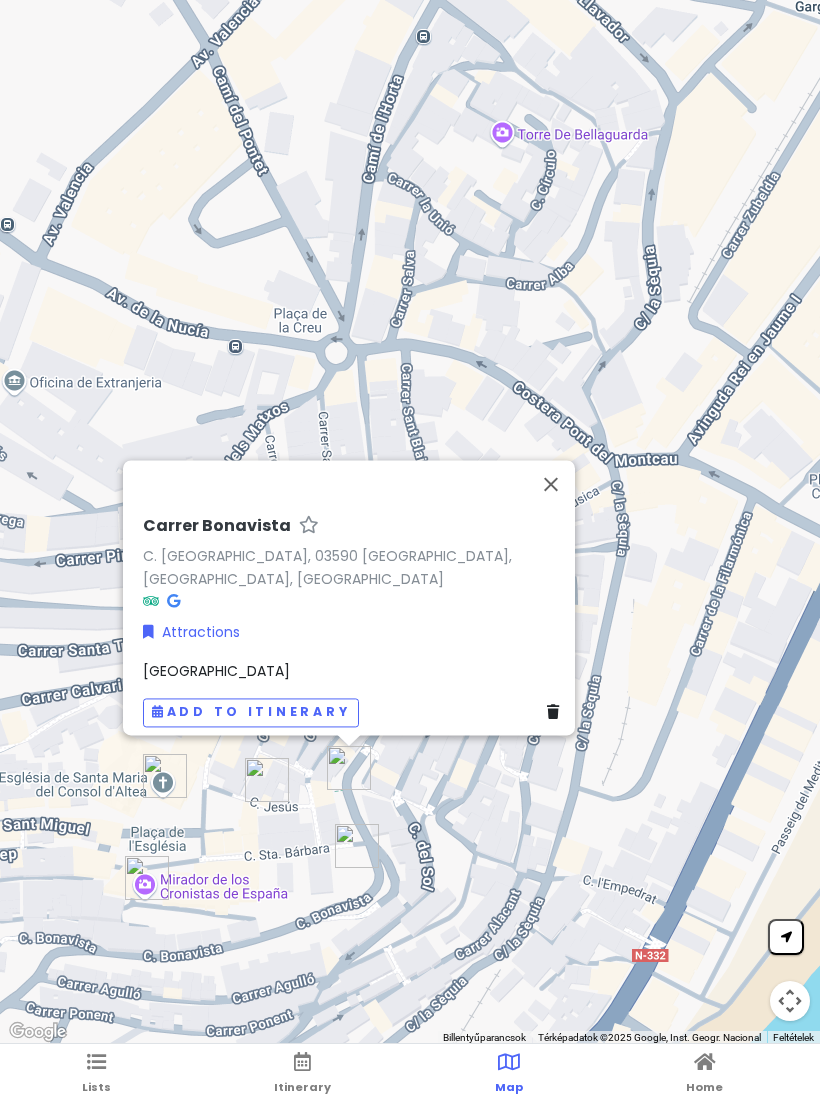 click at bounding box center (551, 484) 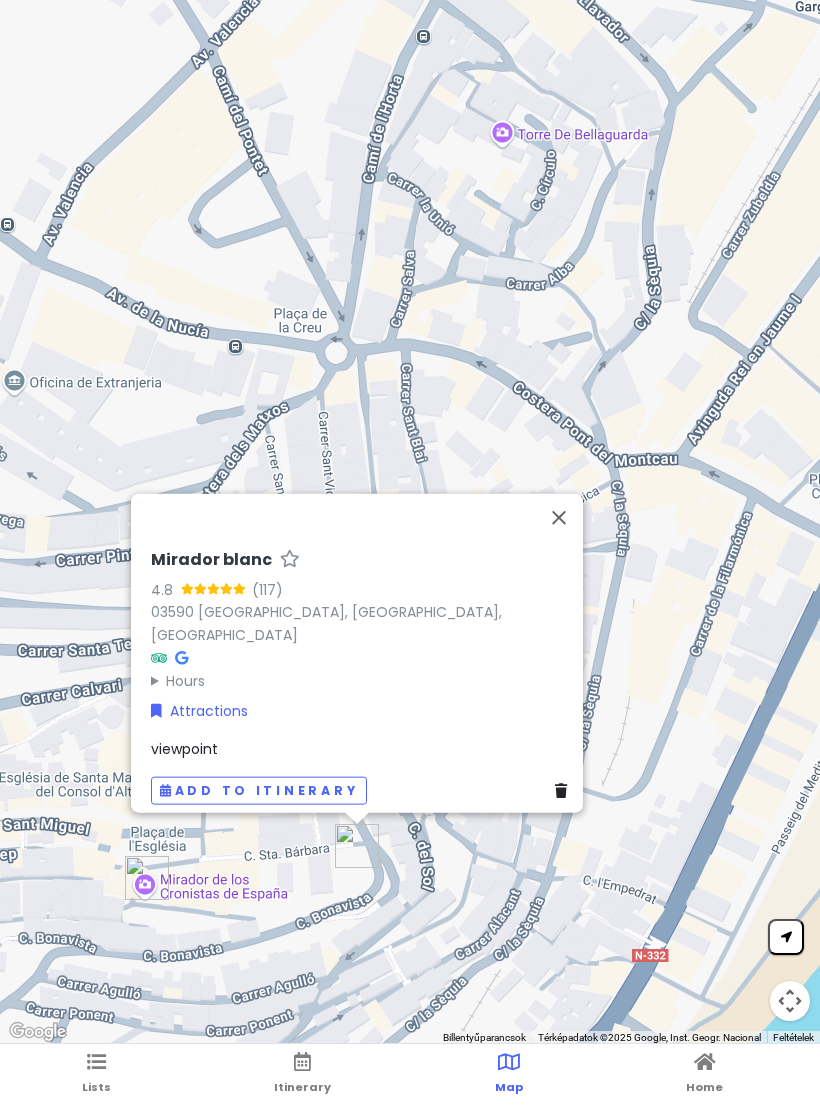 click at bounding box center (559, 517) 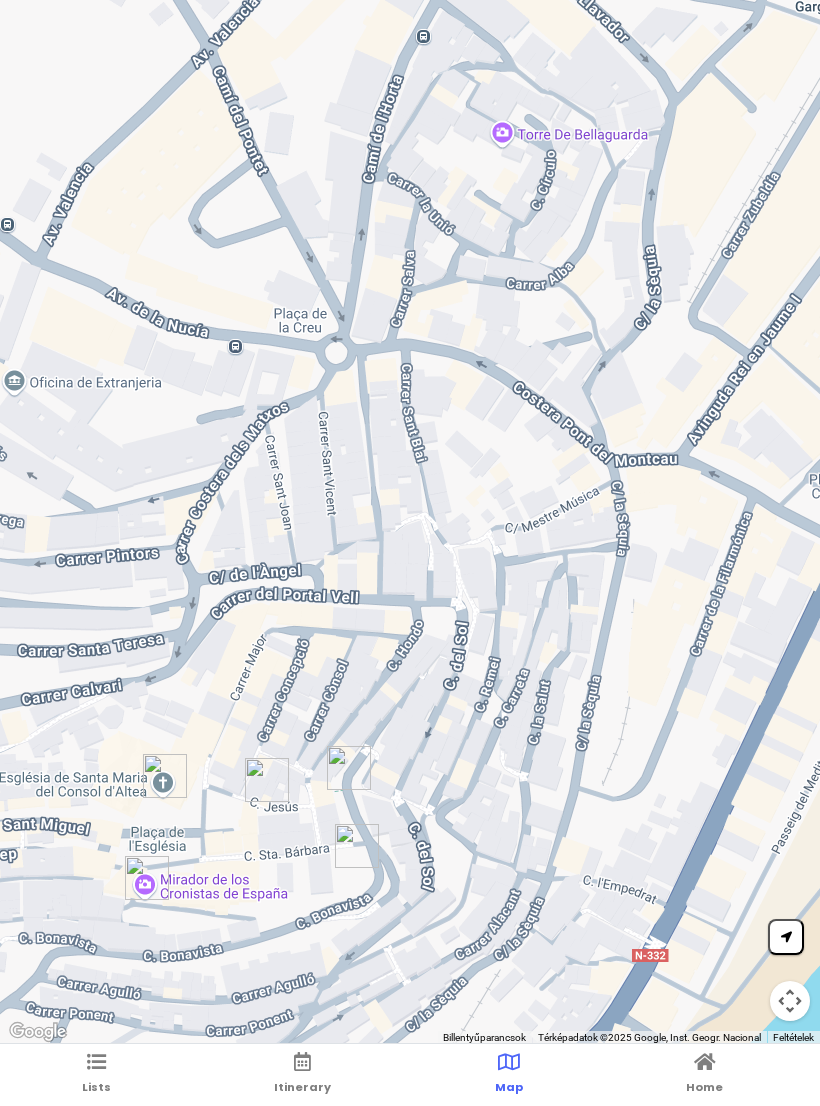click at bounding box center (96, 1062) 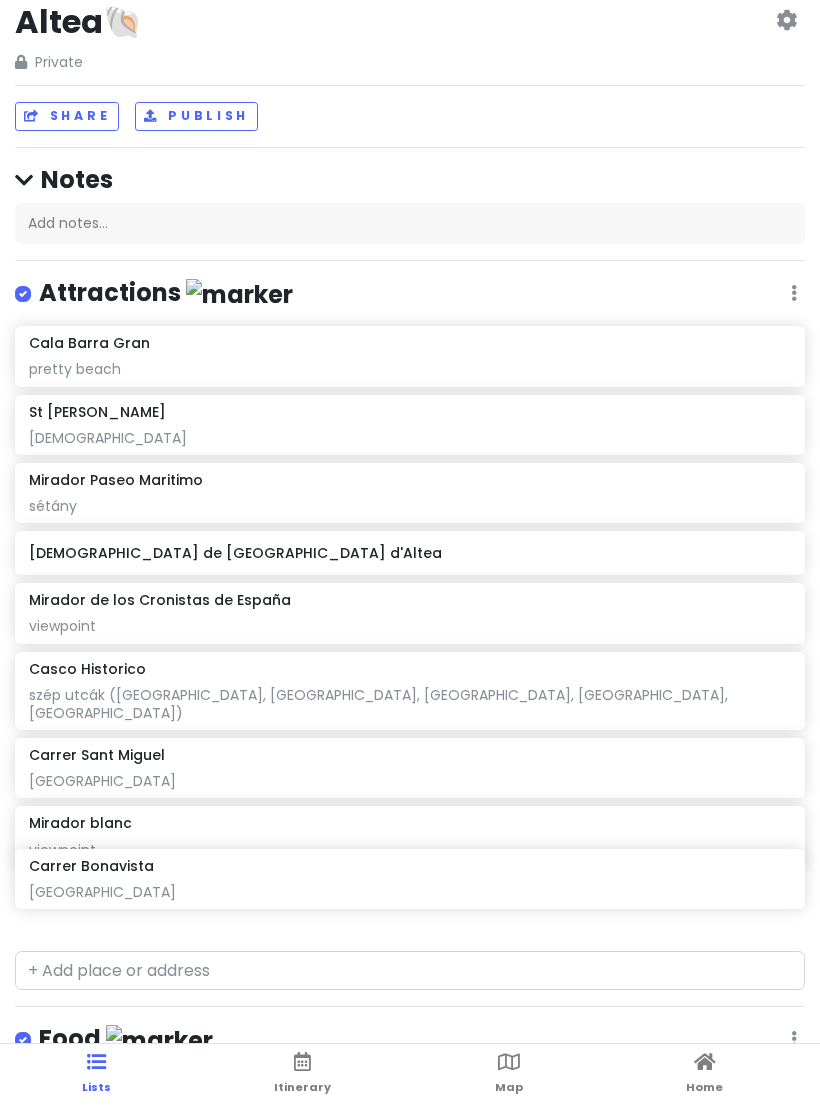 scroll, scrollTop: 25, scrollLeft: 0, axis: vertical 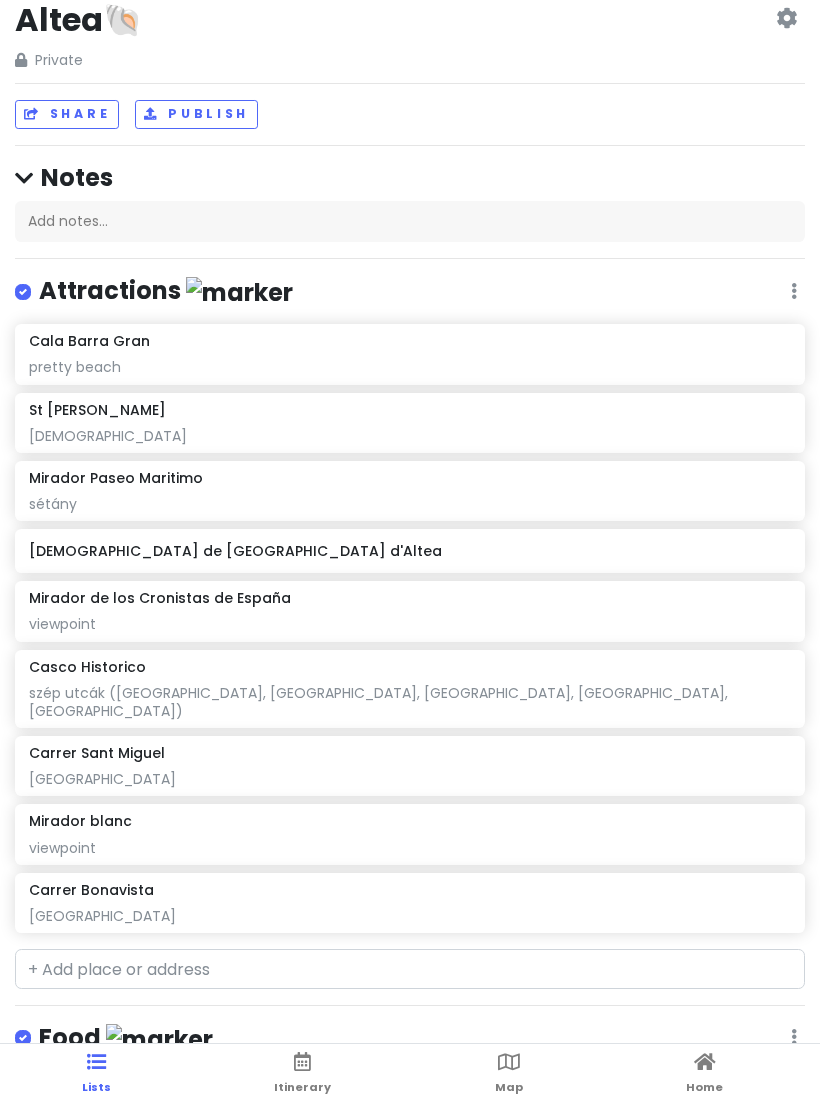 click at bounding box center [705, 1062] 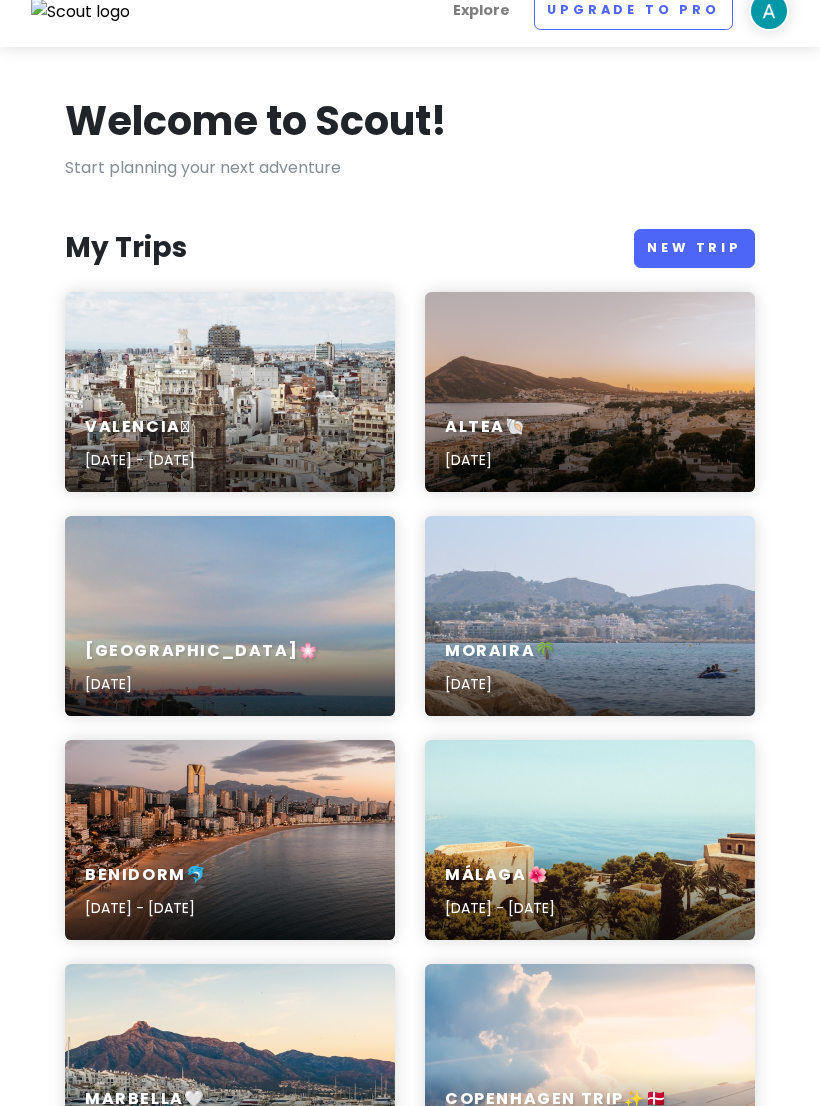 scroll, scrollTop: 0, scrollLeft: 0, axis: both 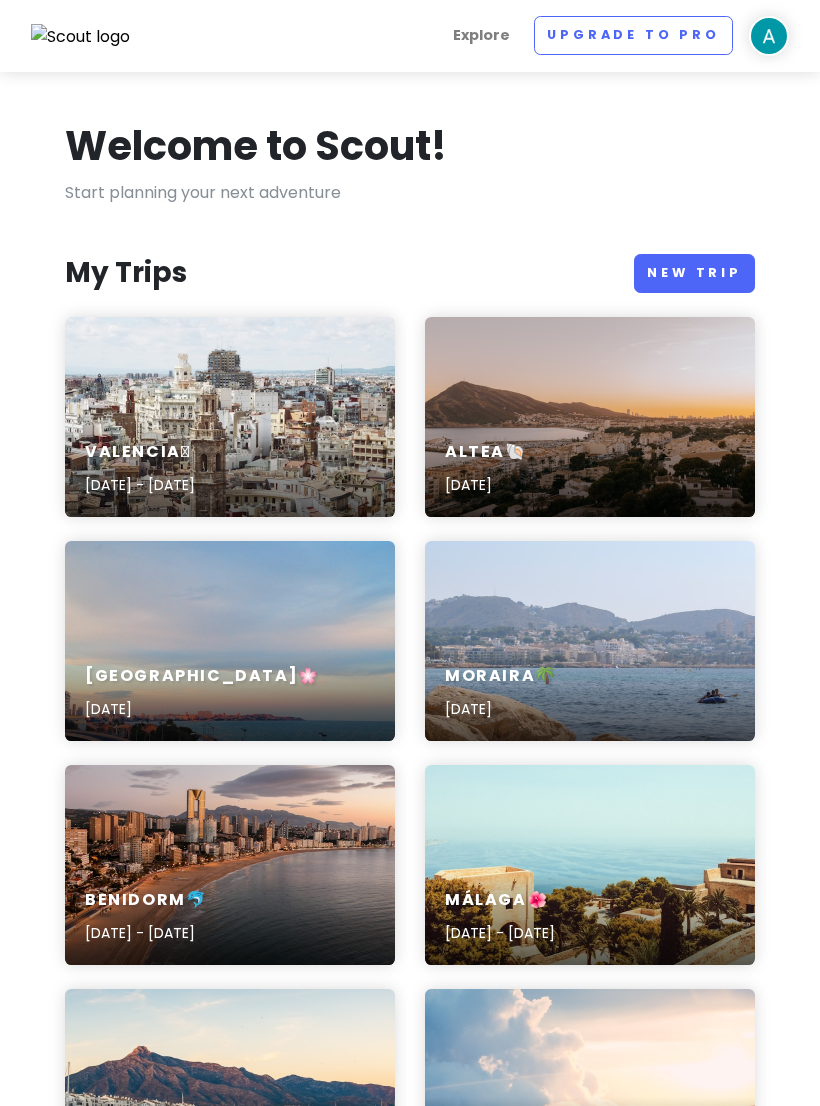 click on "Moraira🌴 [DATE]" at bounding box center (590, 641) 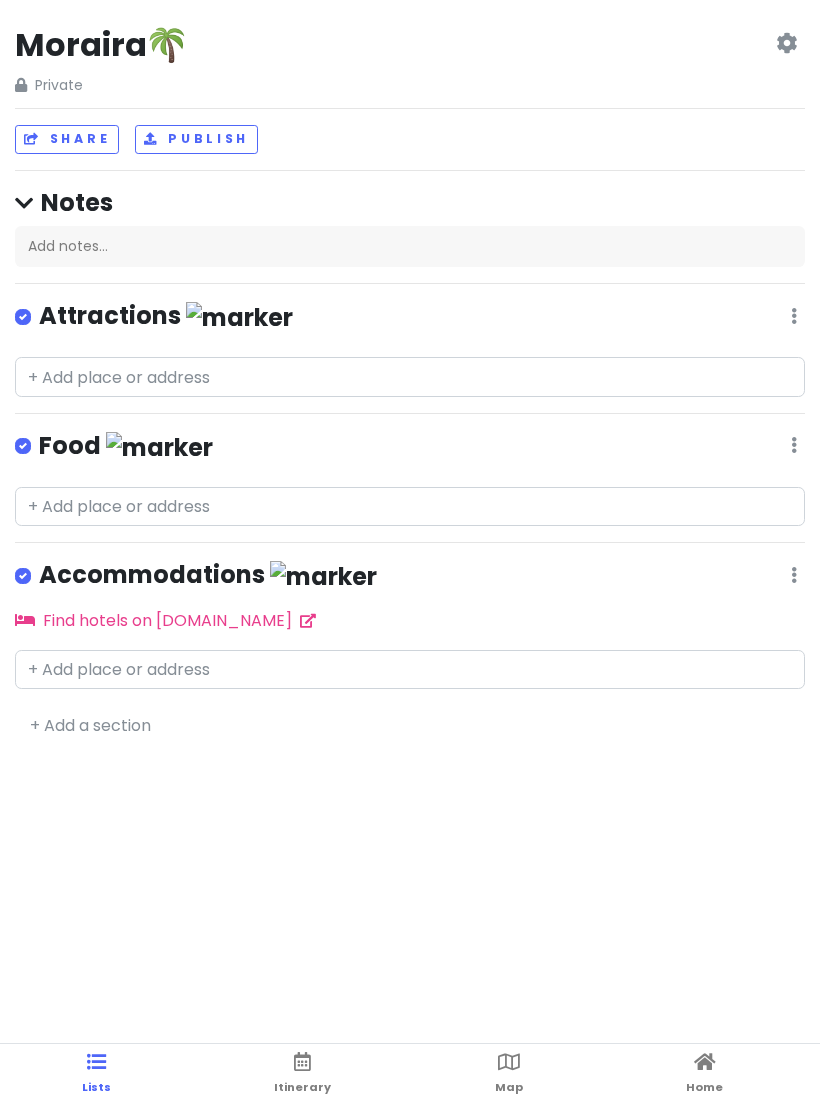 click at bounding box center (794, 316) 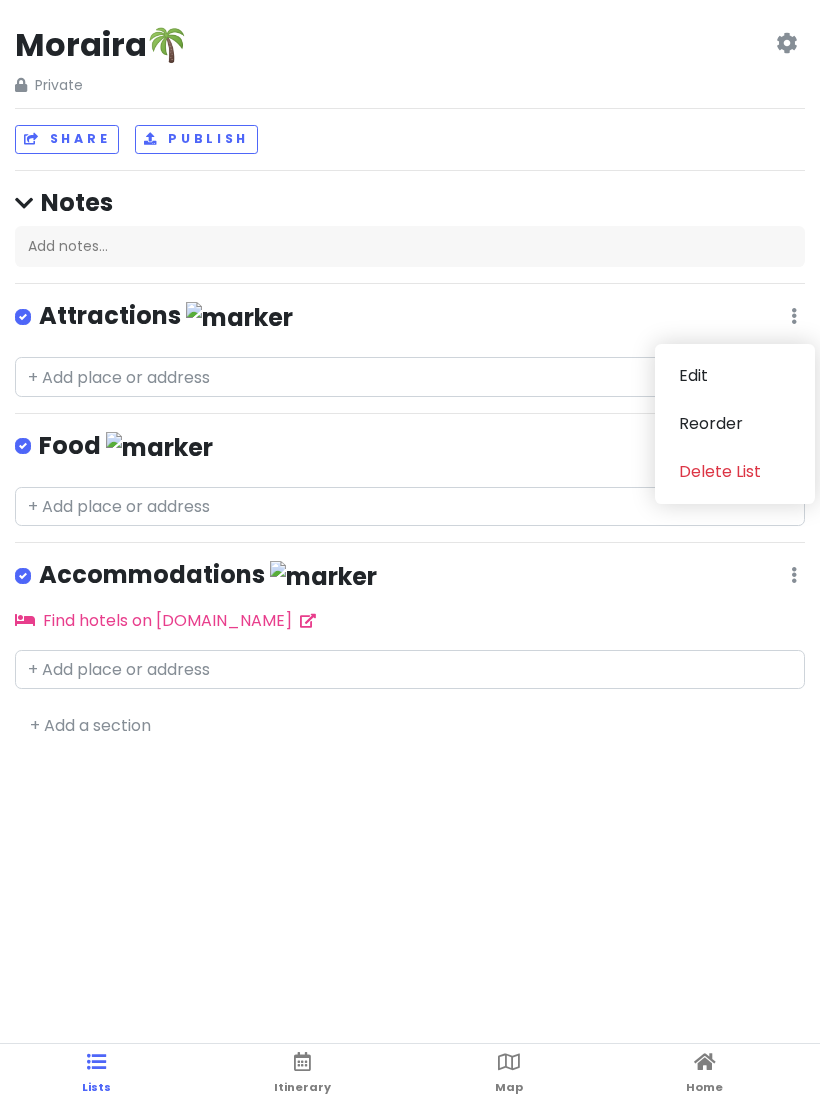 click on "Edit" at bounding box center [735, 376] 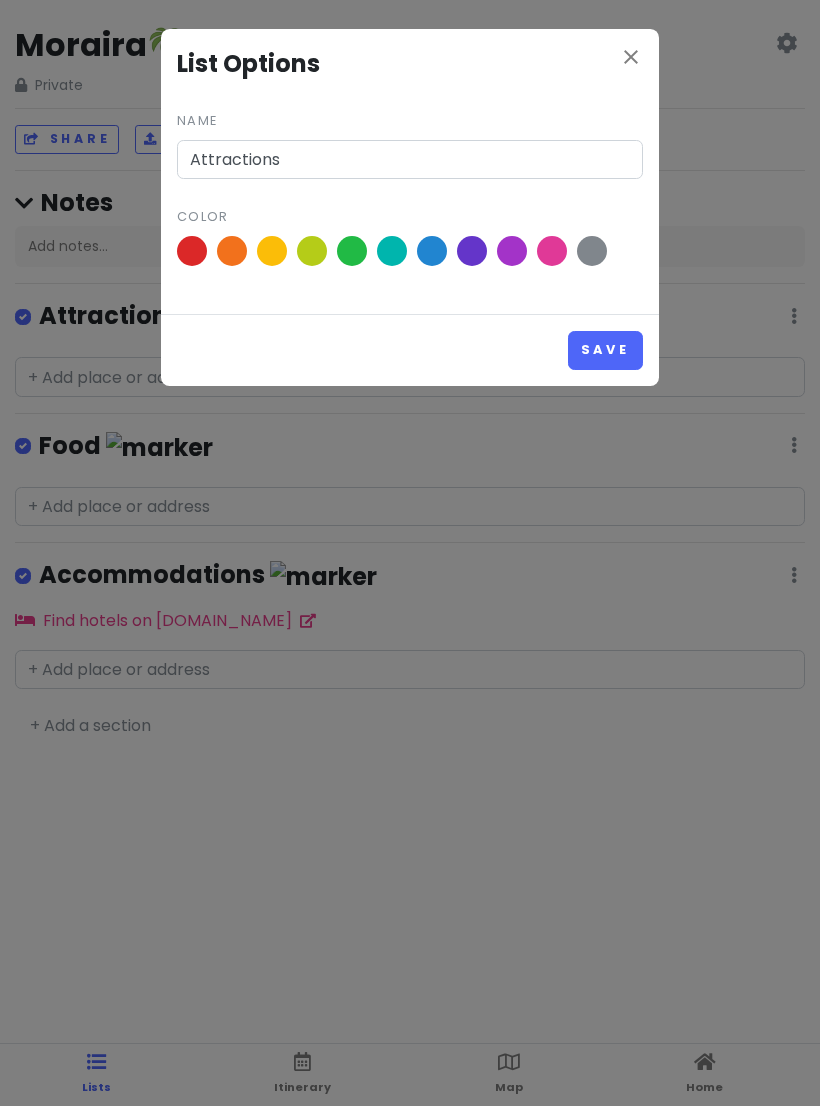 click at bounding box center (552, 251) 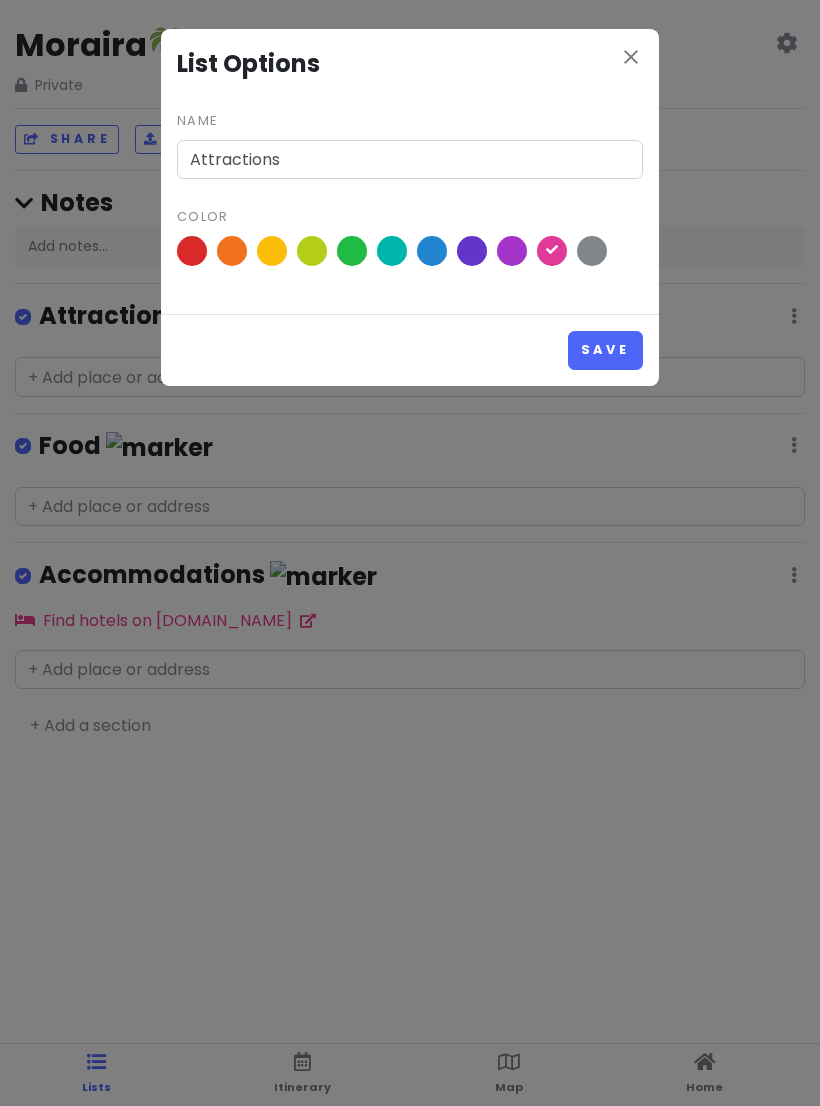 click on "Save" at bounding box center [605, 350] 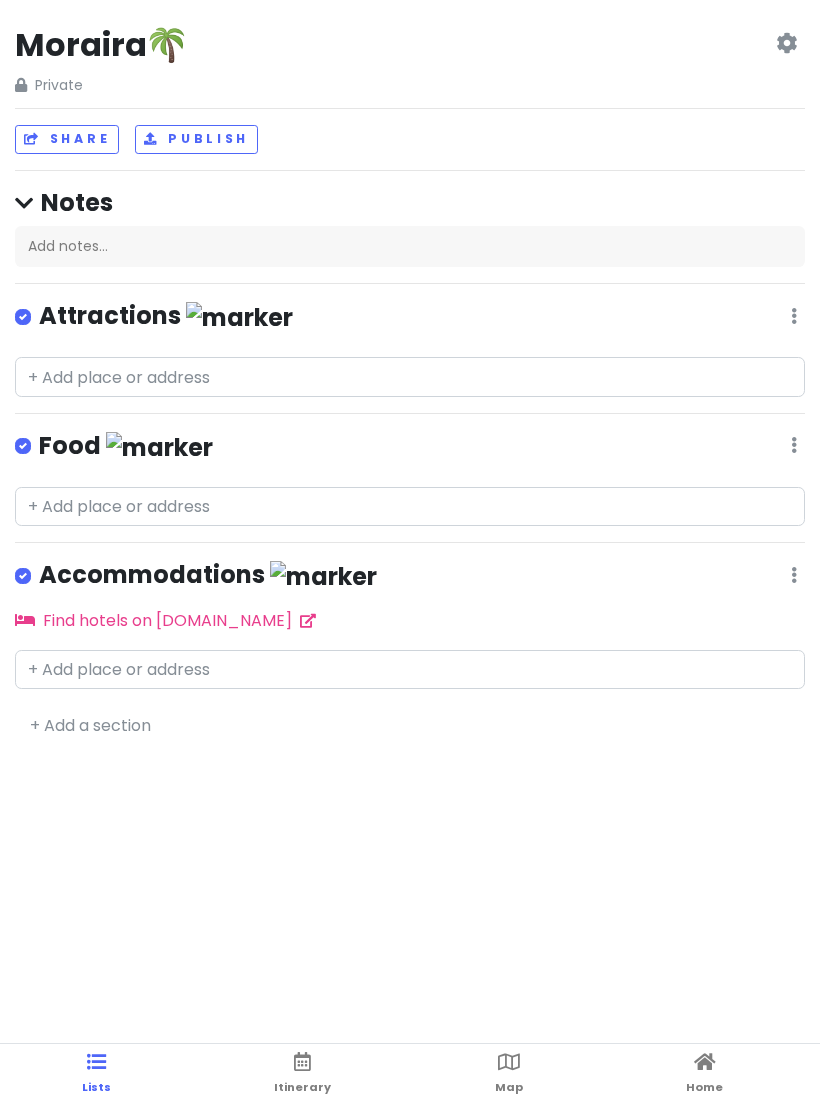 click on "Food   Edit Reorder Delete List" at bounding box center (410, 450) 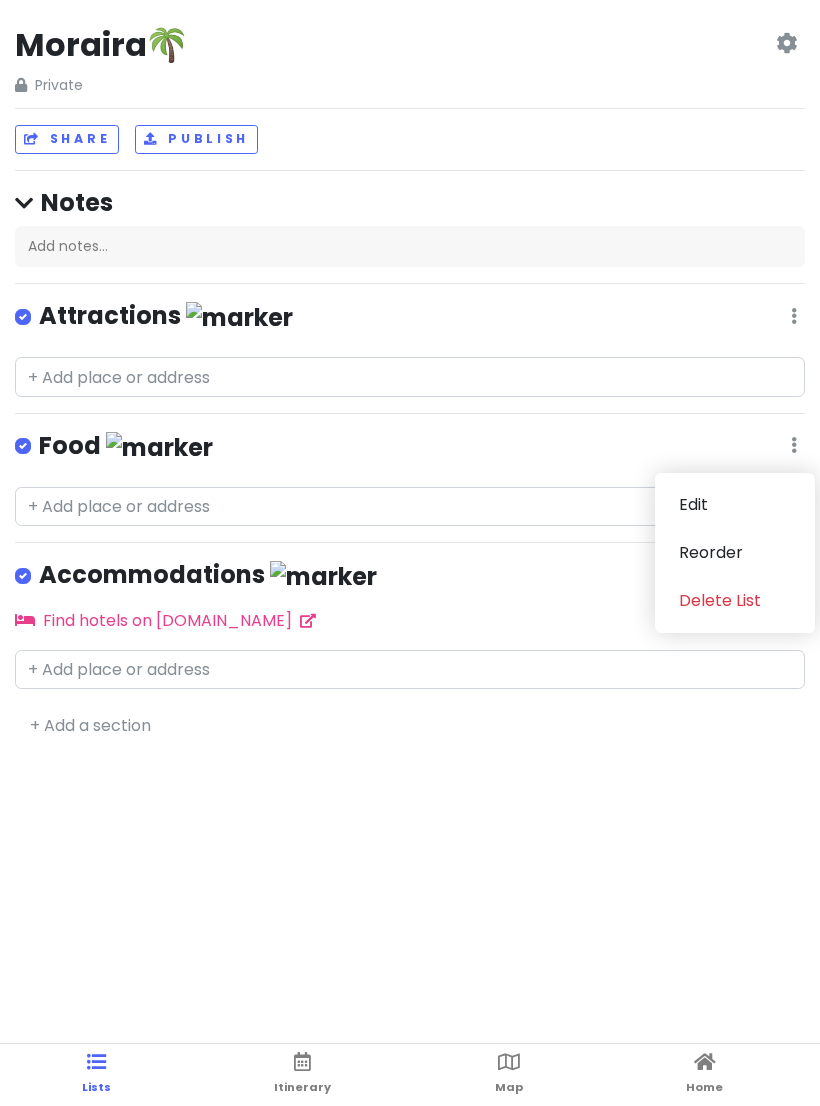 click on "Edit" at bounding box center [735, 505] 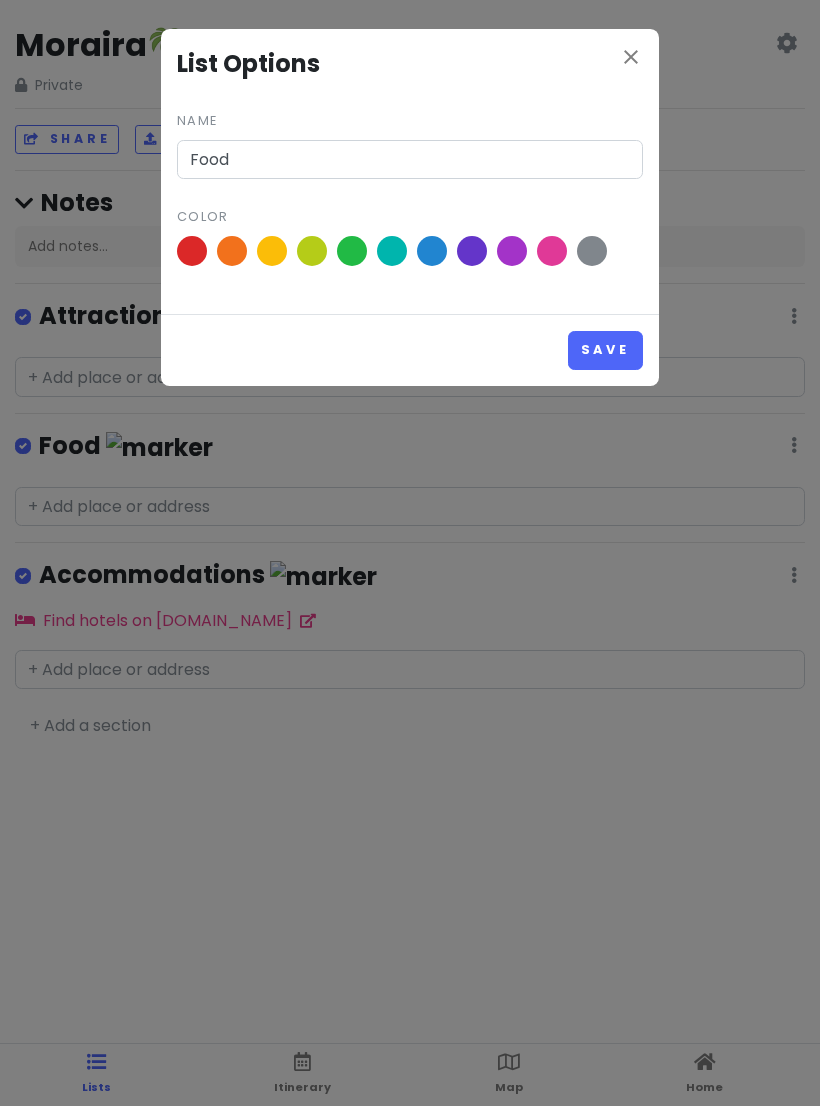 click at bounding box center [592, 251] 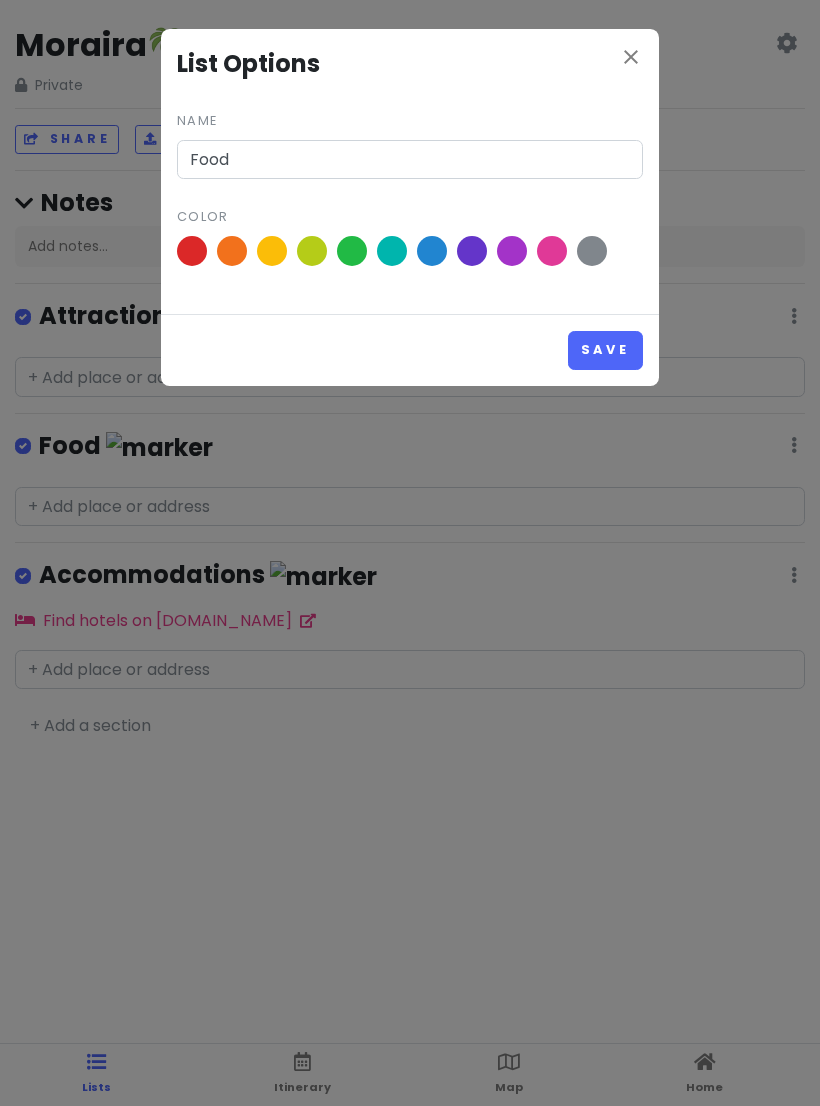 click at bounding box center [0, 0] 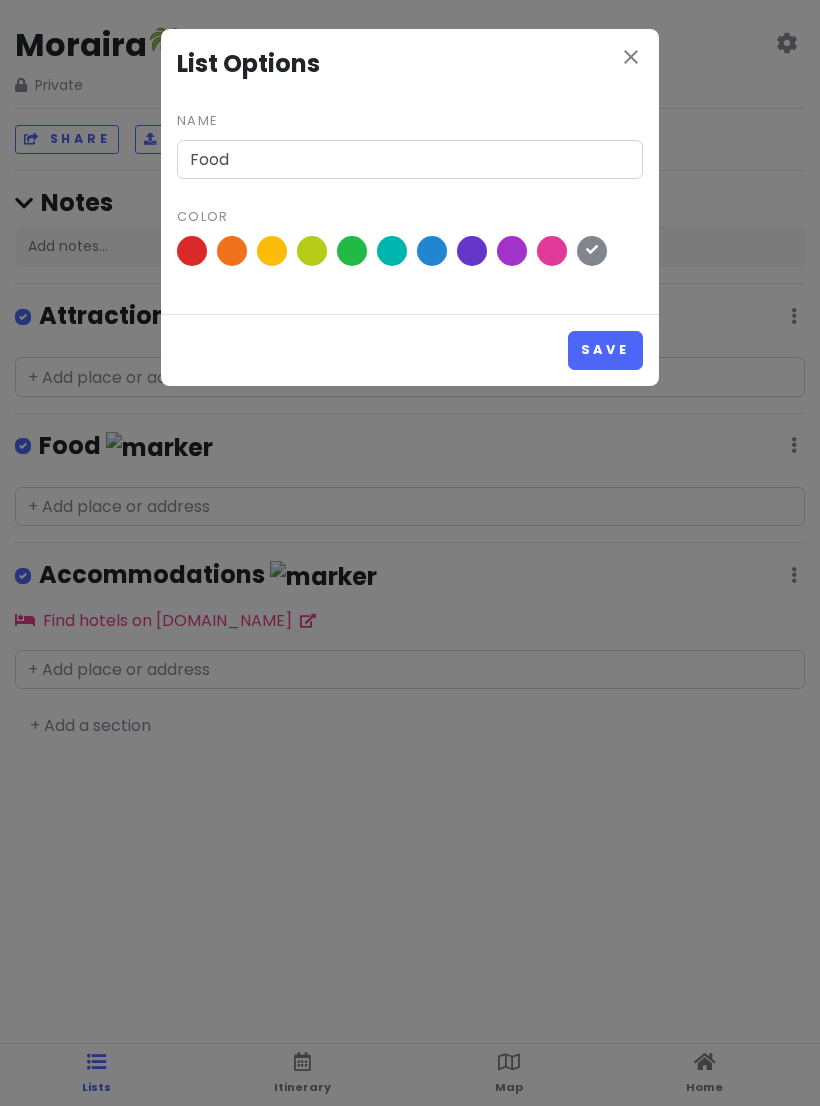 click on "Save" at bounding box center [605, 350] 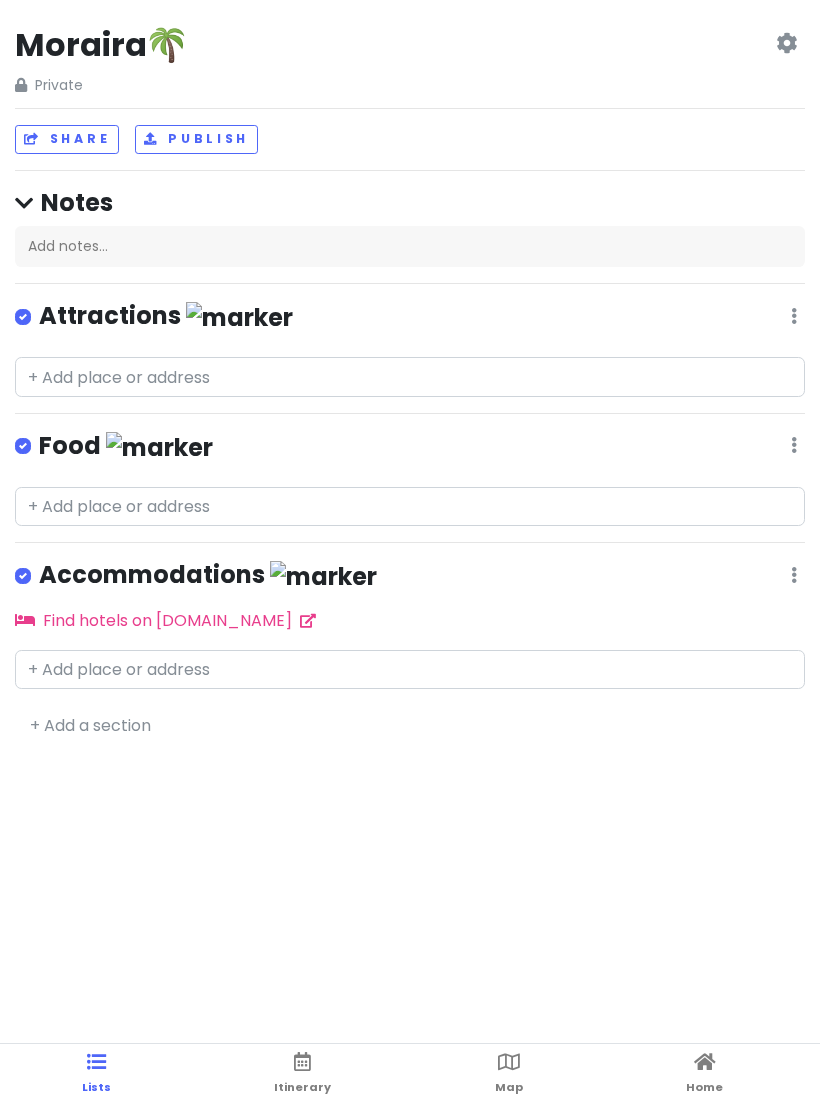 click at bounding box center [794, 316] 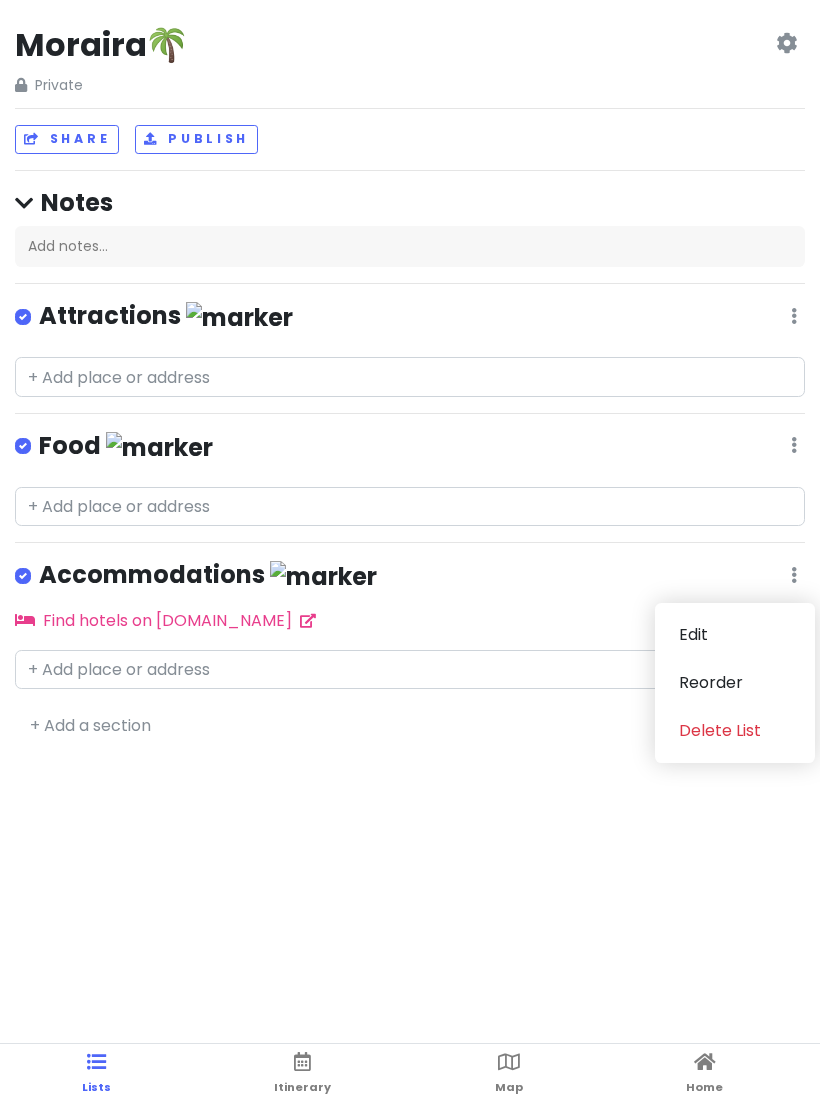 click on "Edit" at bounding box center [735, 635] 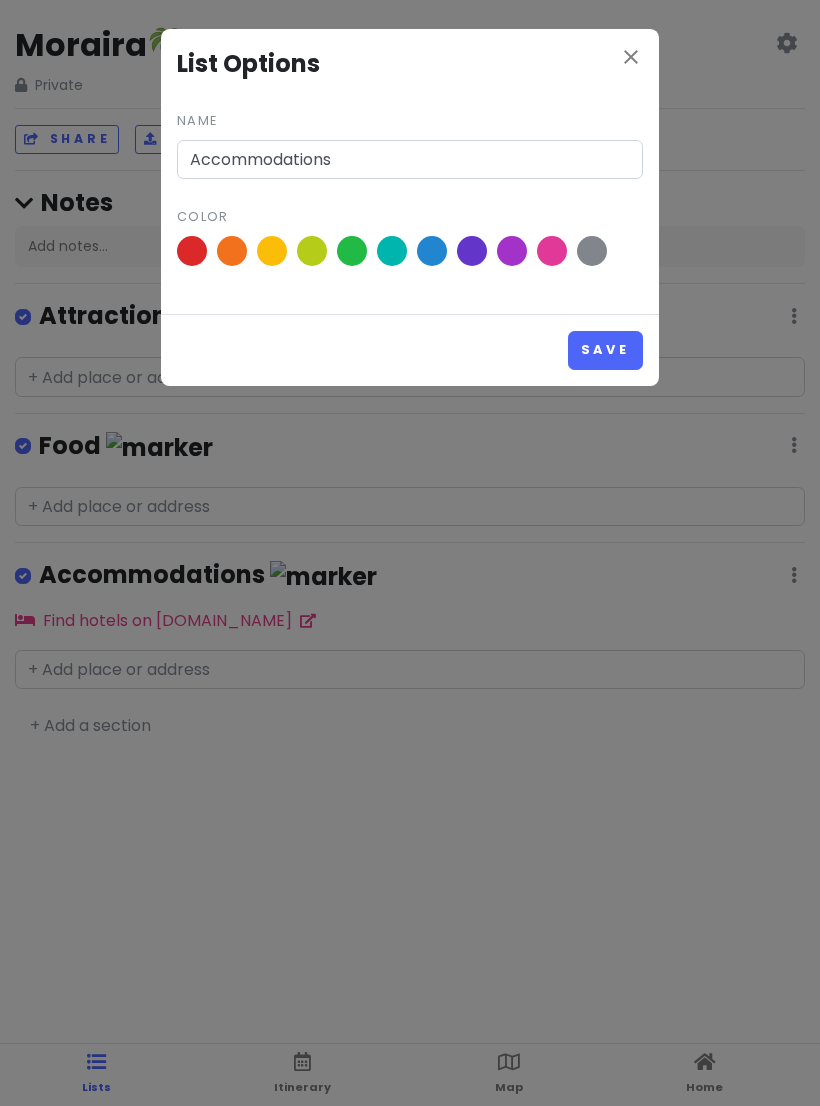 click on "close List Options Name Accommodations Color" at bounding box center (410, 171) 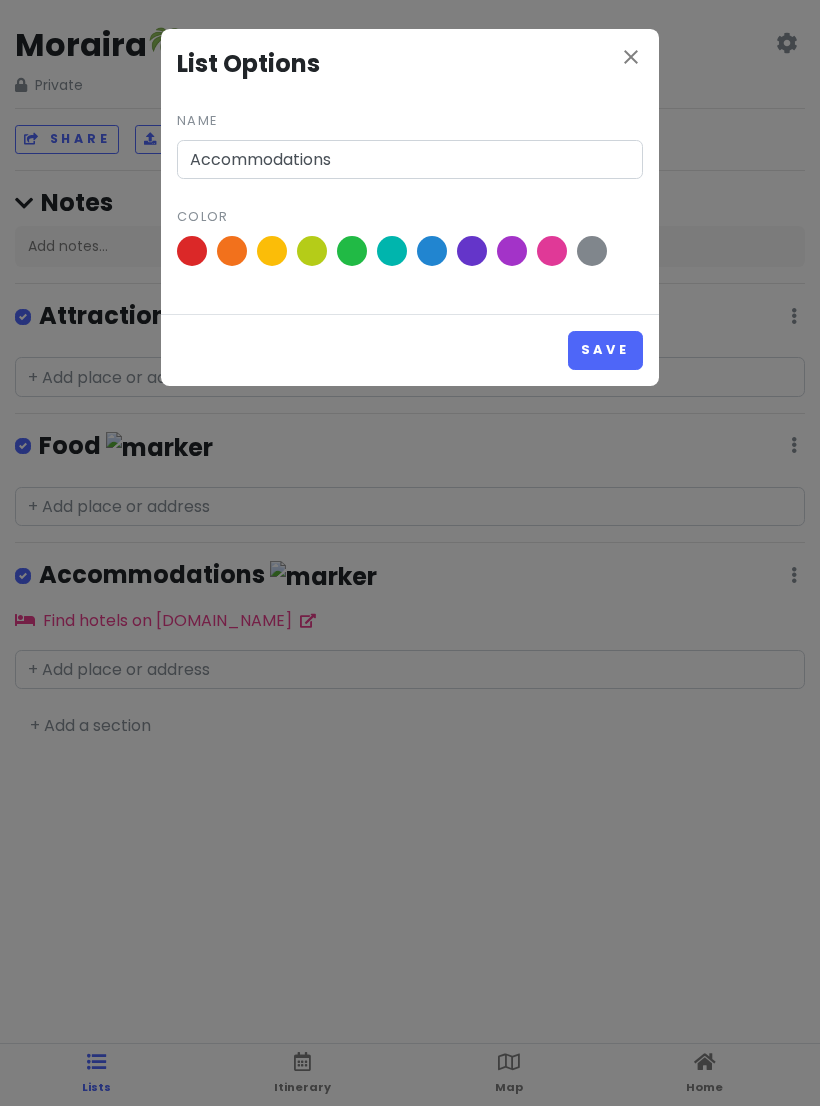 click at bounding box center [192, 251] 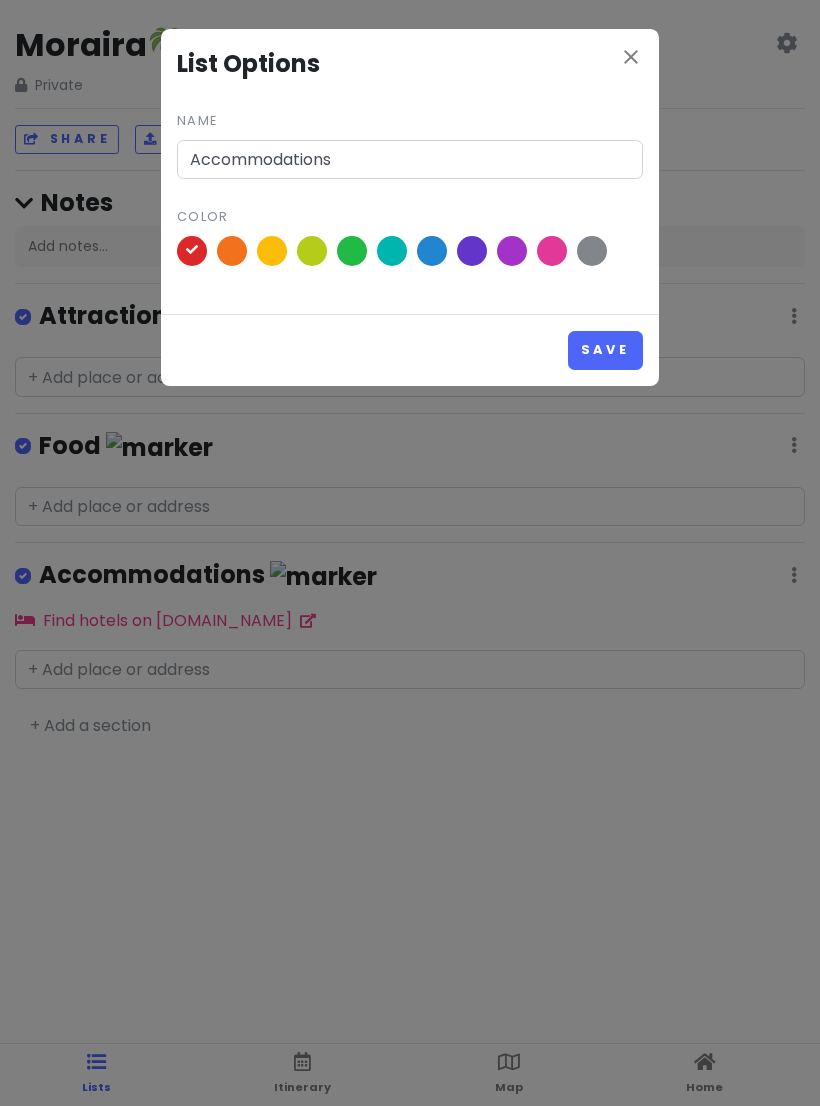 click on "Save" at bounding box center [605, 350] 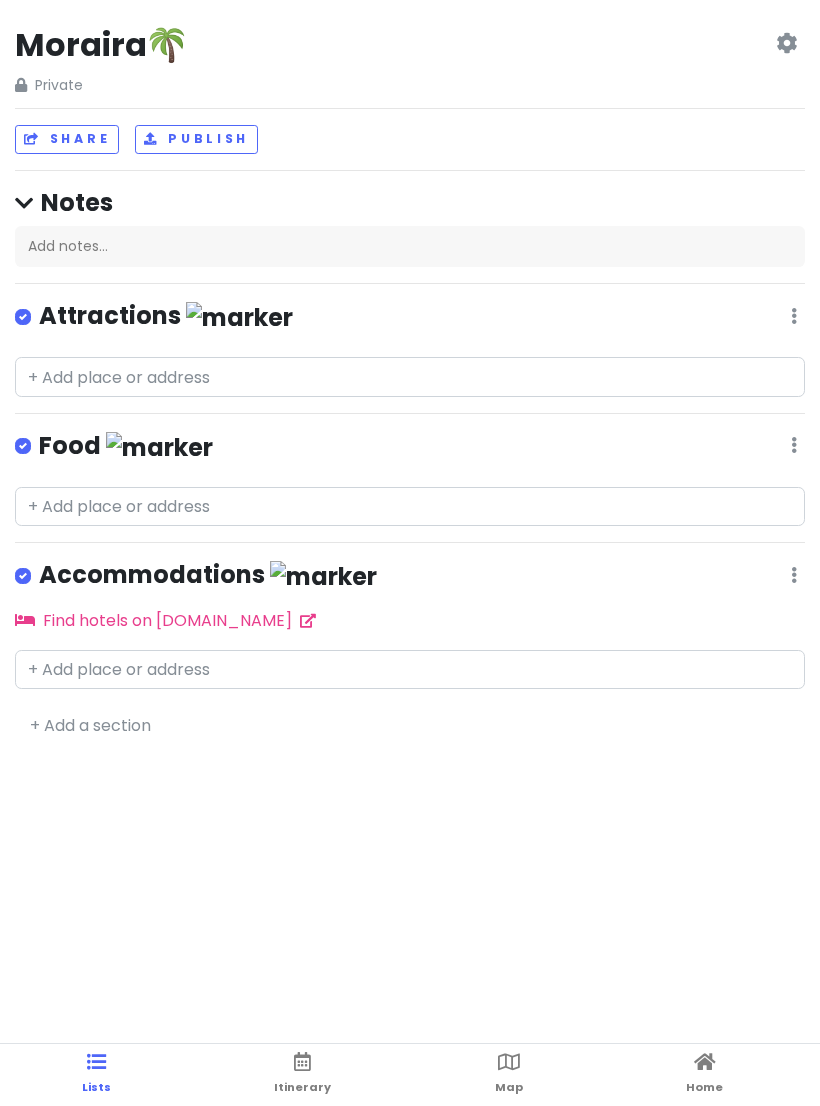 click on "Moraira🌴 Private Change Dates Make a Copy Delete Trip Go Pro ⚡️ Give Feedback 💡 Support Scout ☕️ Share Publish Notes Add notes... Attractions   Edit Reorder Delete List Food   Edit Reorder Delete List Accommodations   Edit Reorder Delete List Find hotels on [DOMAIN_NAME] + Add a section" at bounding box center [410, 553] 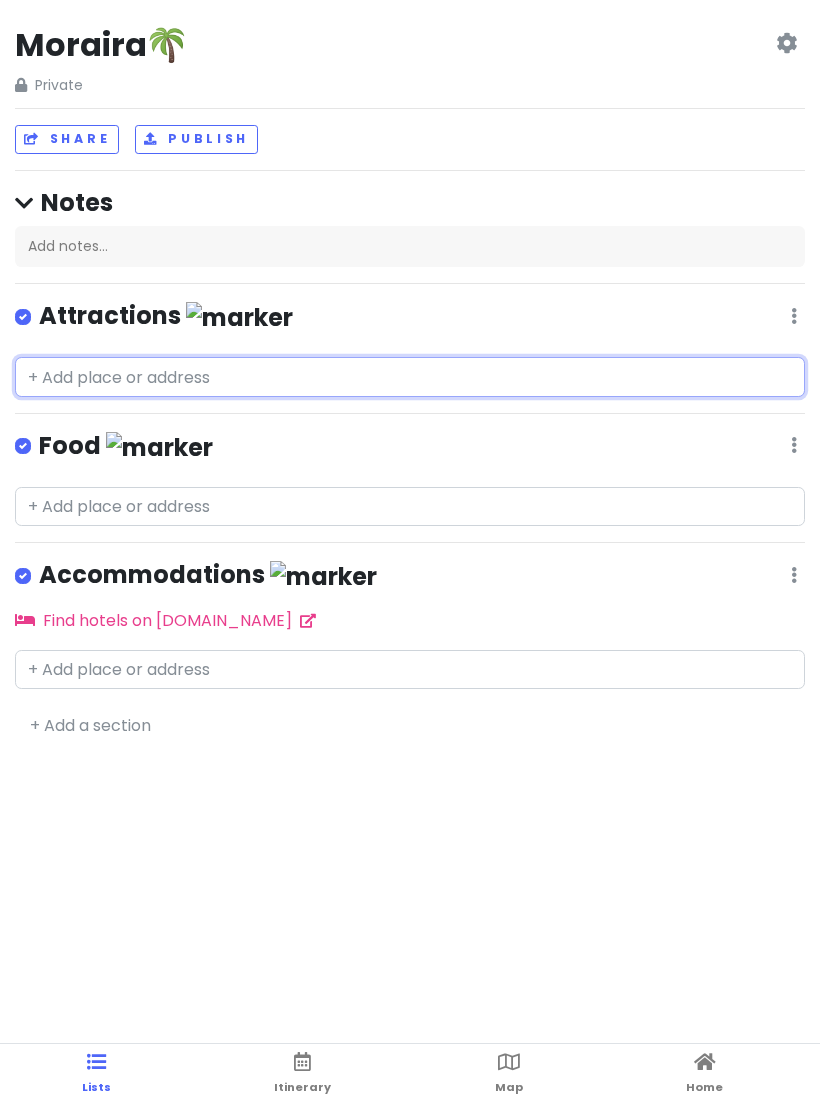 click at bounding box center (410, 377) 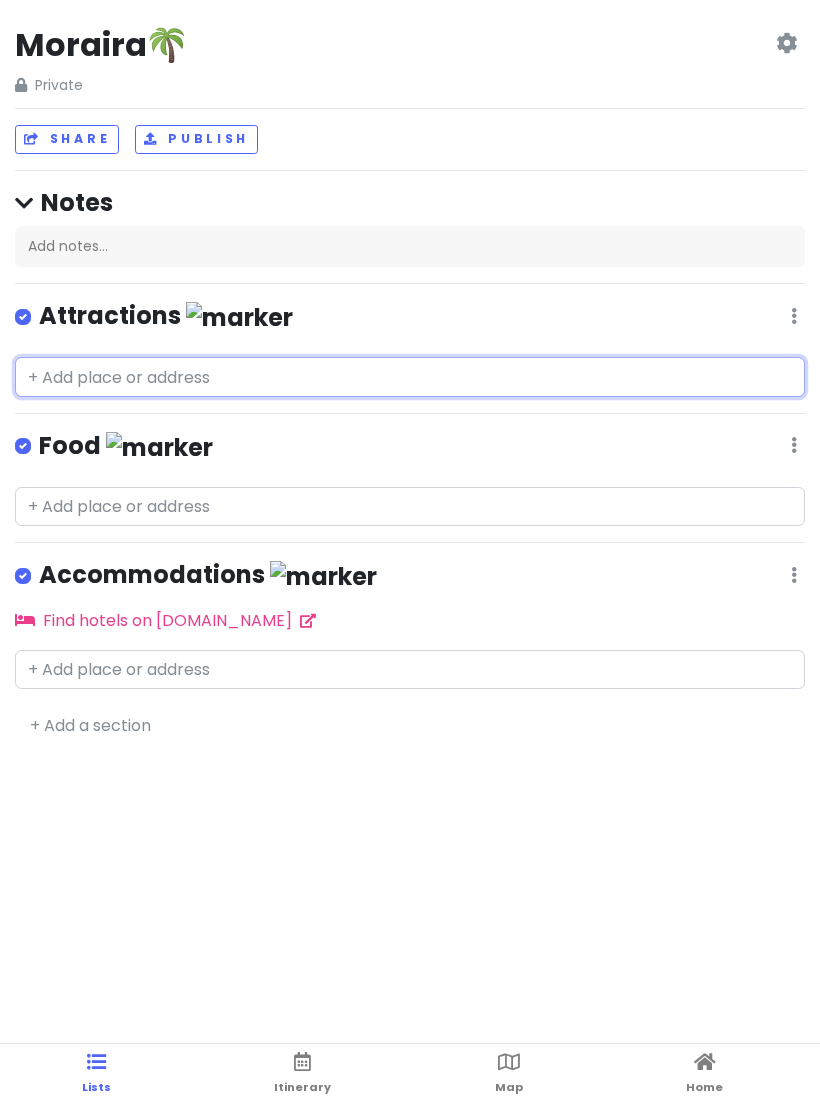 scroll, scrollTop: 25, scrollLeft: 0, axis: vertical 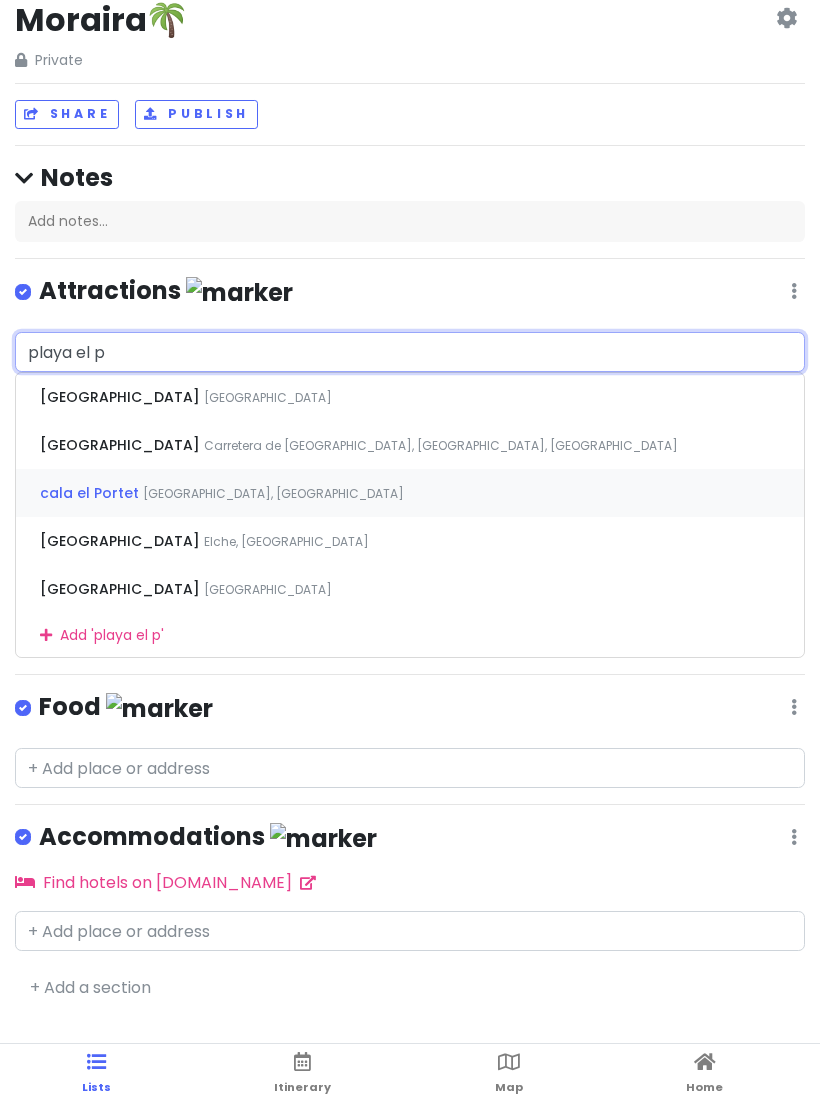click on "[GEOGRAPHIC_DATA], [GEOGRAPHIC_DATA]" at bounding box center [268, 397] 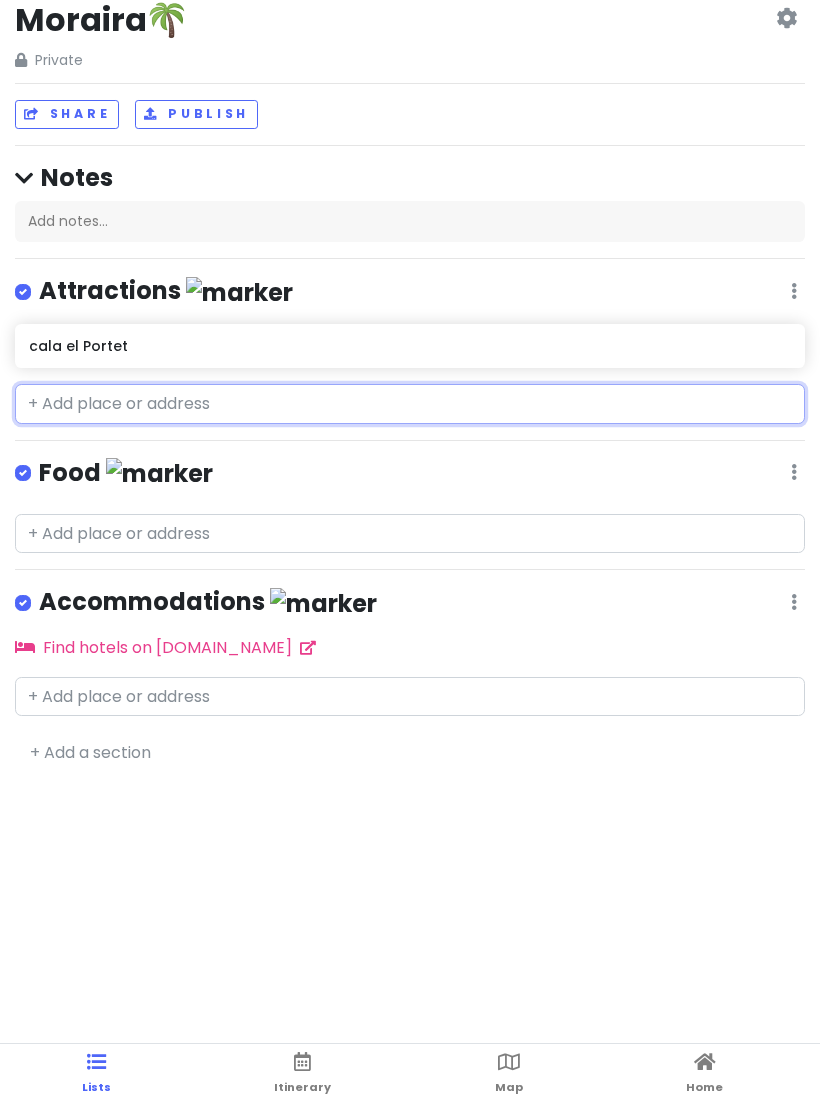 click on "cala el Portet" 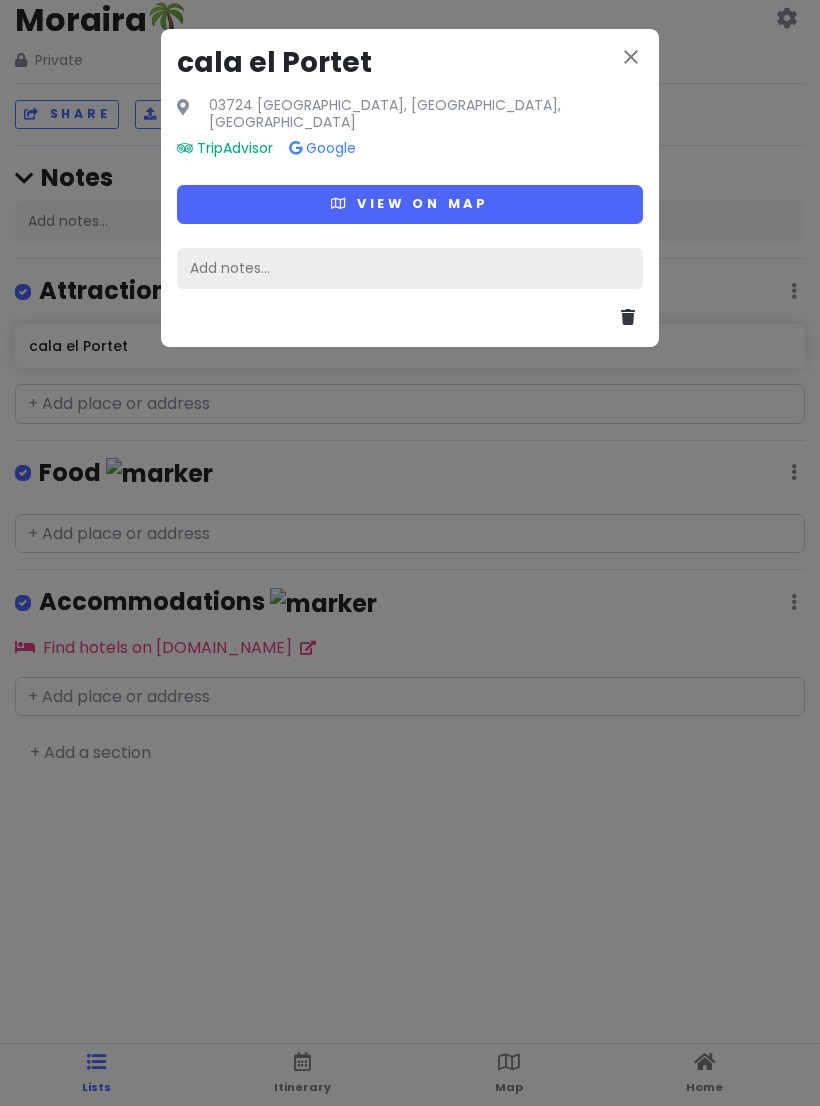 click on "Add notes..." at bounding box center [410, 269] 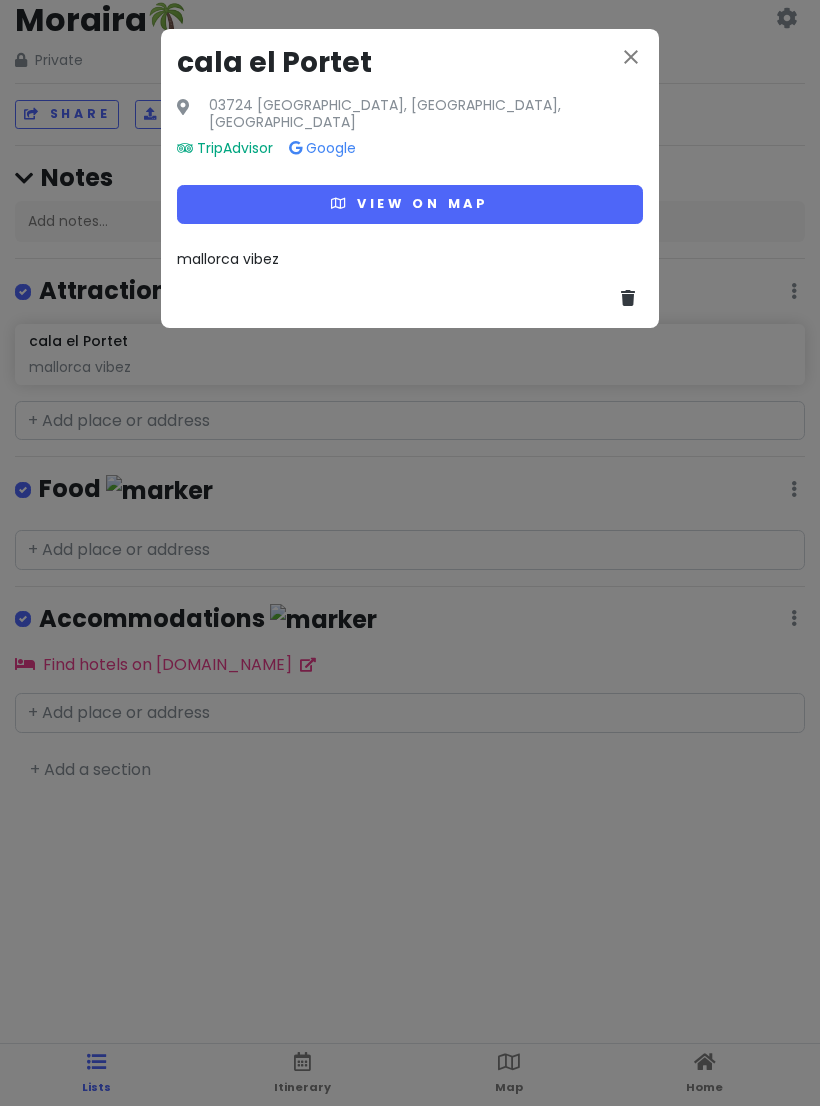 click on "close" at bounding box center (631, 57) 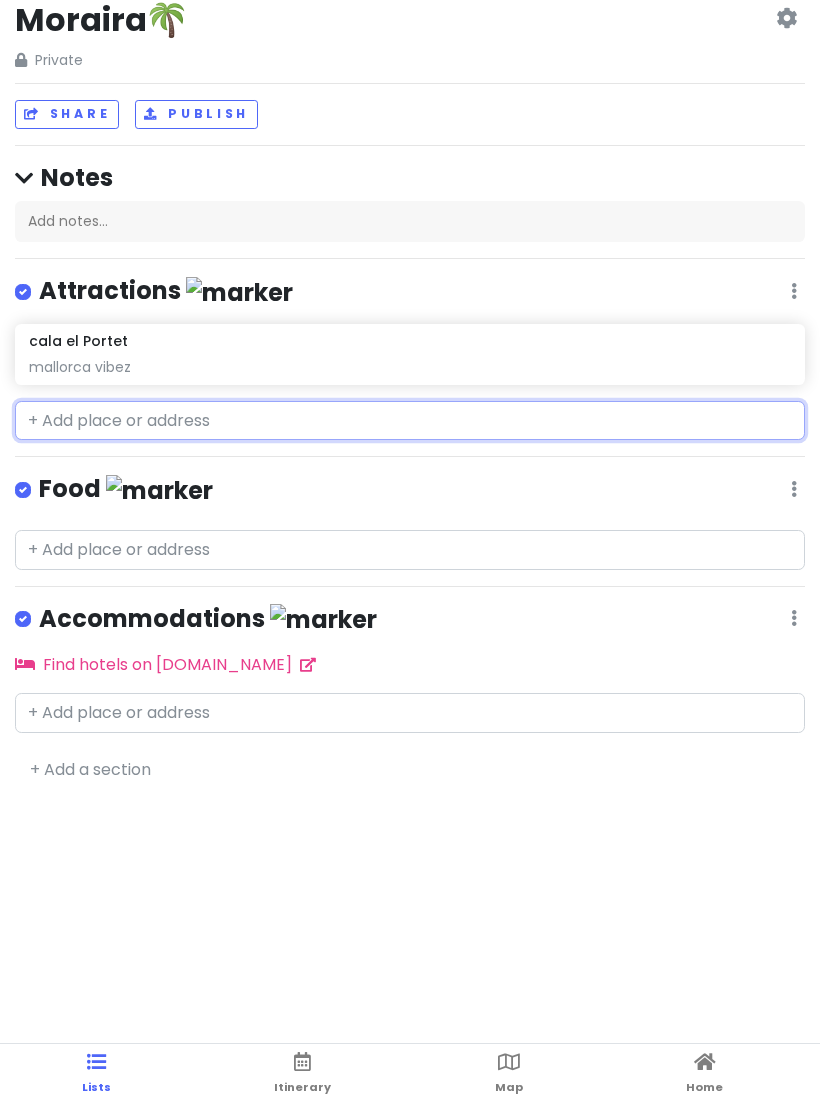 click on "mallorca vibez" at bounding box center [409, 367] 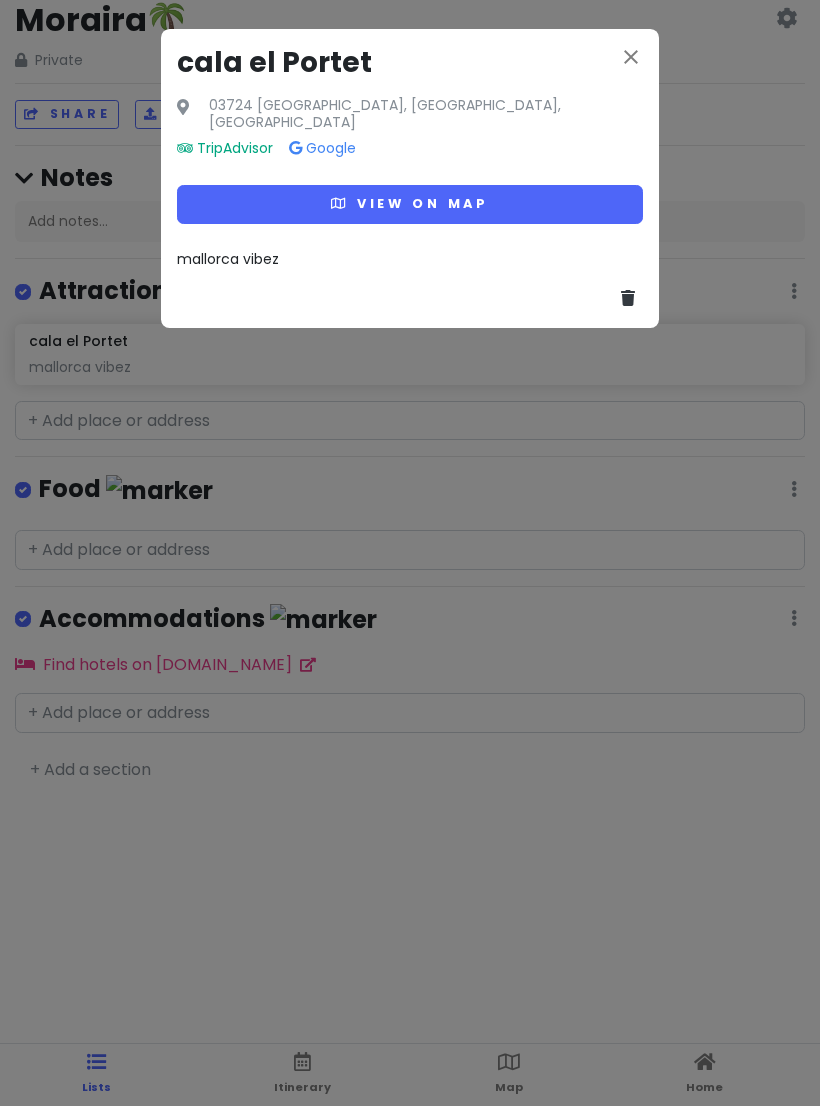 click on "View on map" at bounding box center [410, 204] 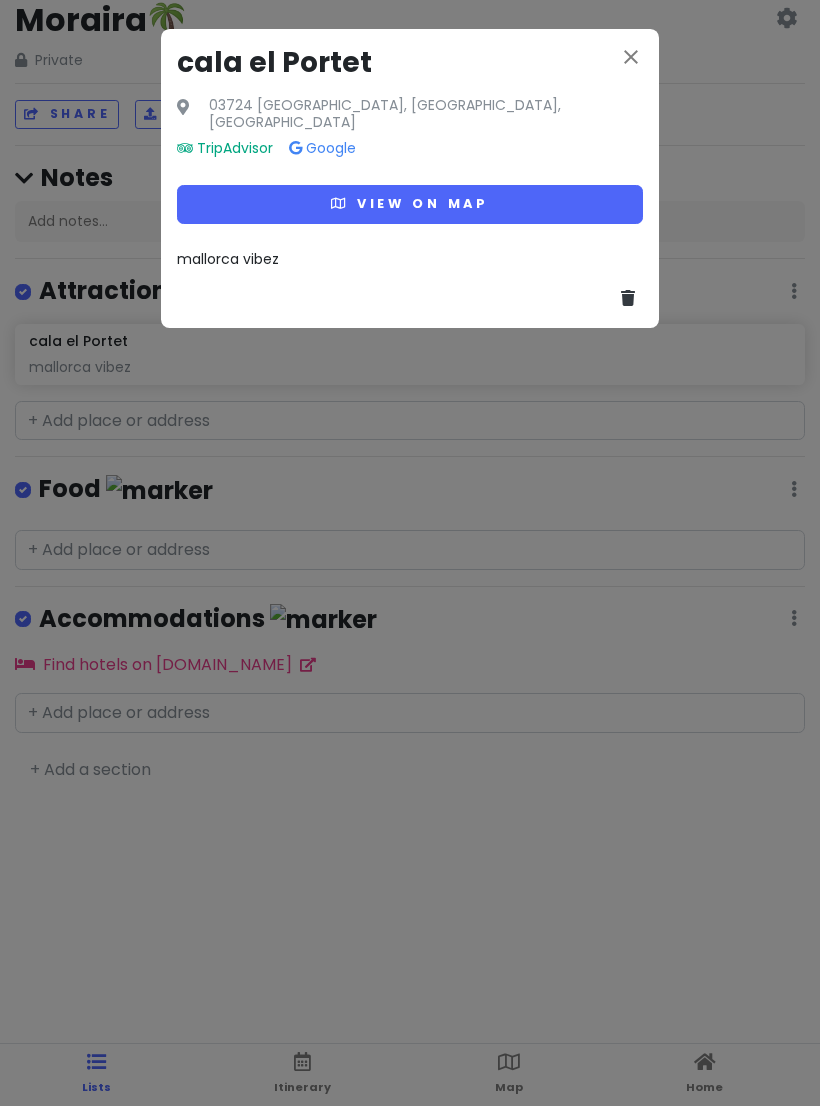scroll, scrollTop: 0, scrollLeft: 0, axis: both 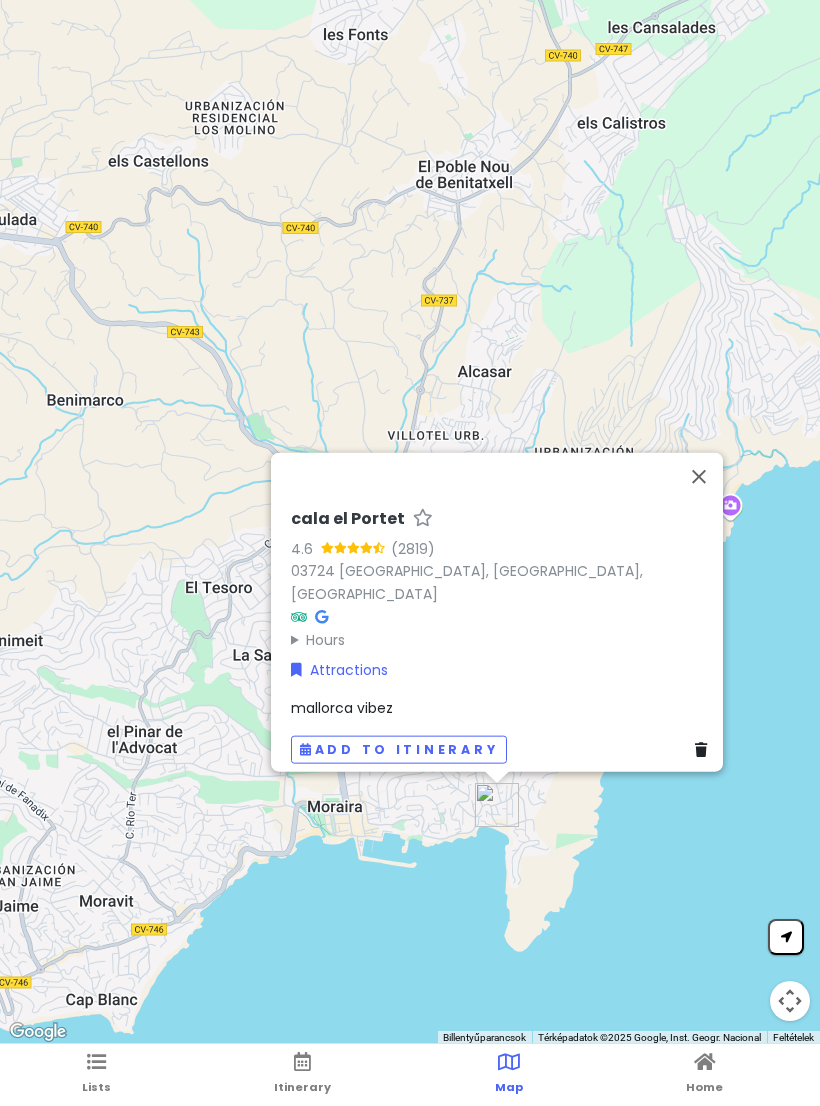 click at bounding box center (699, 476) 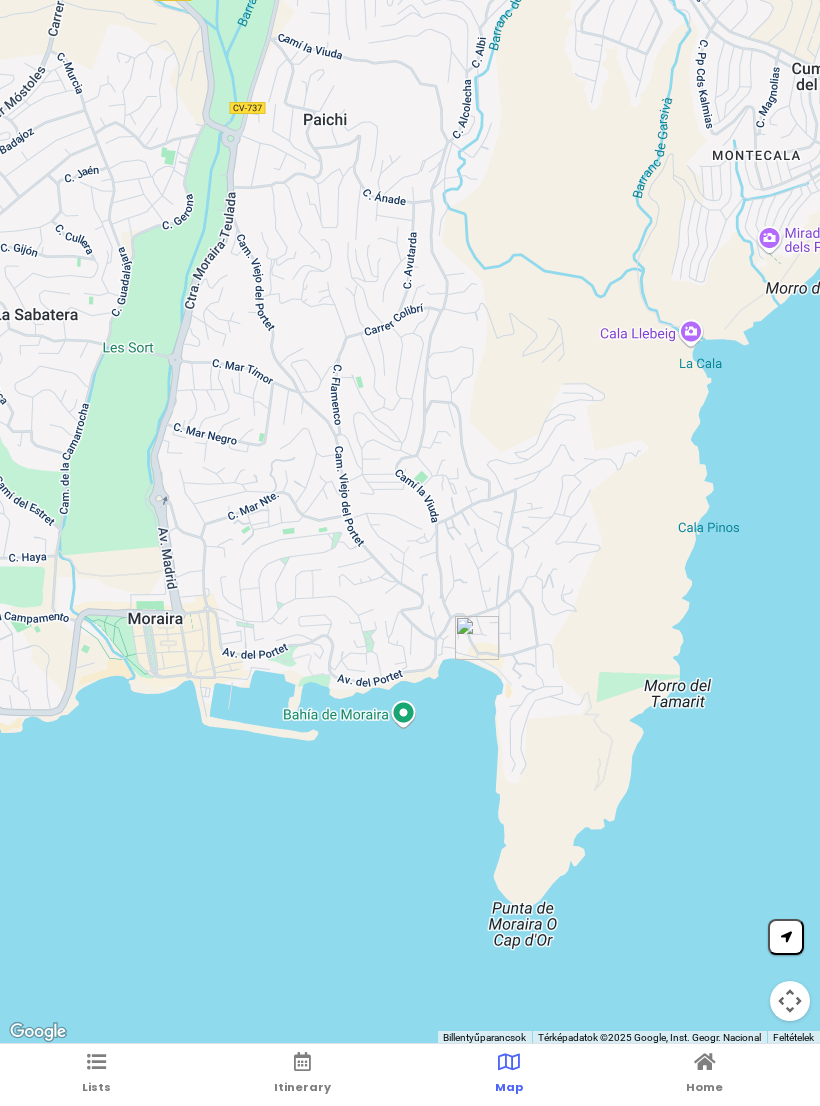 click on "Lists" at bounding box center (96, 1087) 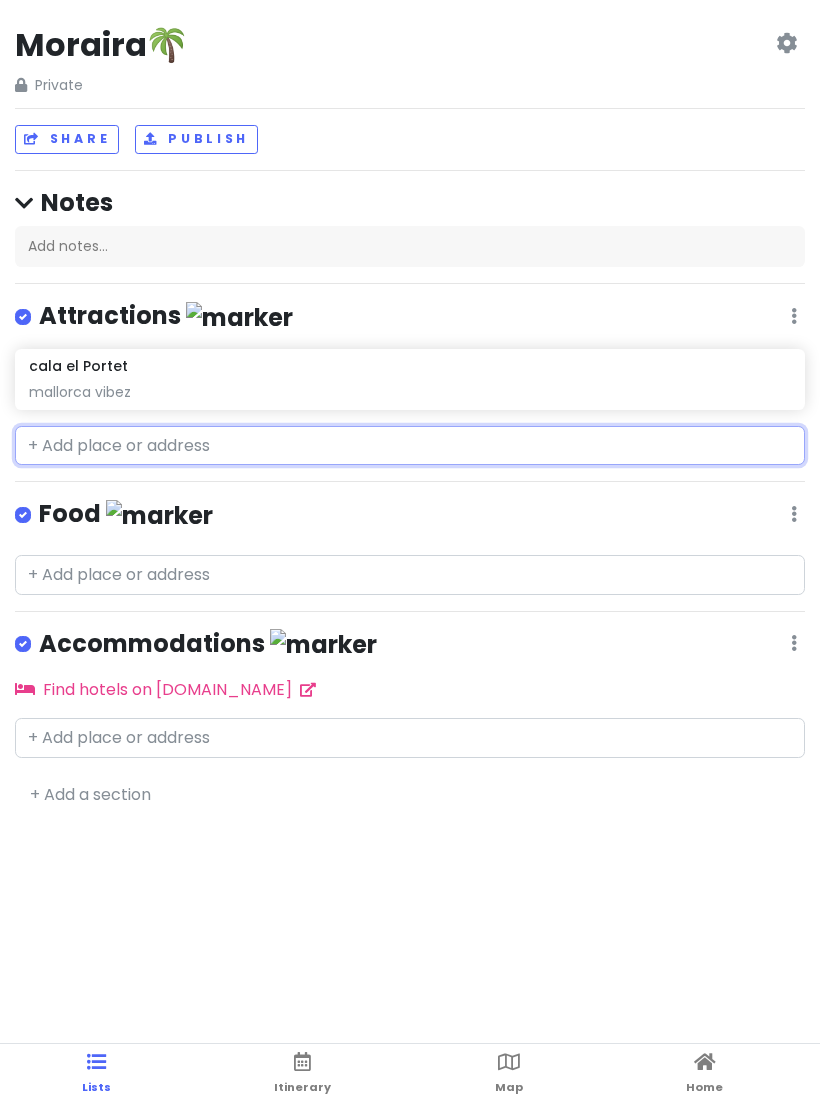 click at bounding box center [410, 446] 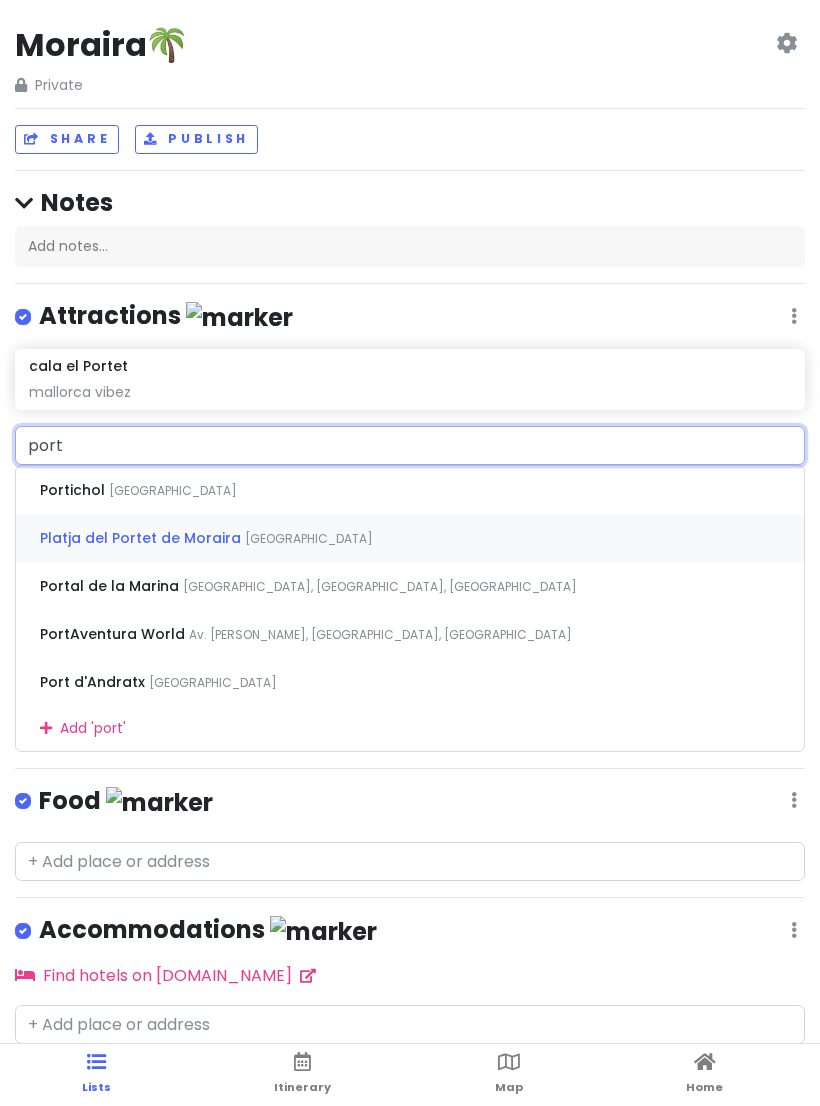 click on "[GEOGRAPHIC_DATA]" at bounding box center [173, 490] 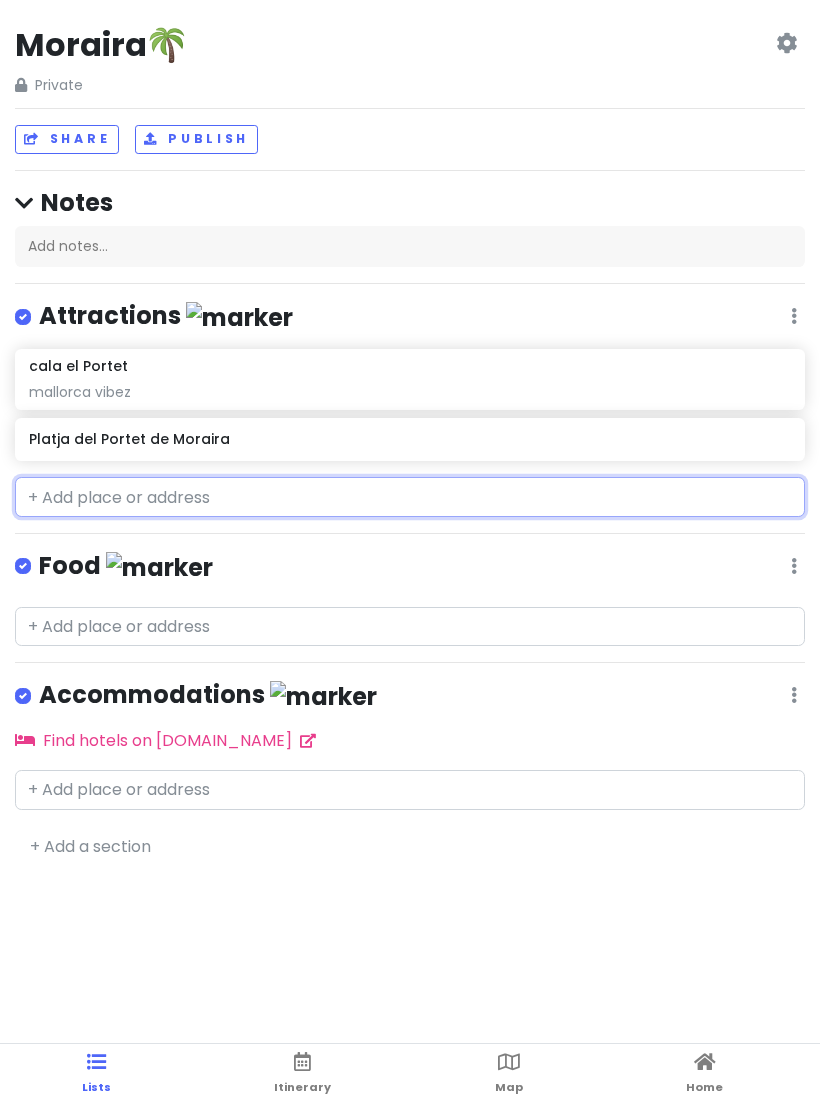 click on "Platja del Portet de Moraira" at bounding box center (410, 440) 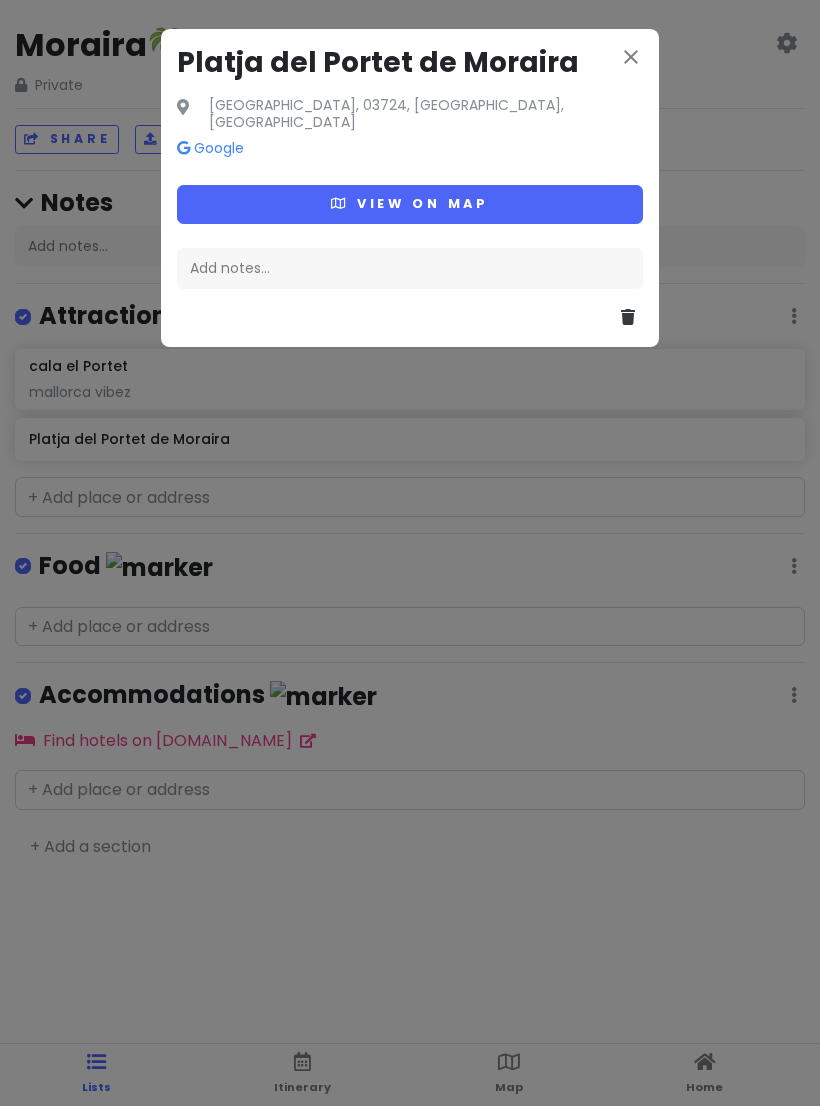 click on "View on map" at bounding box center [410, 204] 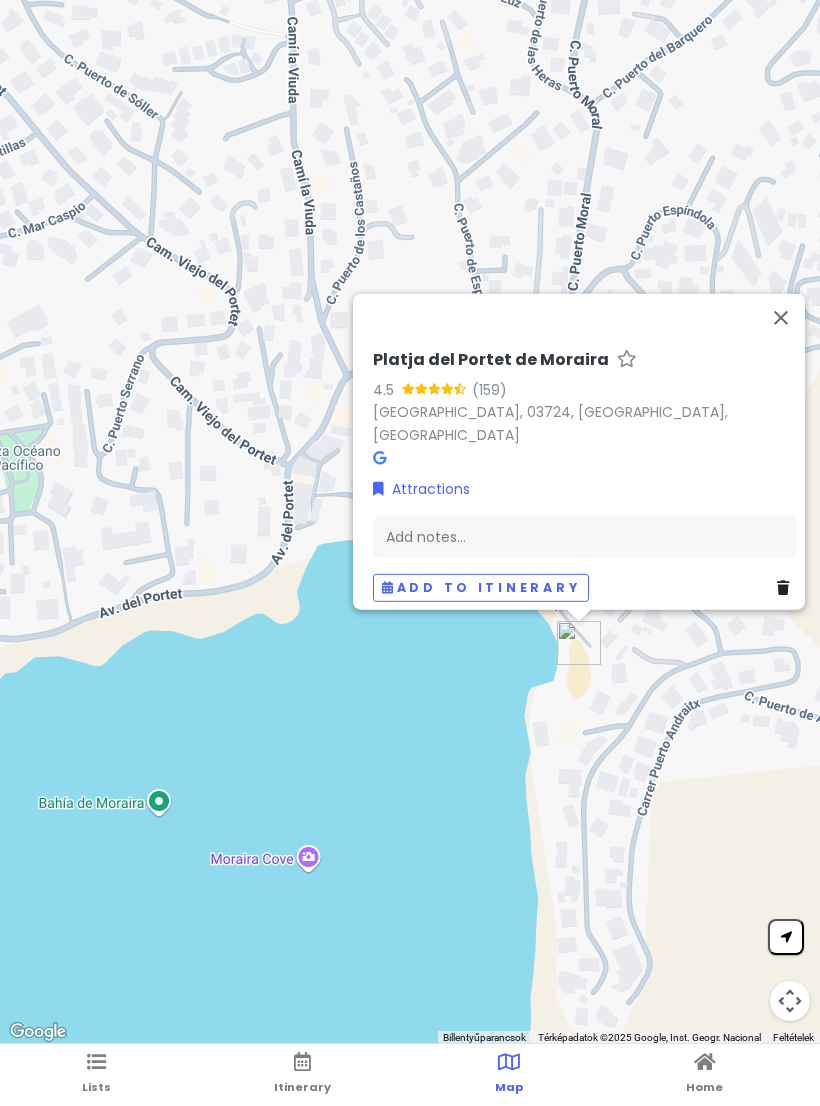 click at bounding box center (781, 317) 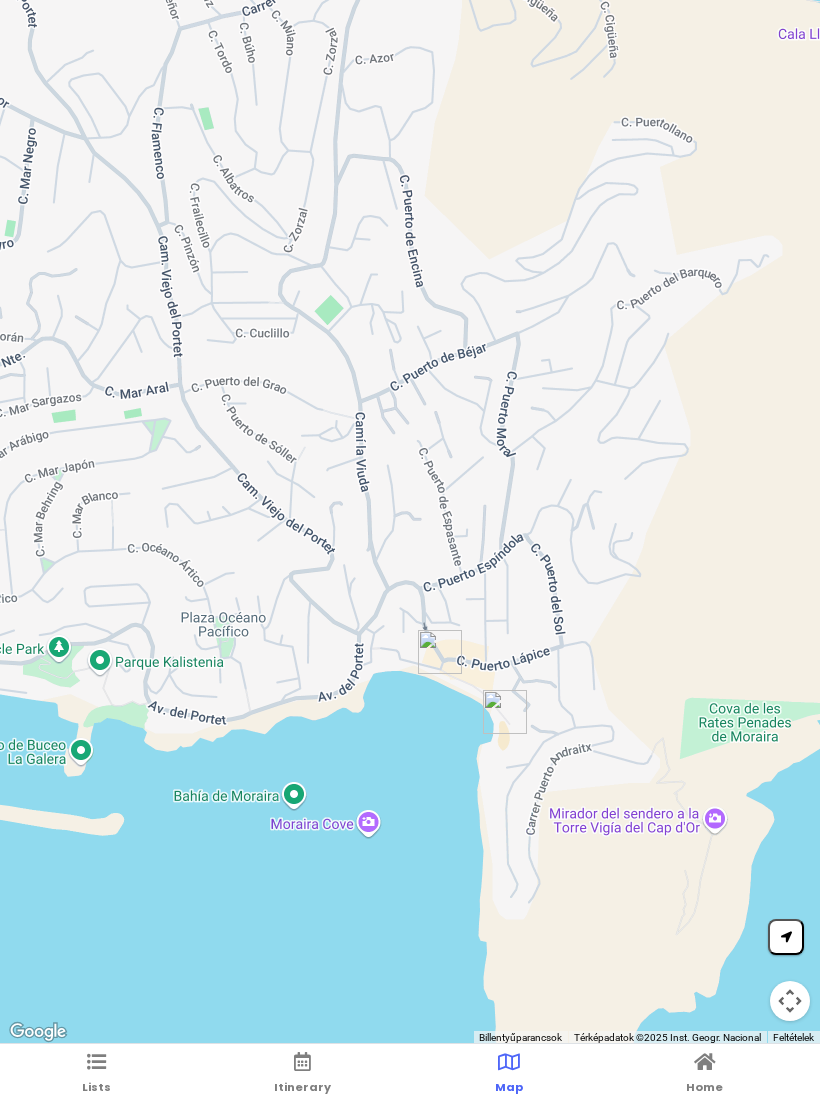 click on "Lists Itinerary Map Home" at bounding box center [410, 1075] 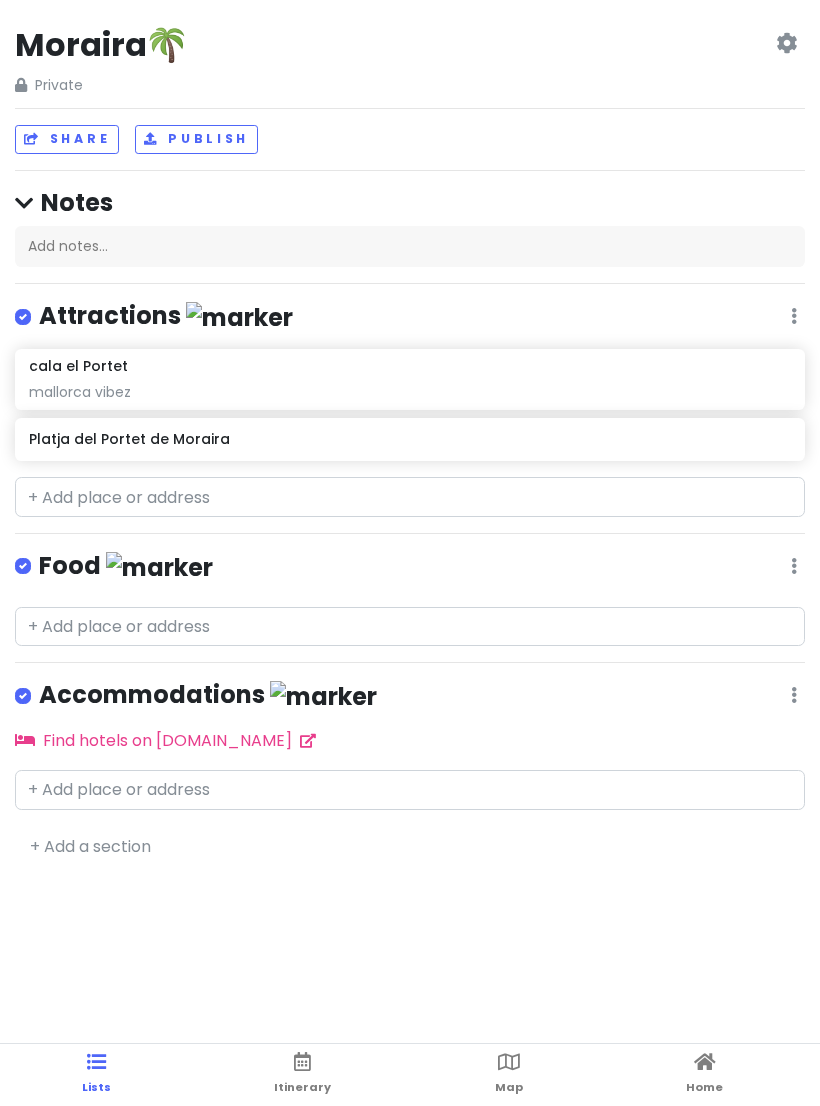 click on "Moraira🌴 Private Change Dates Make a Copy Delete Trip Go Pro ⚡️ Give Feedback 💡 Support Scout ☕️ Share Publish Notes Add notes... Attractions   Edit Reorder Delete List cala el [GEOGRAPHIC_DATA] vibez [GEOGRAPHIC_DATA] Food   Edit Reorder Delete List Accommodations   Edit Reorder Delete List Find hotels on [DOMAIN_NAME] + Add a section" at bounding box center (410, 553) 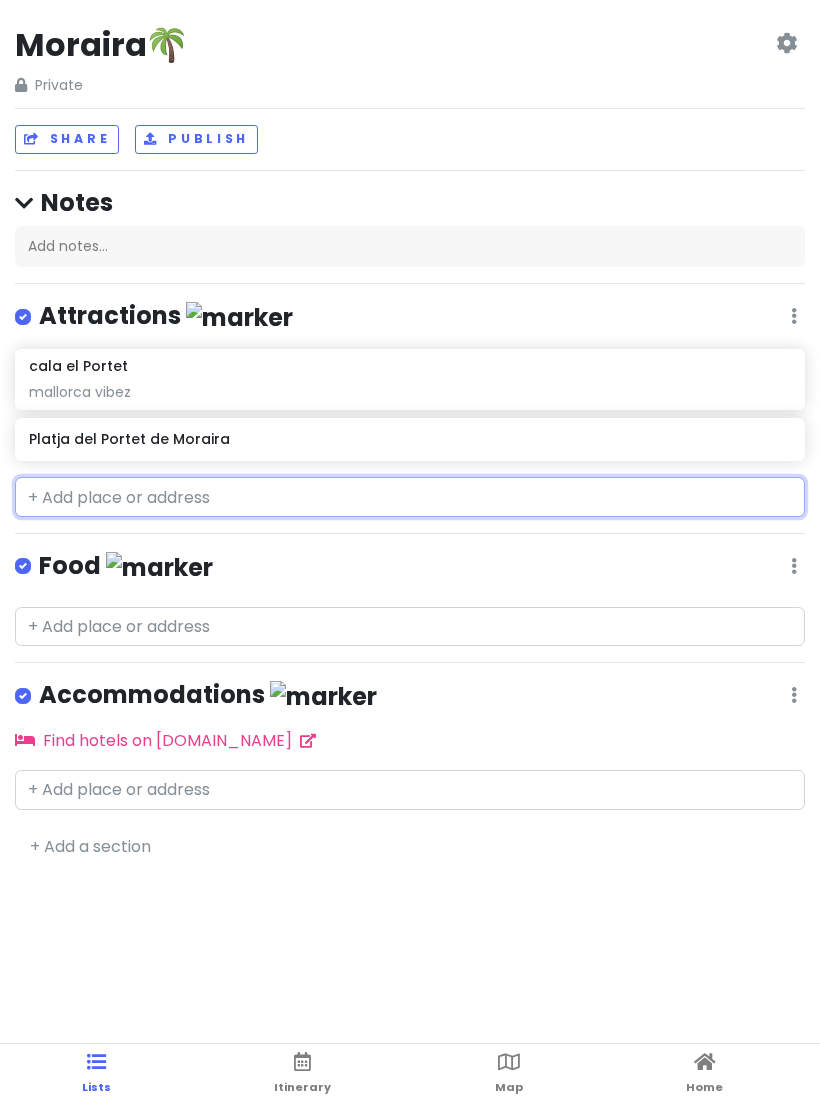 click at bounding box center [410, 497] 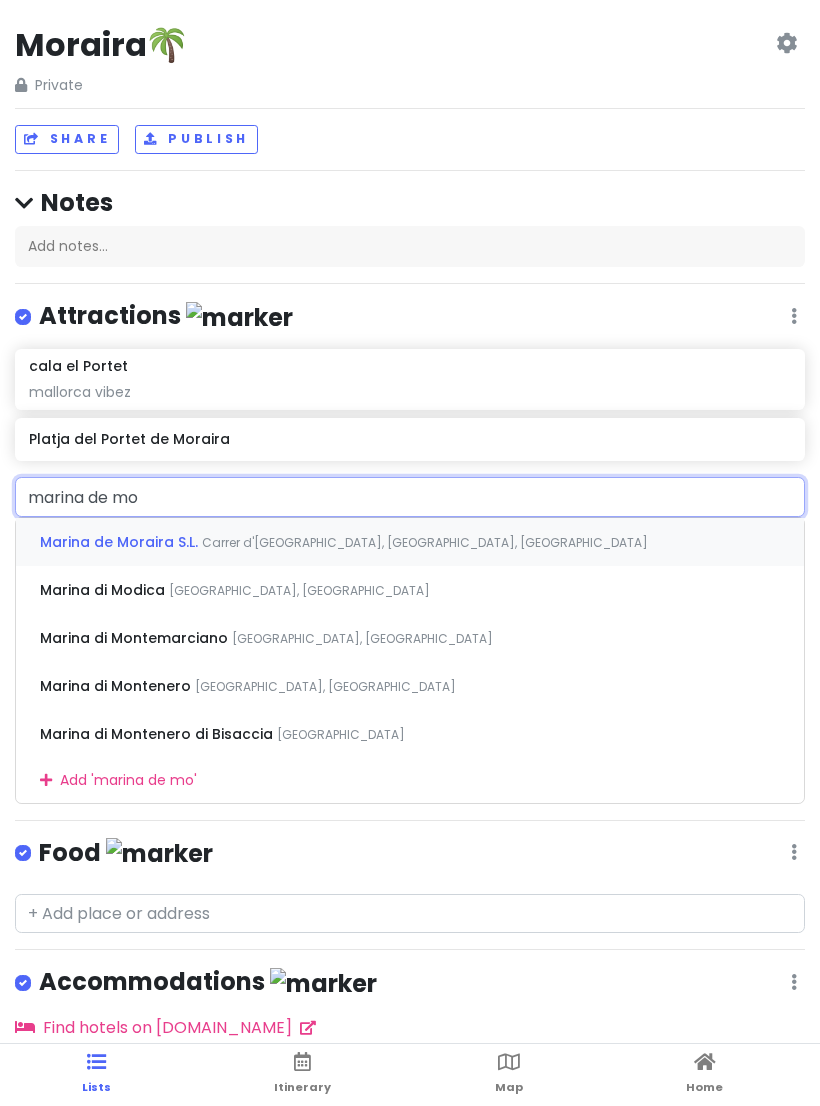 click on "Carrer d'[GEOGRAPHIC_DATA], [GEOGRAPHIC_DATA], [GEOGRAPHIC_DATA]" at bounding box center [425, 542] 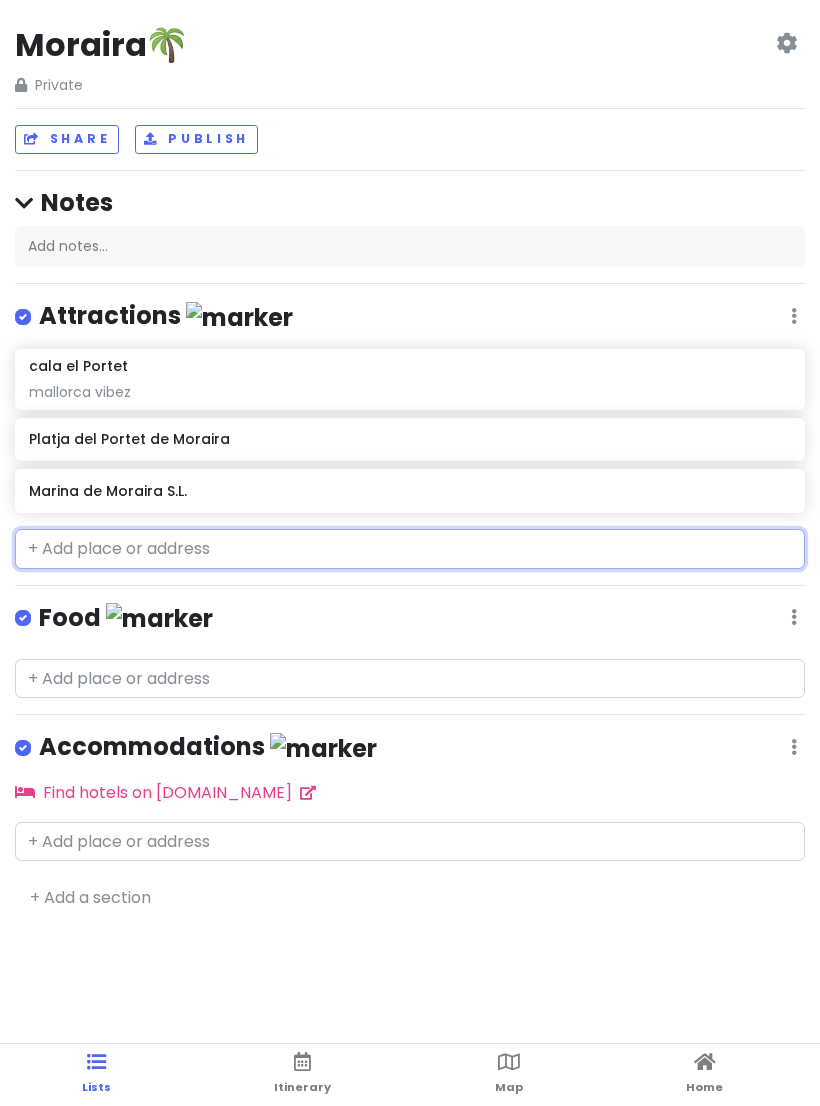 click on "Marina de Moraira S.L." at bounding box center (409, 491) 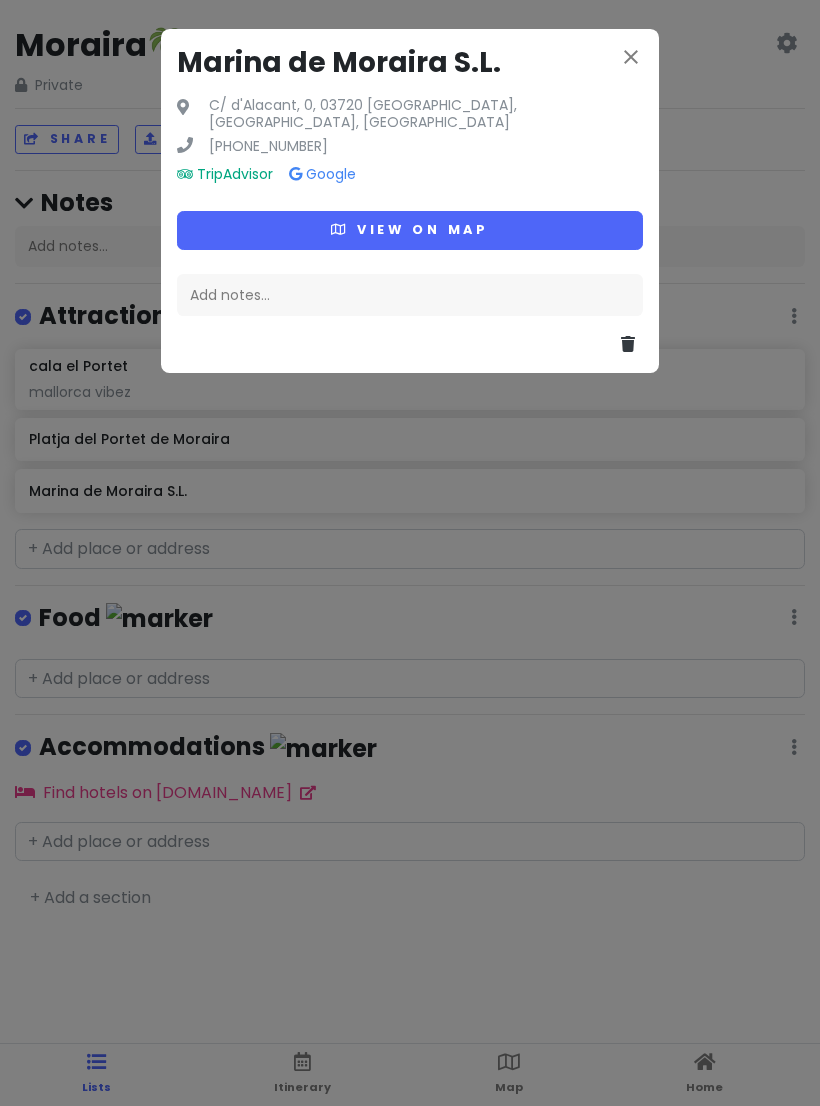 click on "View on map" at bounding box center [410, 230] 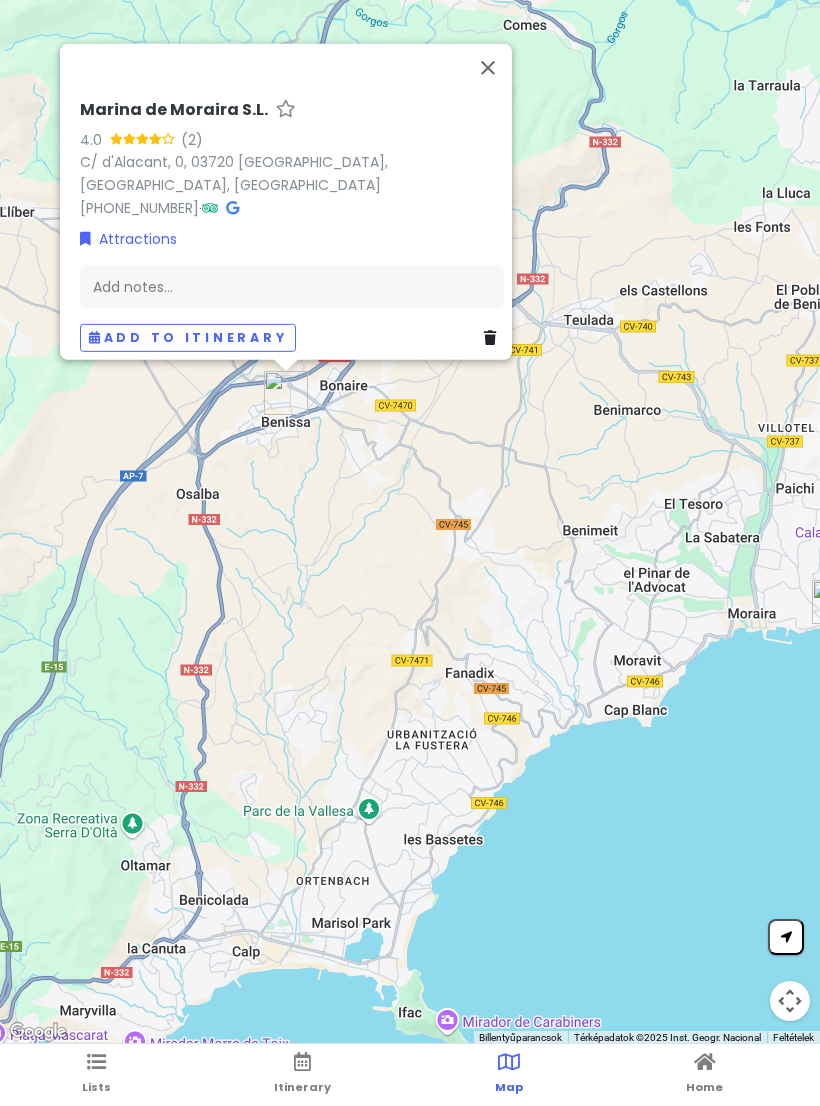 click at bounding box center [494, 337] 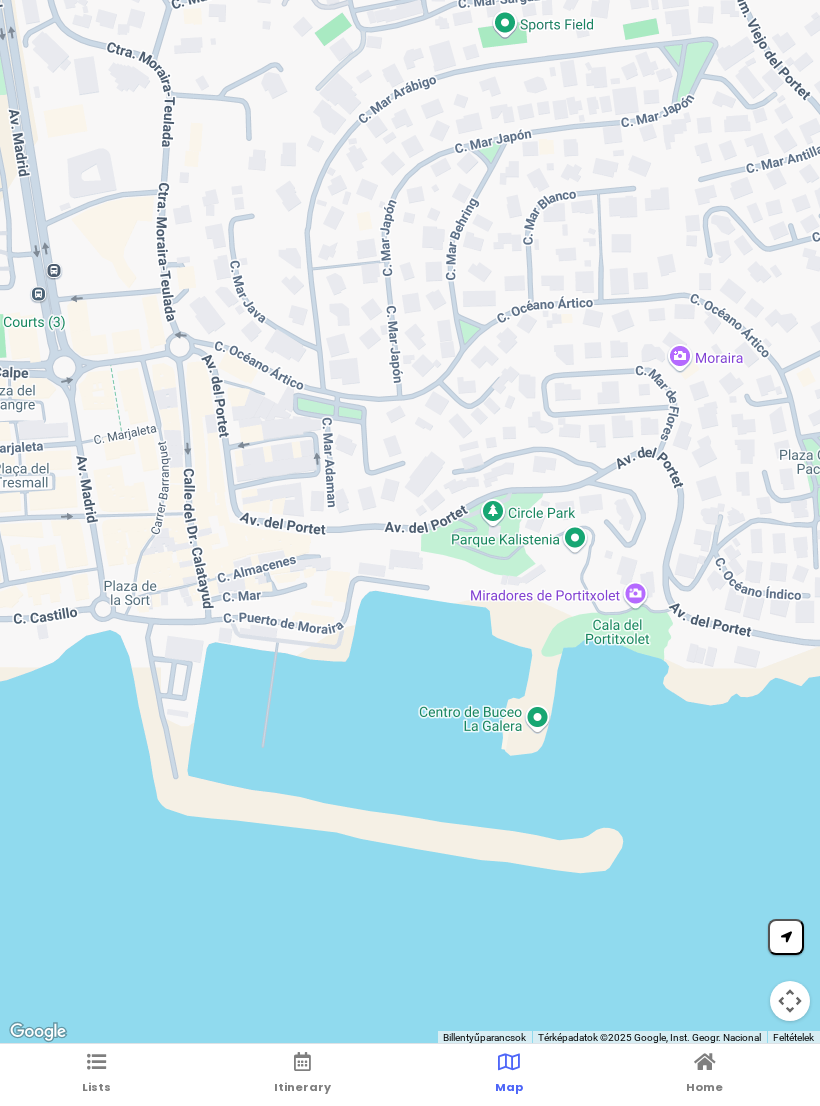 click on "Lists" at bounding box center (96, 1075) 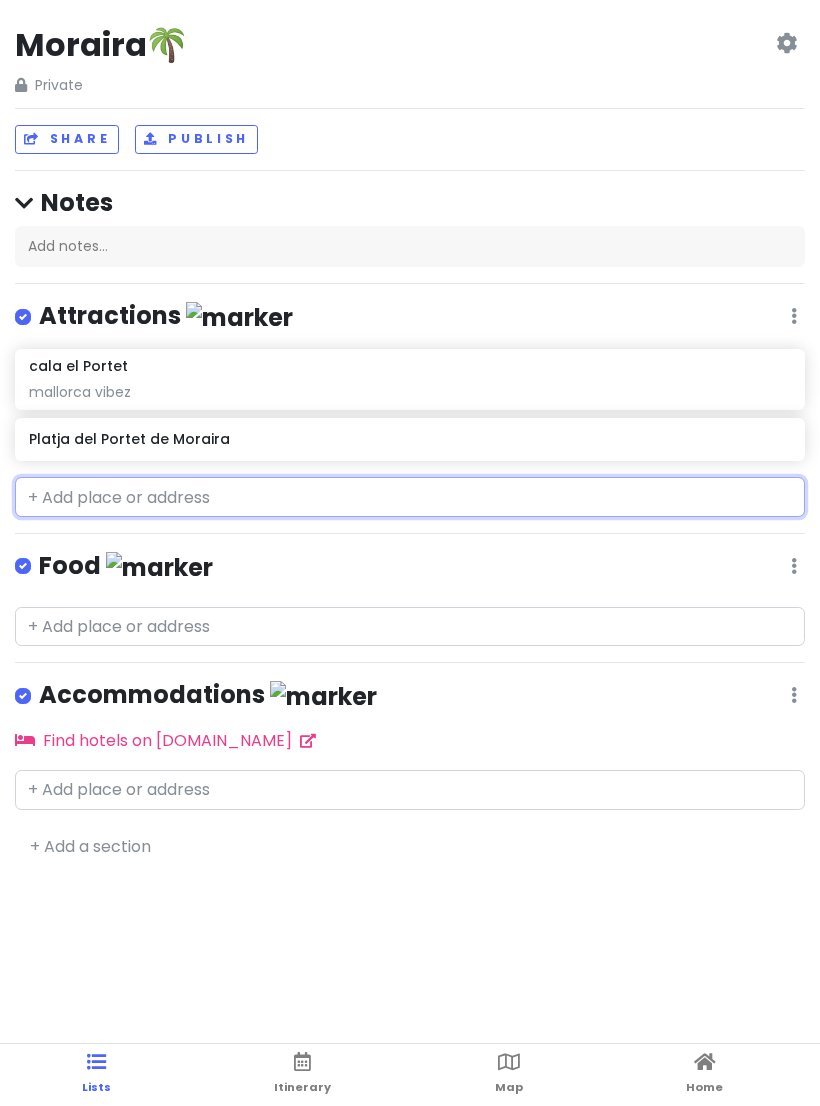 click at bounding box center [410, 497] 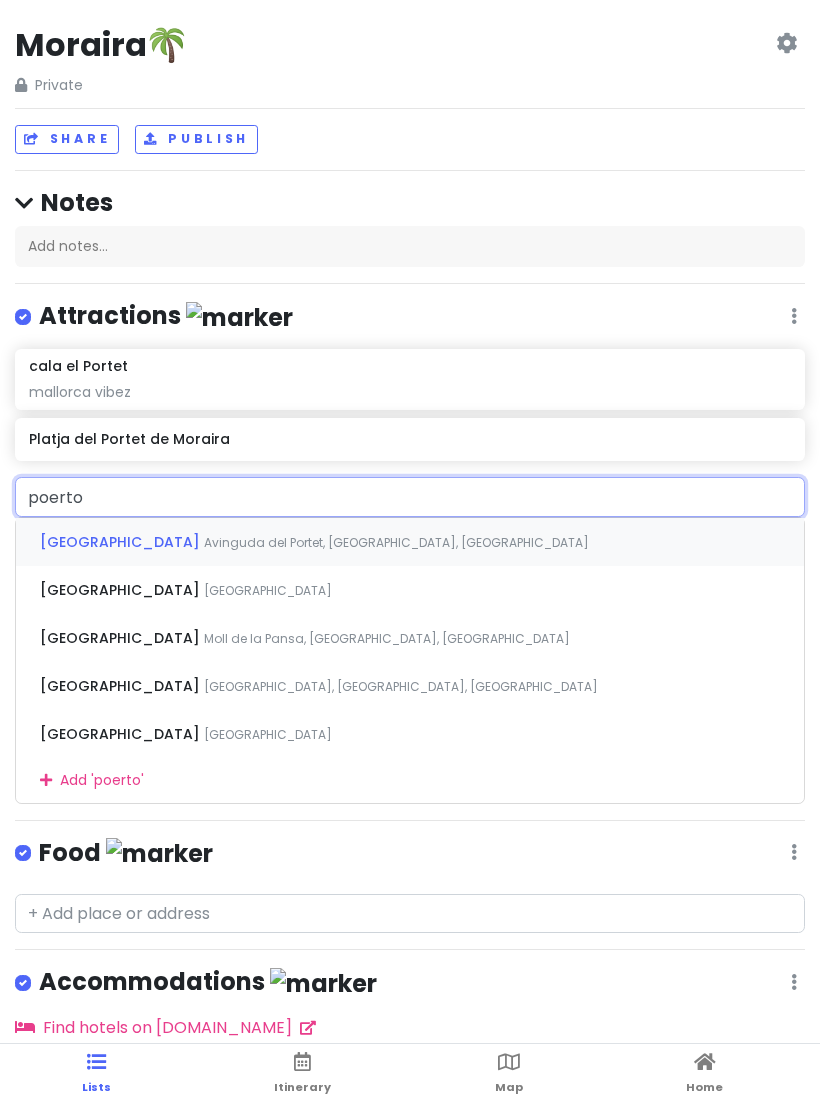 click on "Avinguda del Portet, [GEOGRAPHIC_DATA], [GEOGRAPHIC_DATA]" at bounding box center [396, 542] 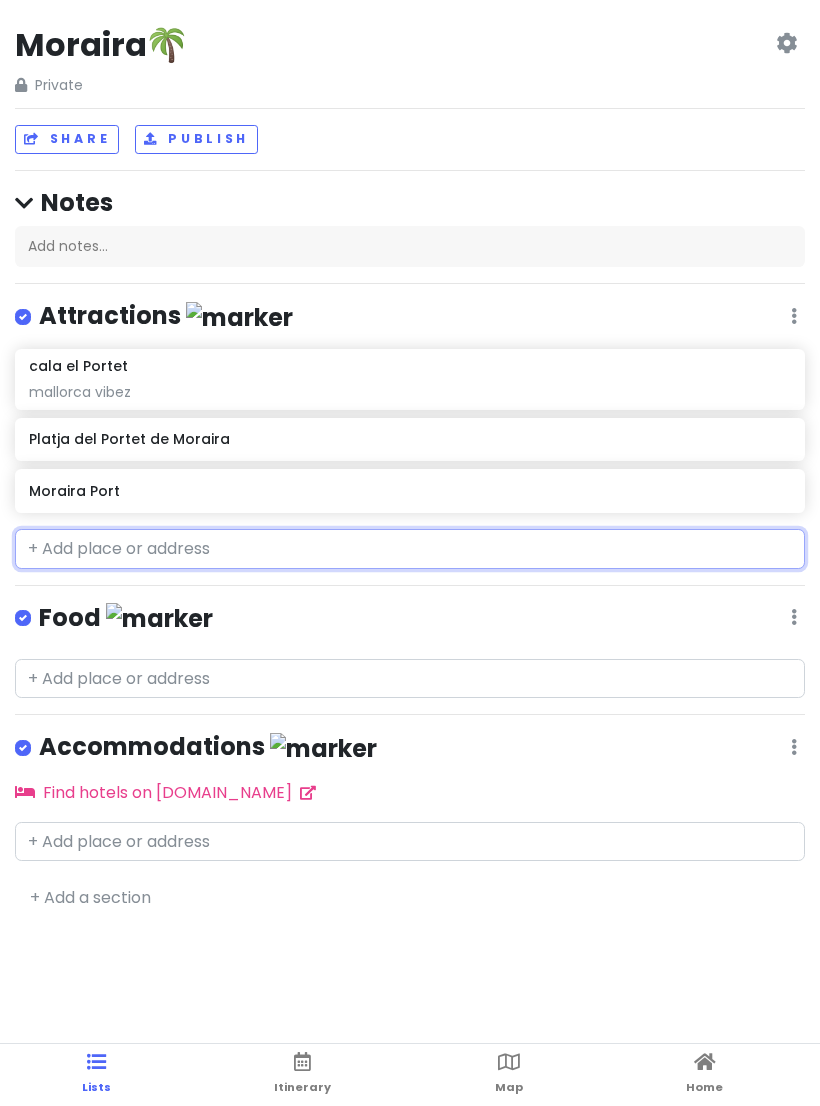 click on "Moraira Port" at bounding box center (409, 491) 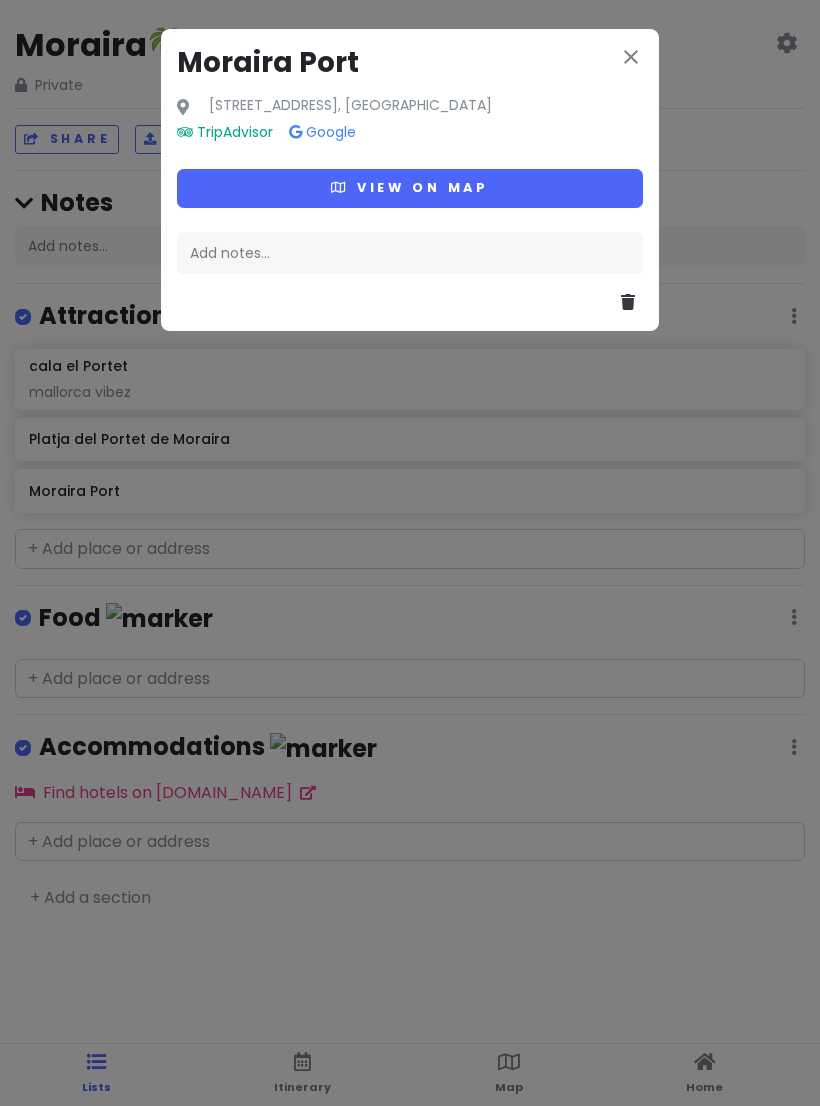 click on "View on map" at bounding box center [410, 188] 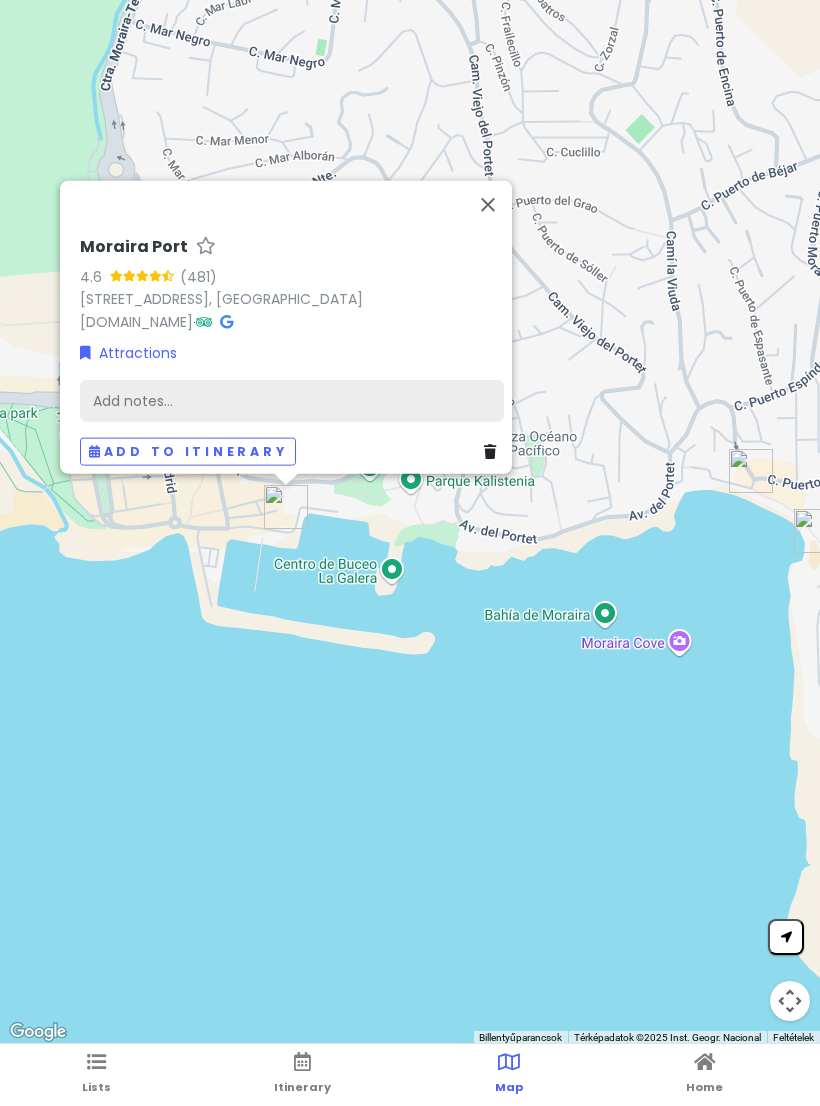 click on "Add notes..." at bounding box center [292, 400] 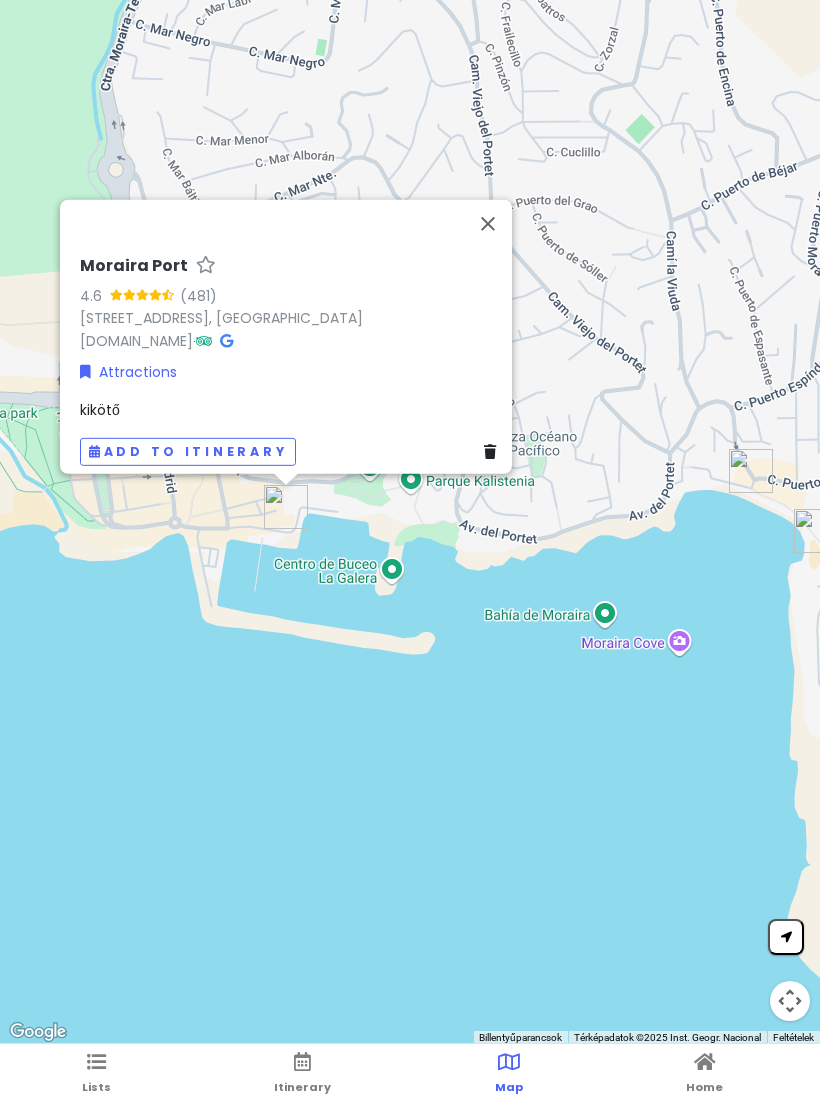 click at bounding box center (488, 223) 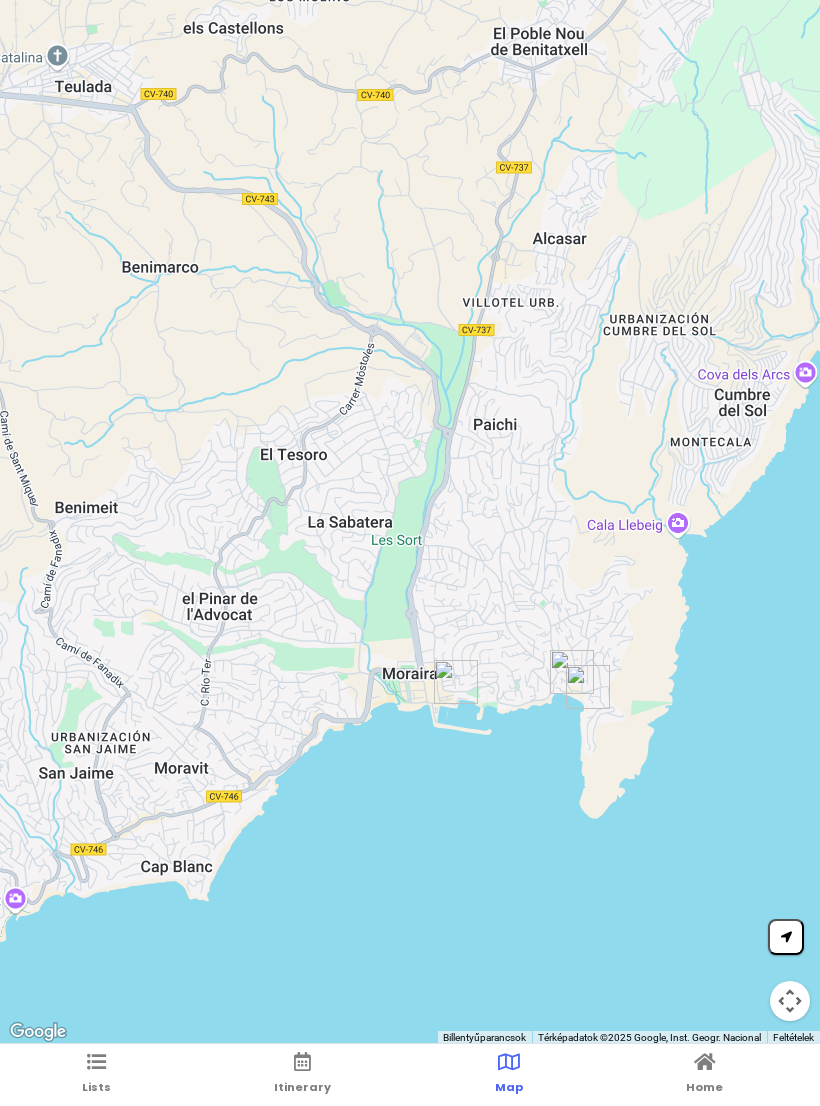 click at bounding box center [96, 1062] 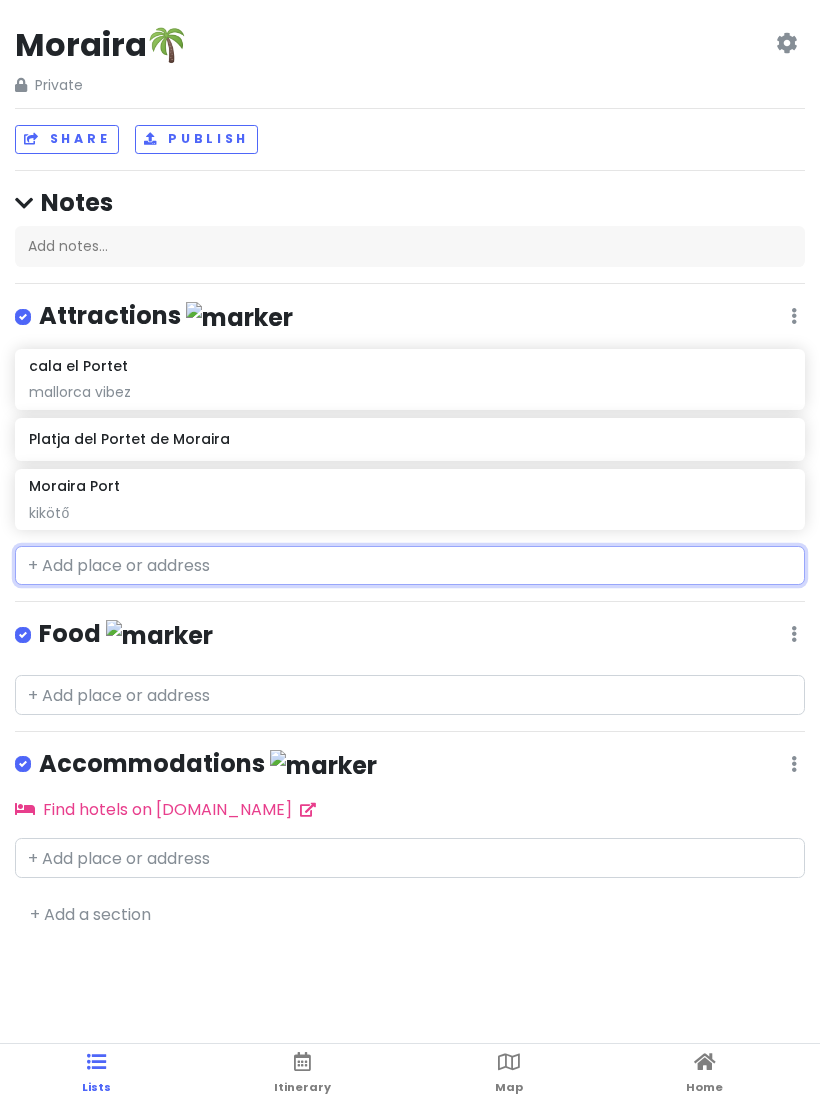 click at bounding box center [410, 566] 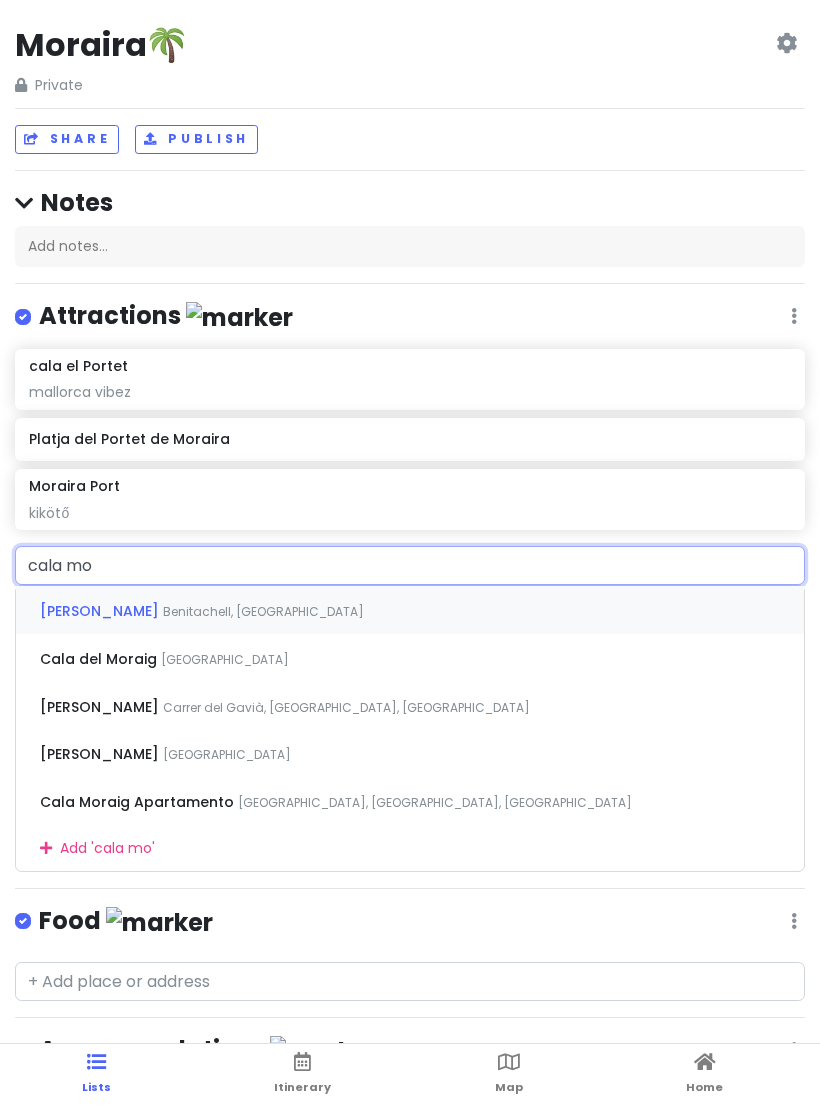 click on "Benitachell, [GEOGRAPHIC_DATA]" at bounding box center (263, 611) 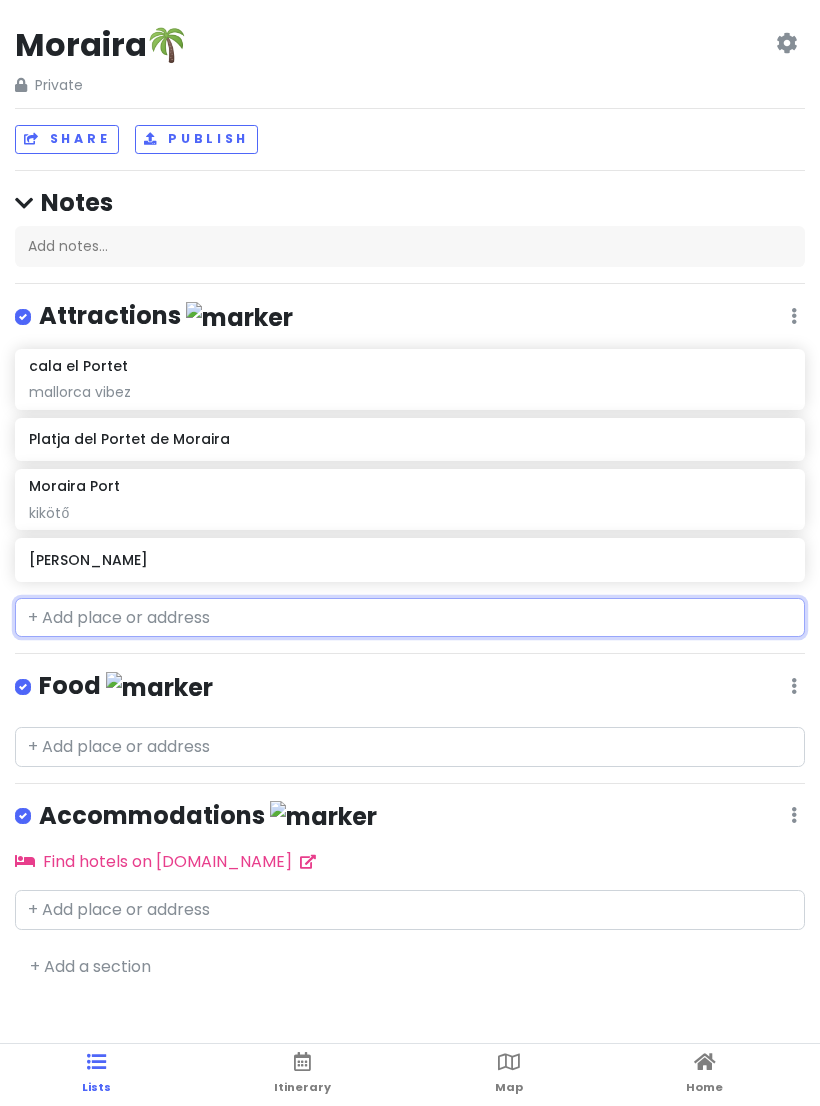 click on "[PERSON_NAME]" at bounding box center (409, 560) 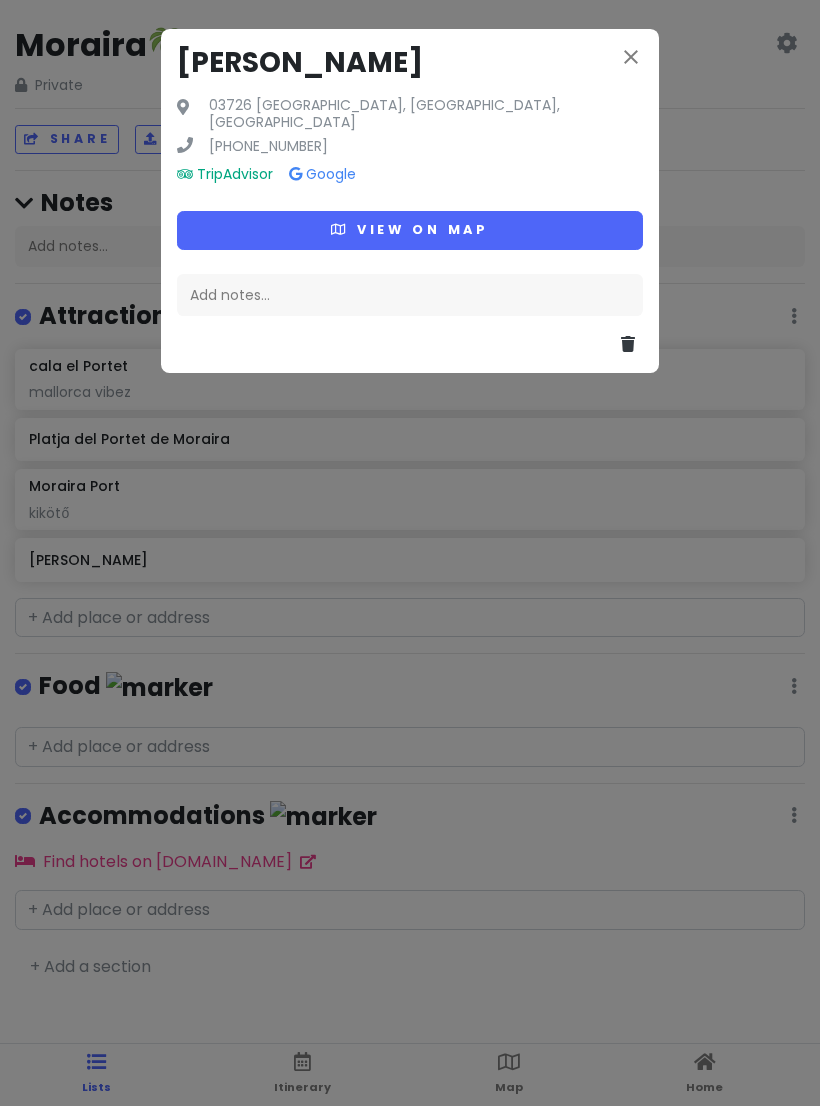 click on "View on map" at bounding box center [410, 230] 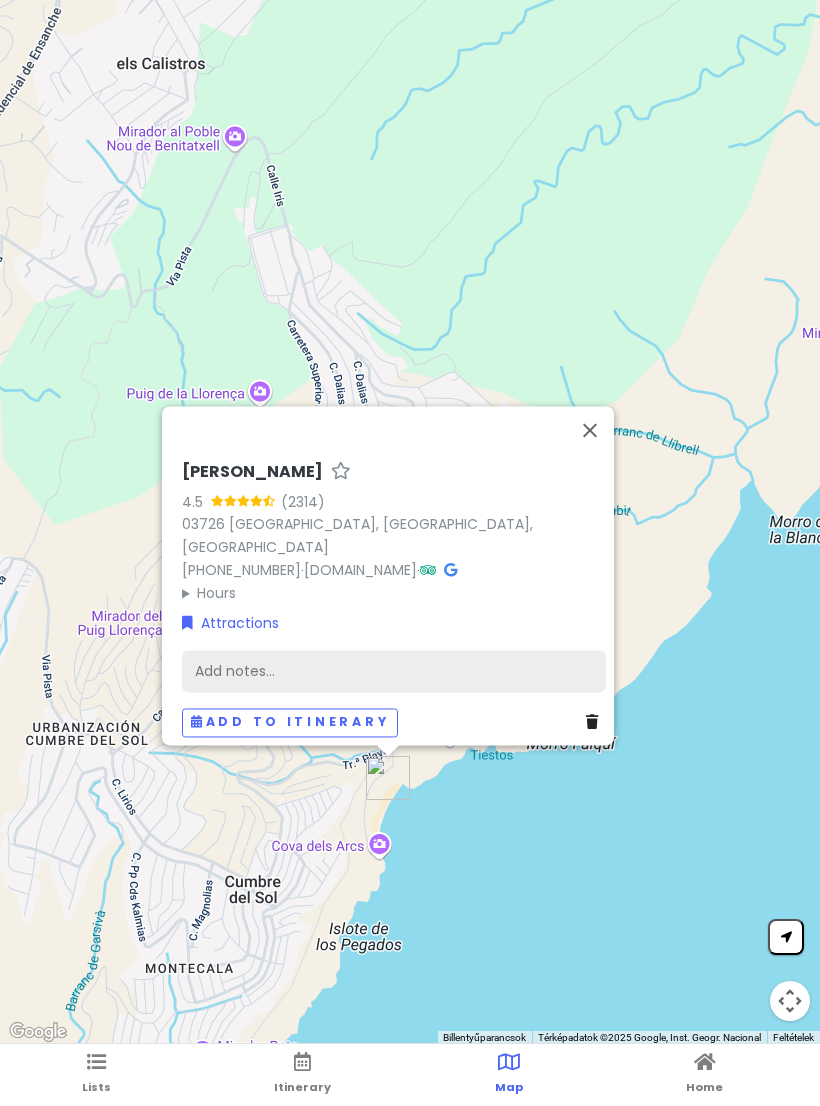 click on "Add notes..." at bounding box center [394, 671] 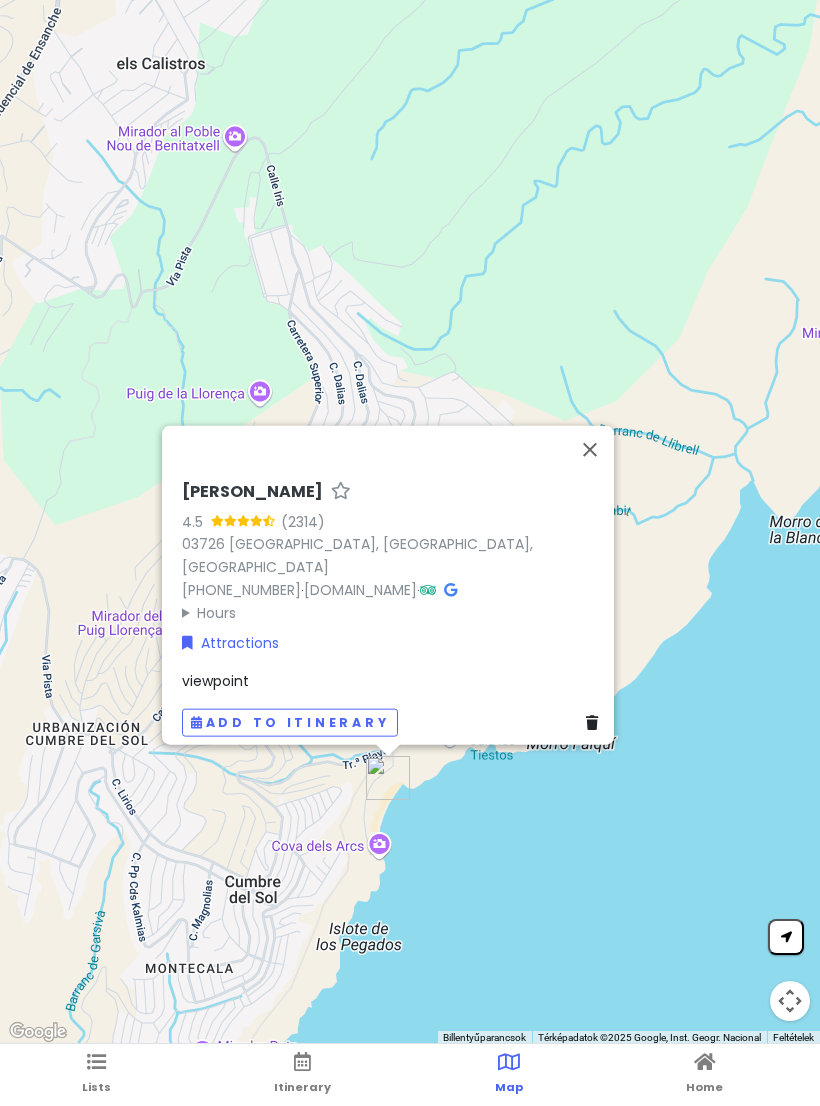 click at bounding box center (590, 449) 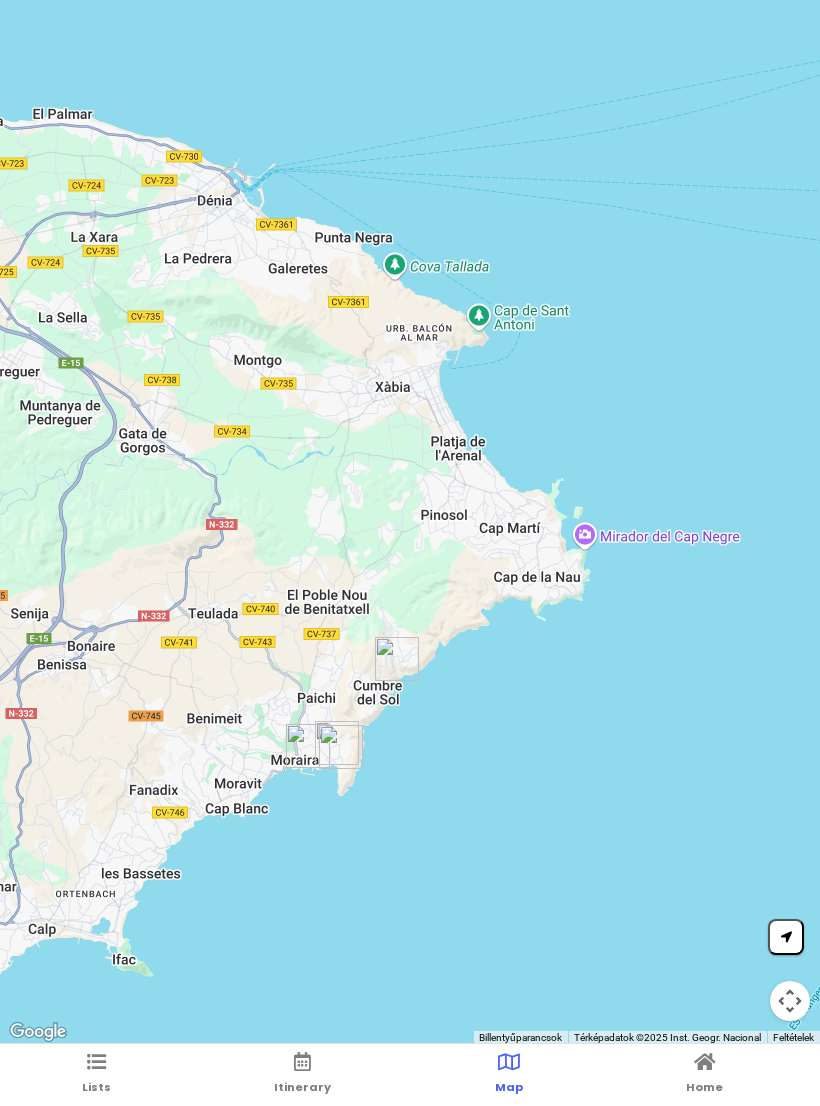 click on "Lists" at bounding box center (96, 1087) 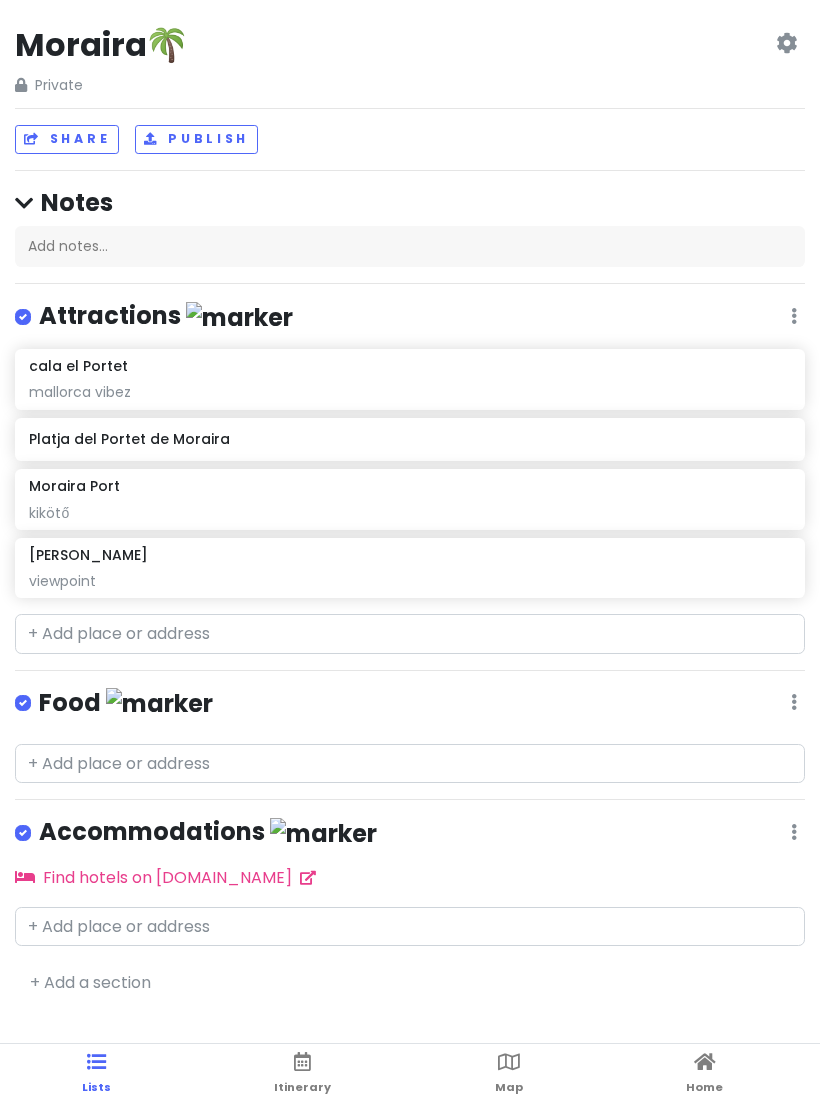 click at bounding box center [302, 1062] 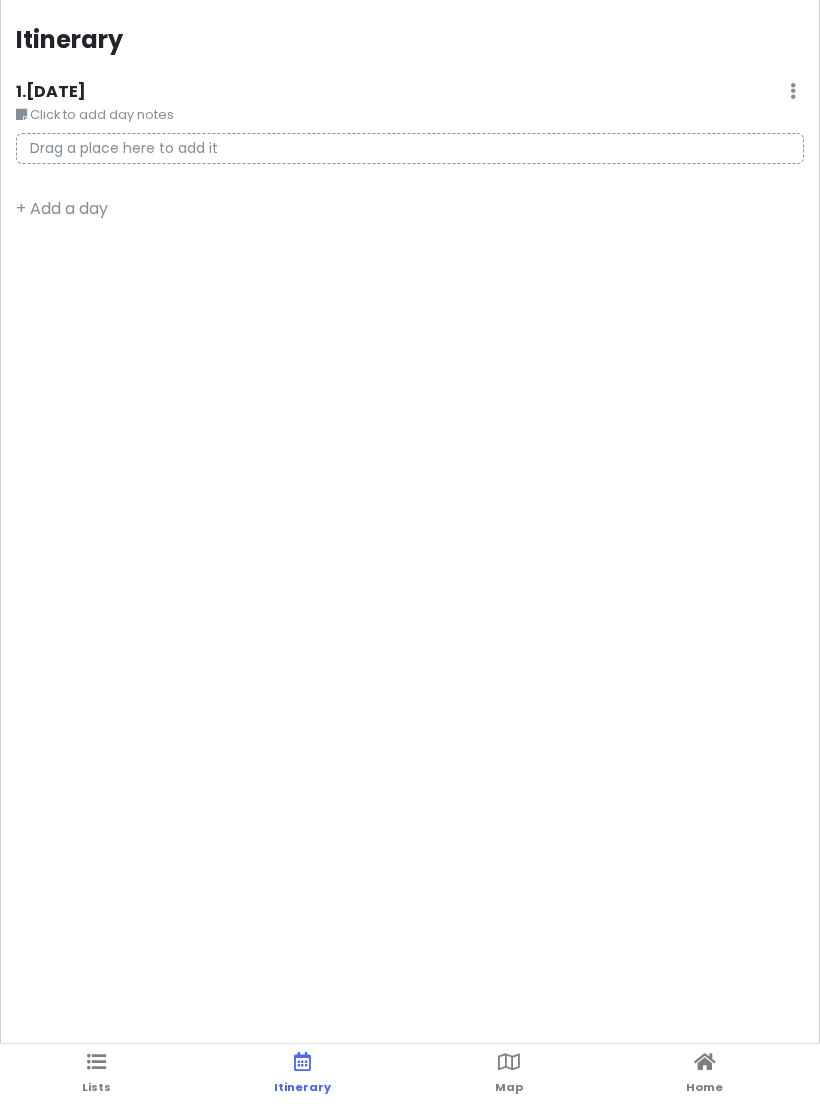 click at bounding box center (509, 1062) 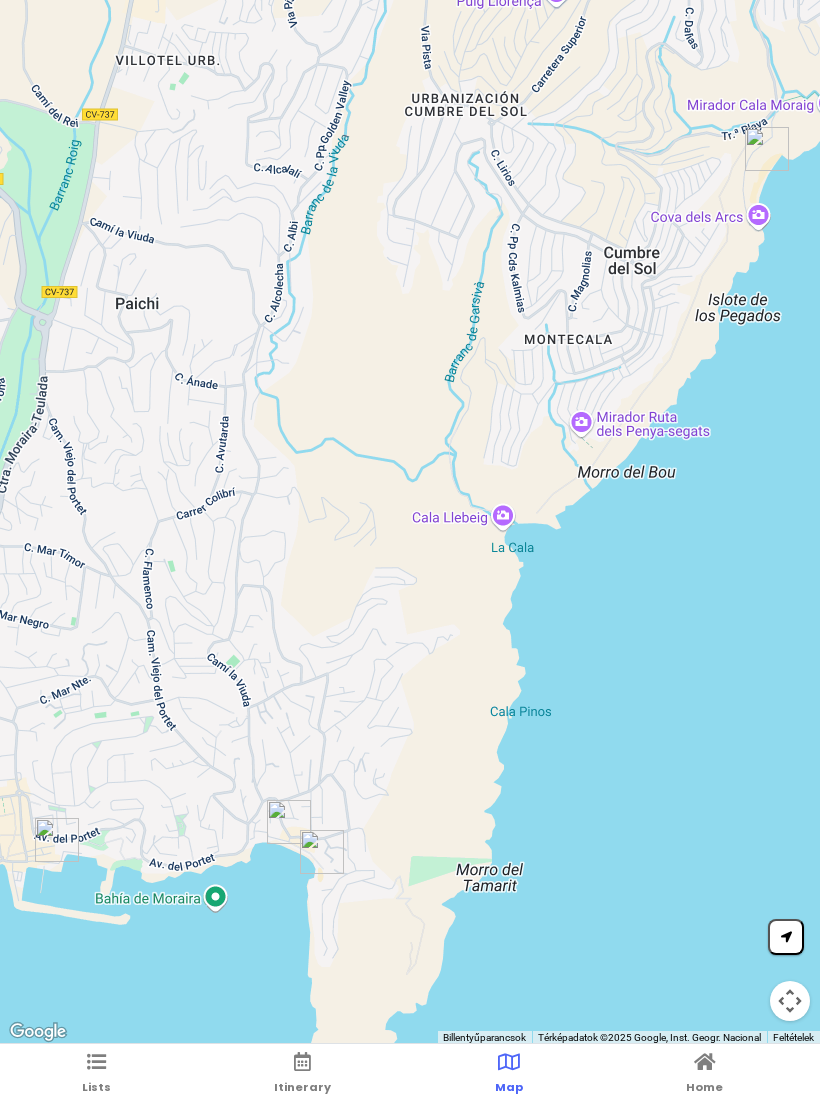 click on "Home" at bounding box center [704, 1087] 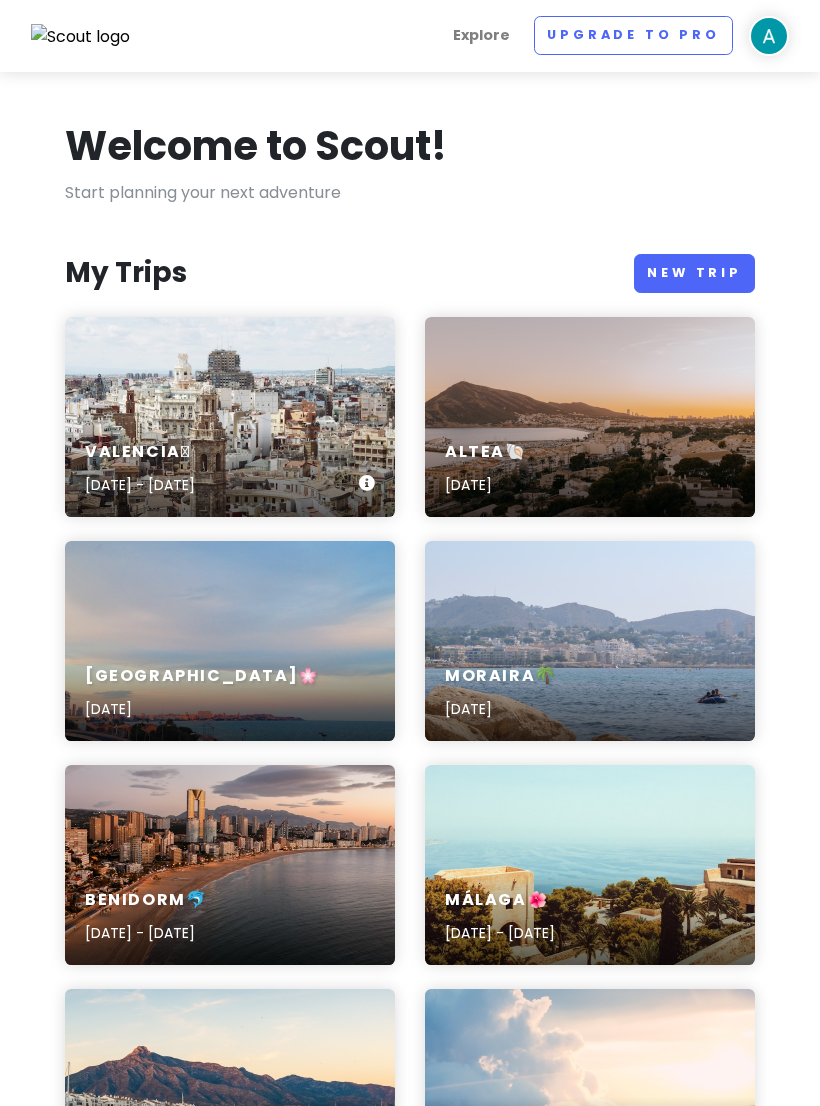 click on "Valencia🩵 [DATE] - [DATE]" at bounding box center [230, 469] 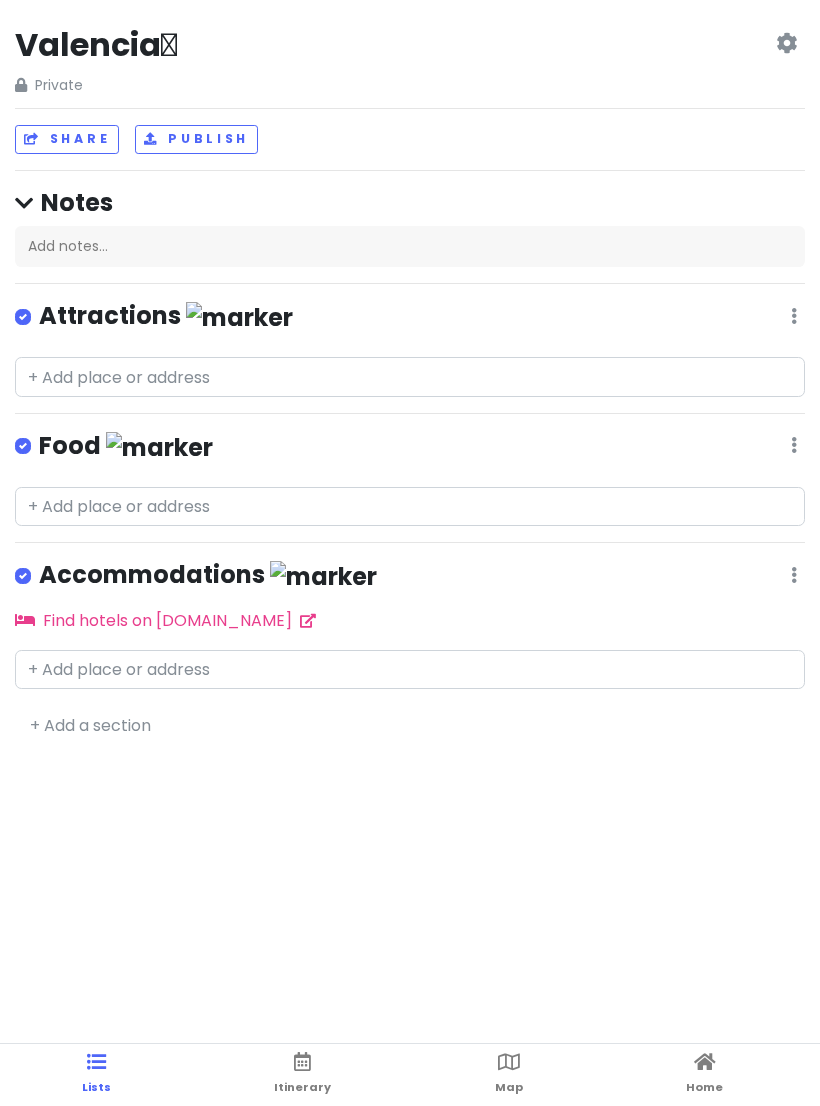 click on "Attractions   Edit Reorder Delete List" at bounding box center (410, 320) 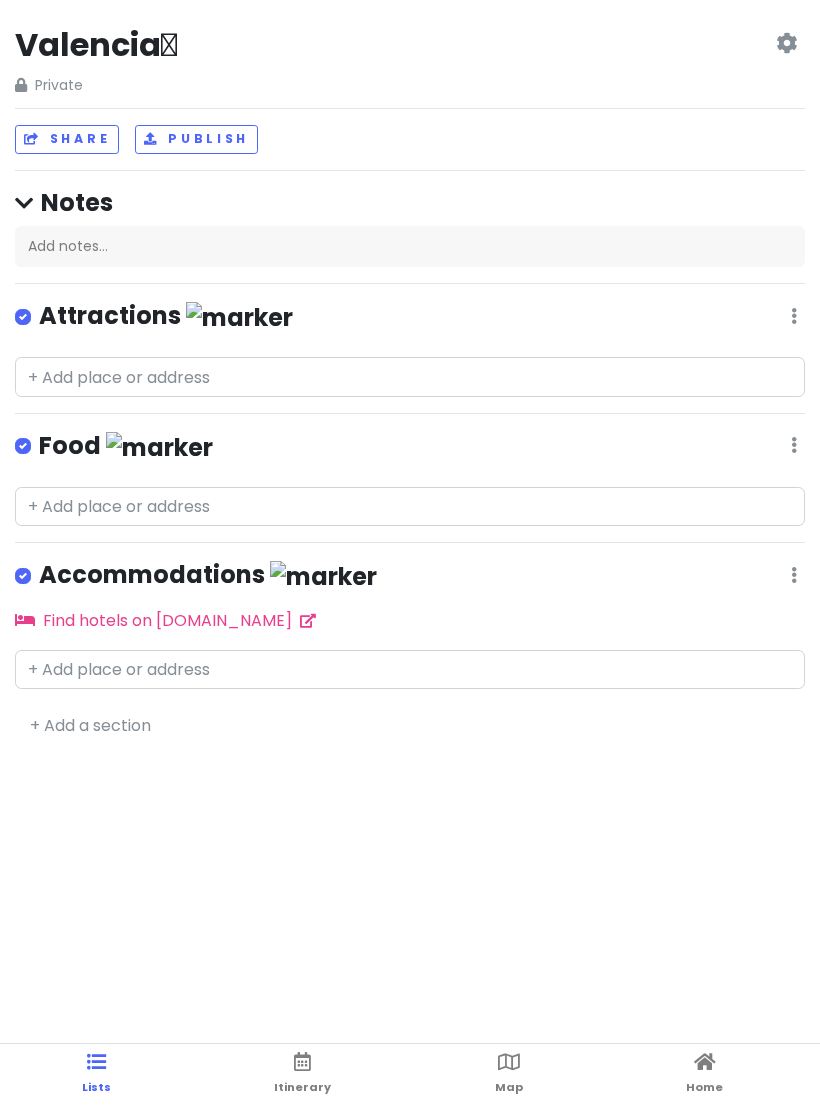 click on "Attractions   Edit Reorder Delete List" at bounding box center (410, 320) 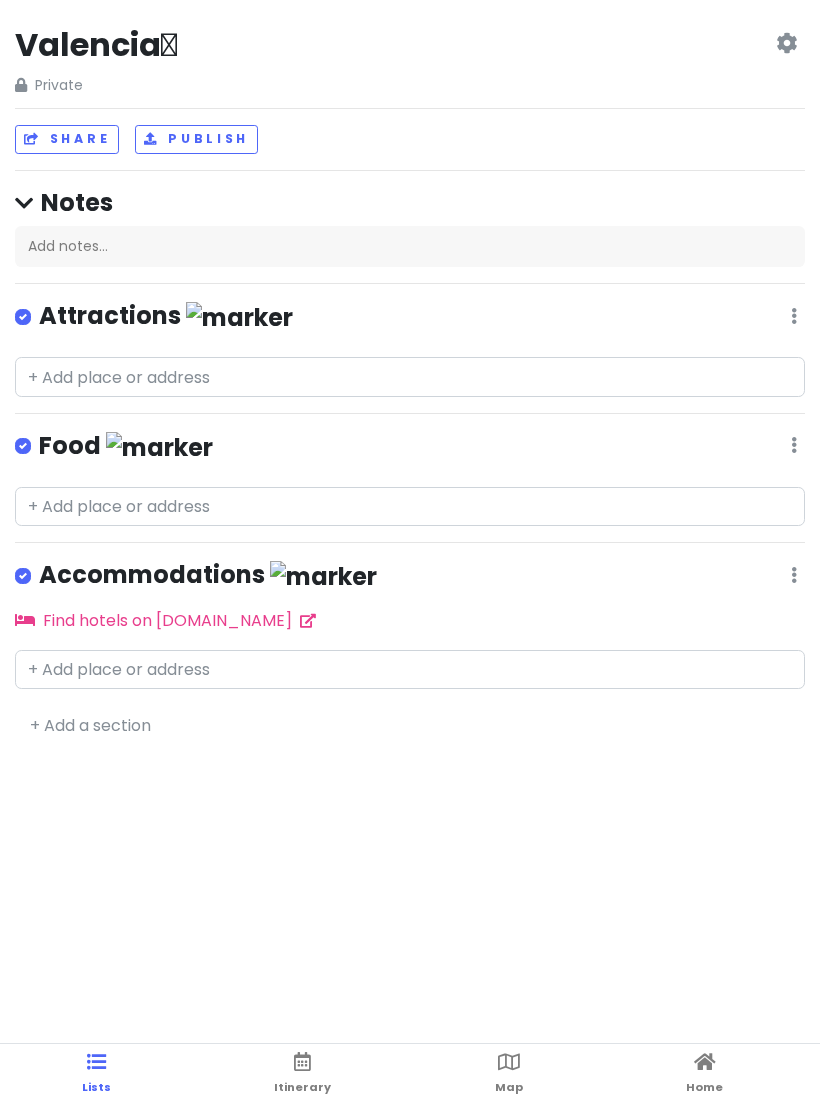 click at bounding box center [794, 316] 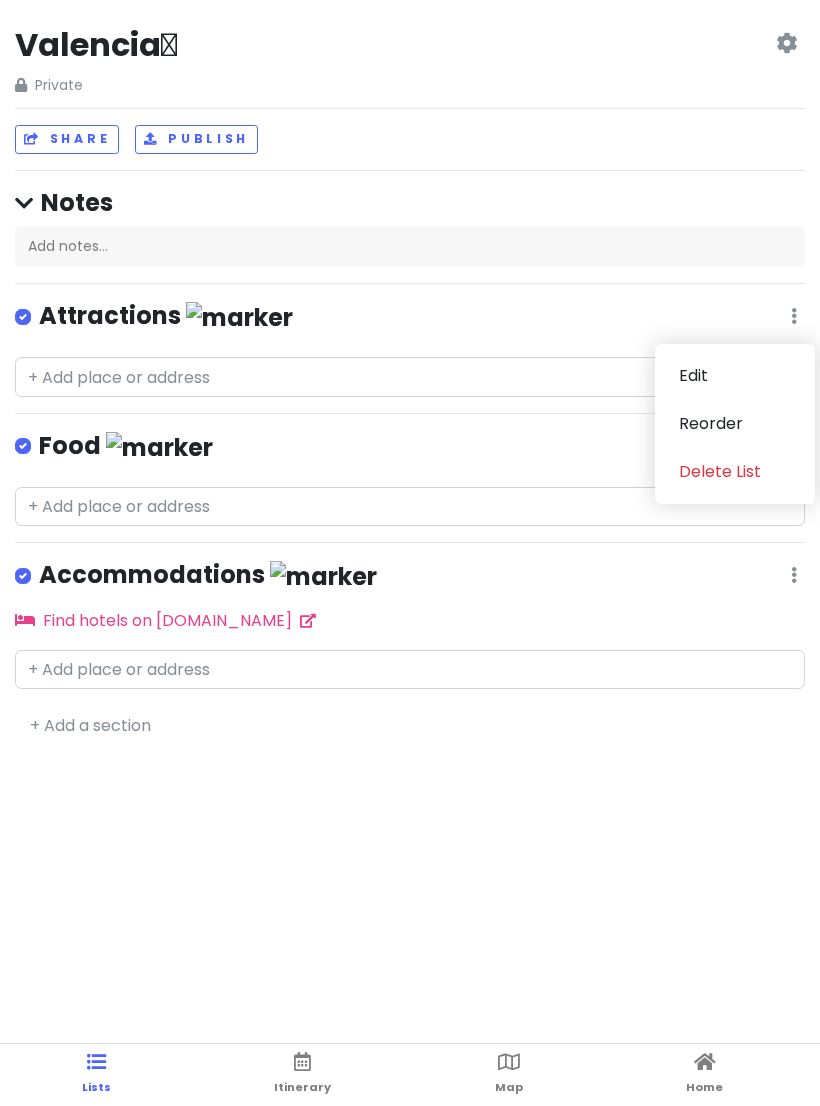 click on "Edit" at bounding box center (735, 376) 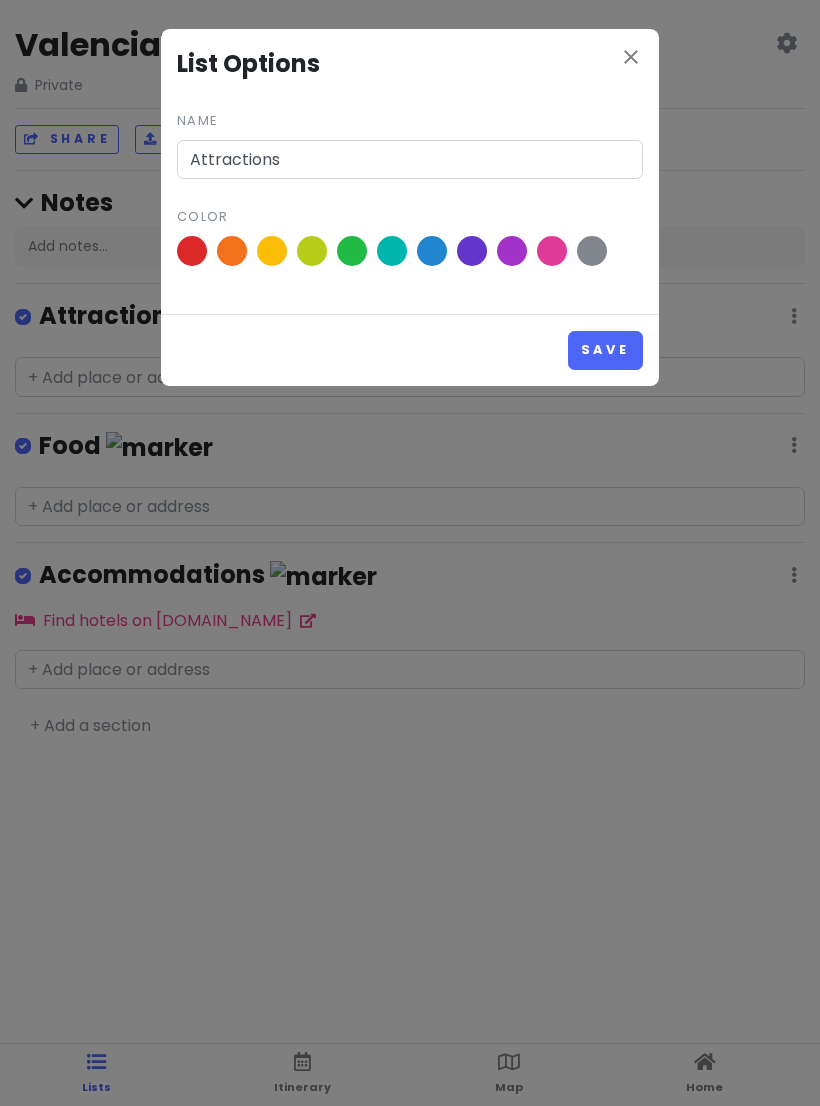 click at bounding box center (552, 251) 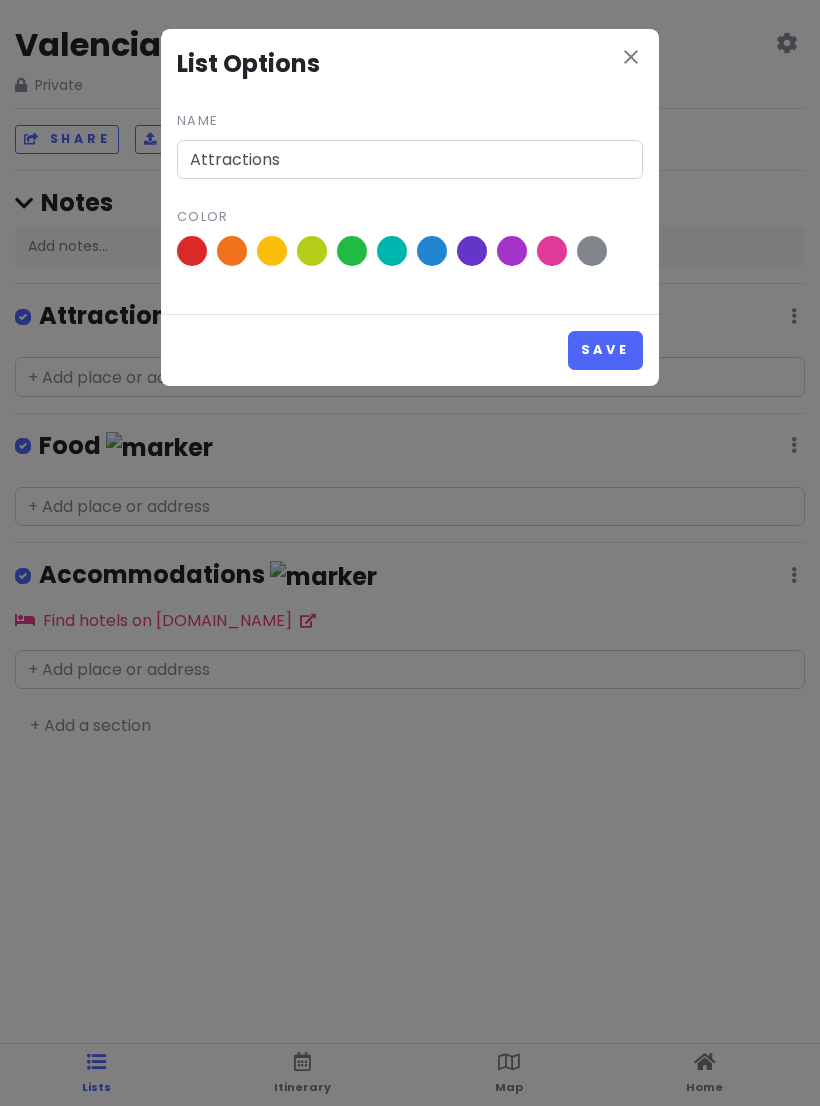 click at bounding box center [0, 0] 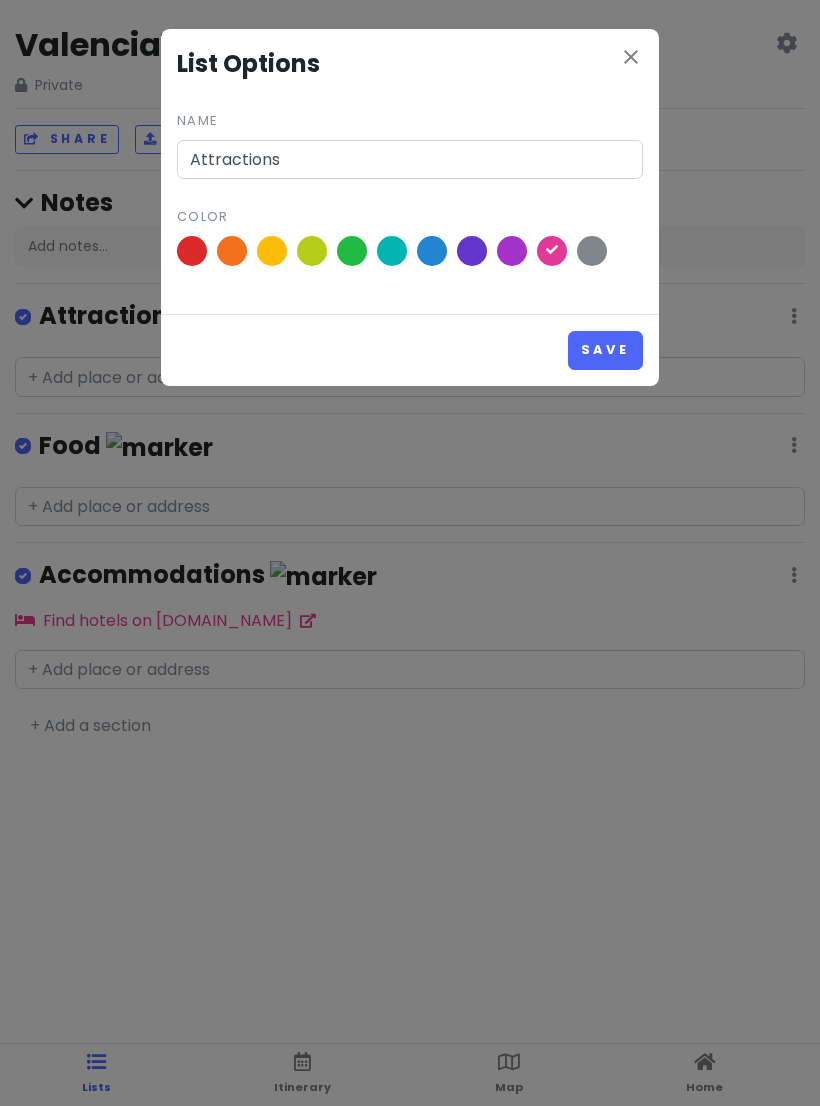 click on "Save" at bounding box center [605, 350] 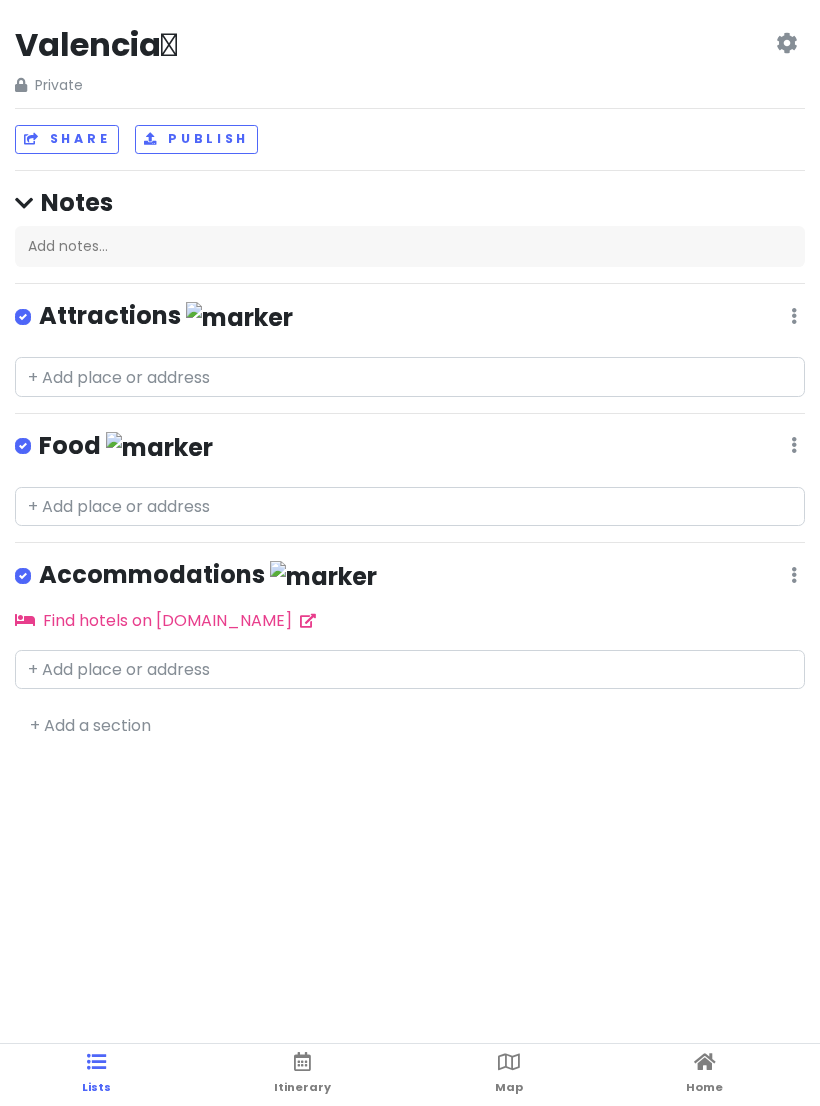 click at bounding box center (794, 316) 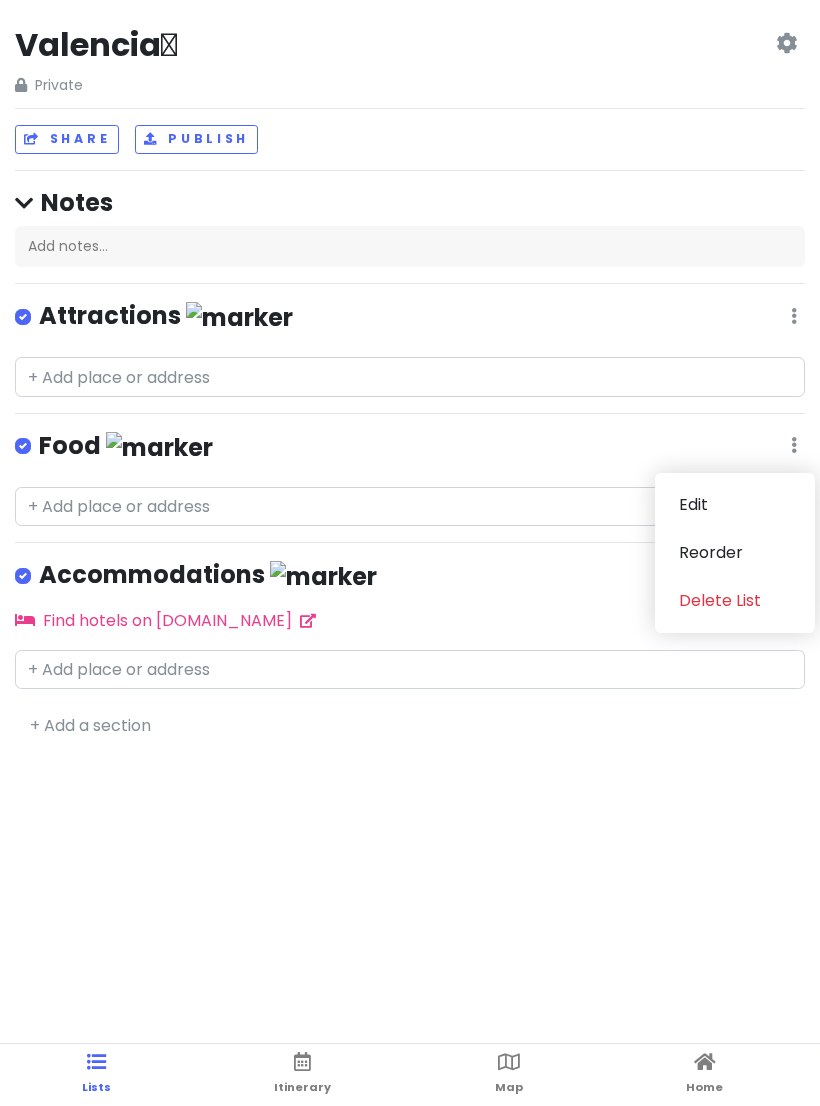click on "Edit" at bounding box center [735, 505] 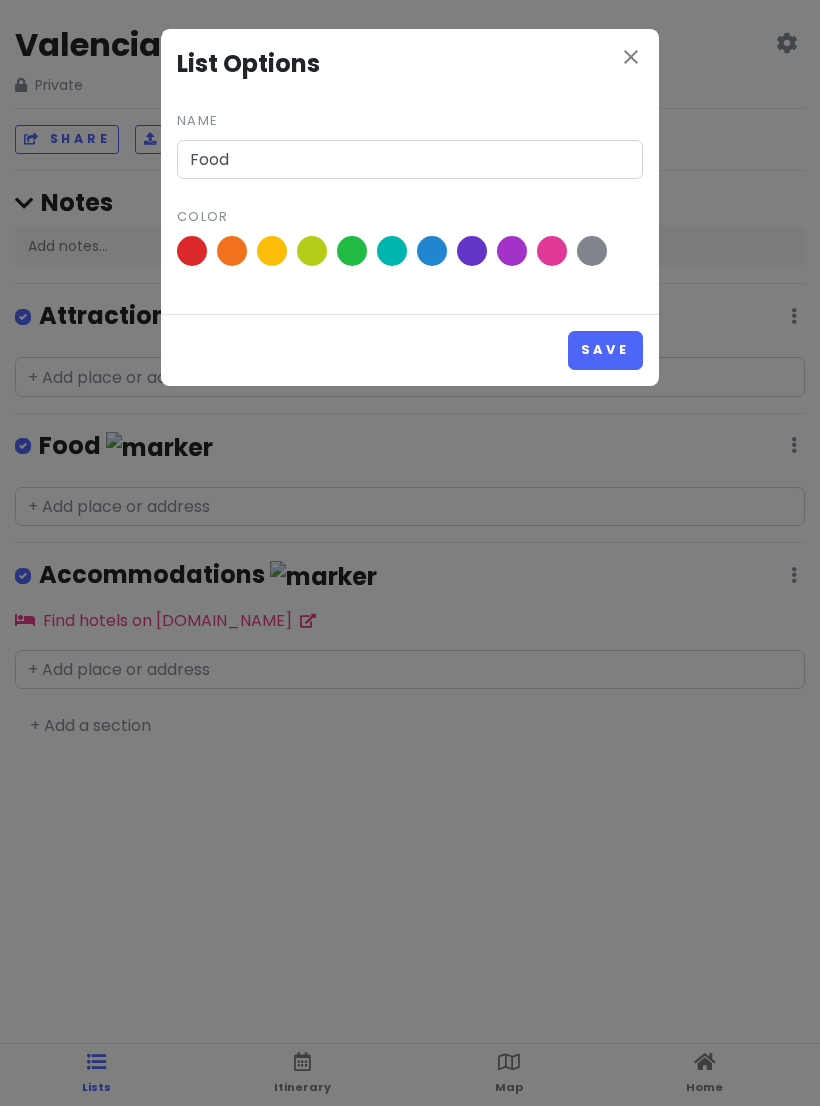 click at bounding box center [592, 251] 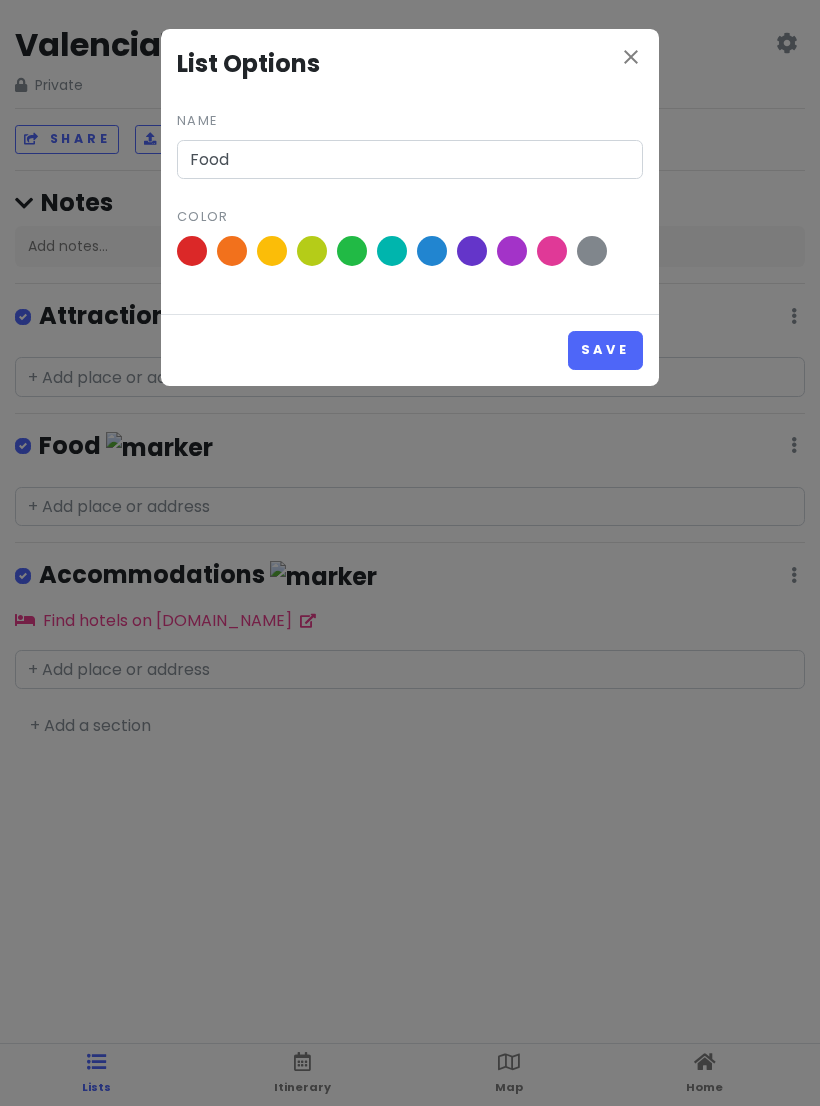 click at bounding box center (0, 0) 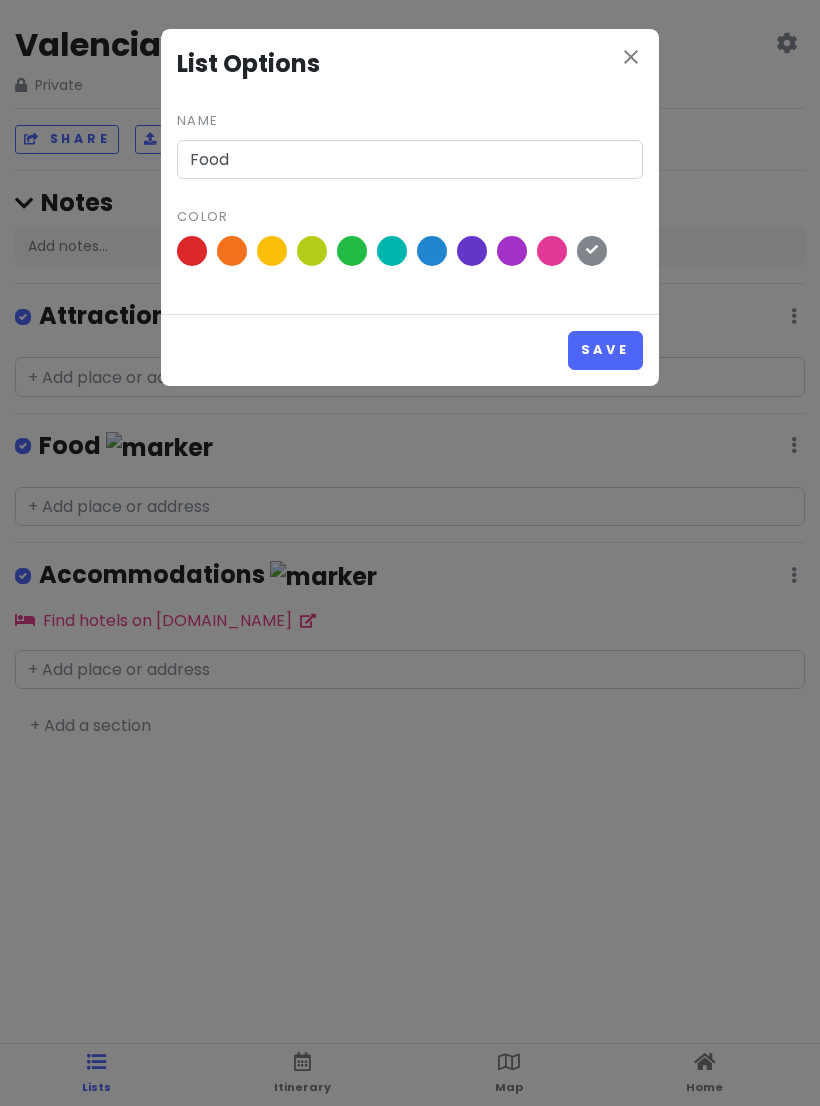 click on "Save" at bounding box center (605, 350) 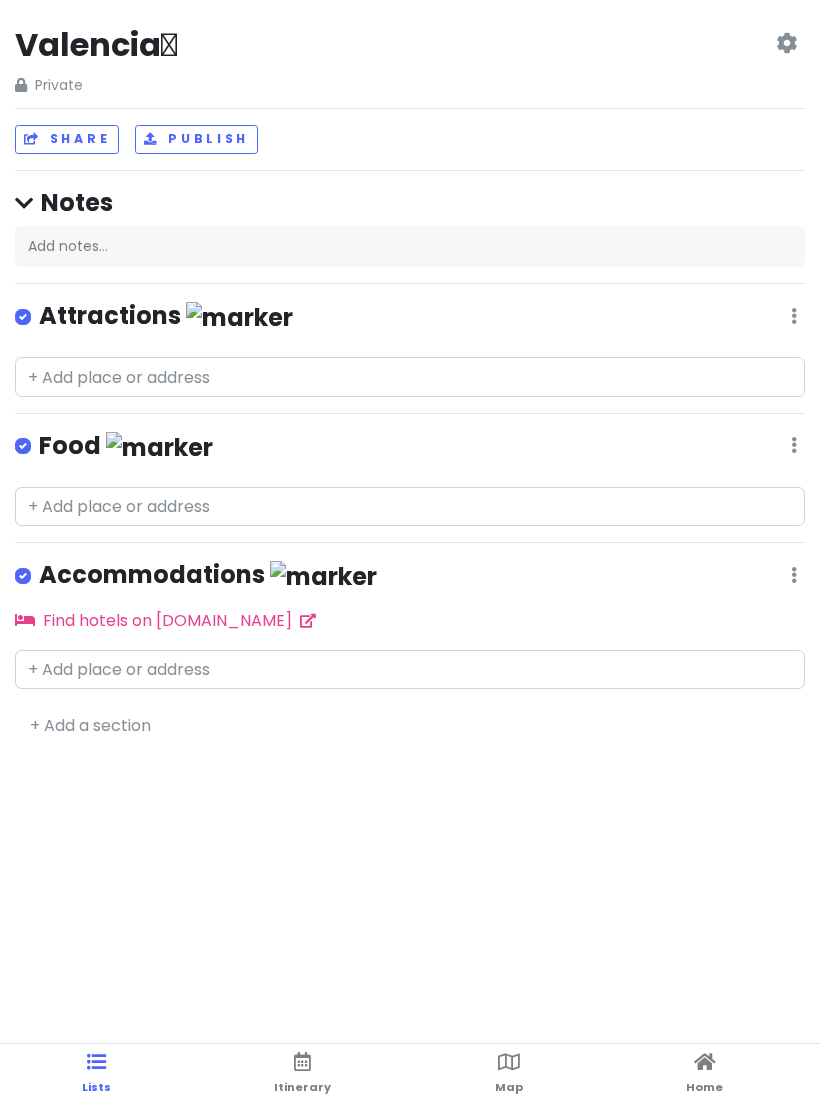 click on "Valencia🩵 Private Change Dates Make a Copy Delete Trip Go Pro ⚡️ Give Feedback 💡 Support Scout ☕️ Share Publish Notes Add notes... Attractions   Edit Reorder Delete List Food   Edit Reorder Delete List Accommodations   Edit Reorder Delete List Find hotels on [DOMAIN_NAME] + Add a section" at bounding box center (410, 553) 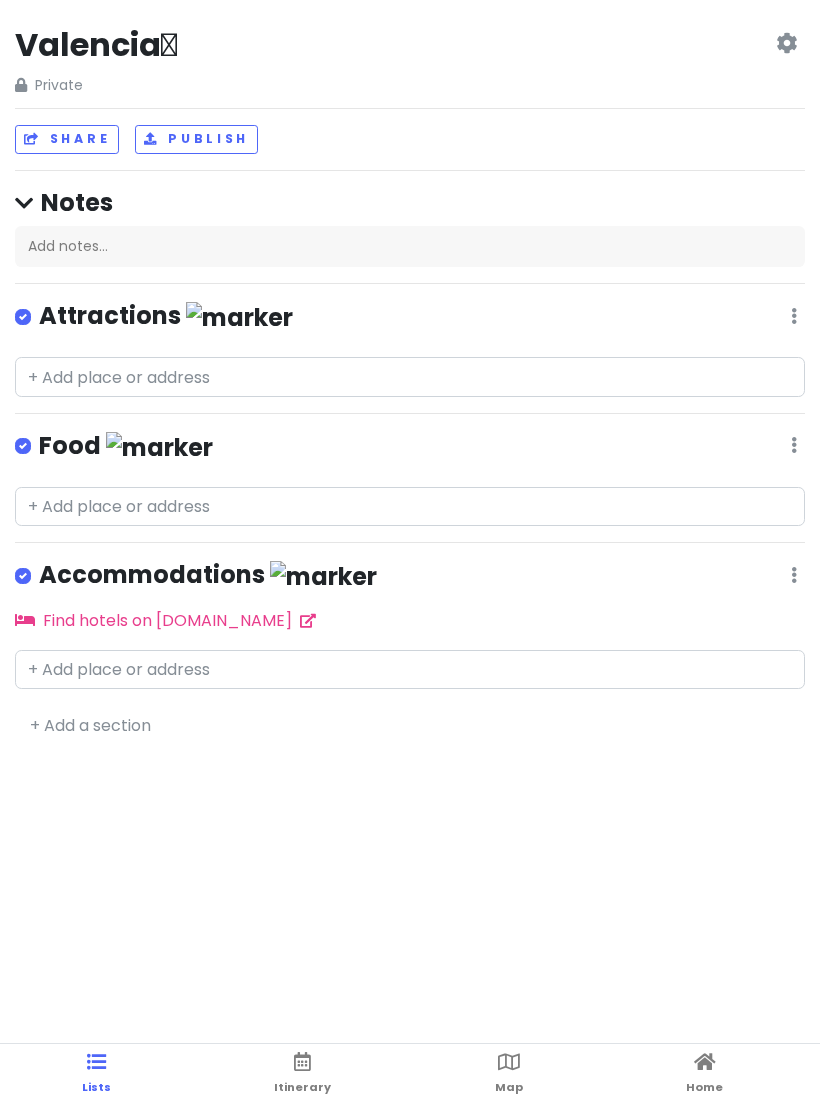 click on "Valencia🩵 Private Change Dates Make a Copy Delete Trip Go Pro ⚡️ Give Feedback 💡 Support Scout ☕️ Share Publish Notes Add notes... Attractions   Edit Reorder Delete List Food   Edit Reorder Delete List Accommodations   Edit Reorder Delete List Find hotels on [DOMAIN_NAME] + Add a section" at bounding box center (410, 553) 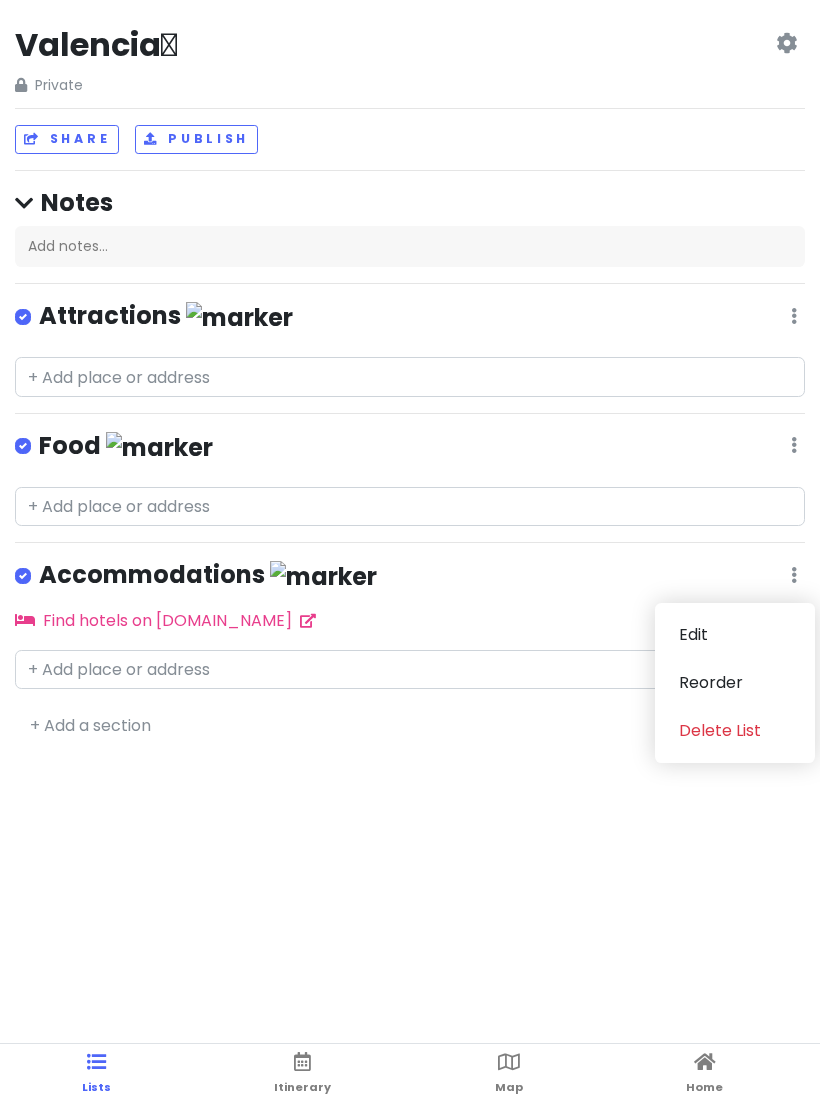 click on "Edit" at bounding box center (735, 635) 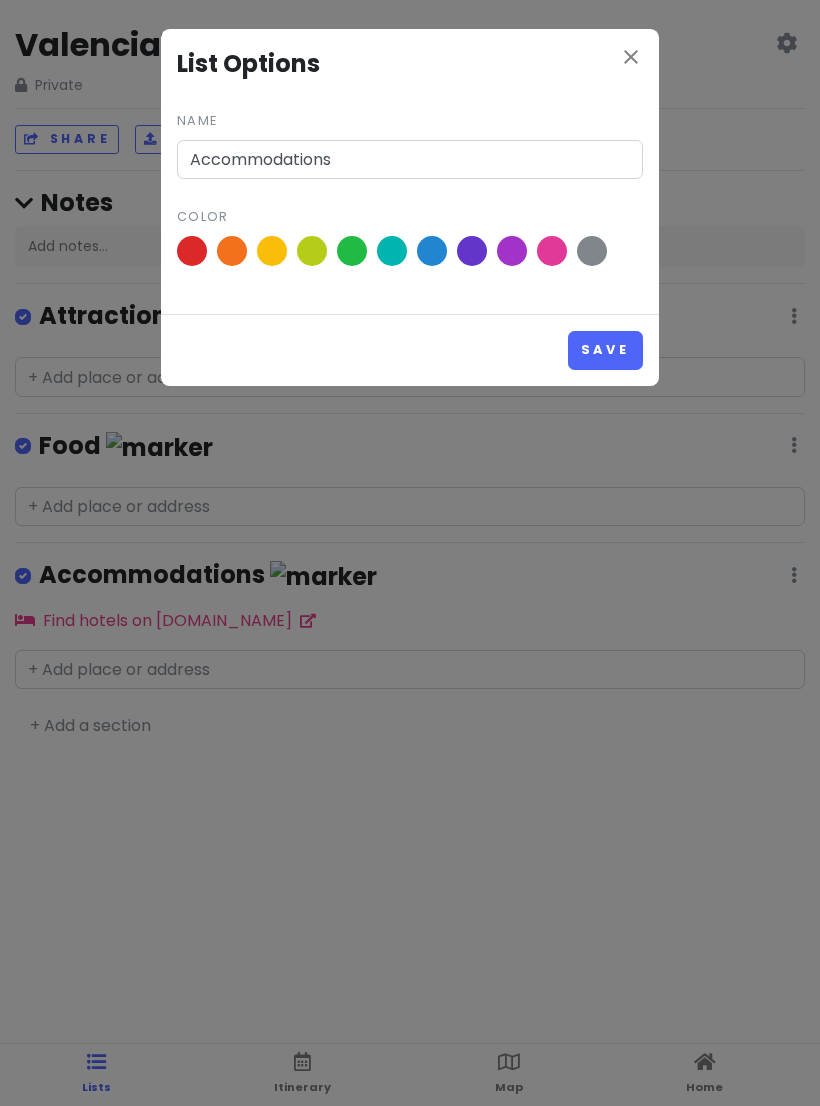 click at bounding box center [192, 251] 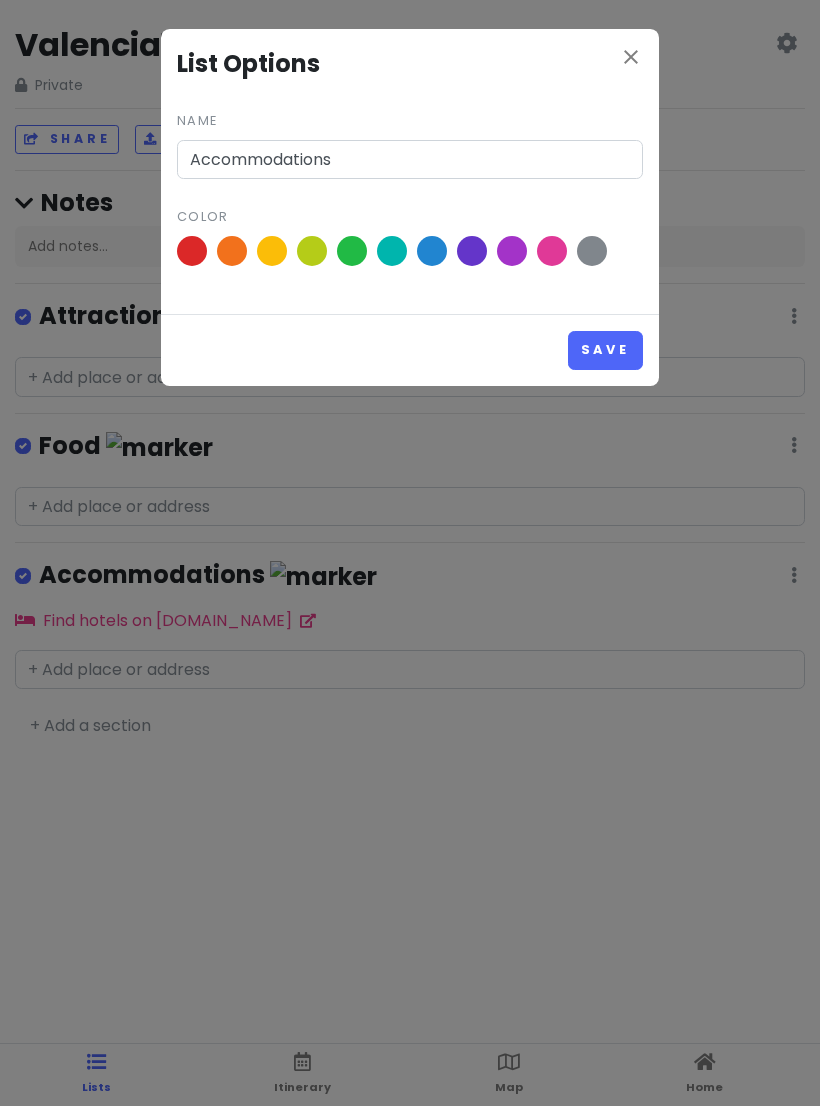 click at bounding box center [0, 0] 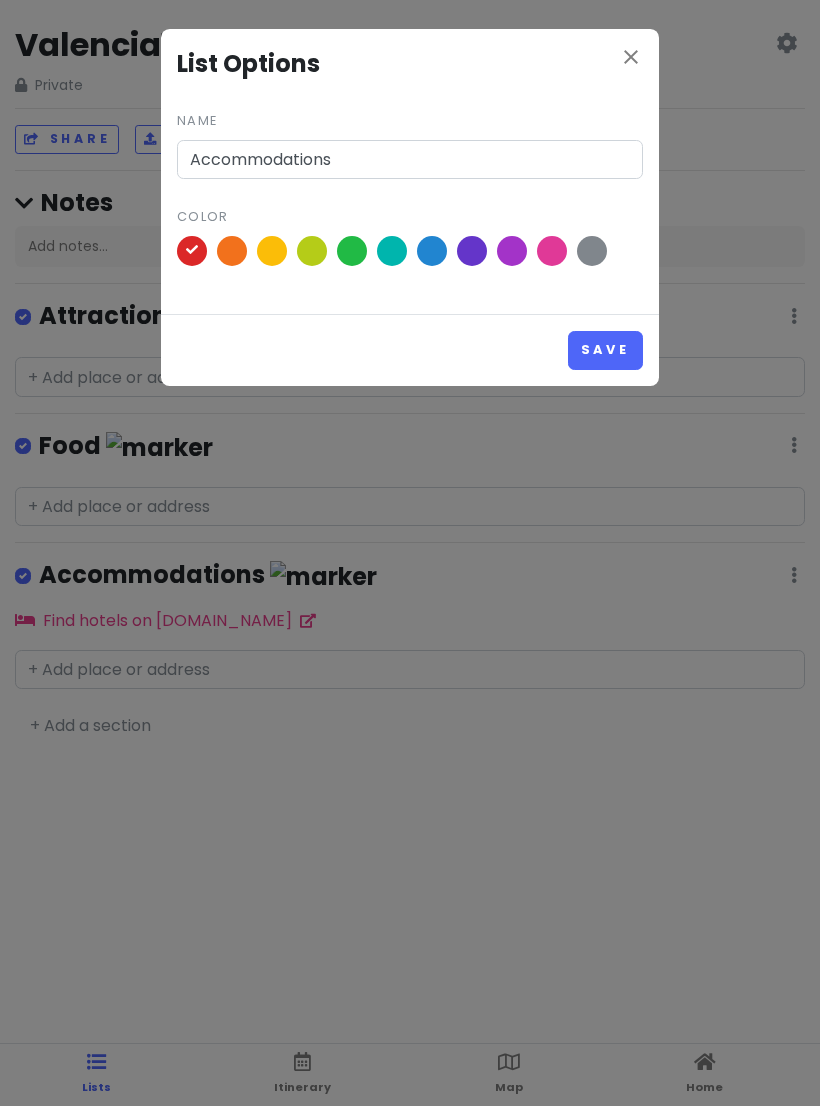 click on "Save" at bounding box center (605, 350) 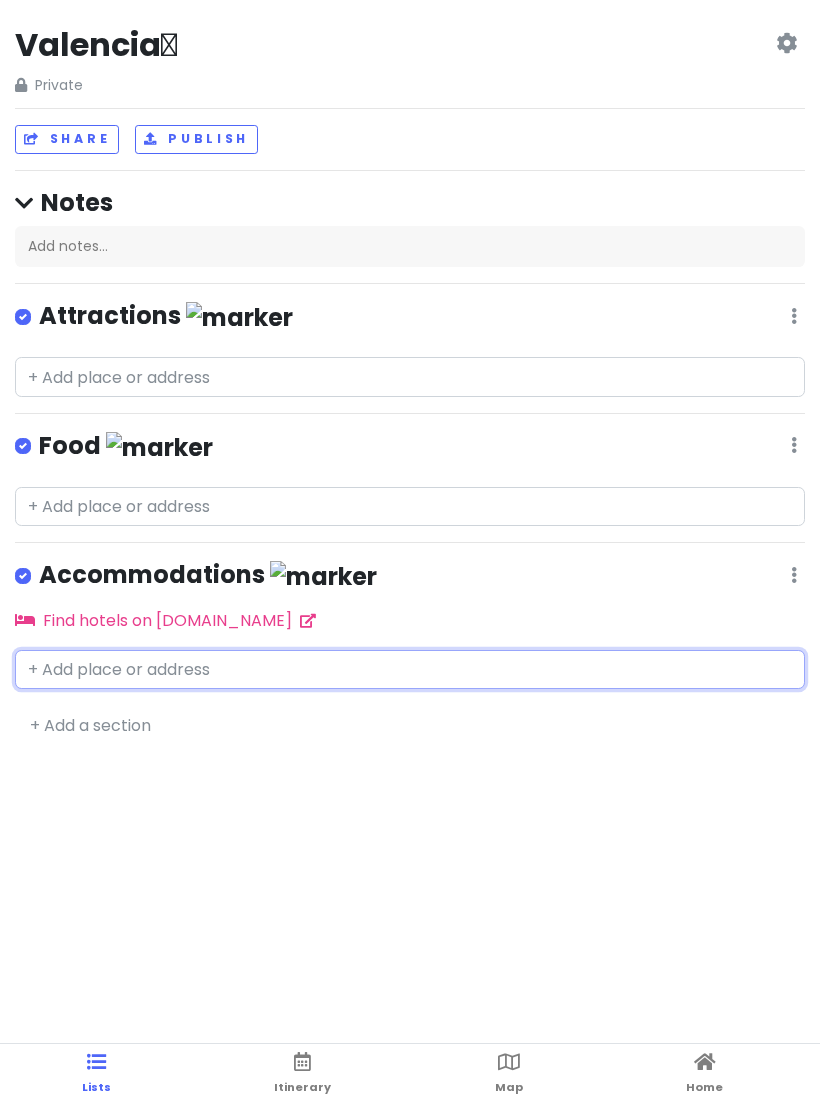 click at bounding box center [410, 670] 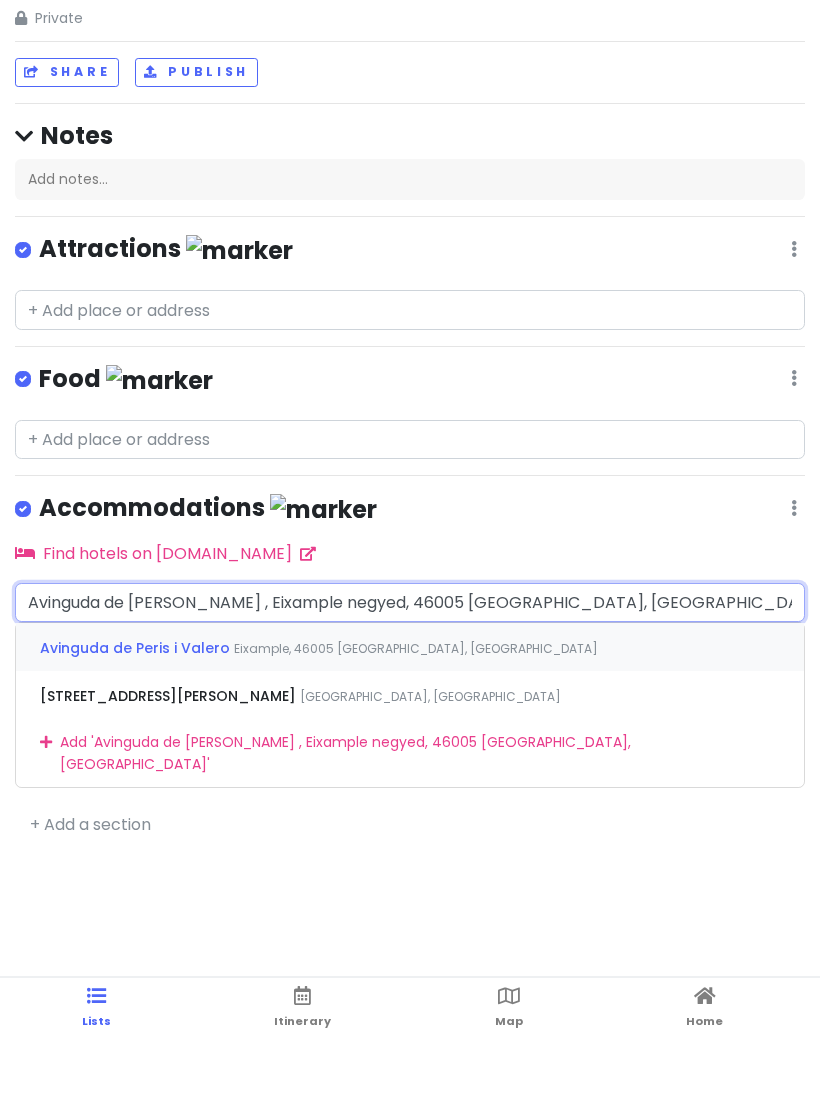 click on "[STREET_ADDRESS][PERSON_NAME], [GEOGRAPHIC_DATA]" at bounding box center (410, 714) 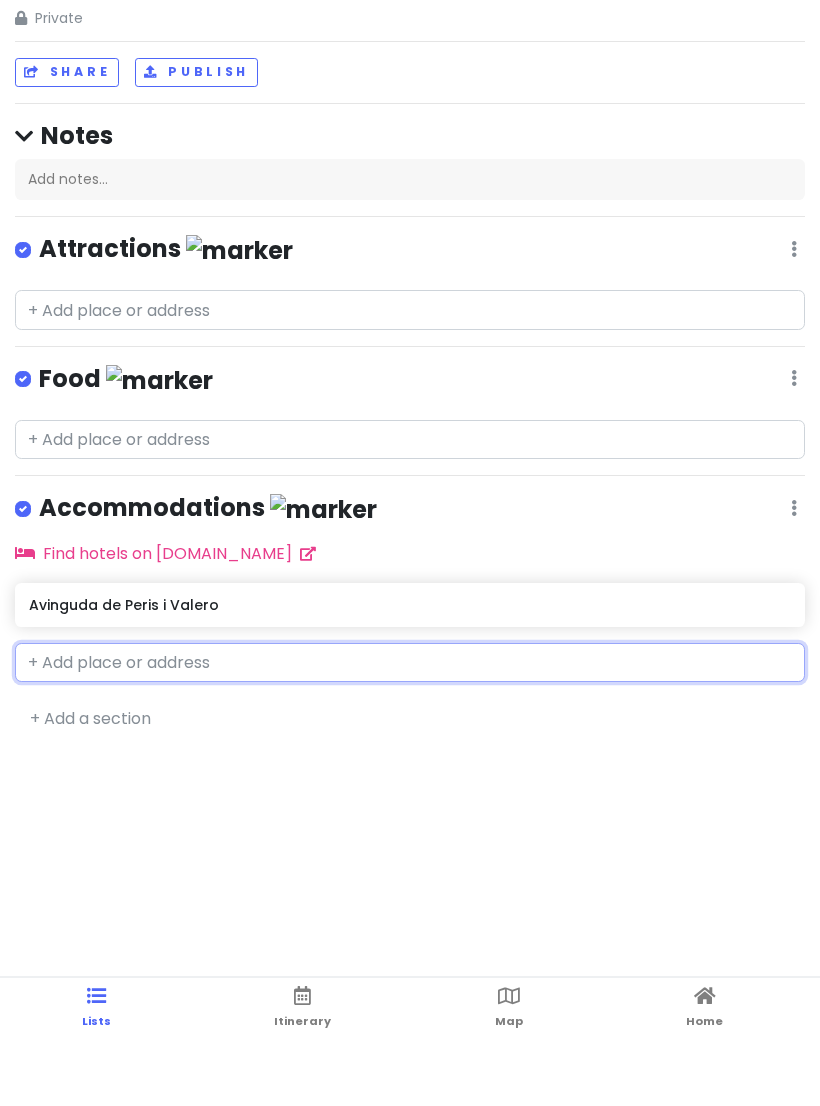 click on "Avinguda de Peris i Valero" at bounding box center [409, 672] 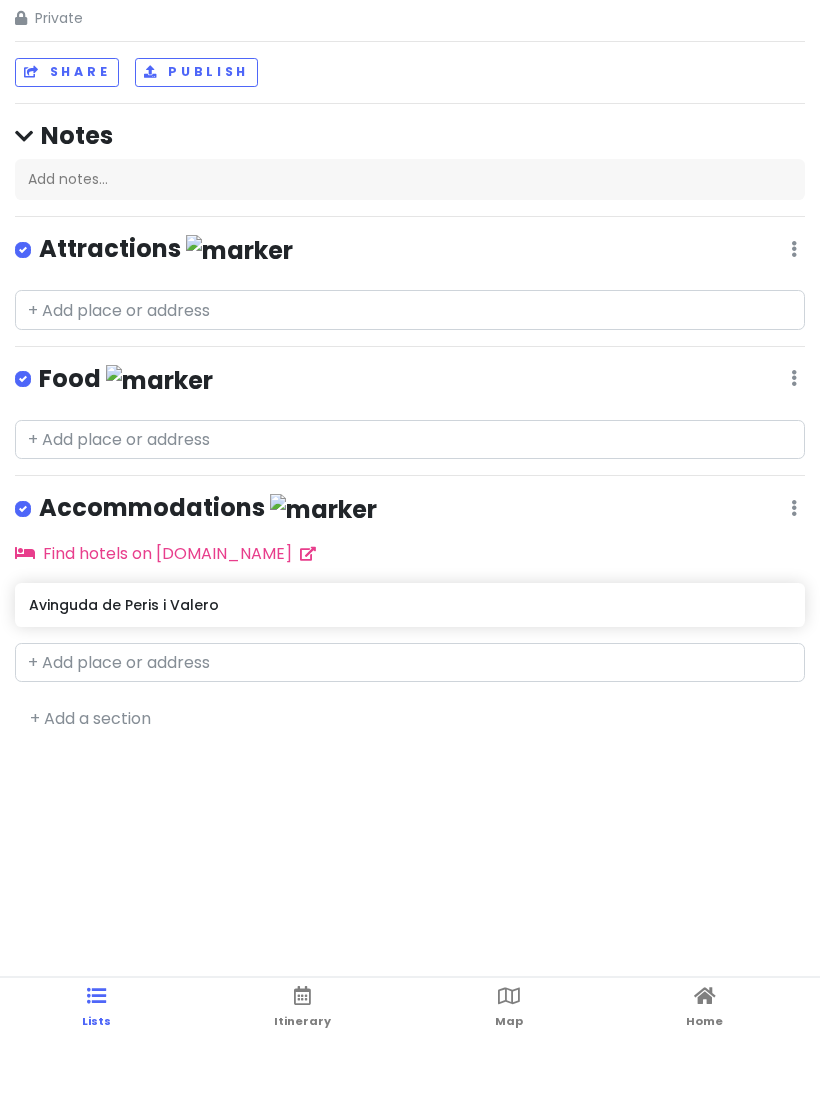 scroll, scrollTop: 61, scrollLeft: 0, axis: vertical 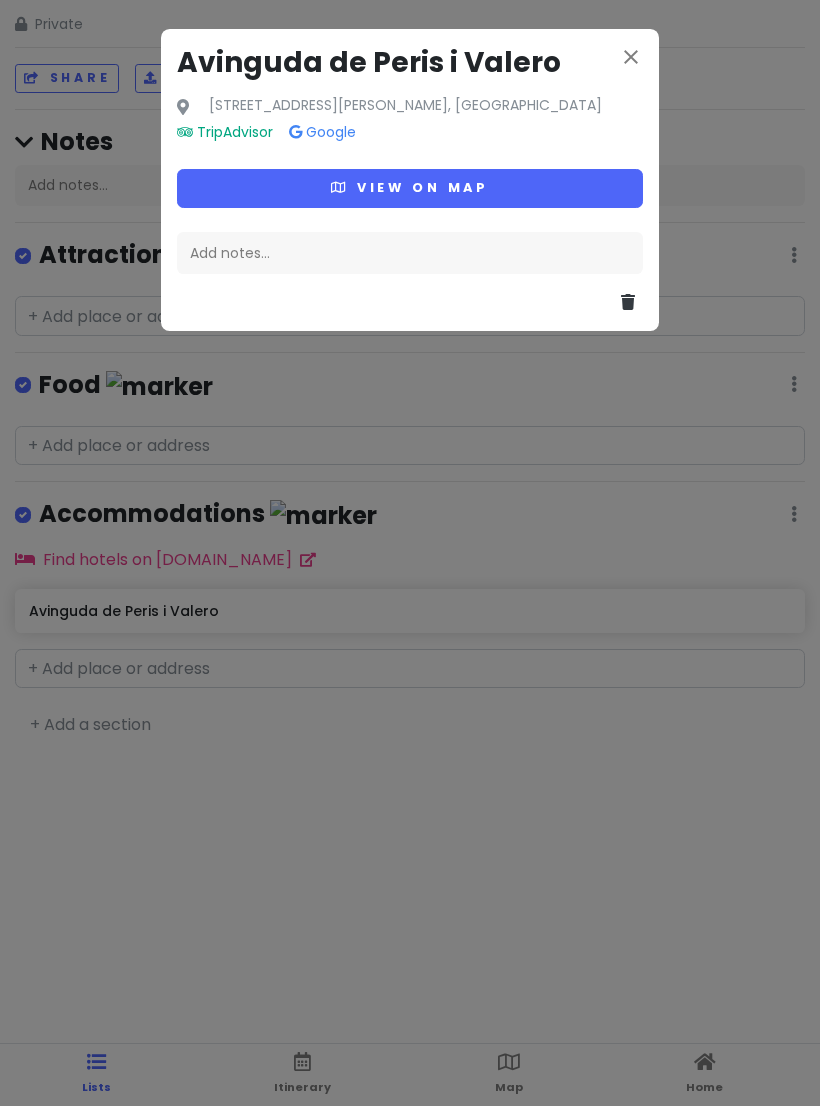 click on "View on map" at bounding box center [410, 188] 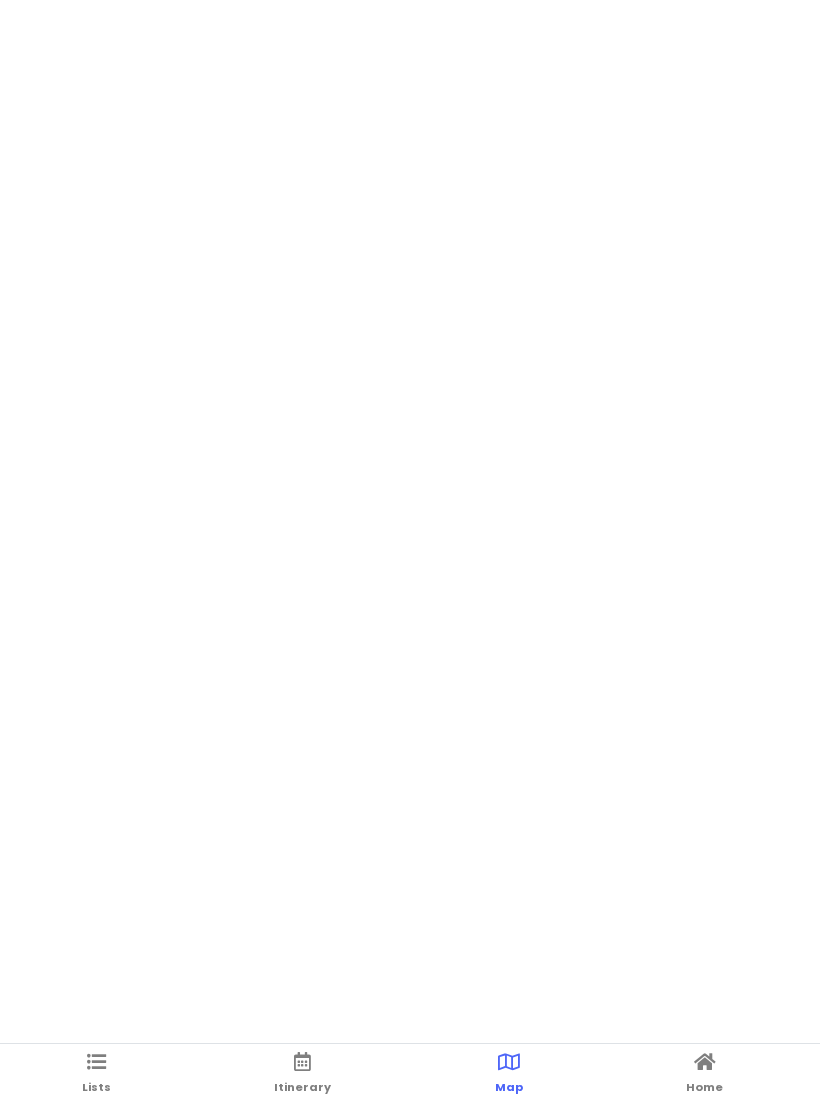 scroll, scrollTop: 0, scrollLeft: 0, axis: both 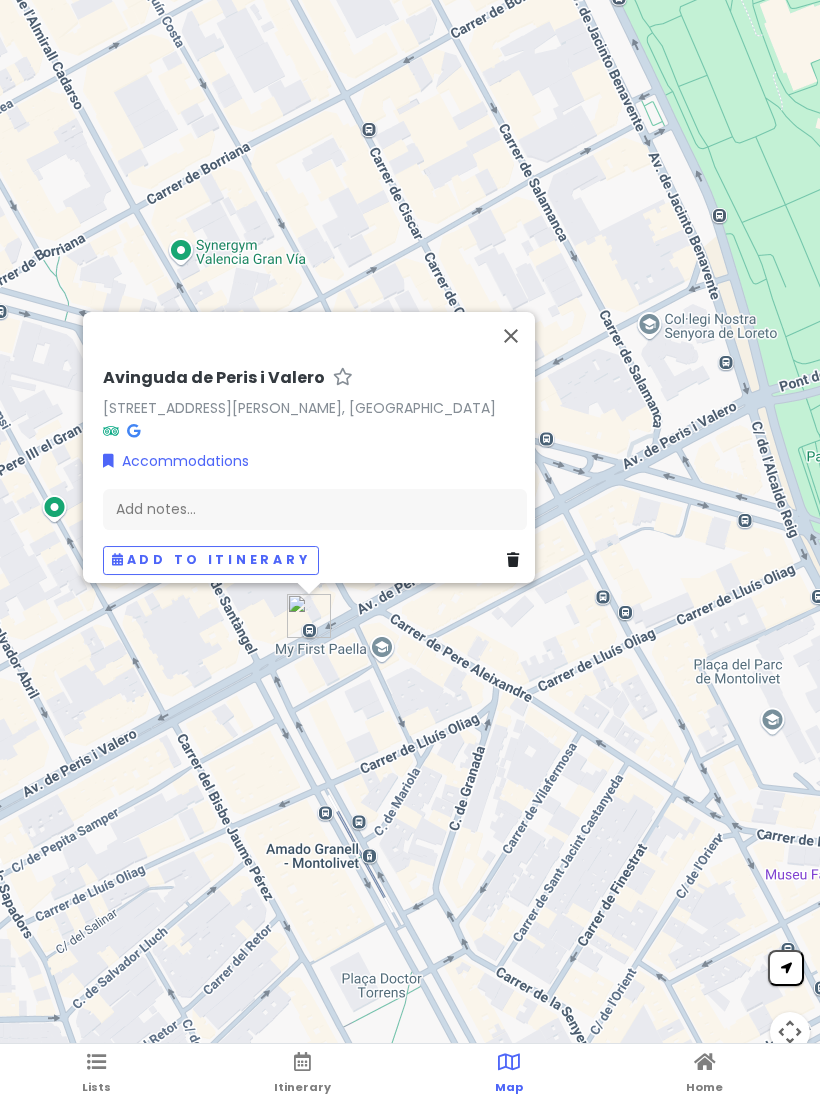 click at bounding box center [511, 336] 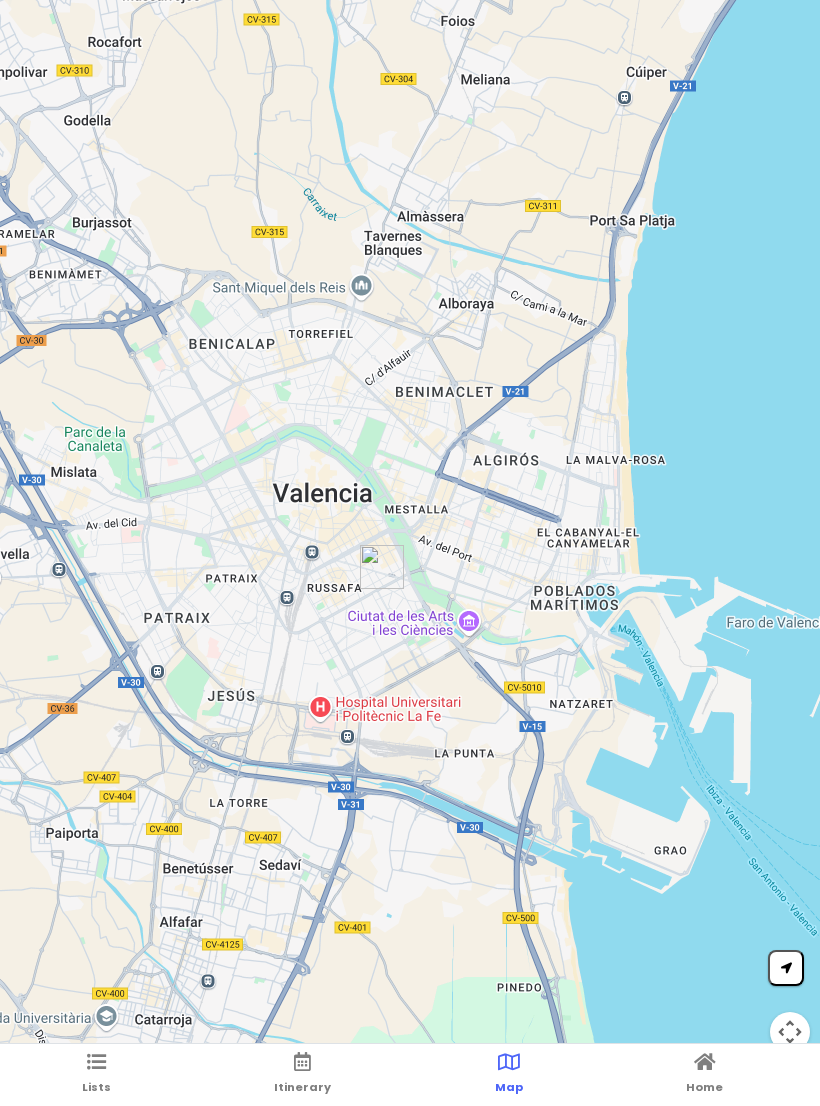 click on "Lists" at bounding box center (96, 1087) 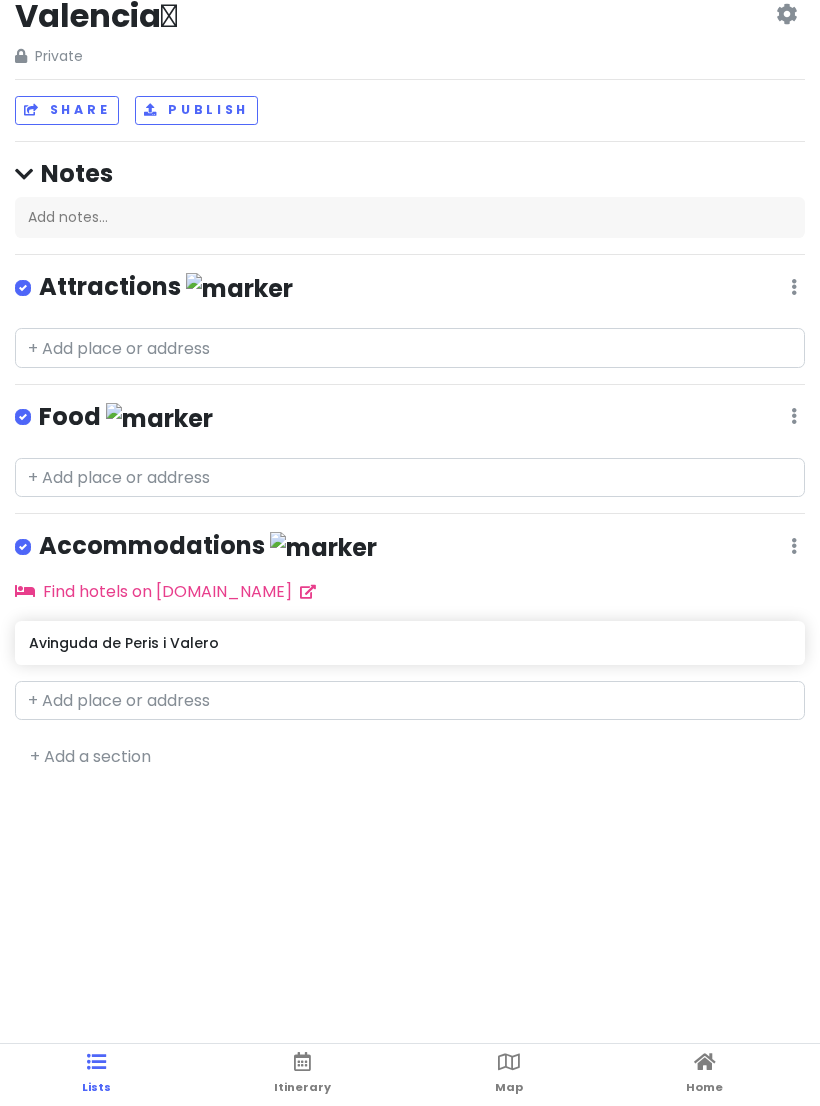 scroll, scrollTop: 31, scrollLeft: 0, axis: vertical 